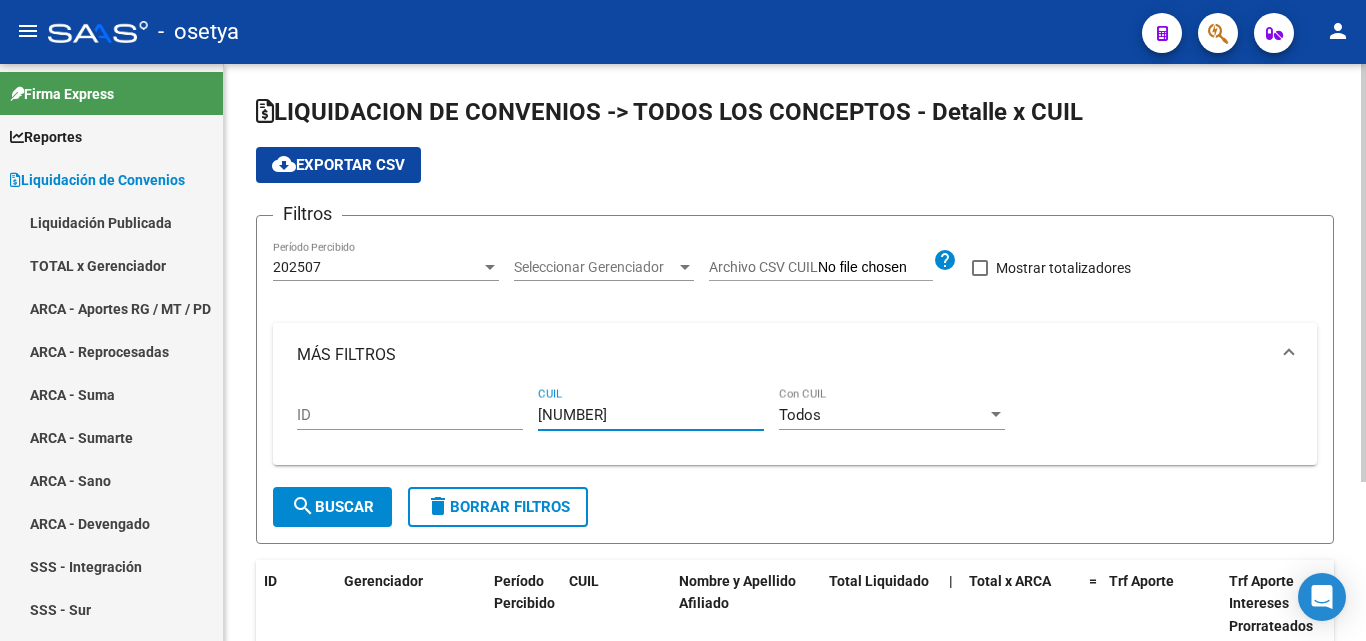 scroll, scrollTop: 0, scrollLeft: 0, axis: both 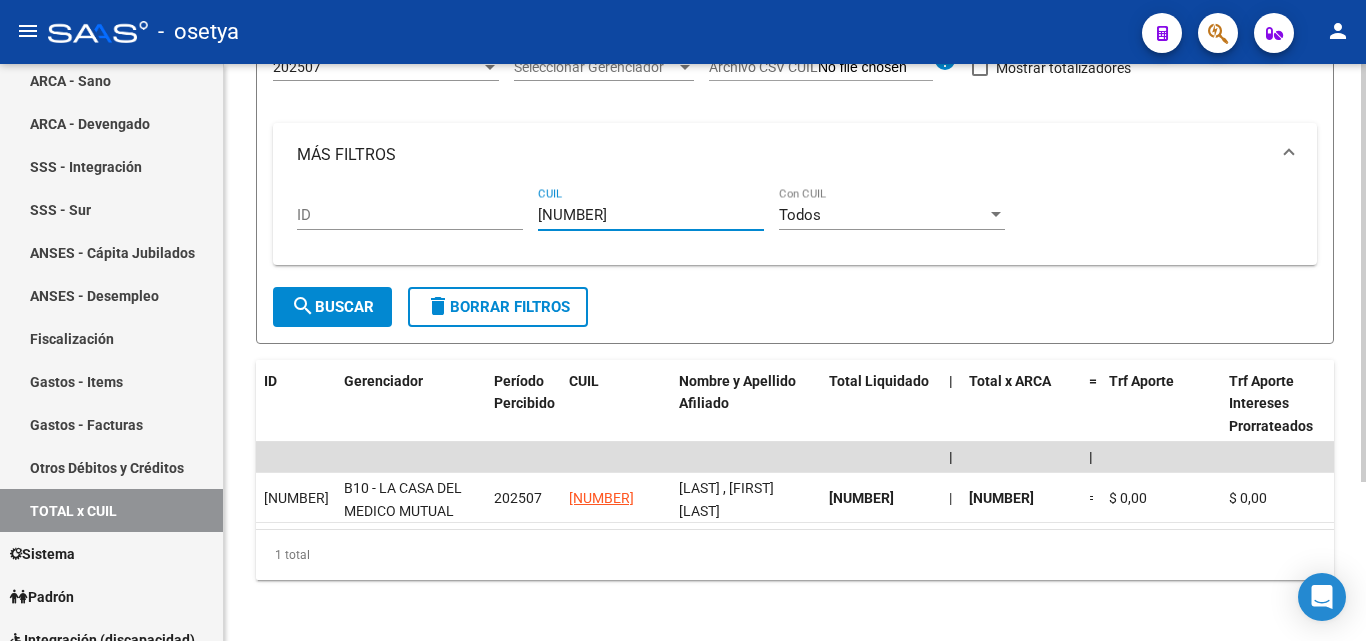 drag, startPoint x: 644, startPoint y: 211, endPoint x: 522, endPoint y: 213, distance: 122.016396 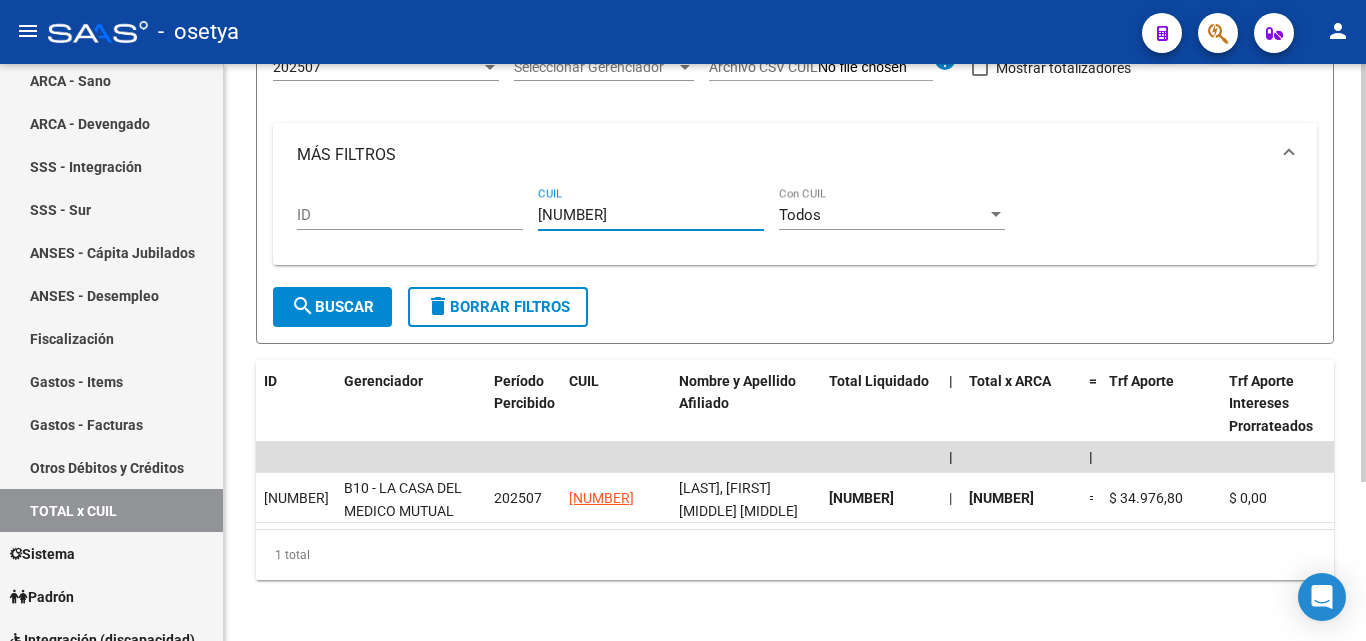 type on "[NUMBER]" 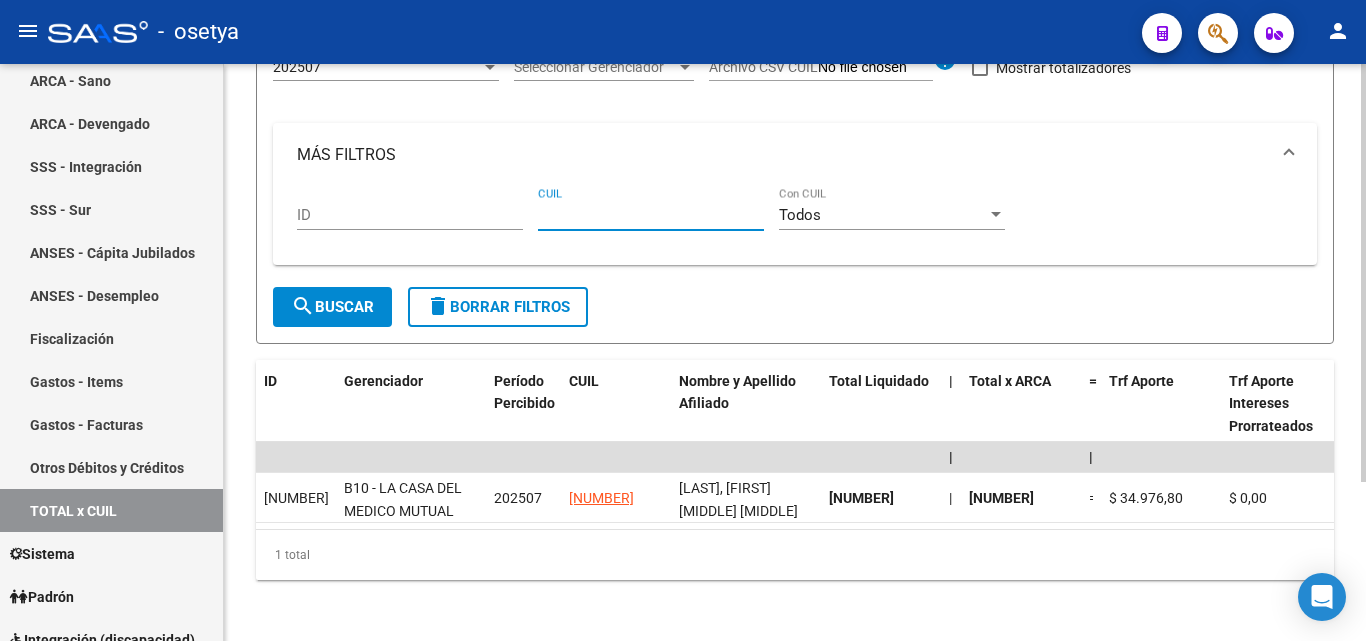 paste on "[NUMBER]" 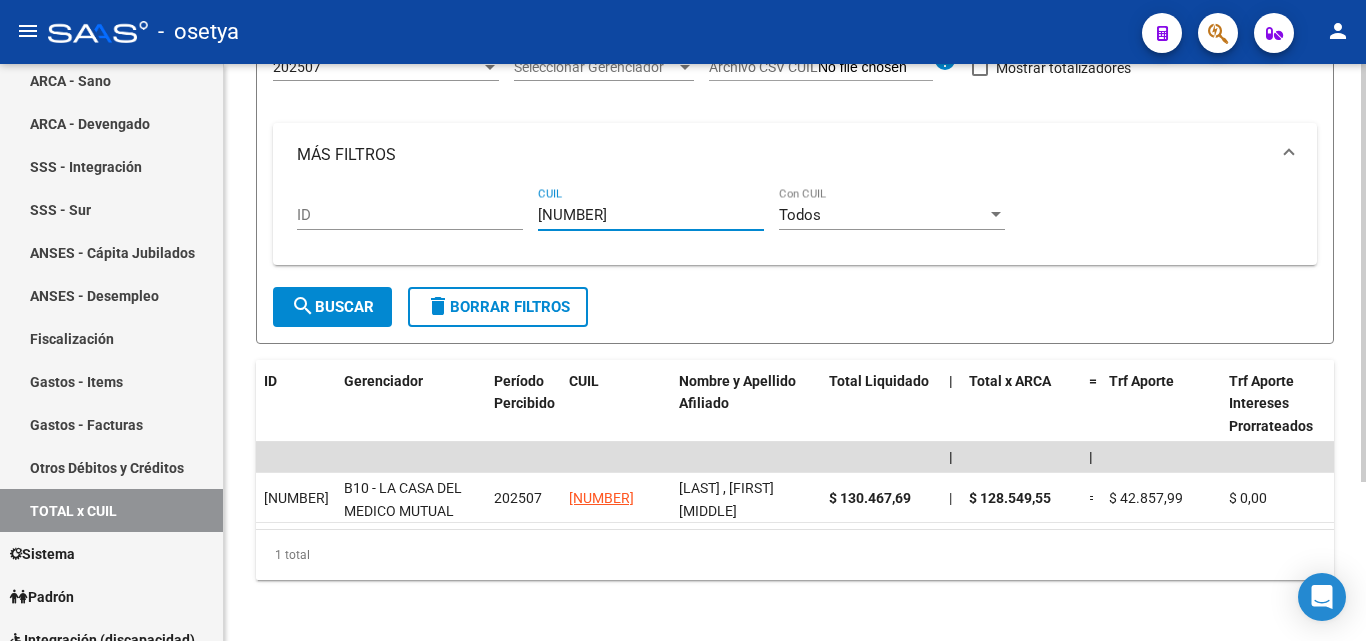 type on "[NUMBER]" 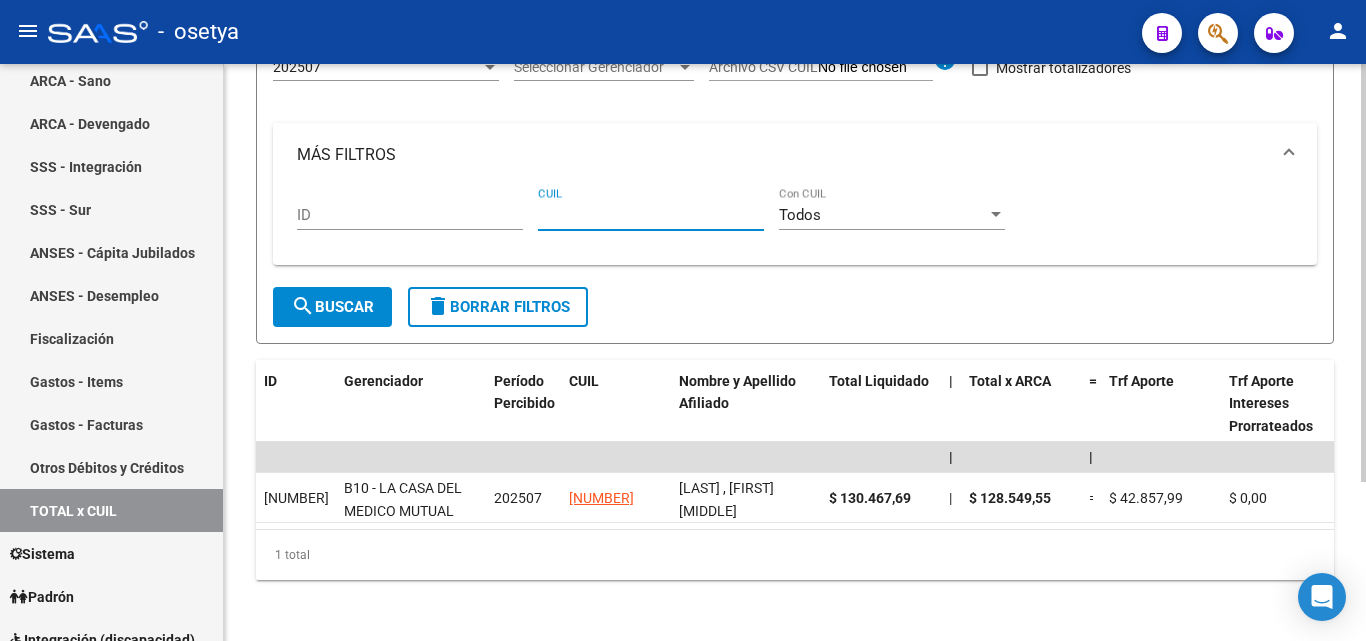 paste on "[CUIL]" 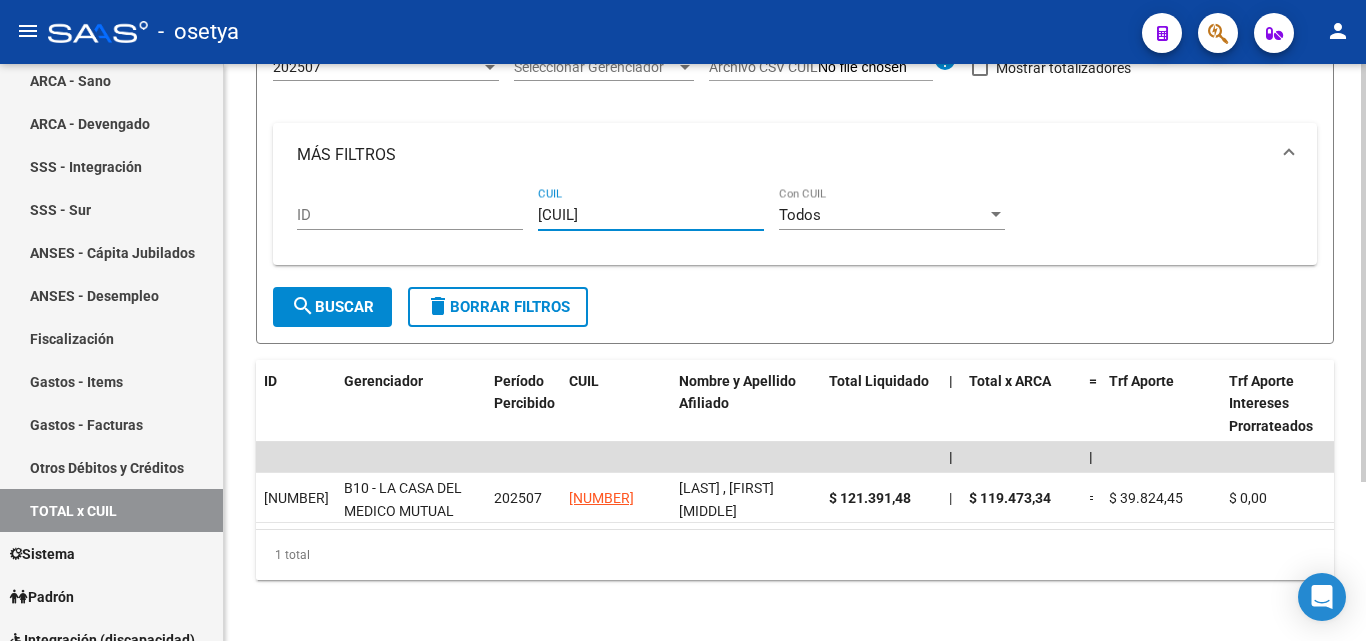 type on "[CUIL]" 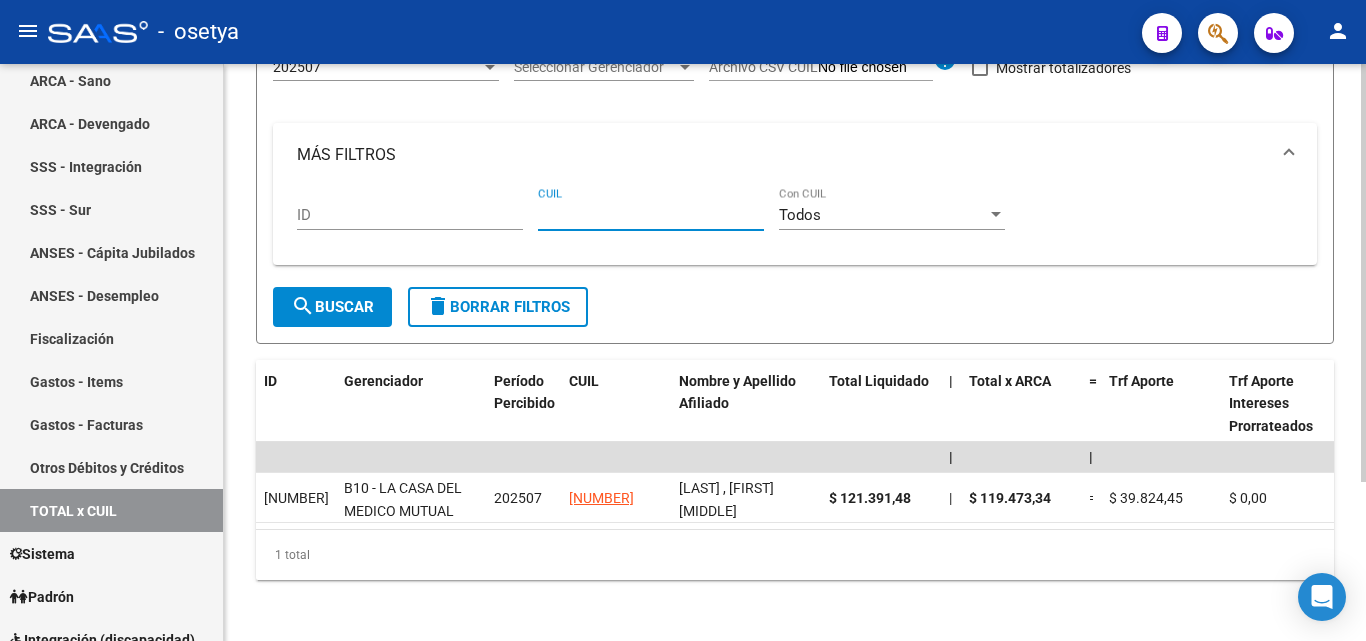 paste on "[NUMBER]" 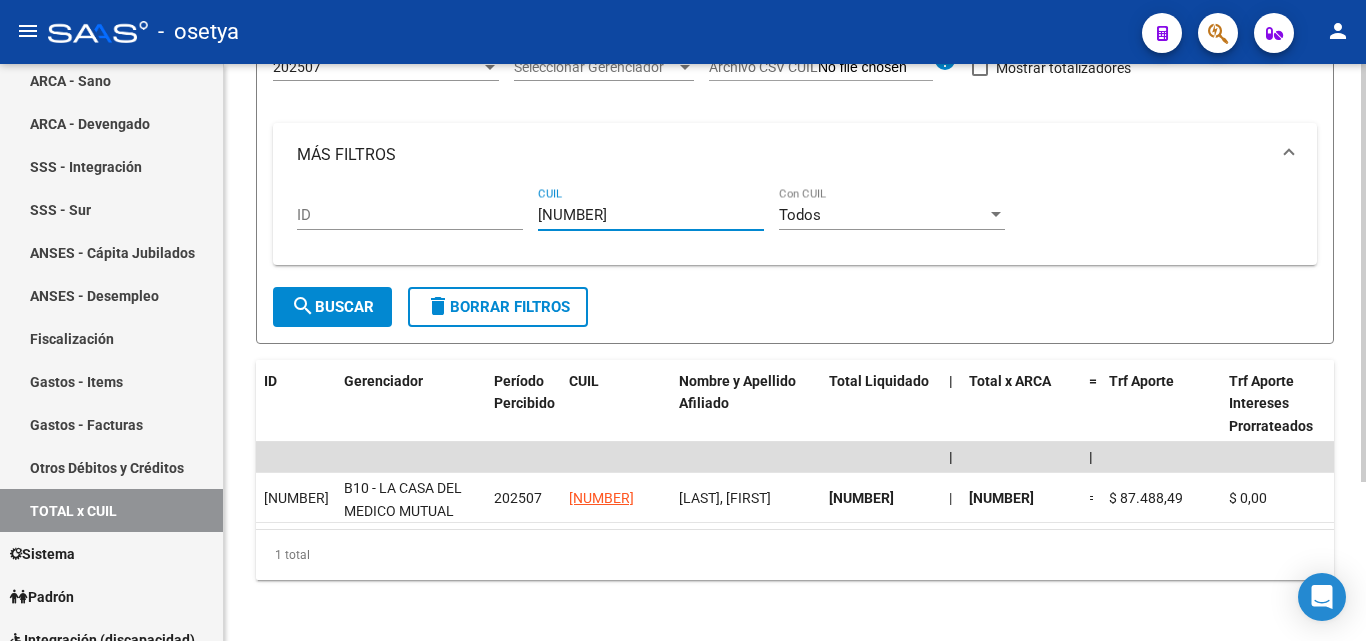 type on "[NUMBER]" 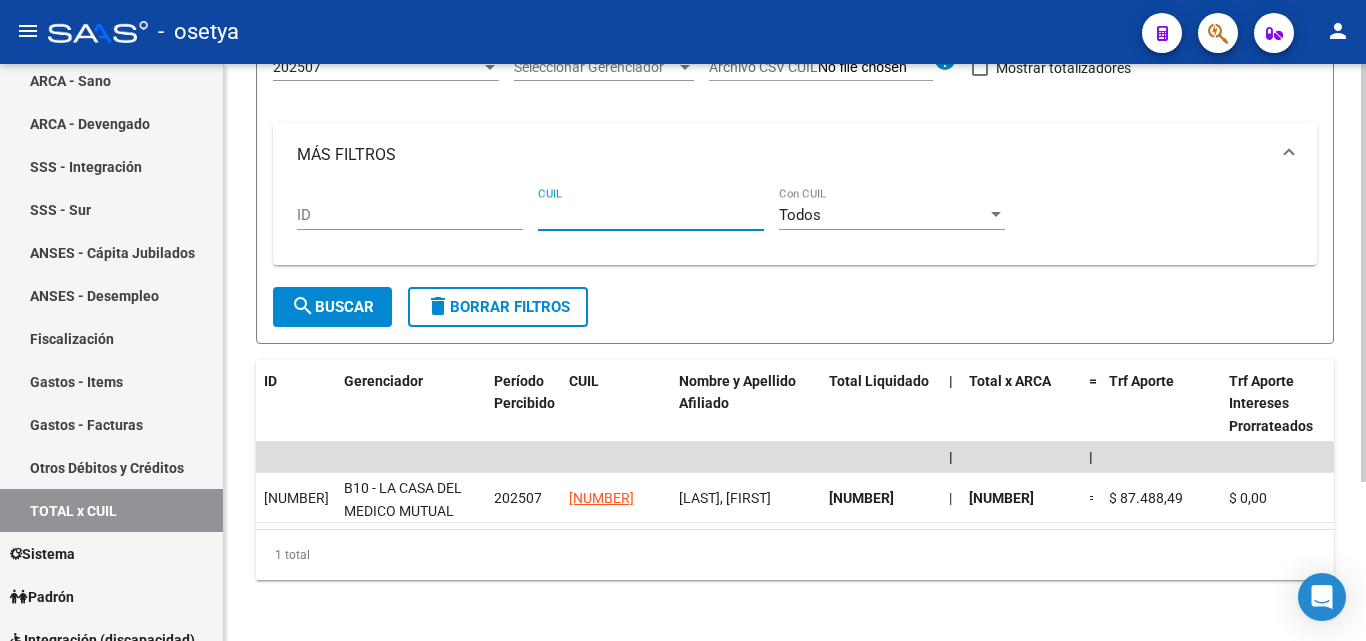 paste on "[NUMBER]" 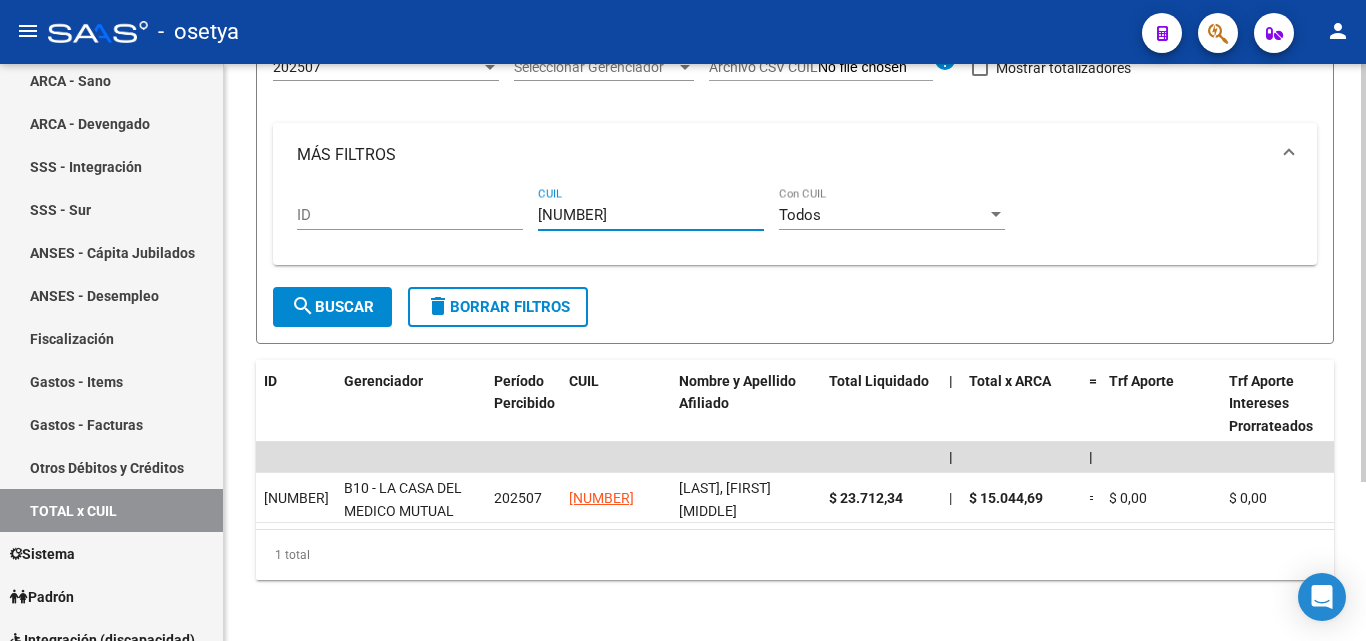 type on "[NUMBER]" 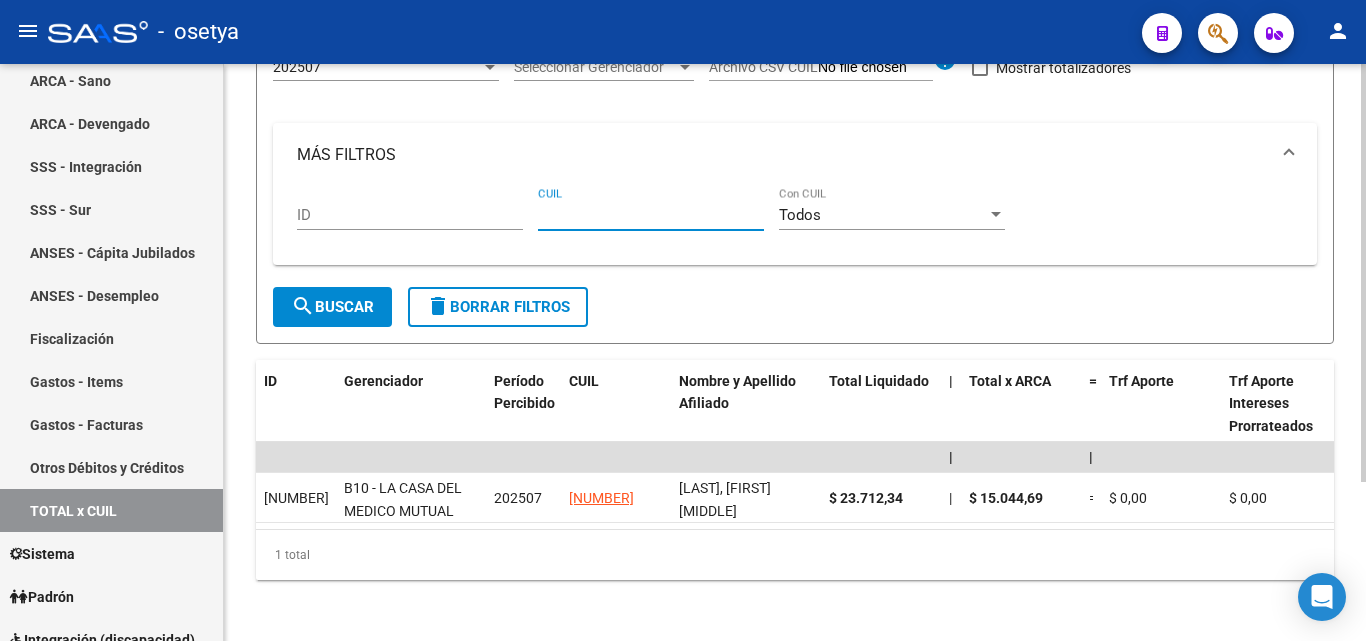 paste on "[NUMBER]" 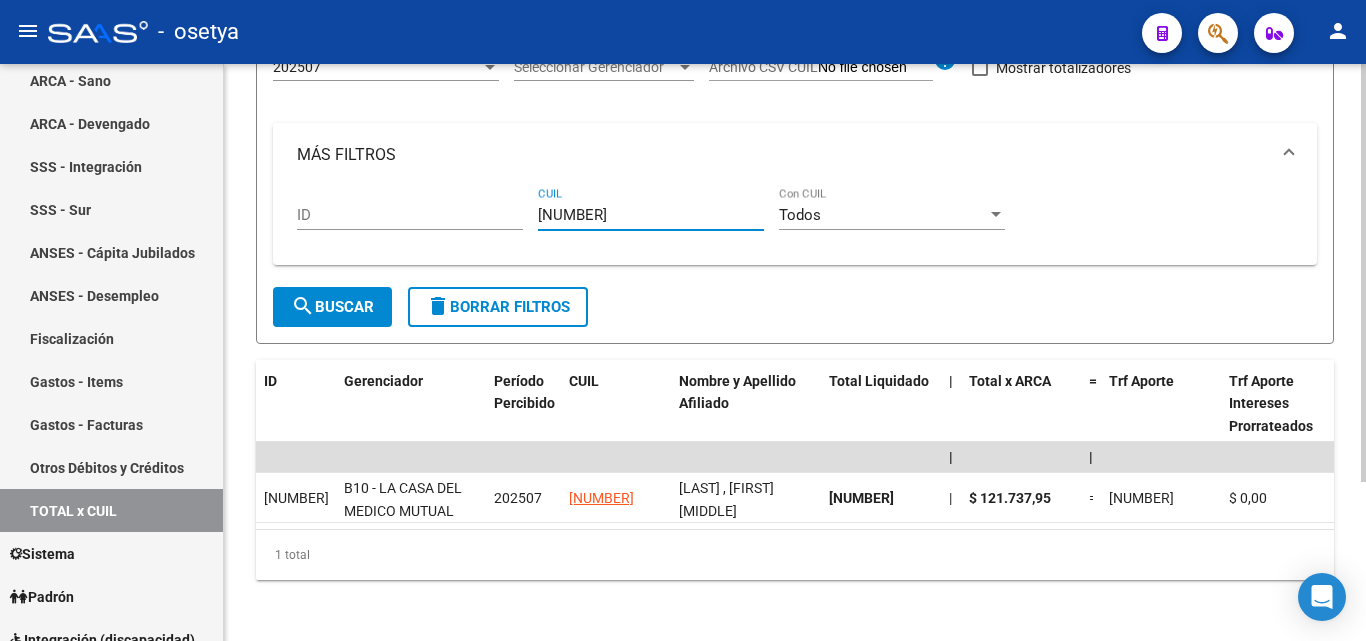 type on "[NUMBER]" 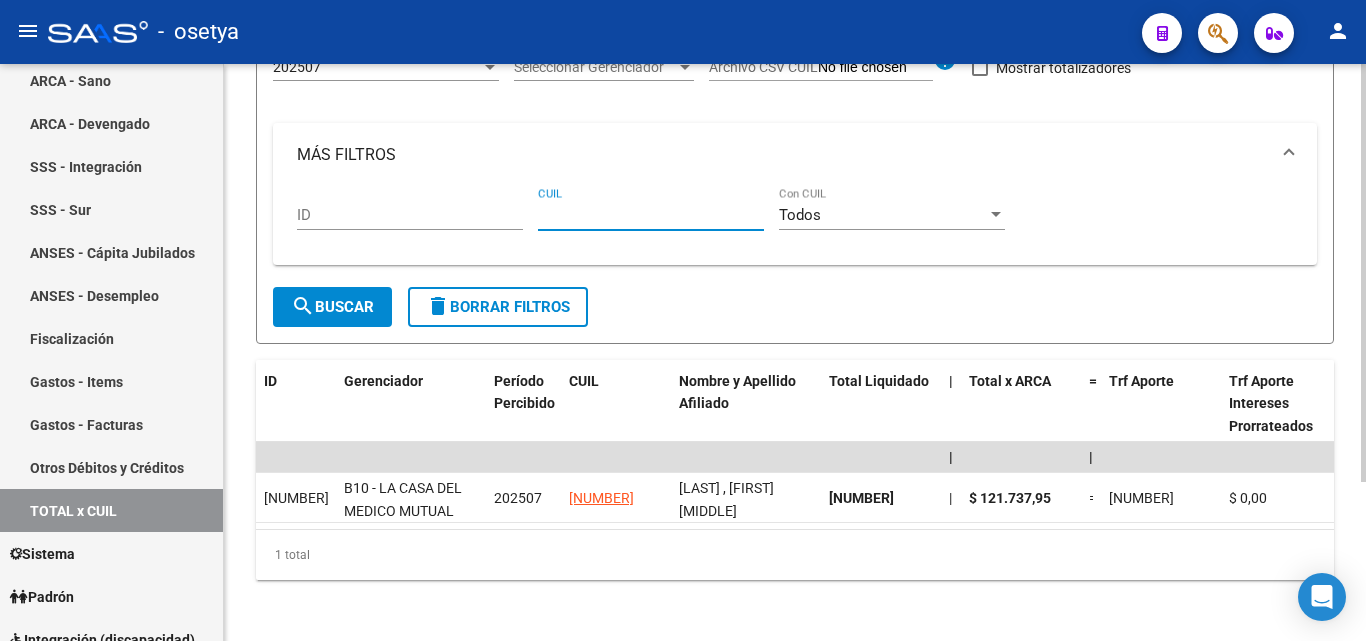 paste on "[NUMBER]" 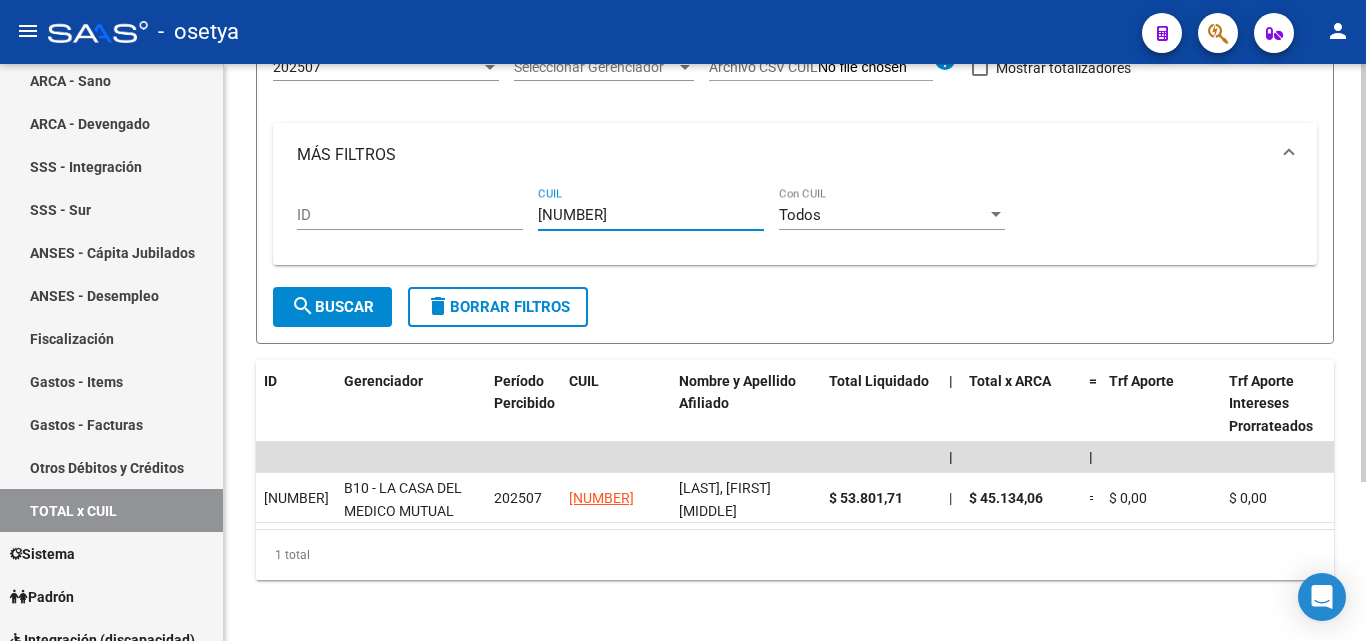 type on "[NUMBER]" 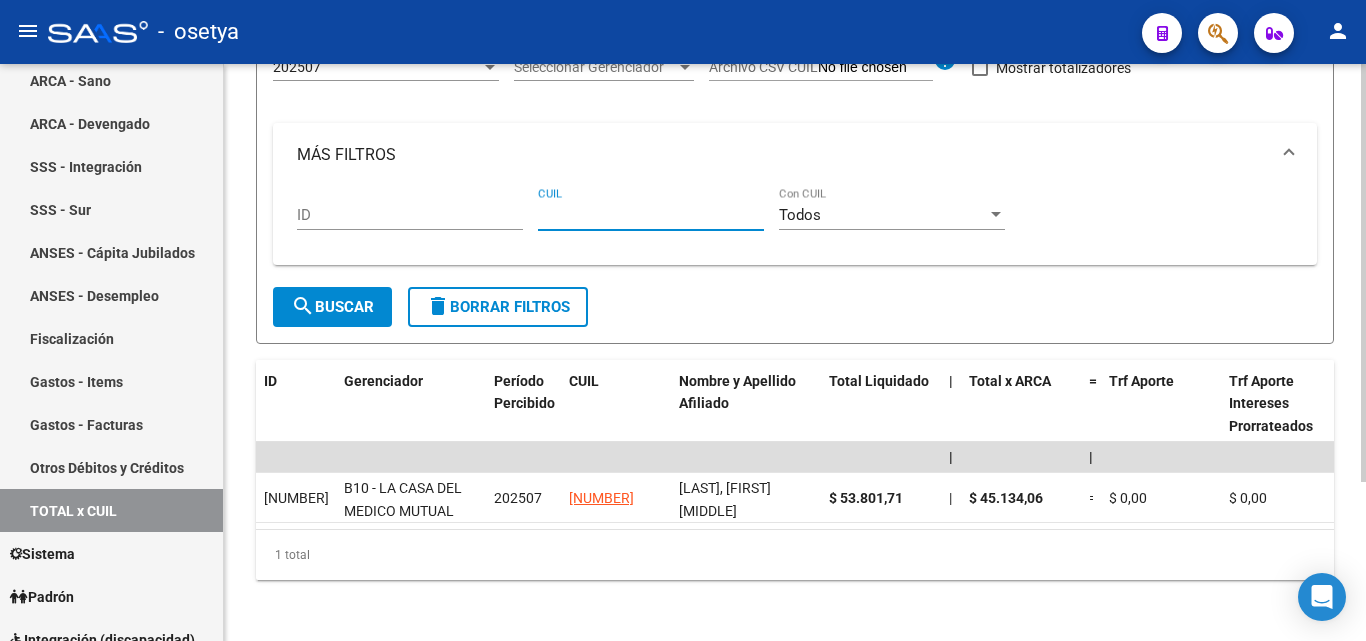 paste on "[NUMBER]" 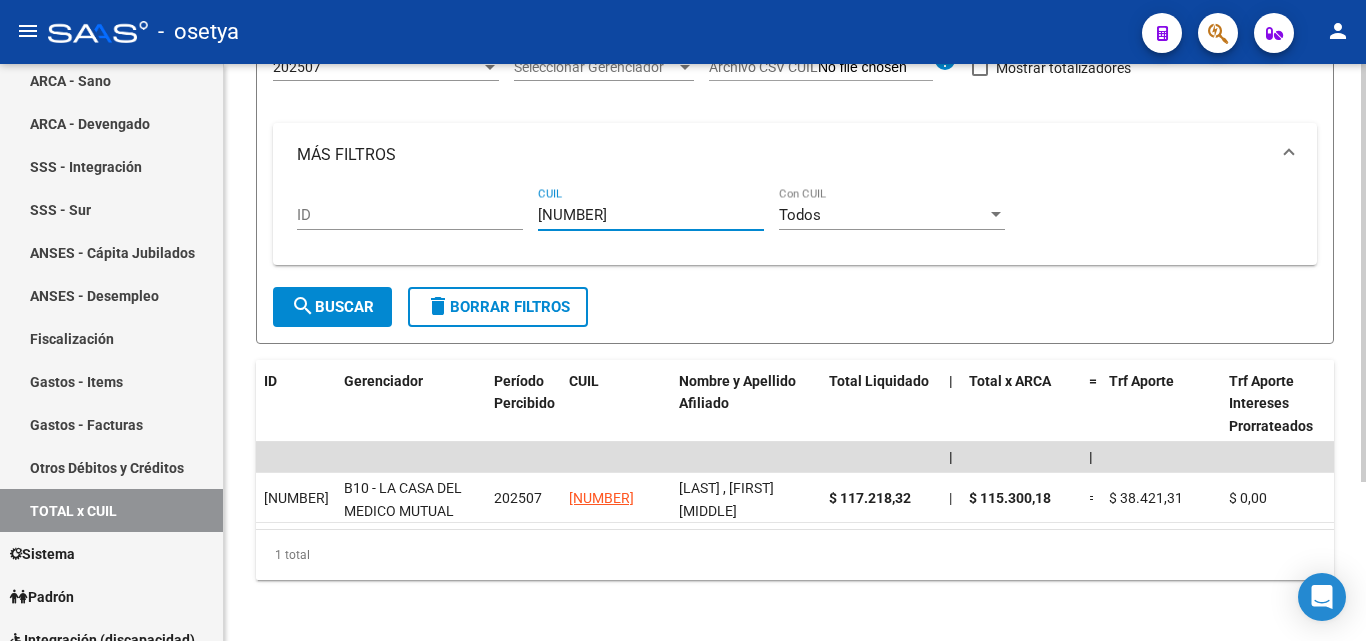 type on "[NUMBER]" 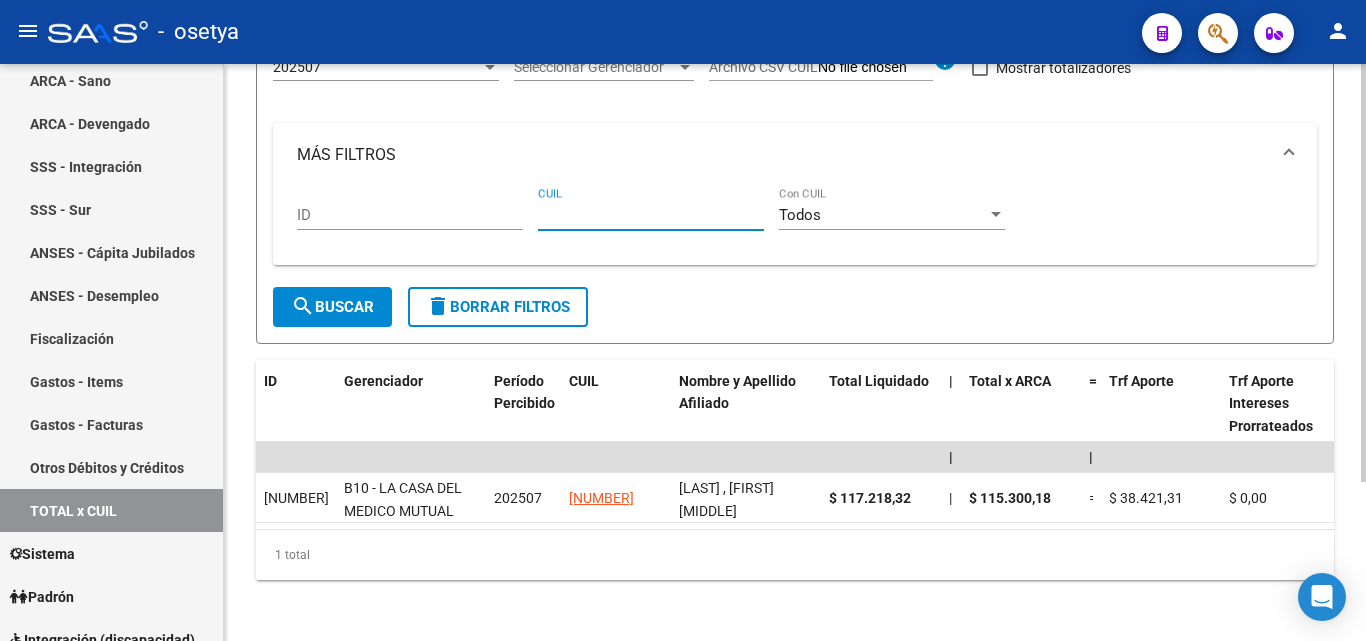 paste on "[CUIL]" 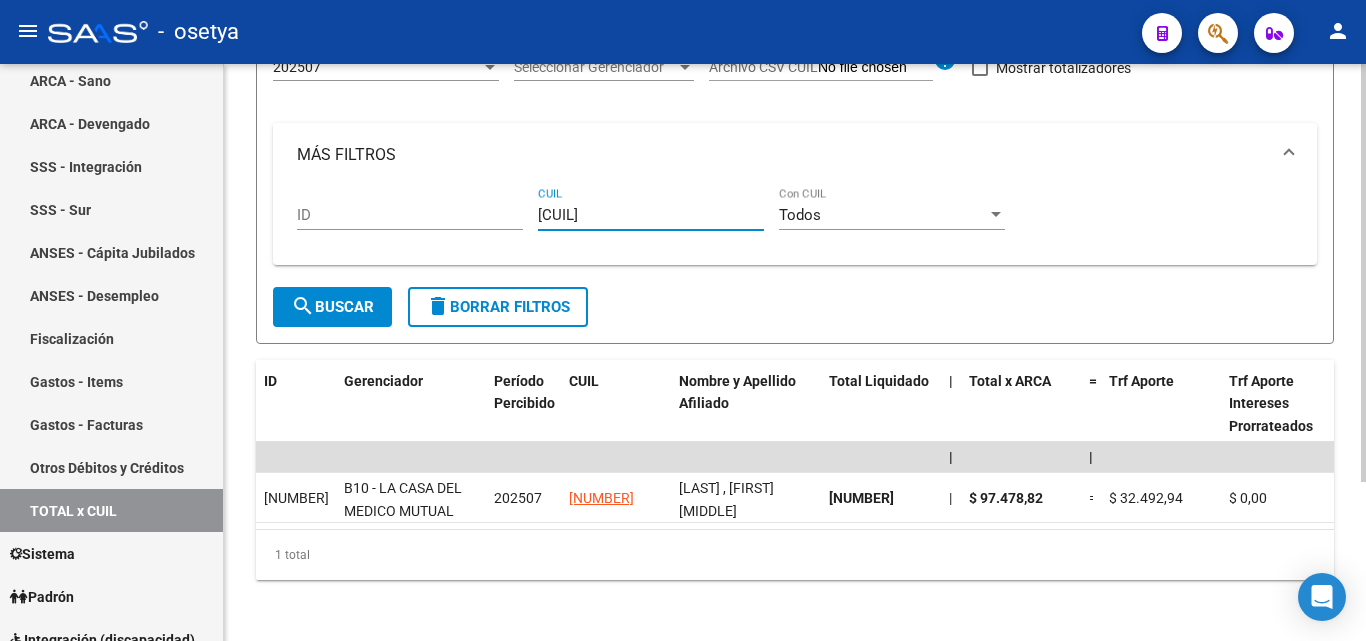 type on "[CUIL]" 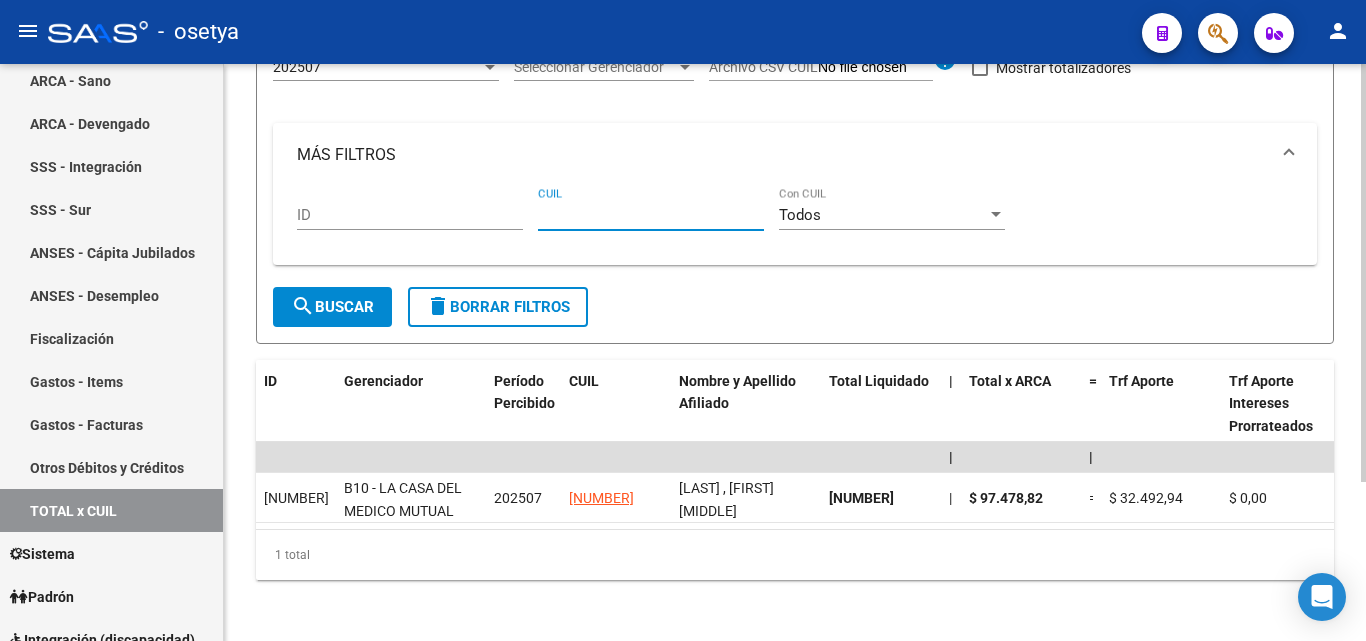 paste on "[NUMBER]" 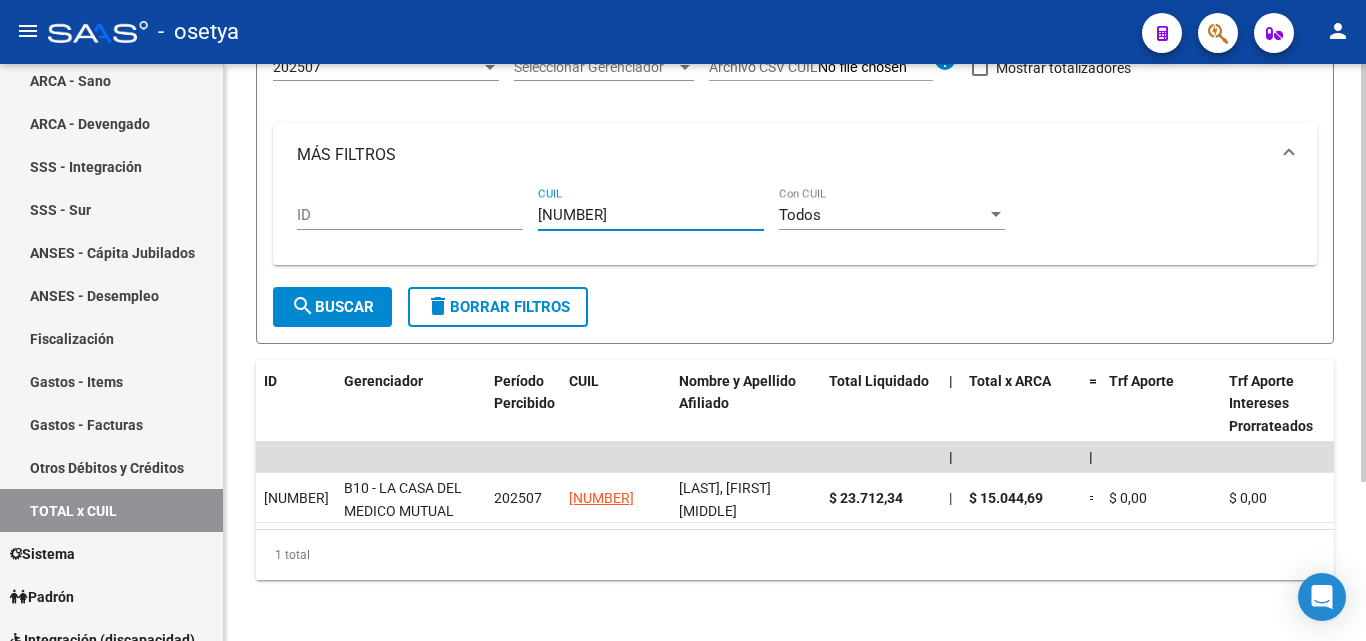 type on "[NUMBER]" 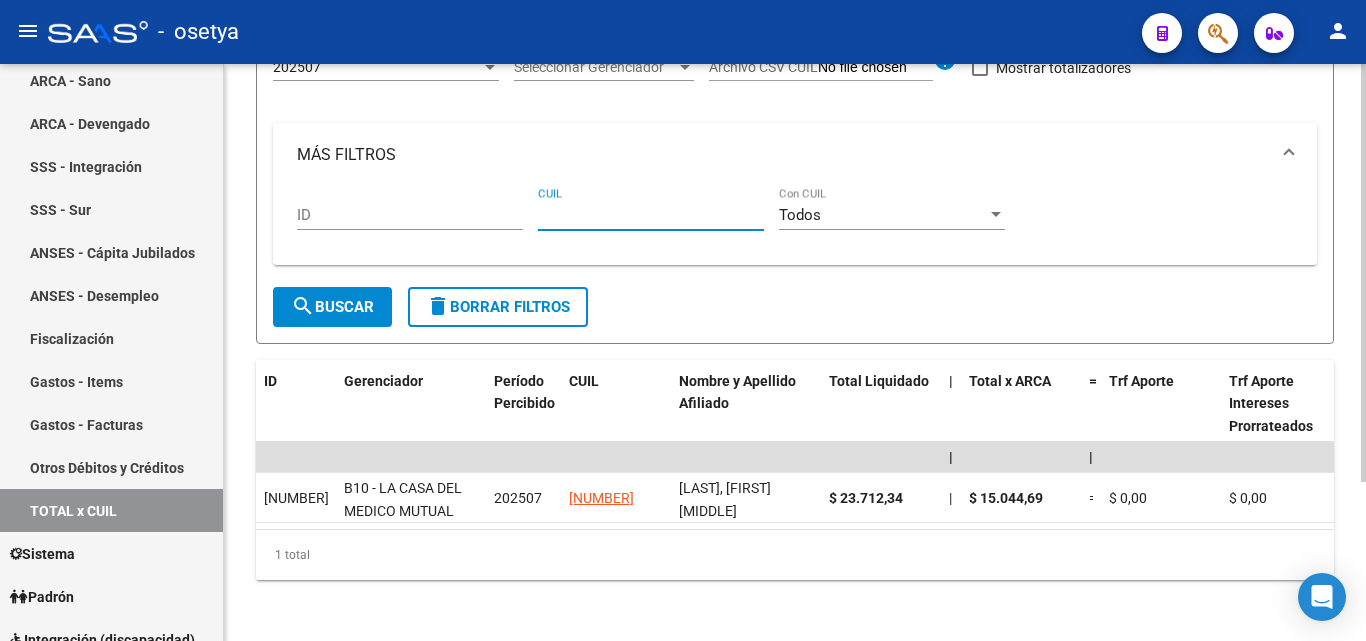 paste on "[CUIL]" 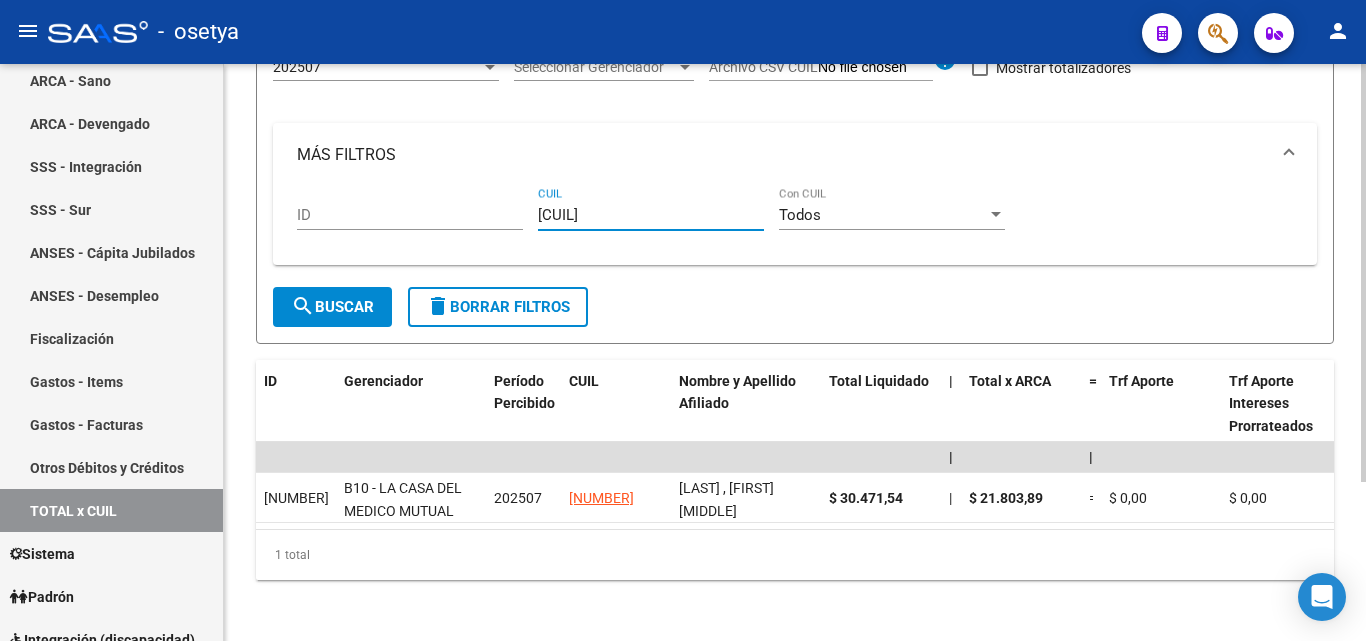 type on "[CUIL]" 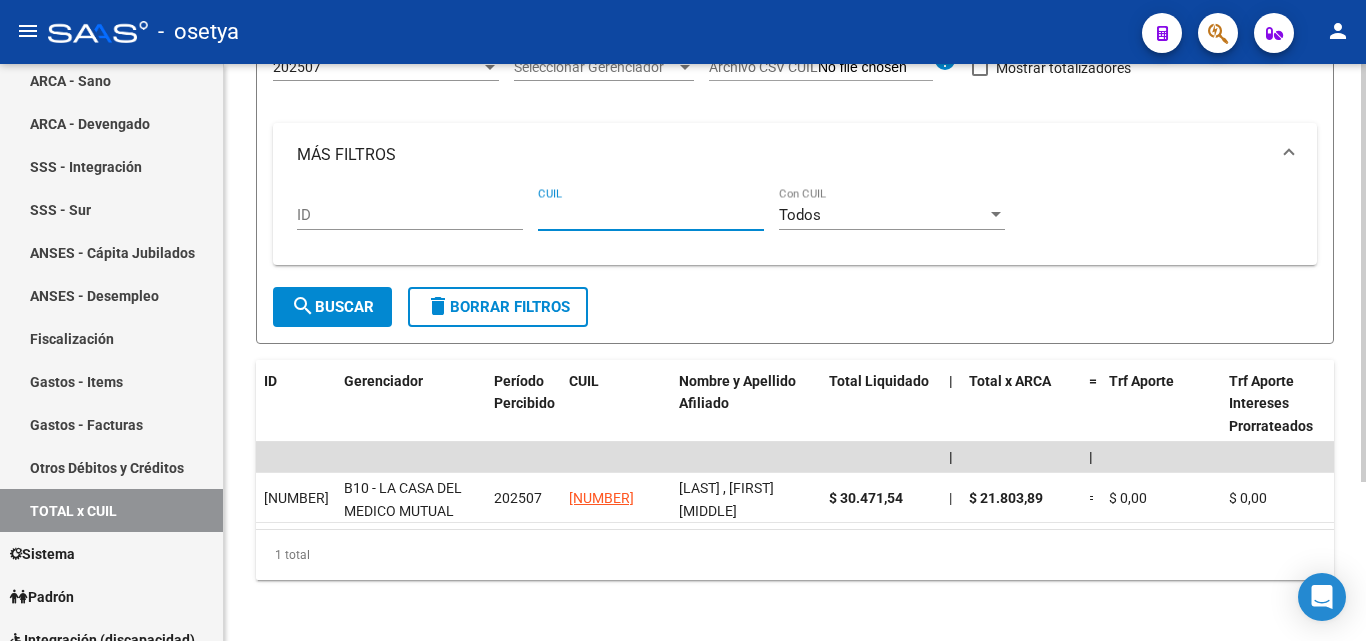 paste on "[NUMBER]" 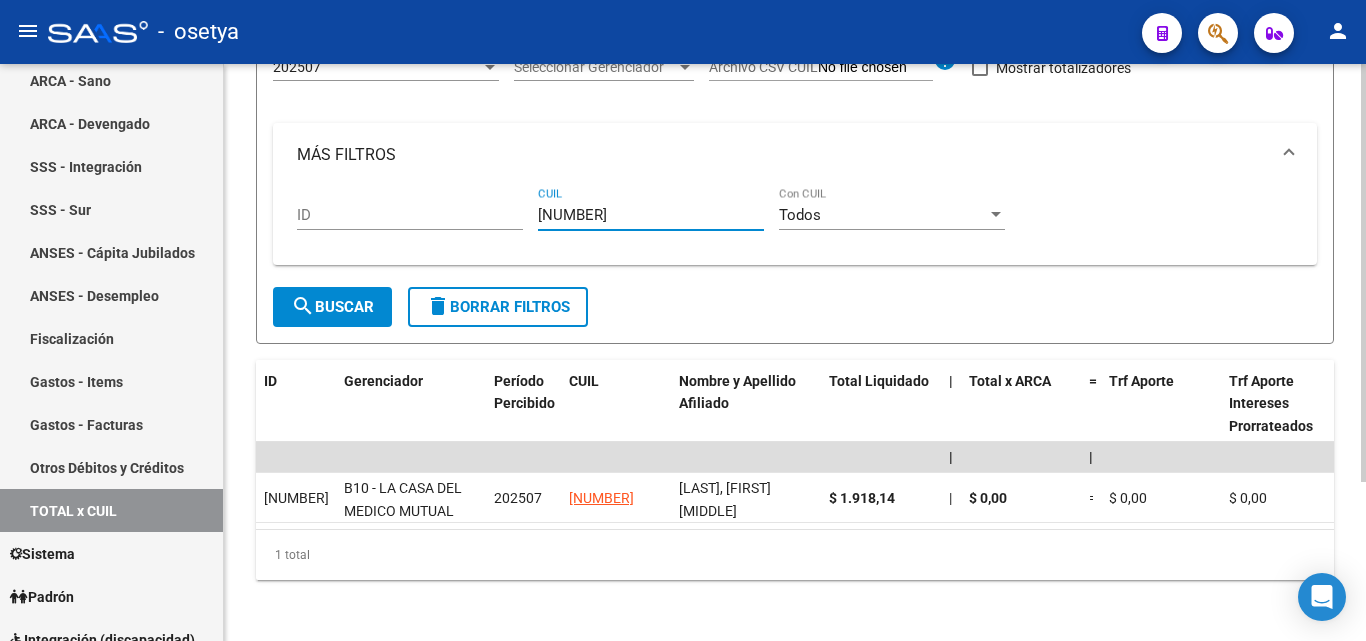 type on "[NUMBER]" 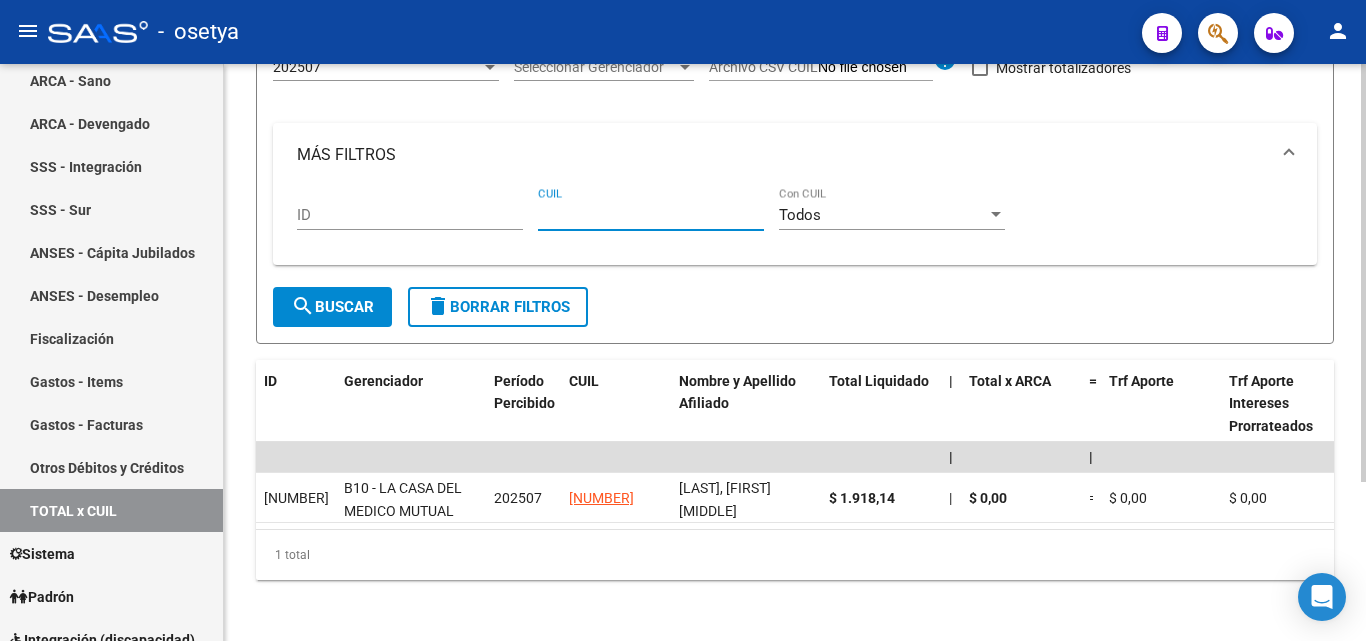 paste on "[NUMBER]" 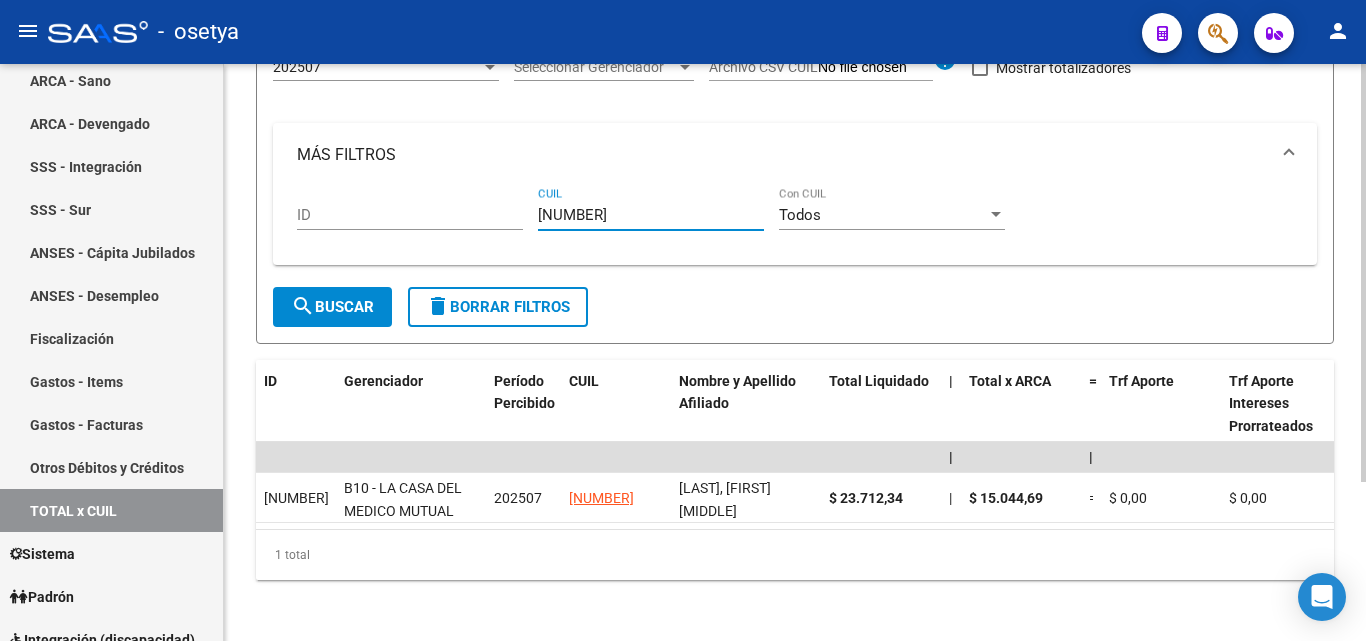 type on "[NUMBER]" 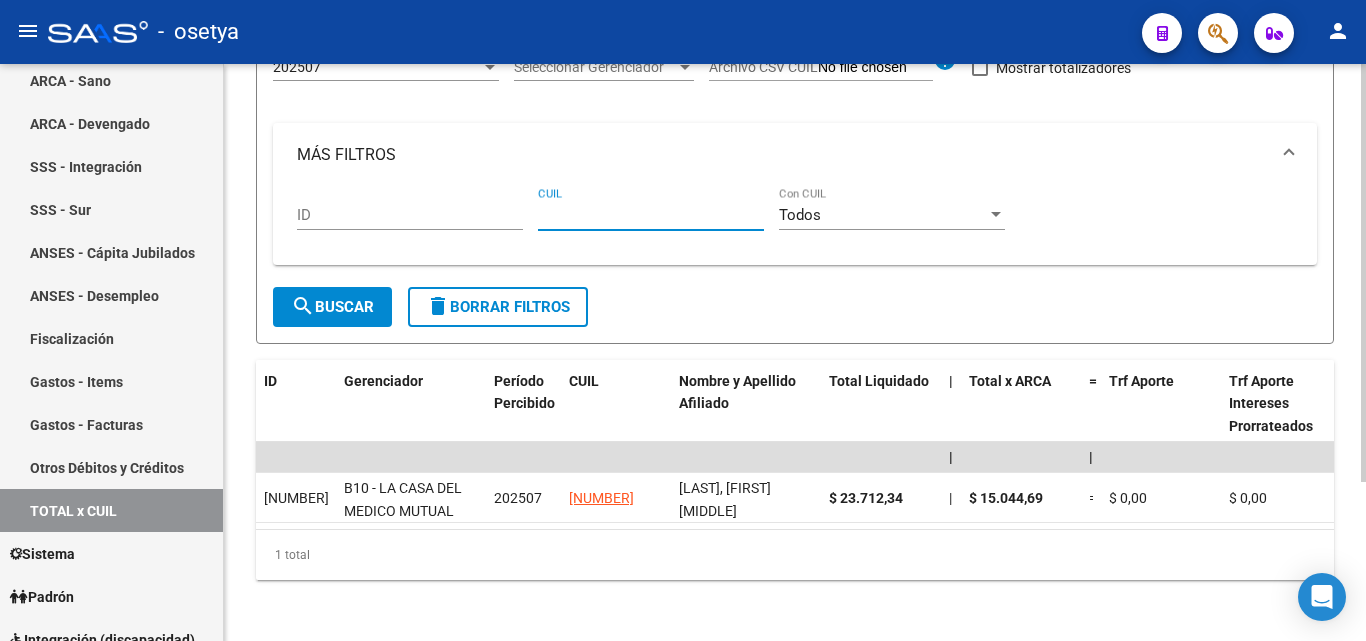 paste on "[NUMBER]" 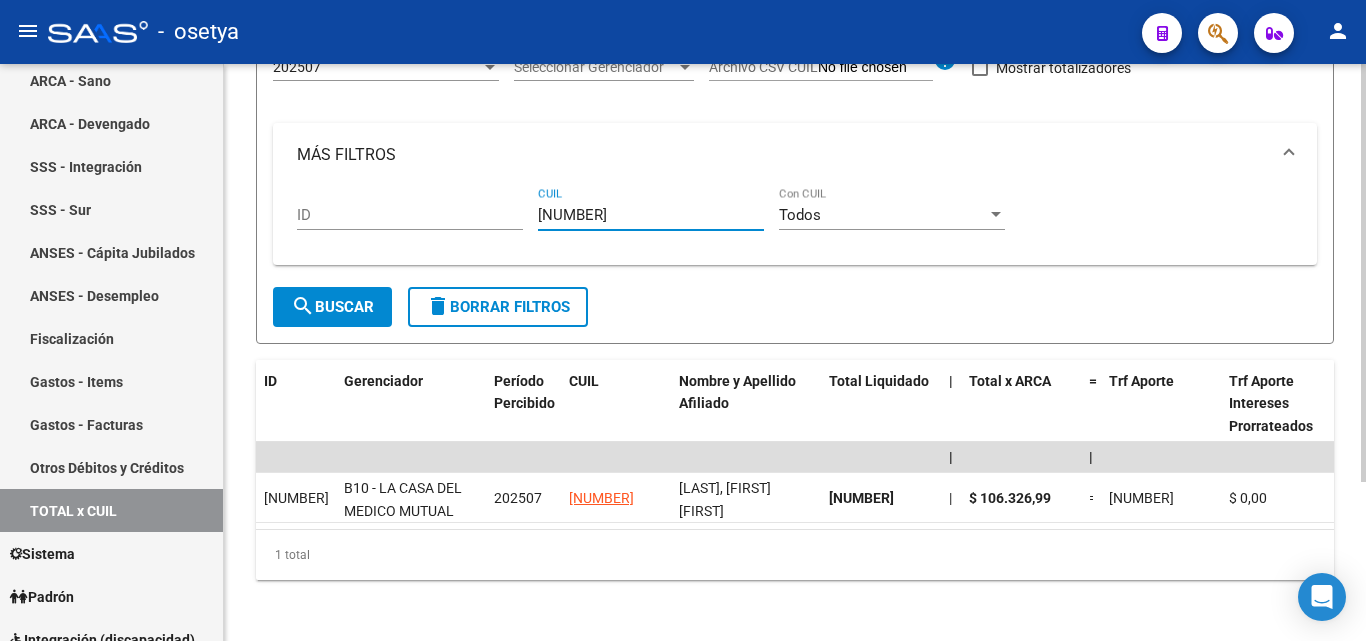 type on "[NUMBER]" 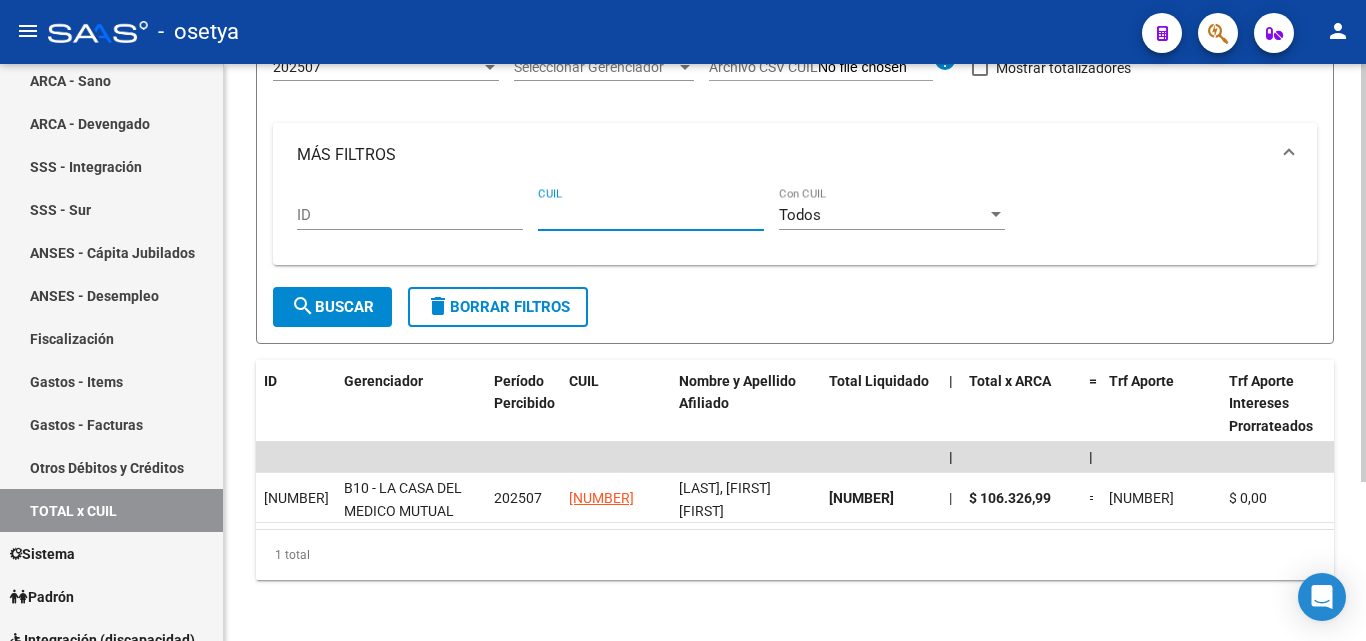 paste on "[NUMBER]" 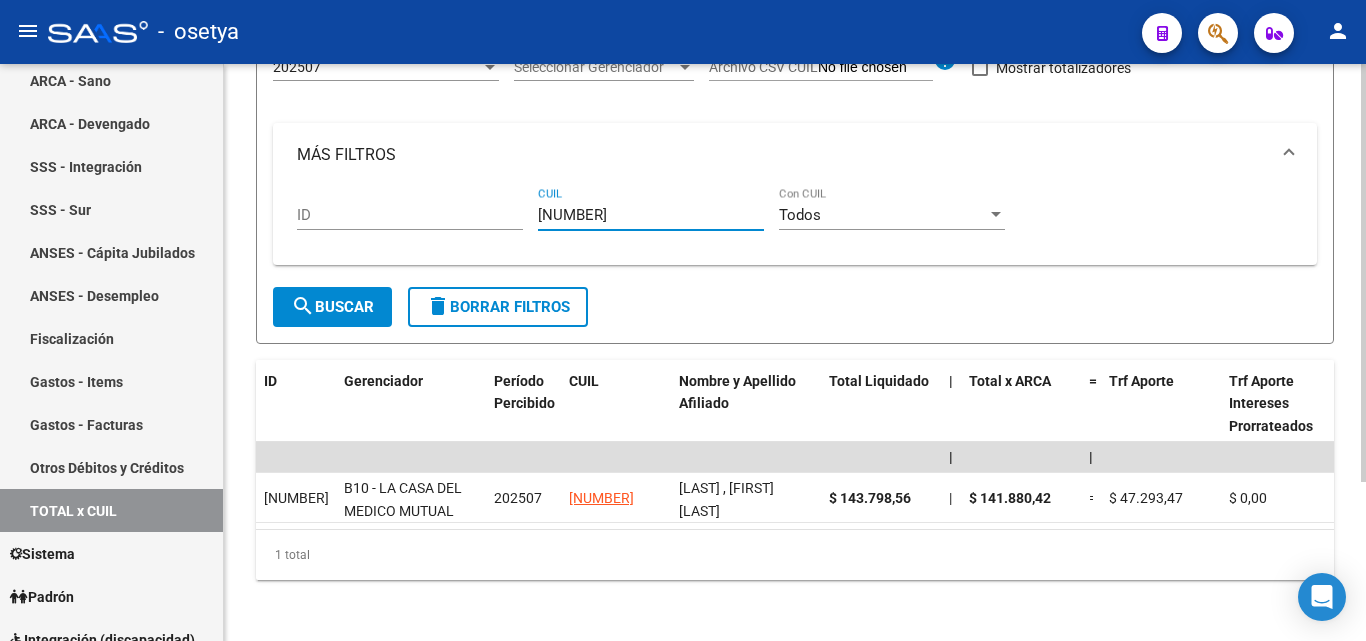 type on "[NUMBER]" 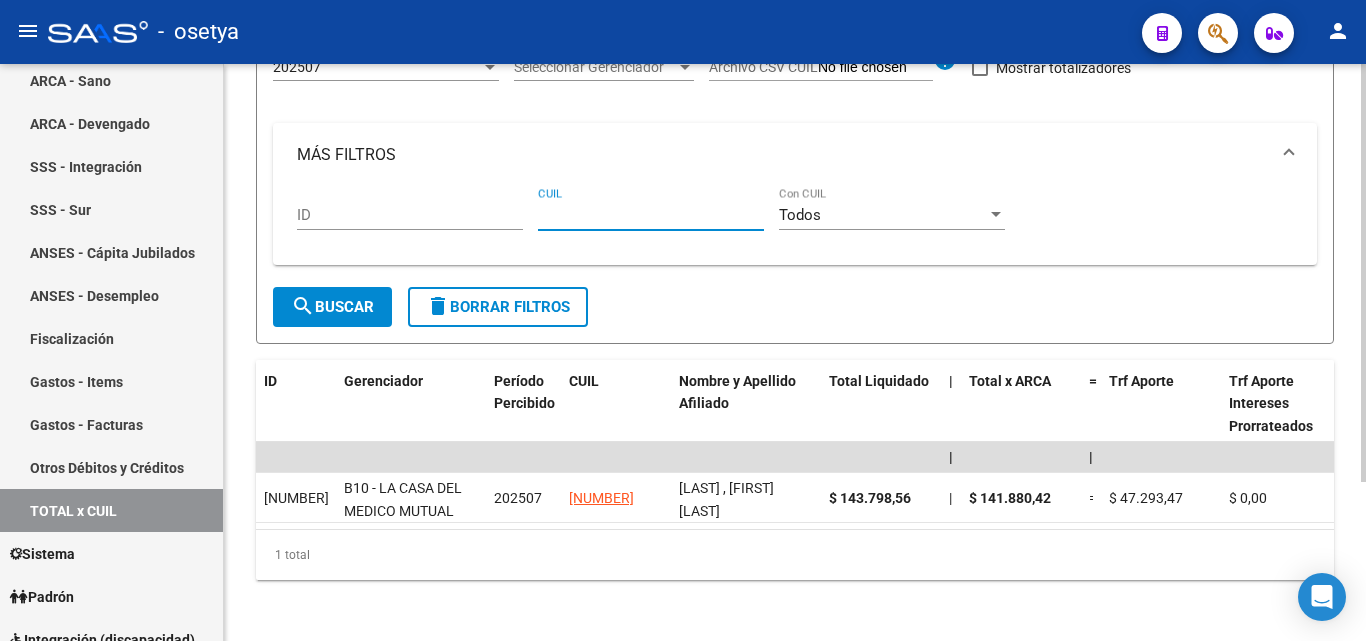 paste on "[CUIL]" 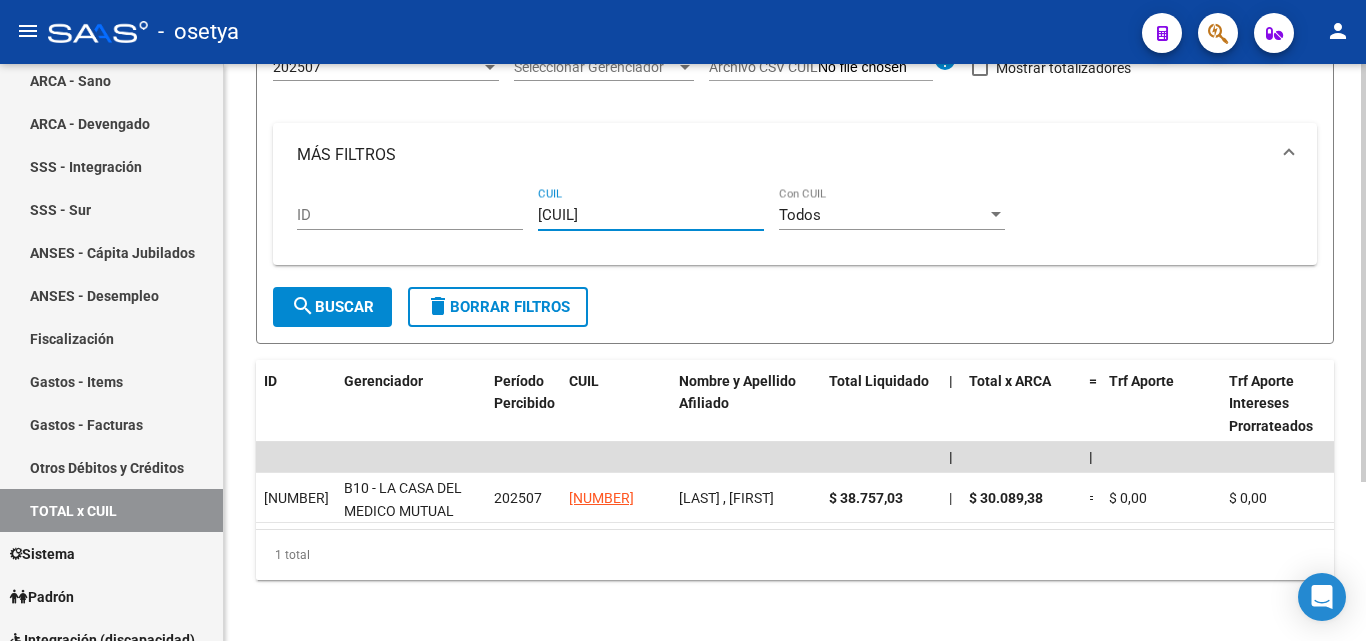 type on "[CUIL]" 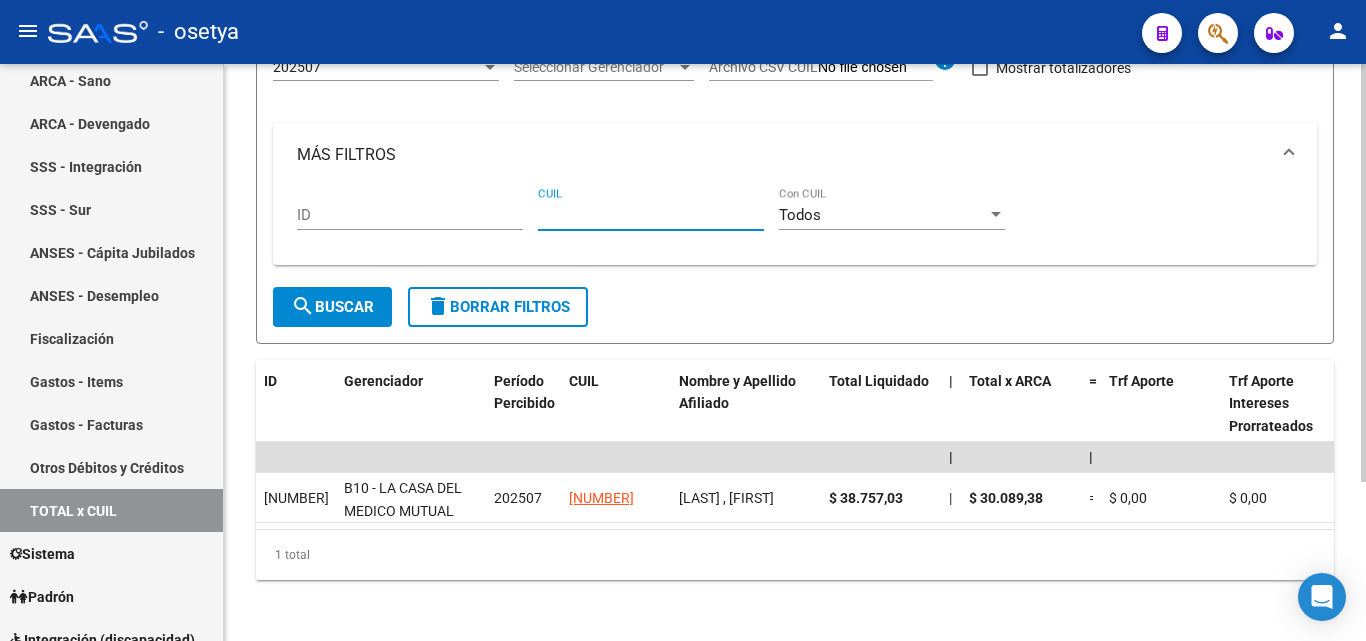 paste on "[CUIL]" 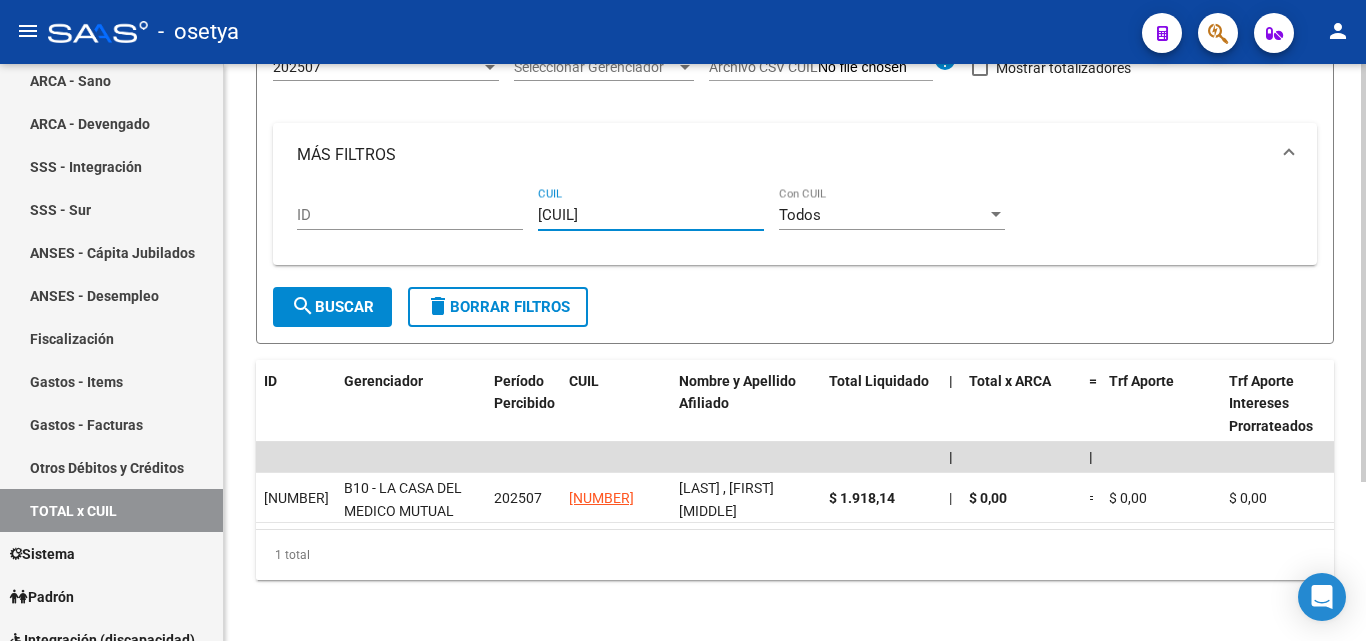 type on "[CUIL]" 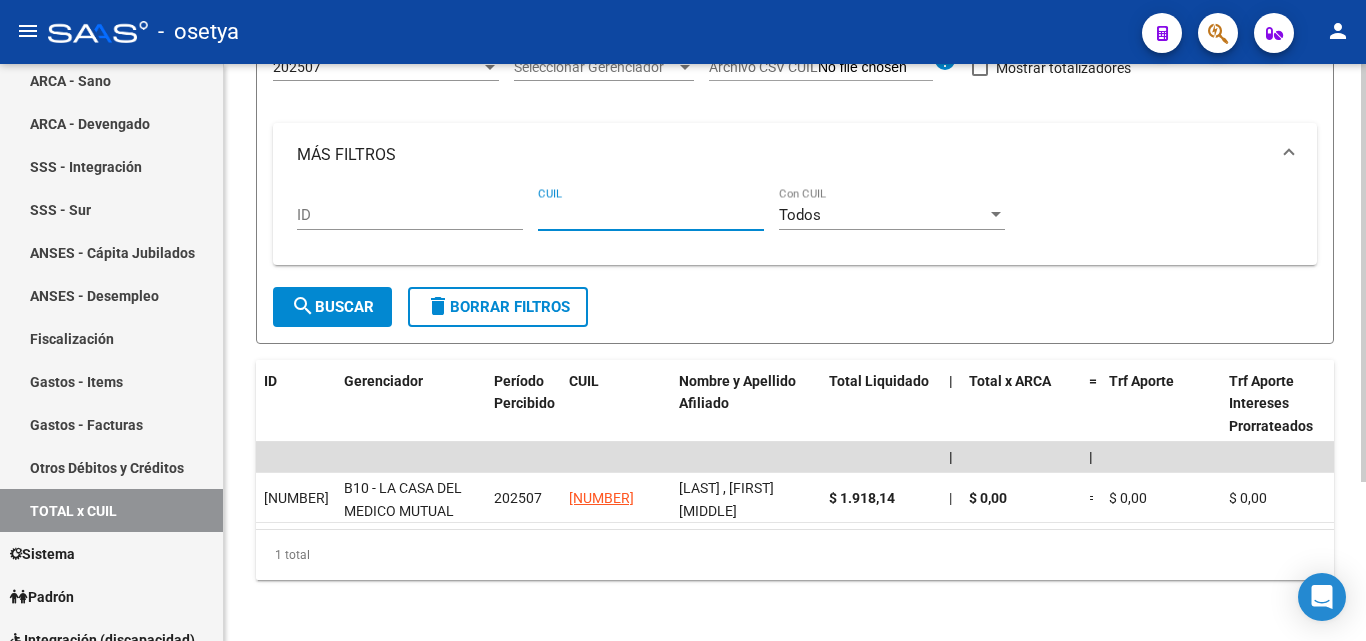 paste on "[NUMBER]" 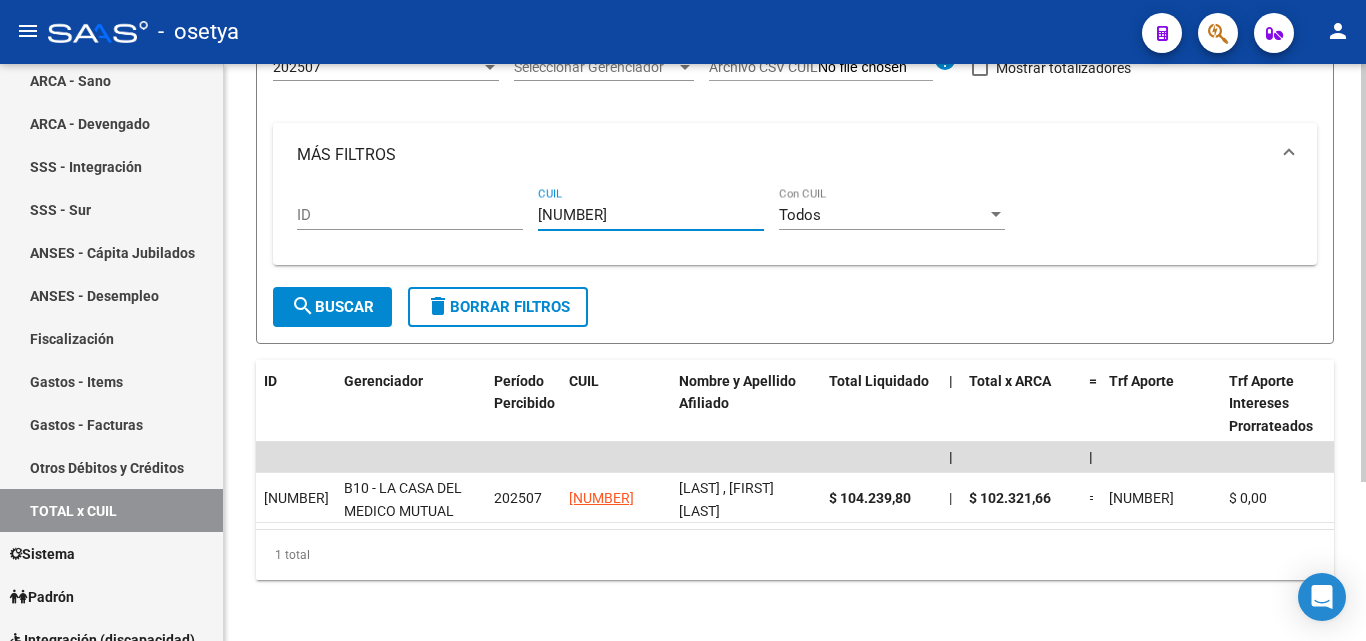 type on "[NUMBER]" 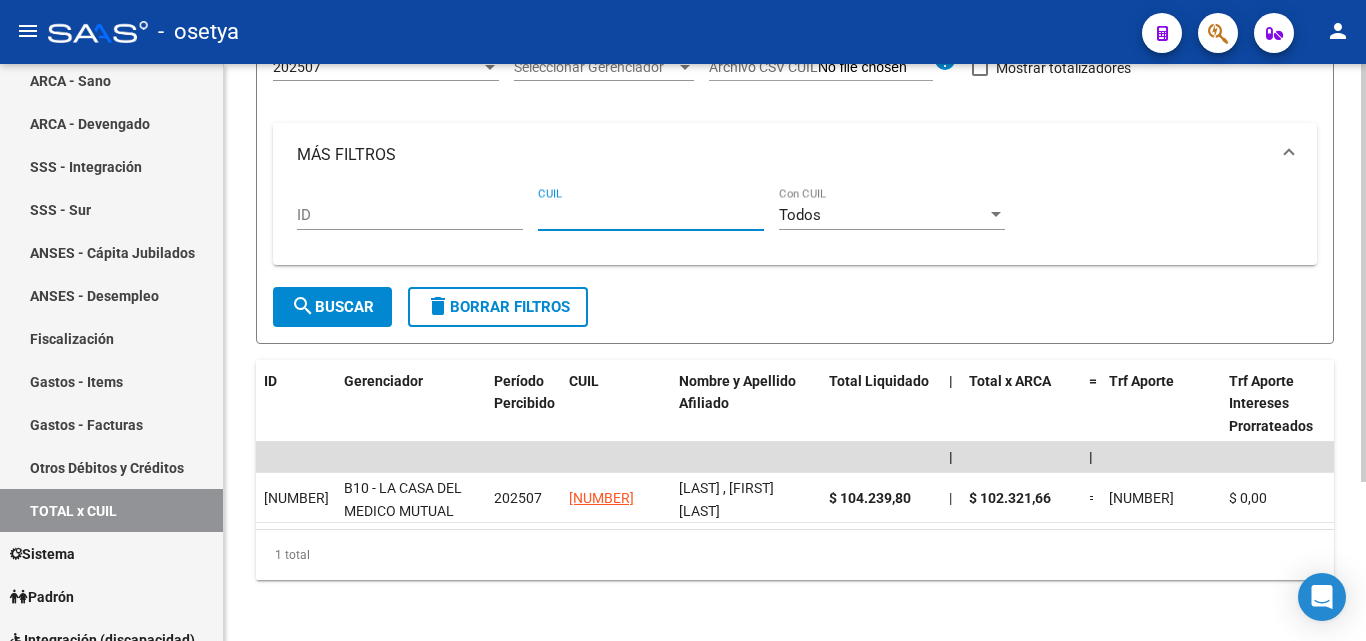 paste on "[NUMBER]" 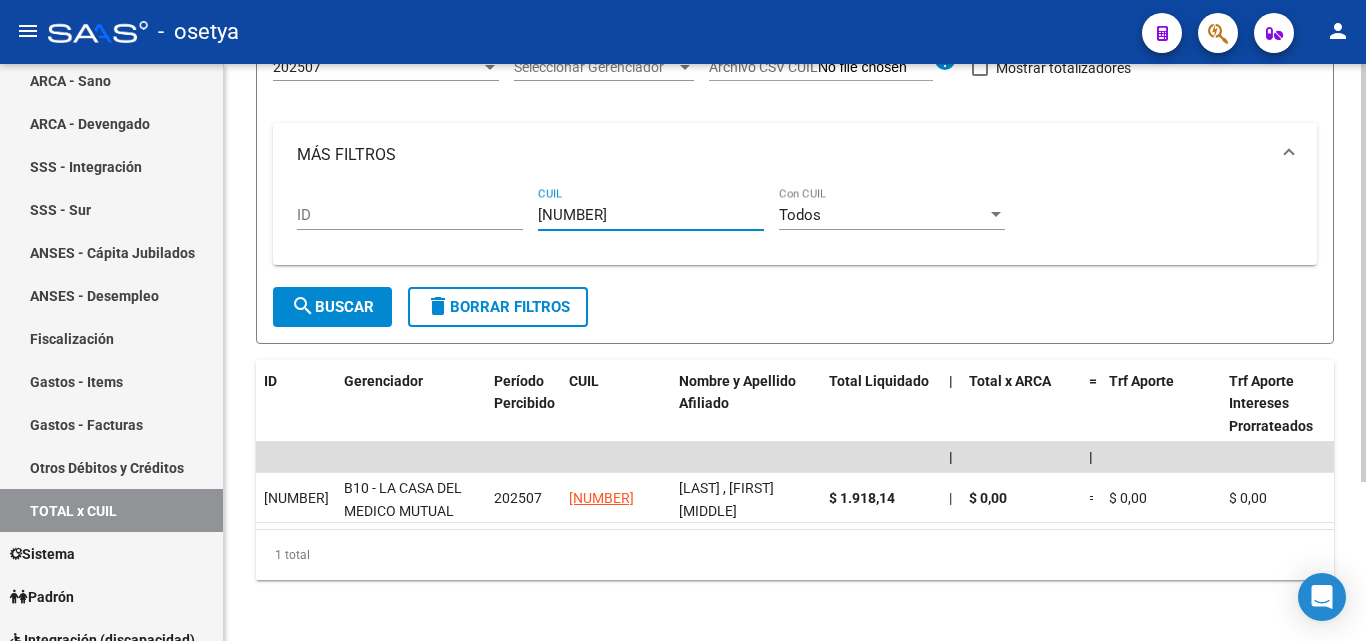 type on "[NUMBER]" 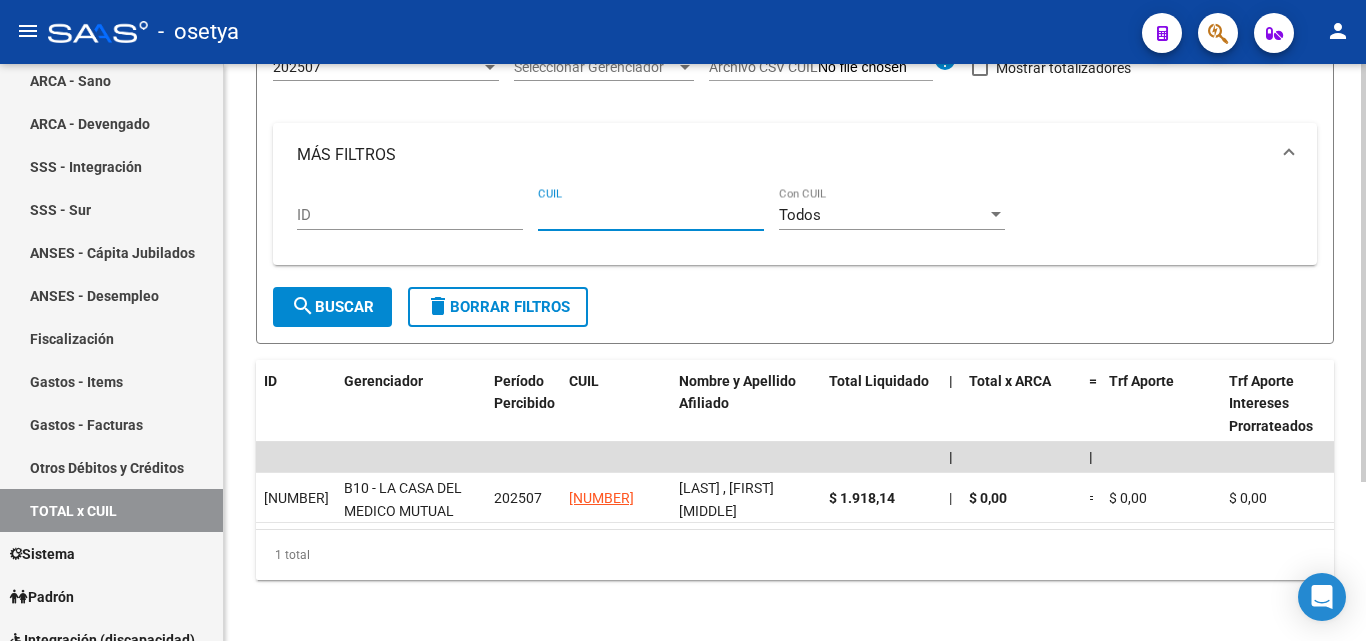 paste on "[NUMBER]" 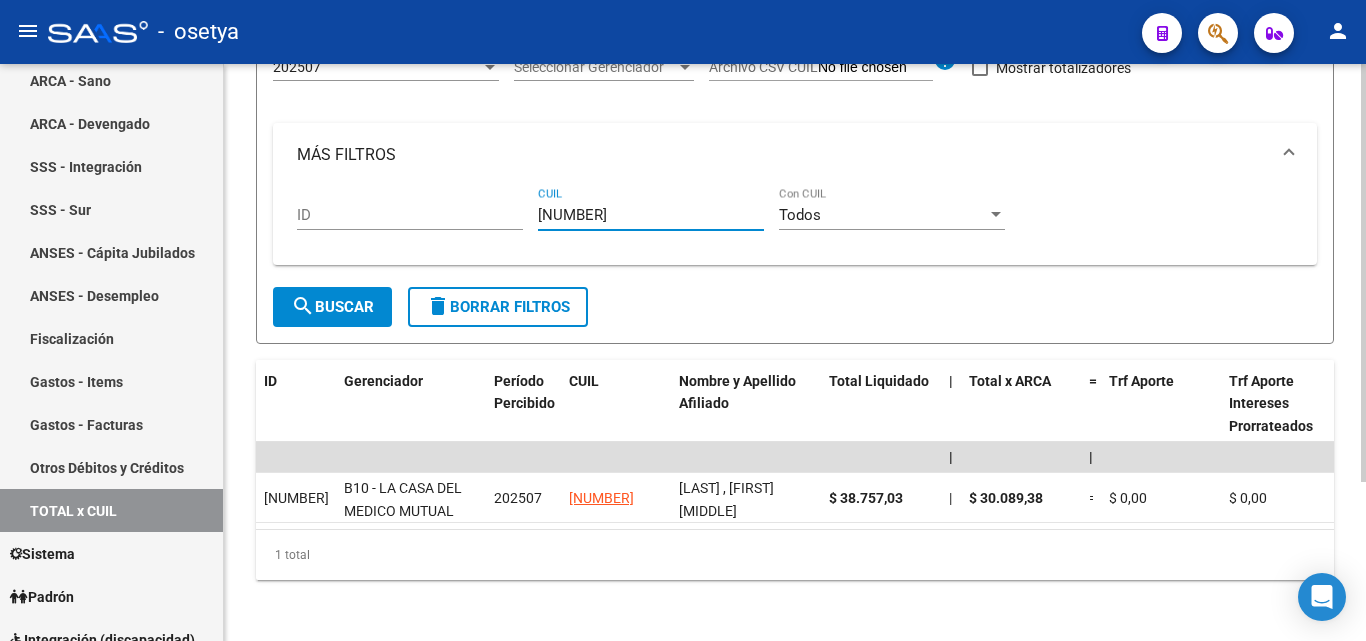 type on "[NUMBER]" 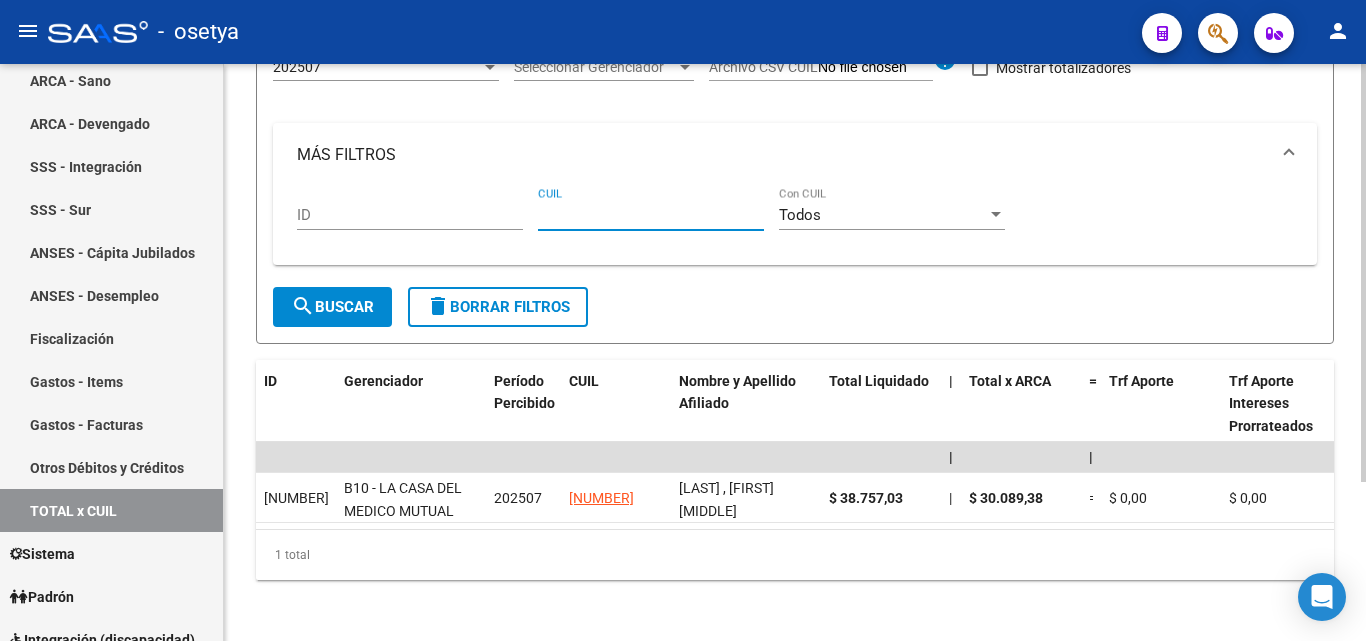 paste on "[CUIL]" 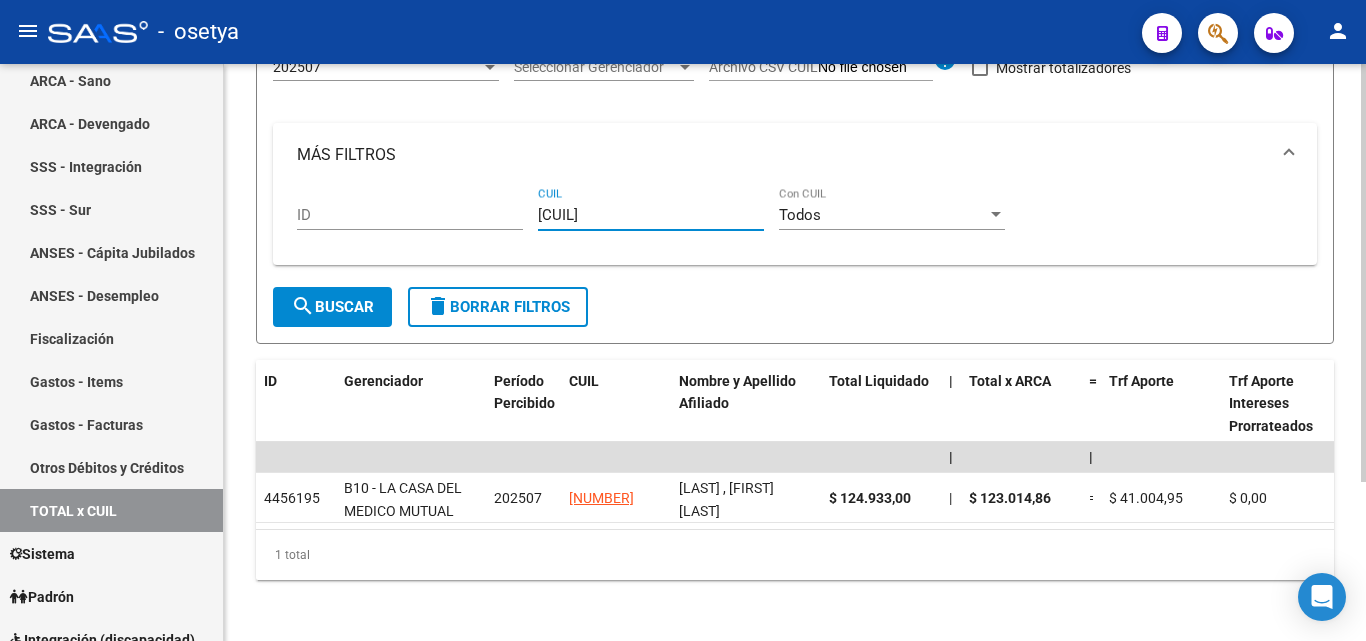 type on "[CUIL]" 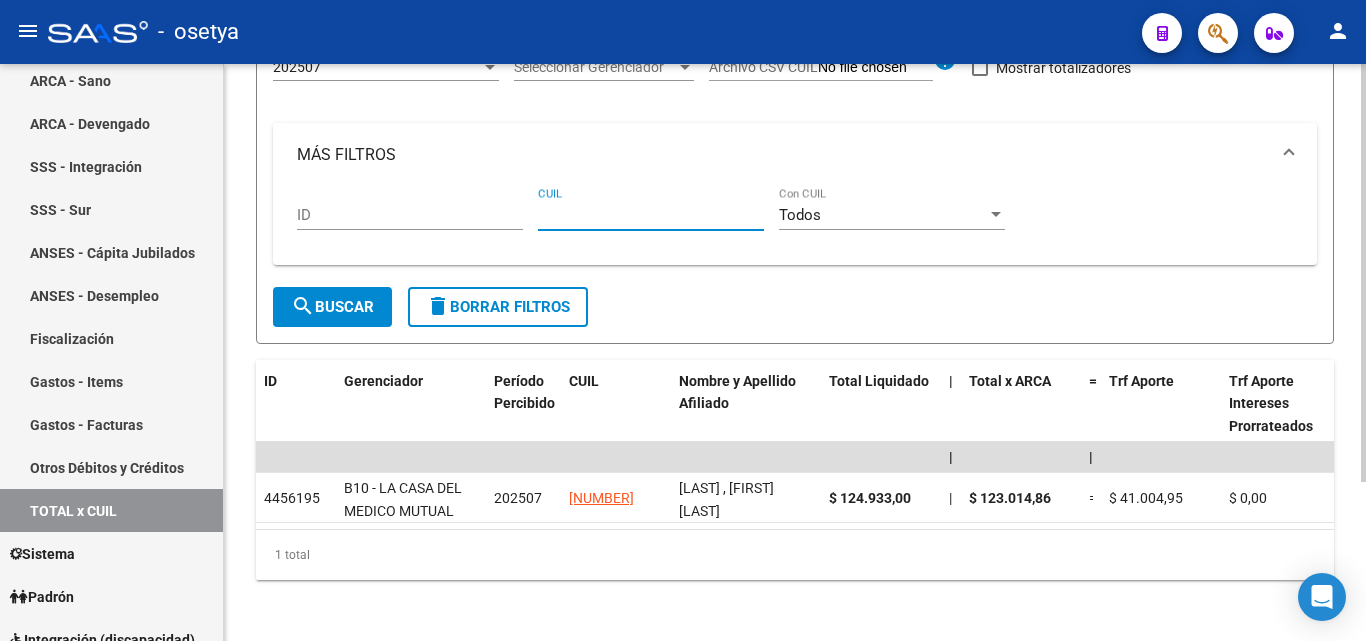 paste on "[CUIL]" 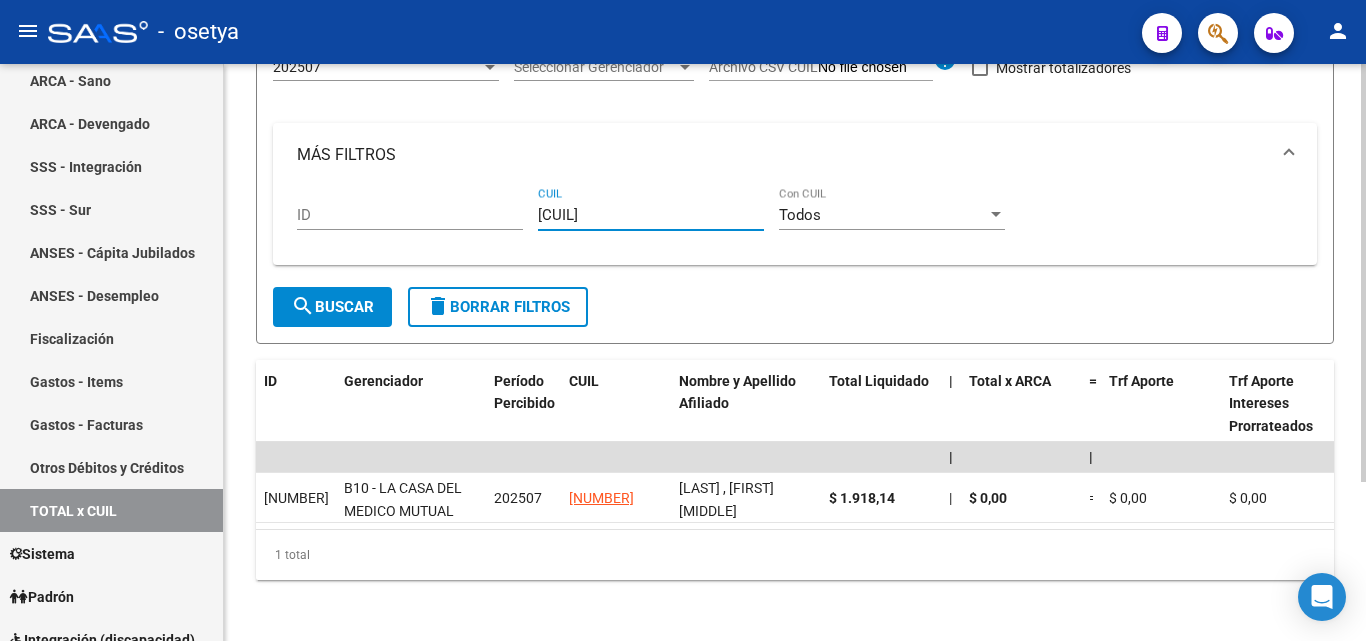 type on "[CUIL]" 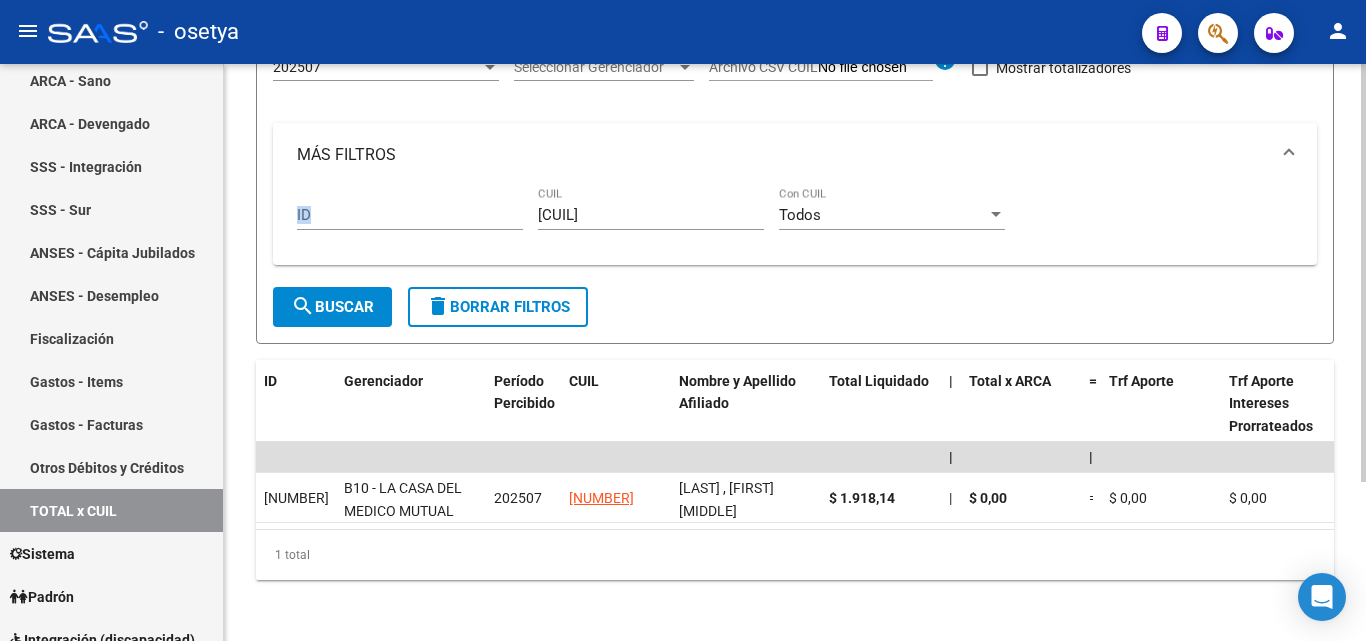 drag, startPoint x: 647, startPoint y: 205, endPoint x: 513, endPoint y: 210, distance: 134.09325 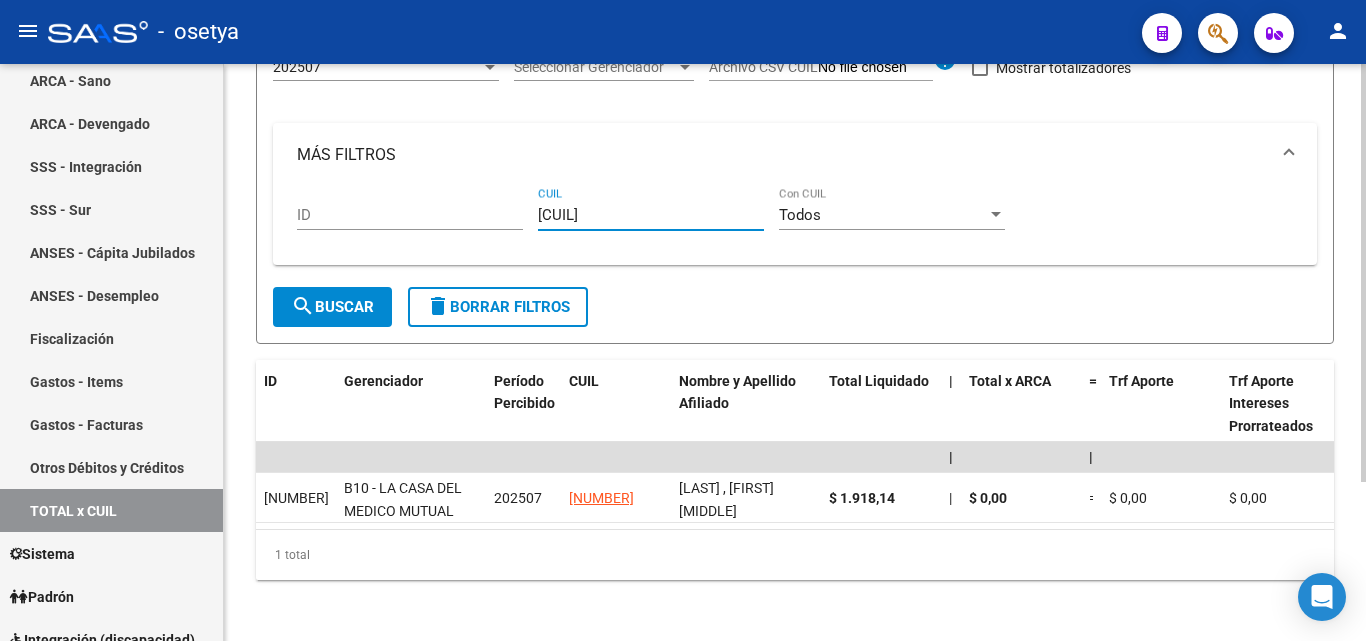 drag, startPoint x: 659, startPoint y: 211, endPoint x: 533, endPoint y: 223, distance: 126.57014 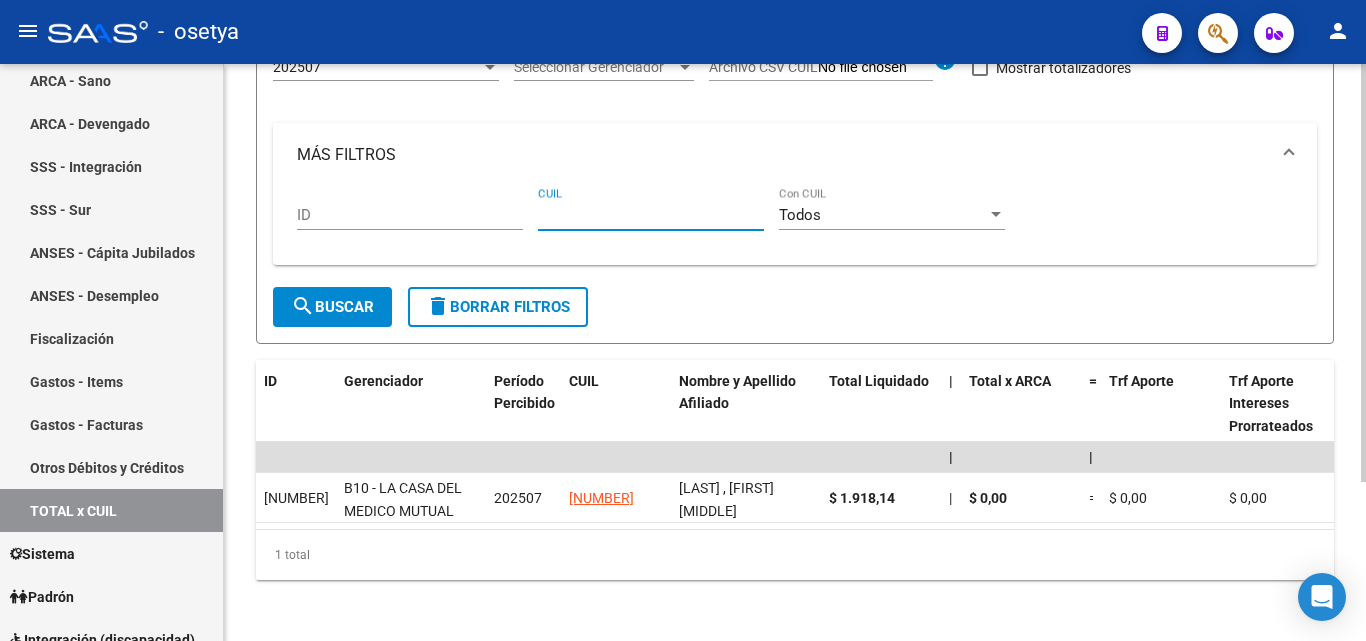 paste on "[NUMBER]" 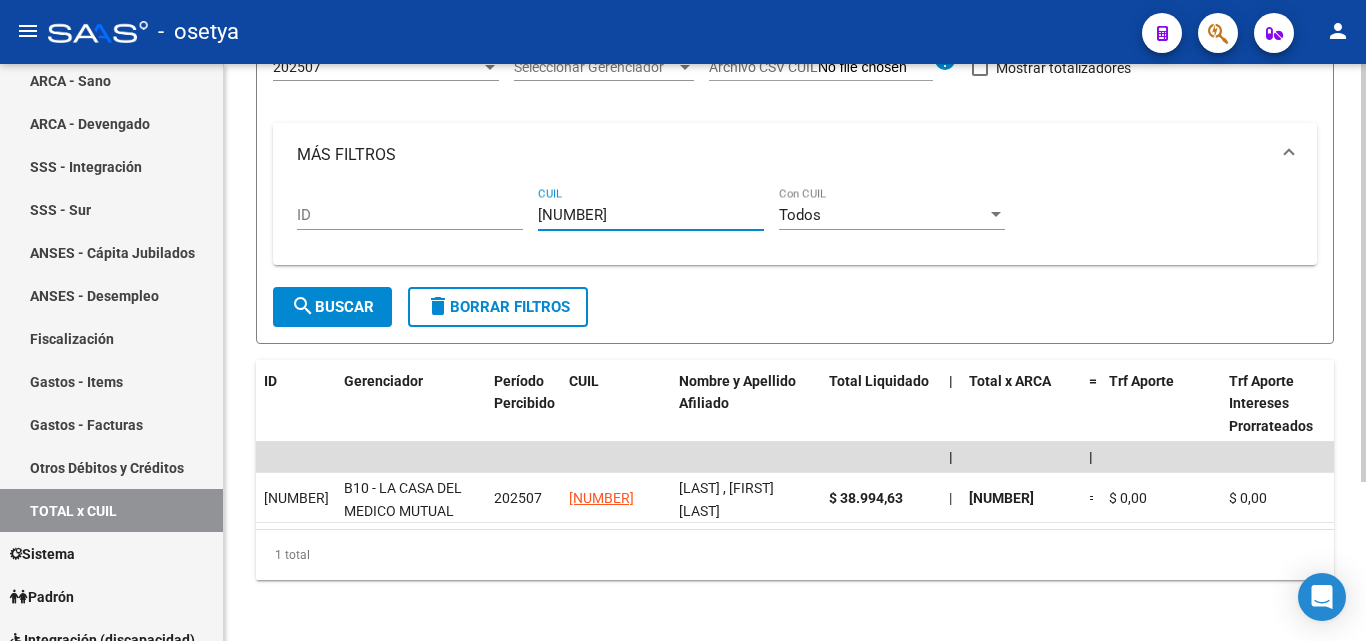 type on "[NUMBER]" 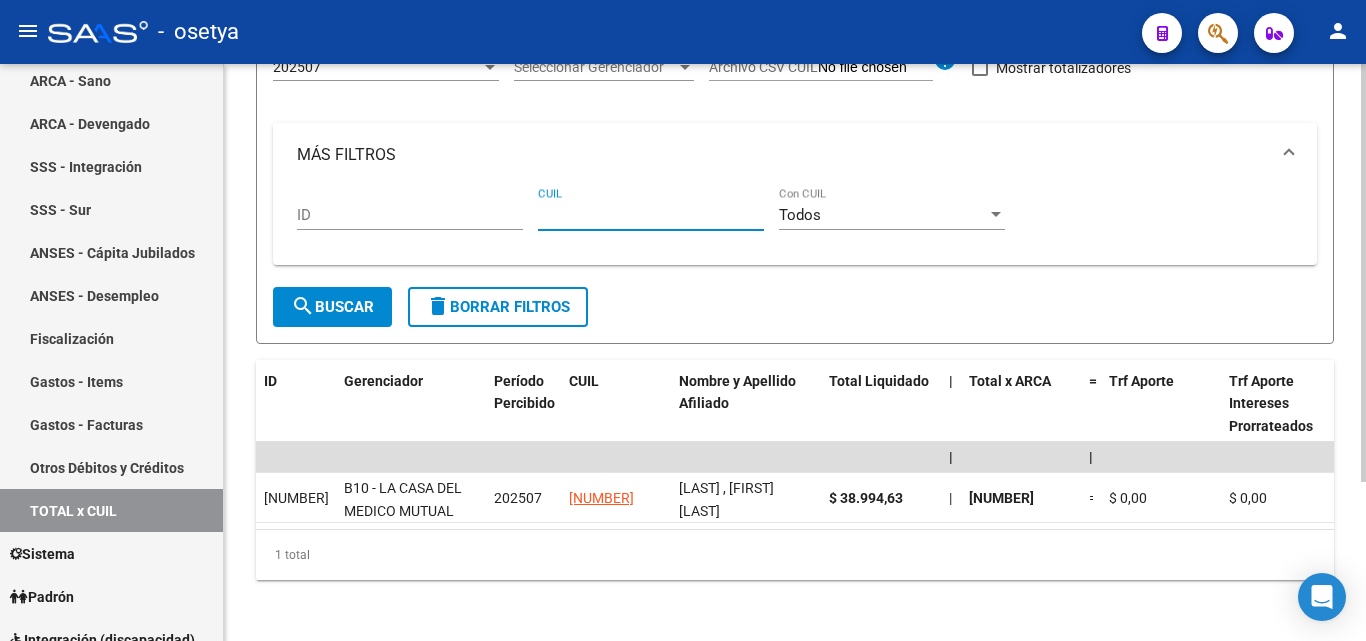 paste on "[NUMBER]" 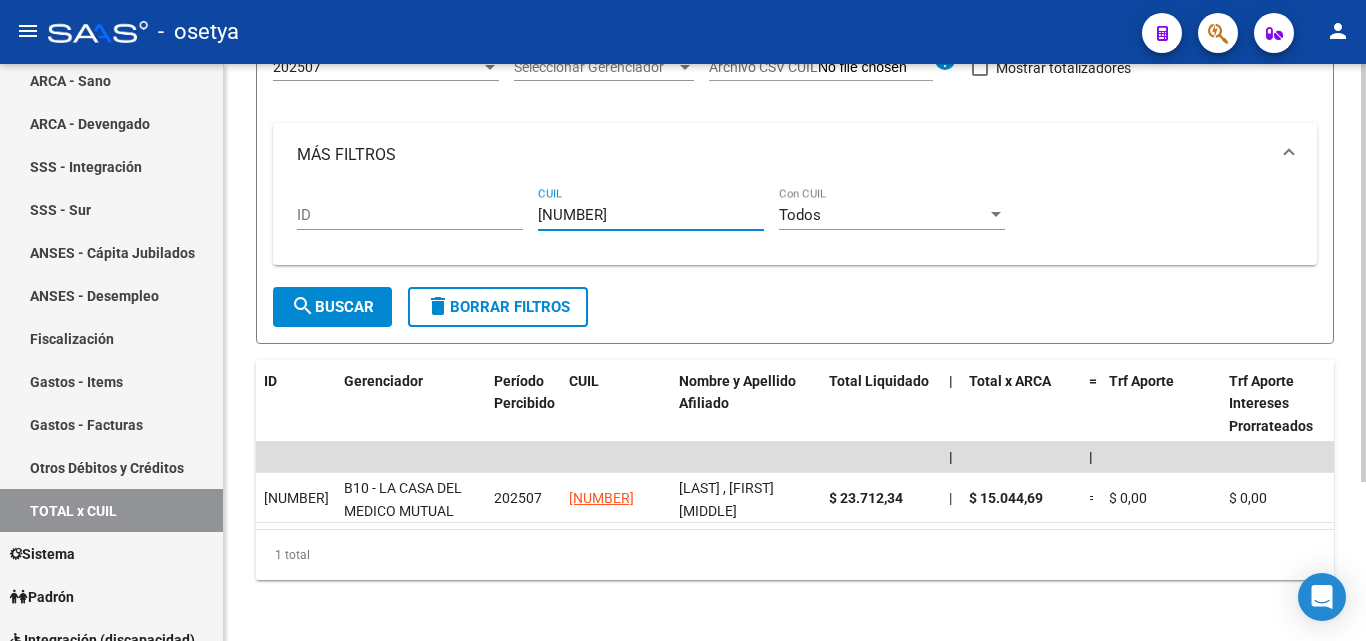 type on "[NUMBER]" 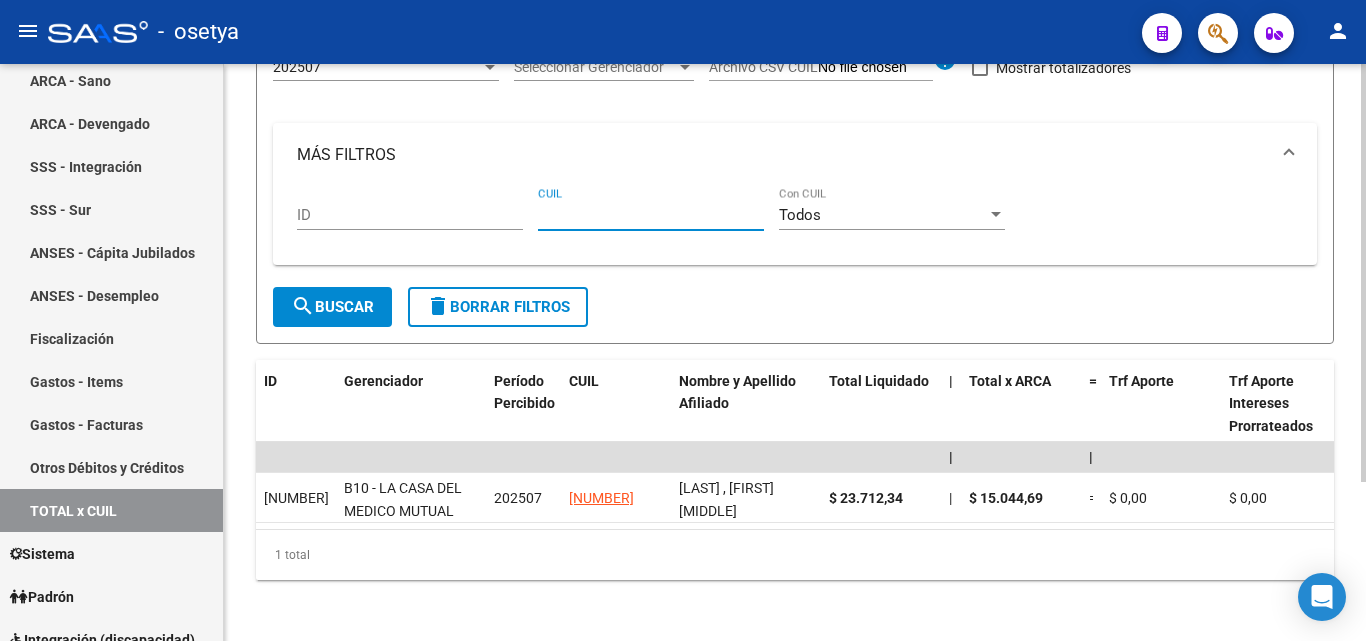 paste on "[CUIL]" 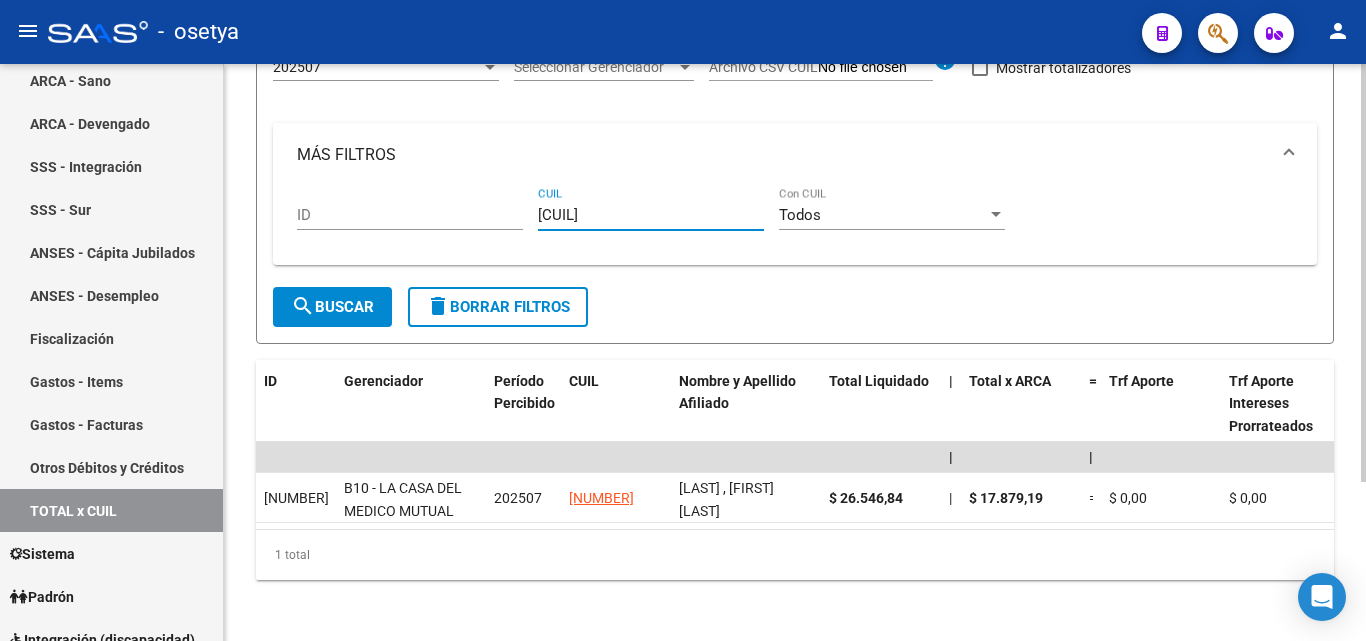 type on "[CUIL]" 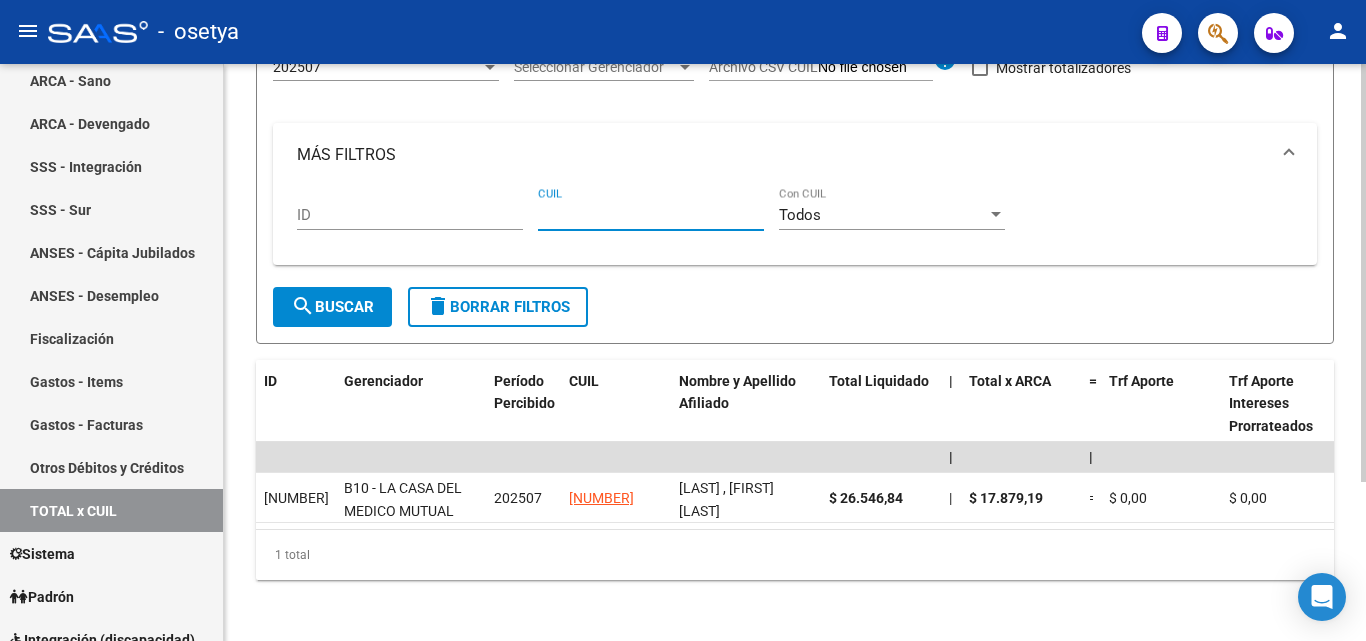 paste on "[CUIL]" 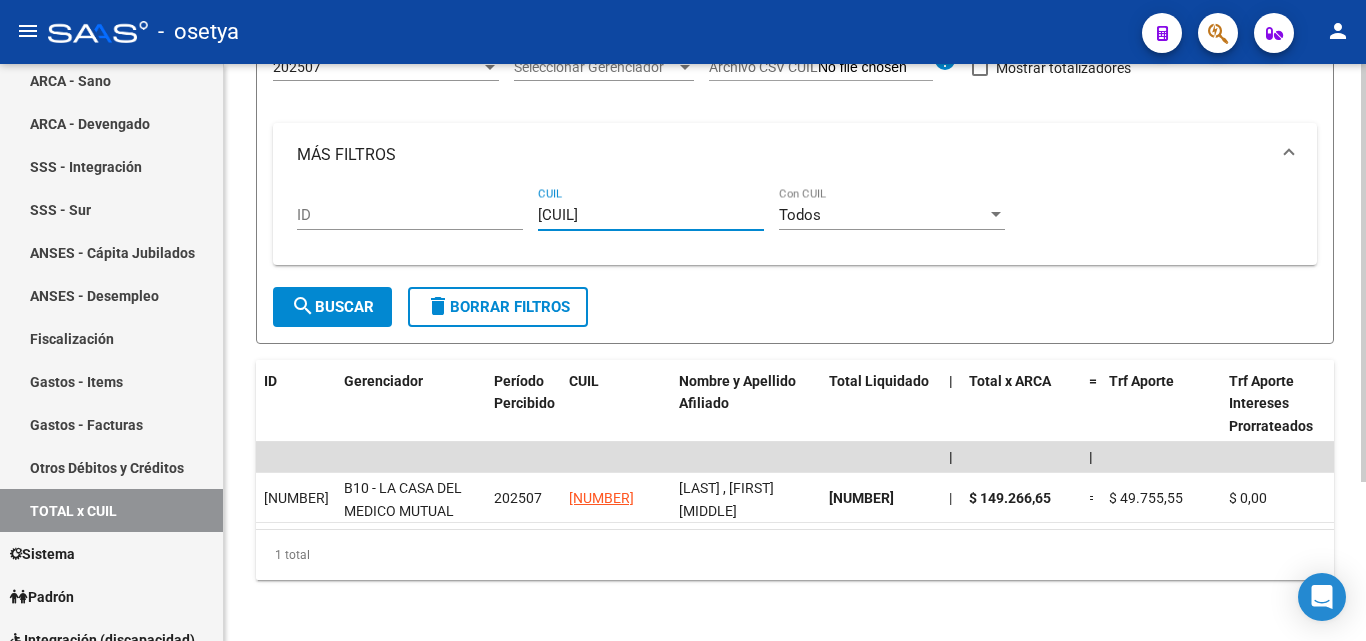 type on "[CUIL]" 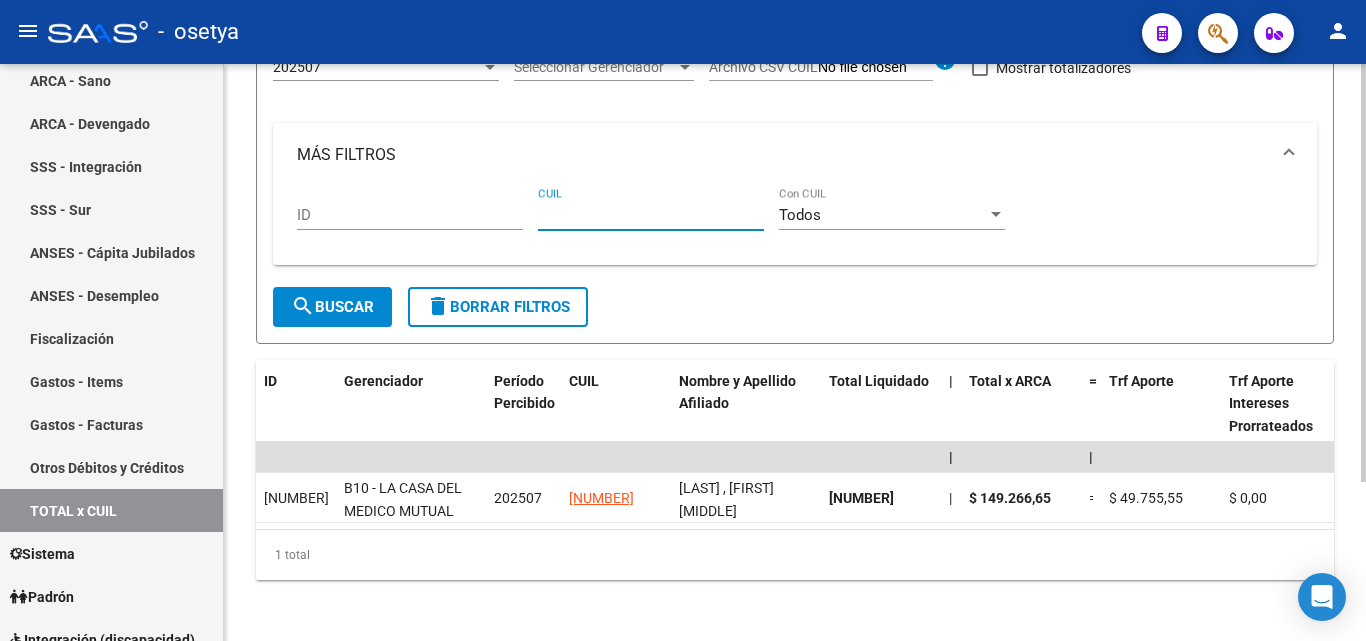 paste on "[CUIL]" 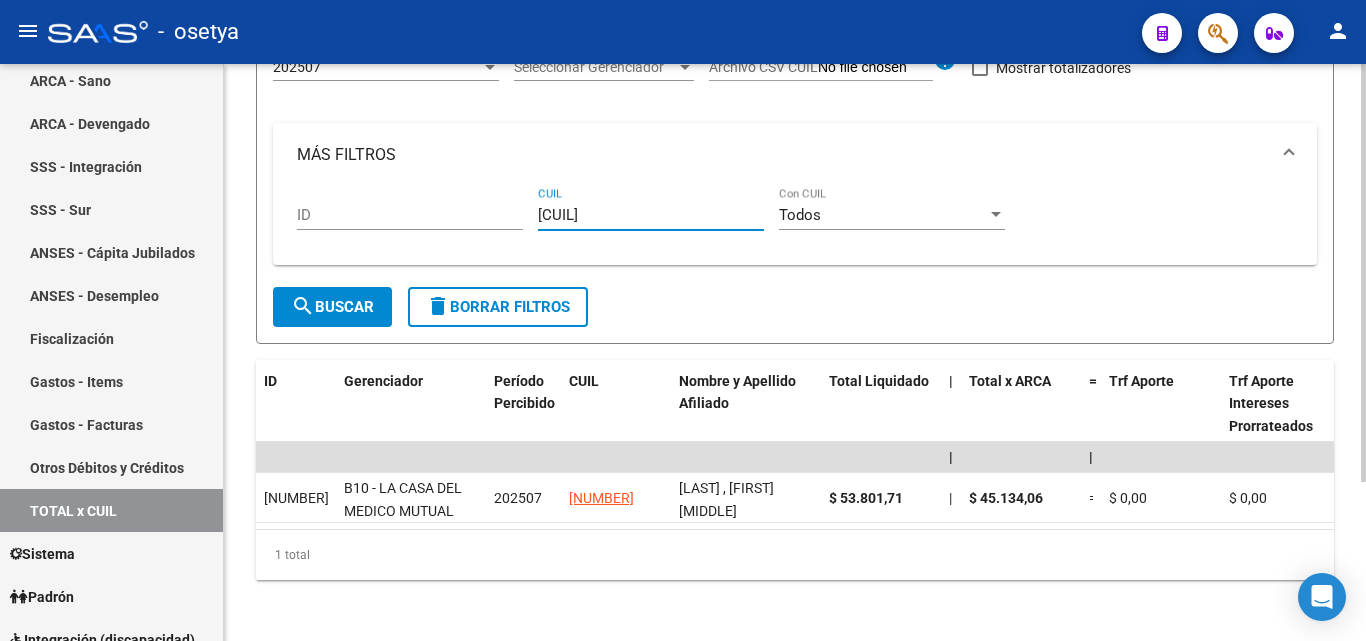 type on "[CUIL]" 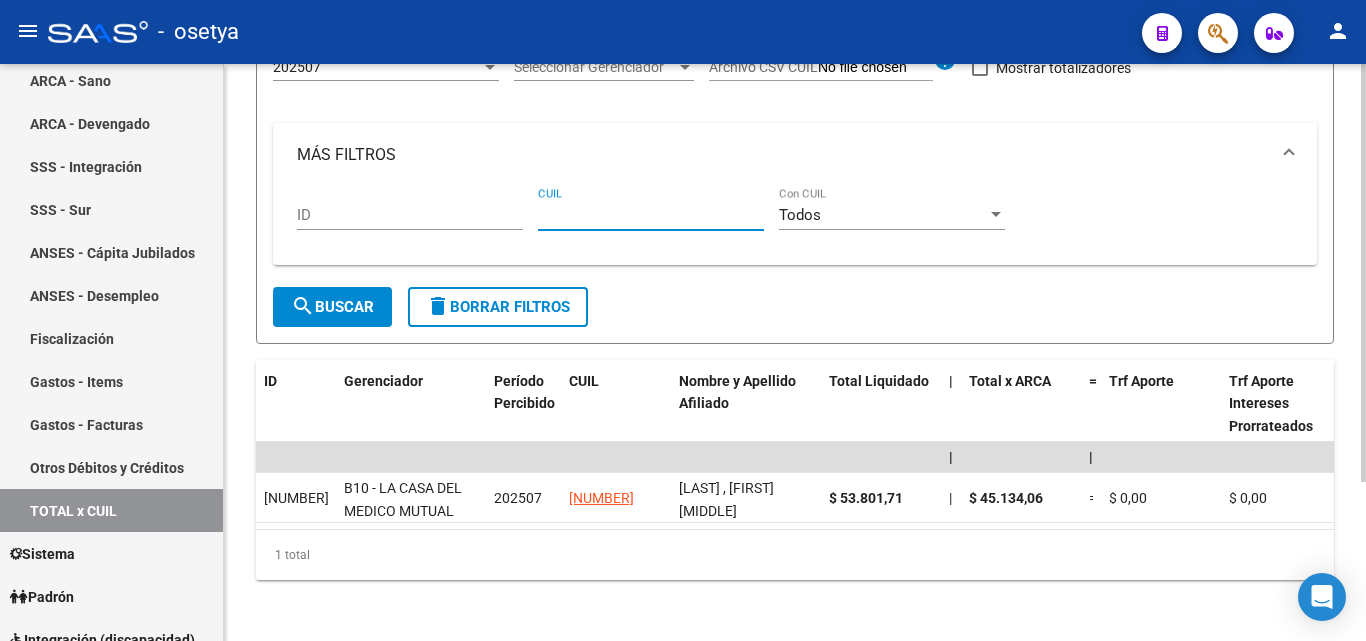 paste on "[NUMBER]" 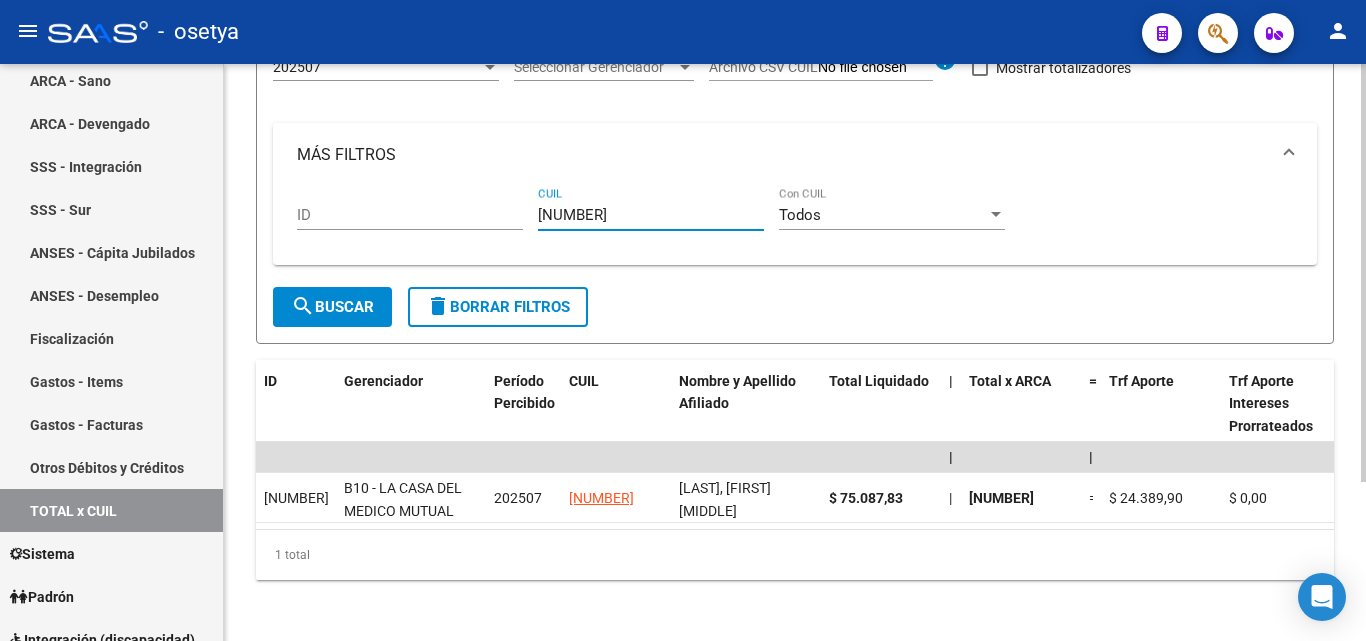type on "[NUMBER]" 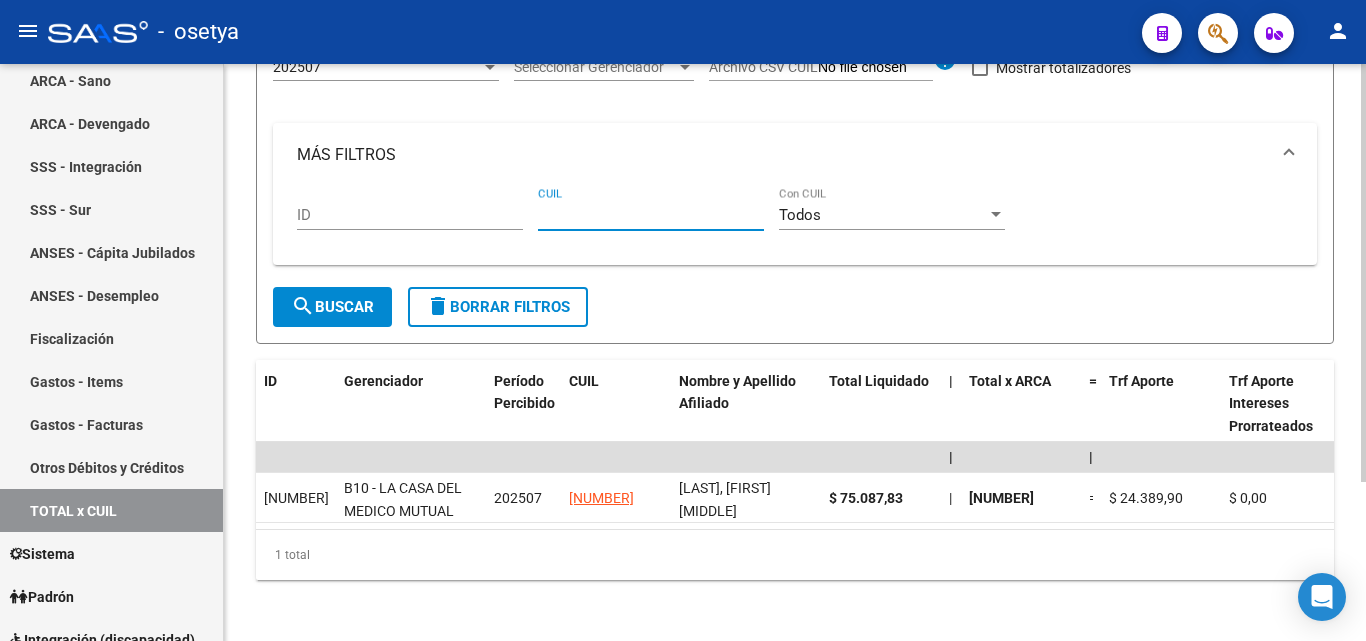 paste on "[NUMBER]" 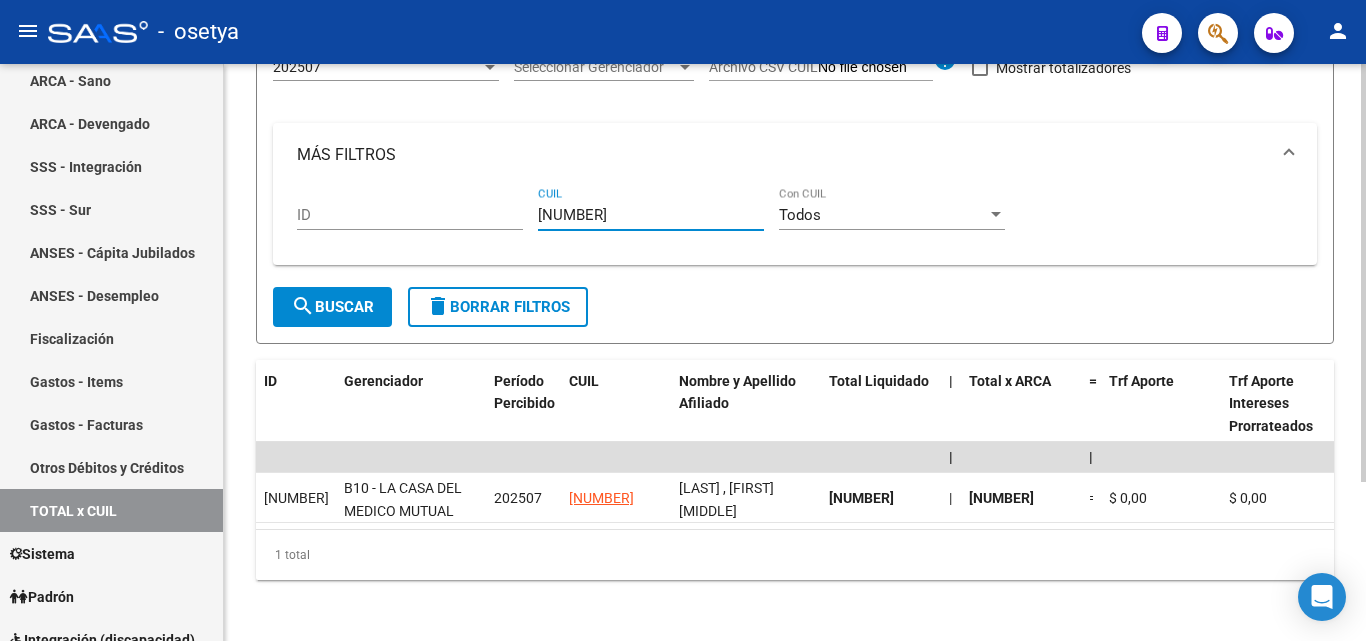 type on "[NUMBER]" 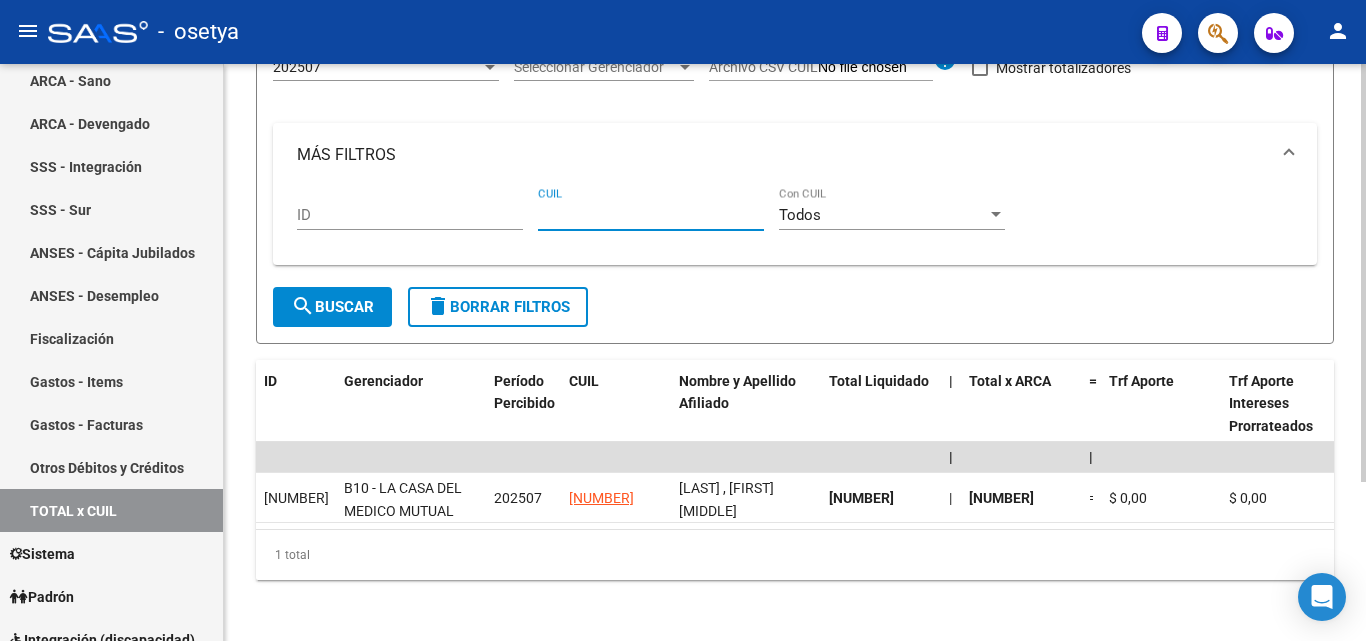 paste on "[NUMBER]" 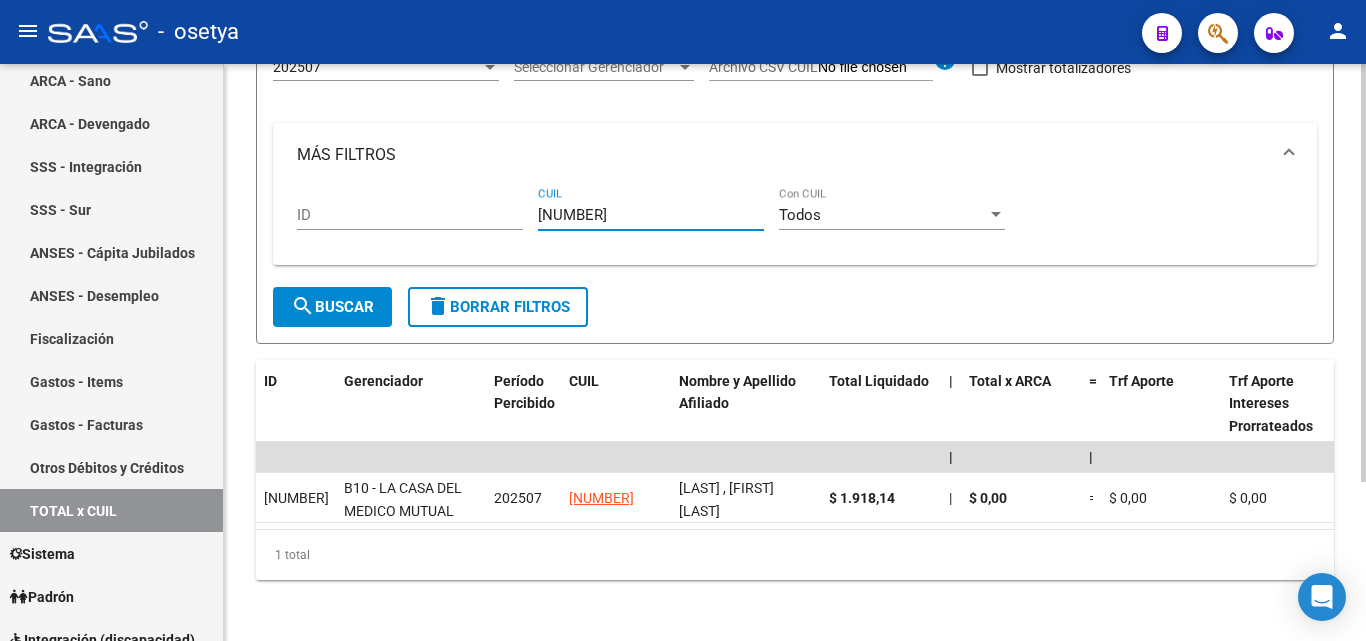 type on "[NUMBER]" 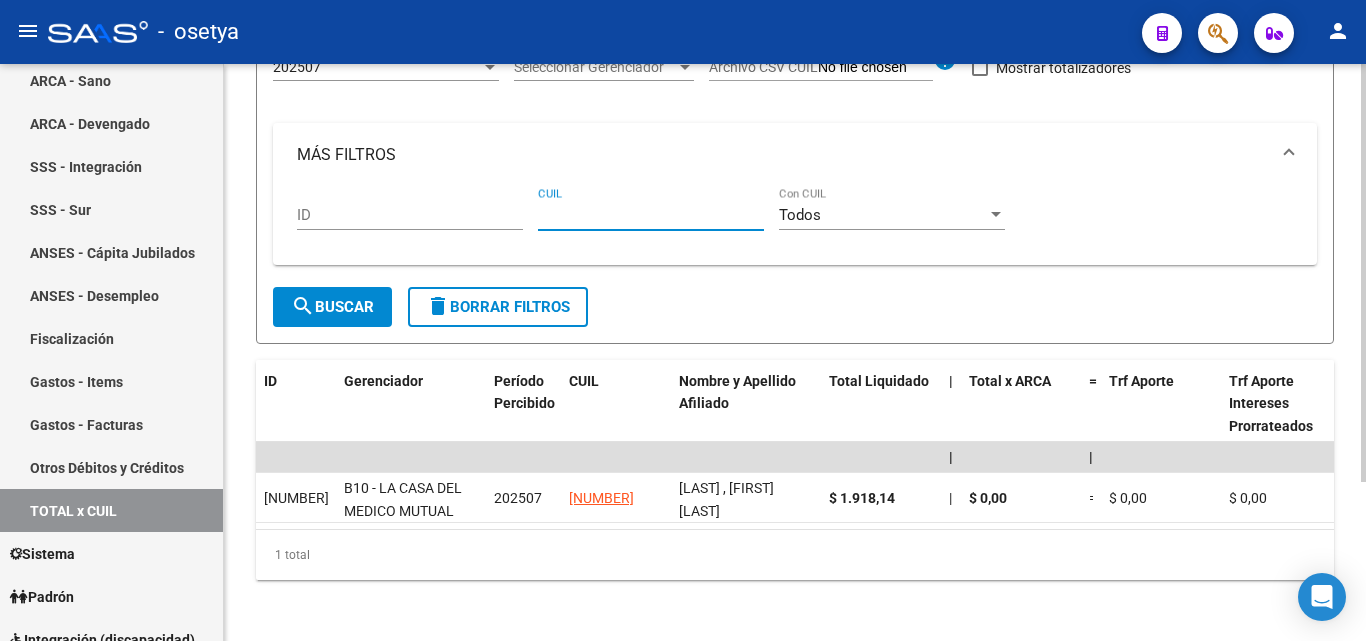 paste on "[NUMBER]" 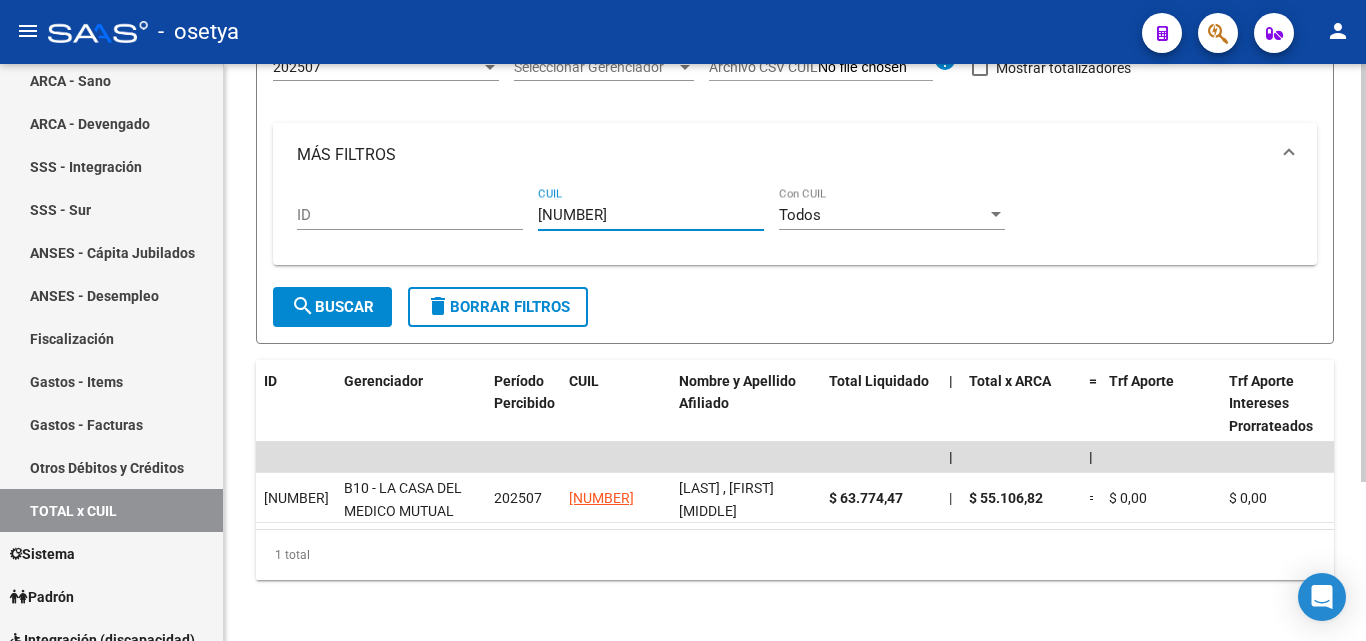 type on "[NUMBER]" 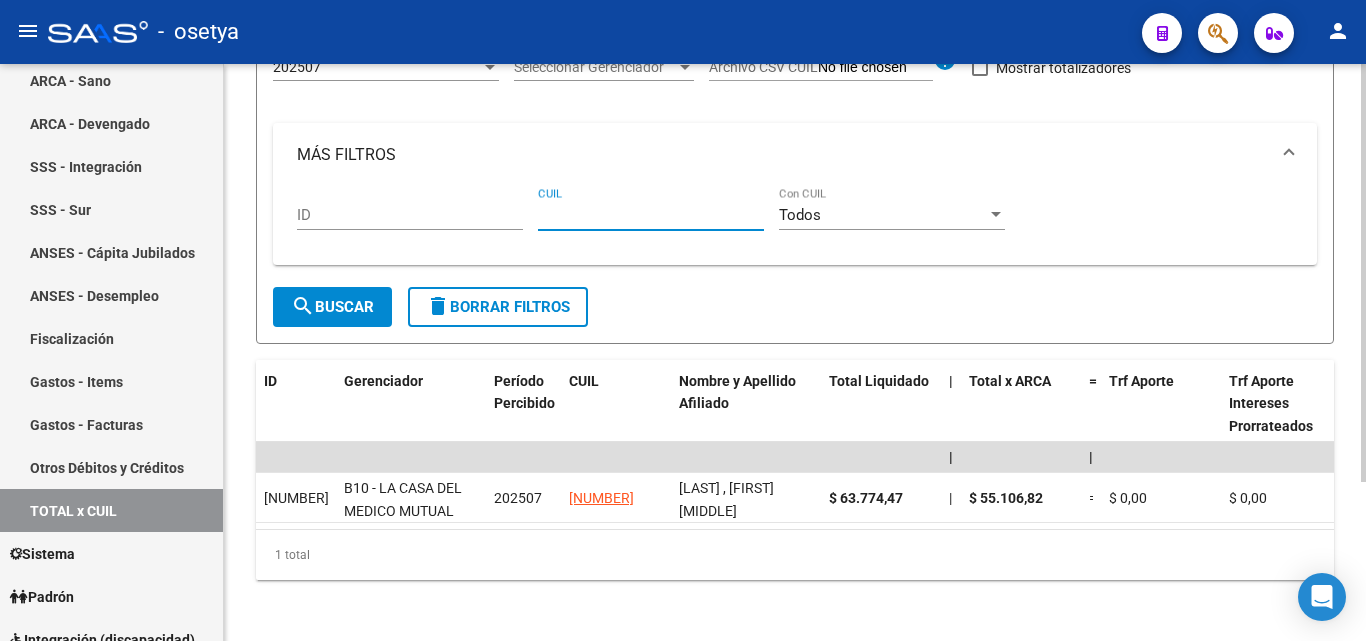 paste on "[NUMBER]" 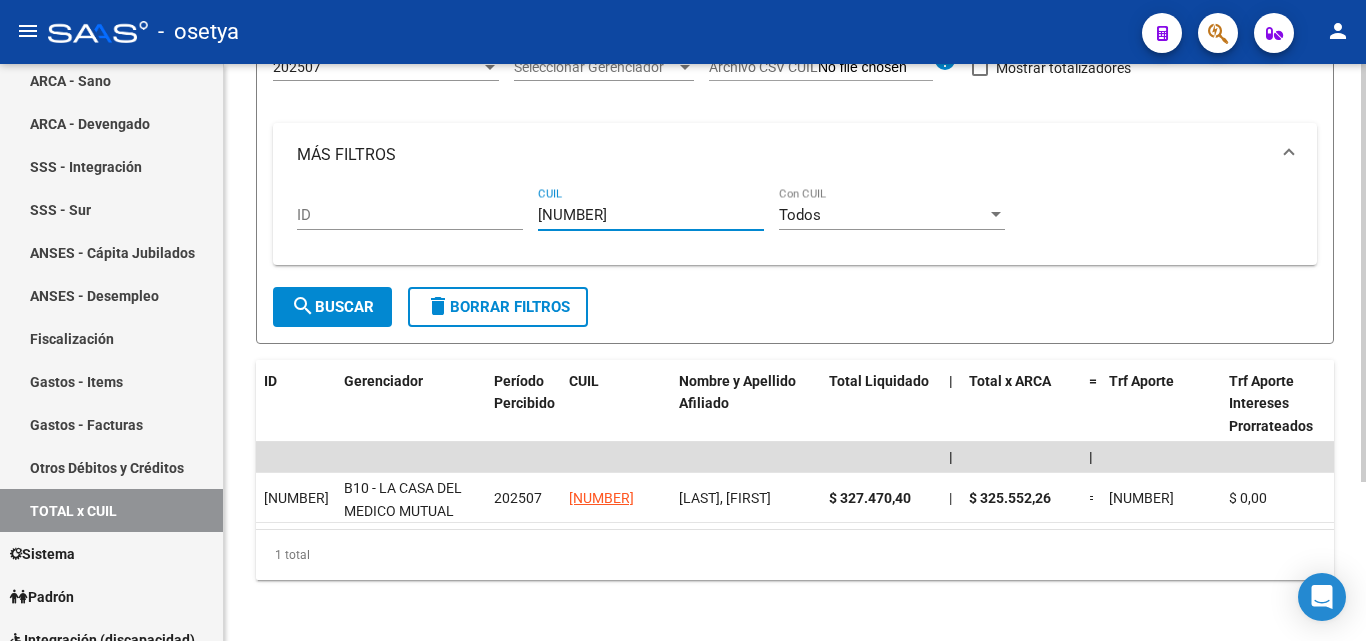 type on "[NUMBER]" 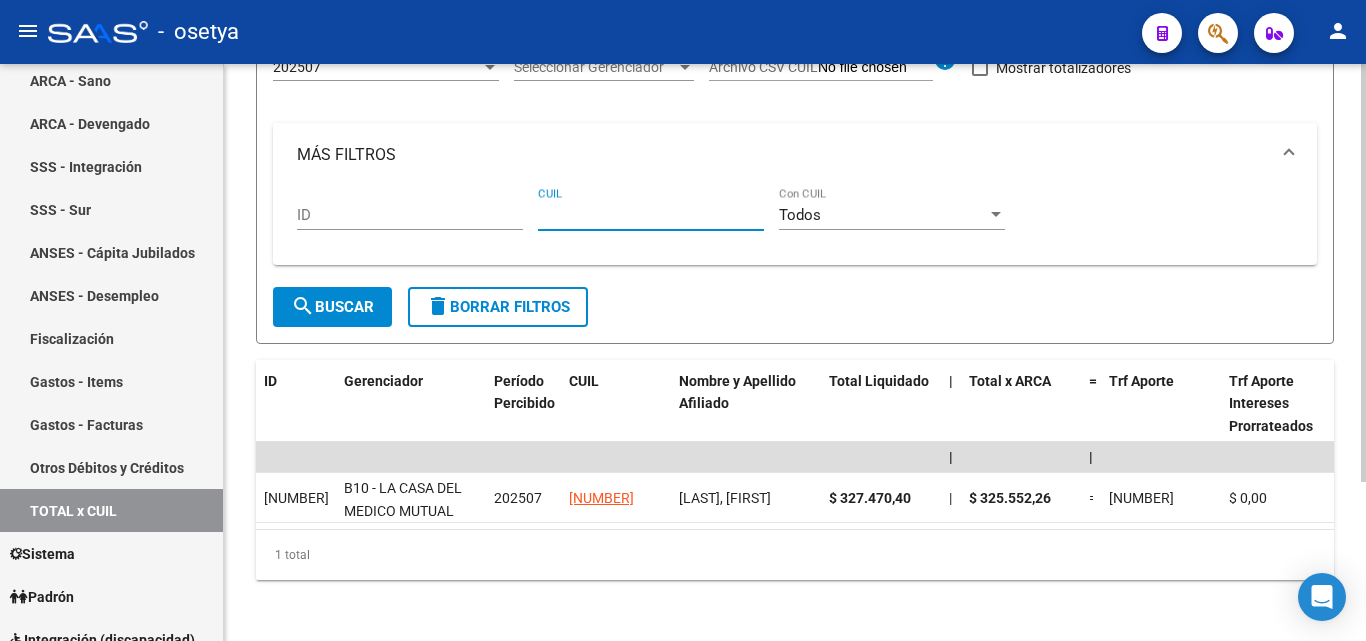 paste on "[NUMBER]" 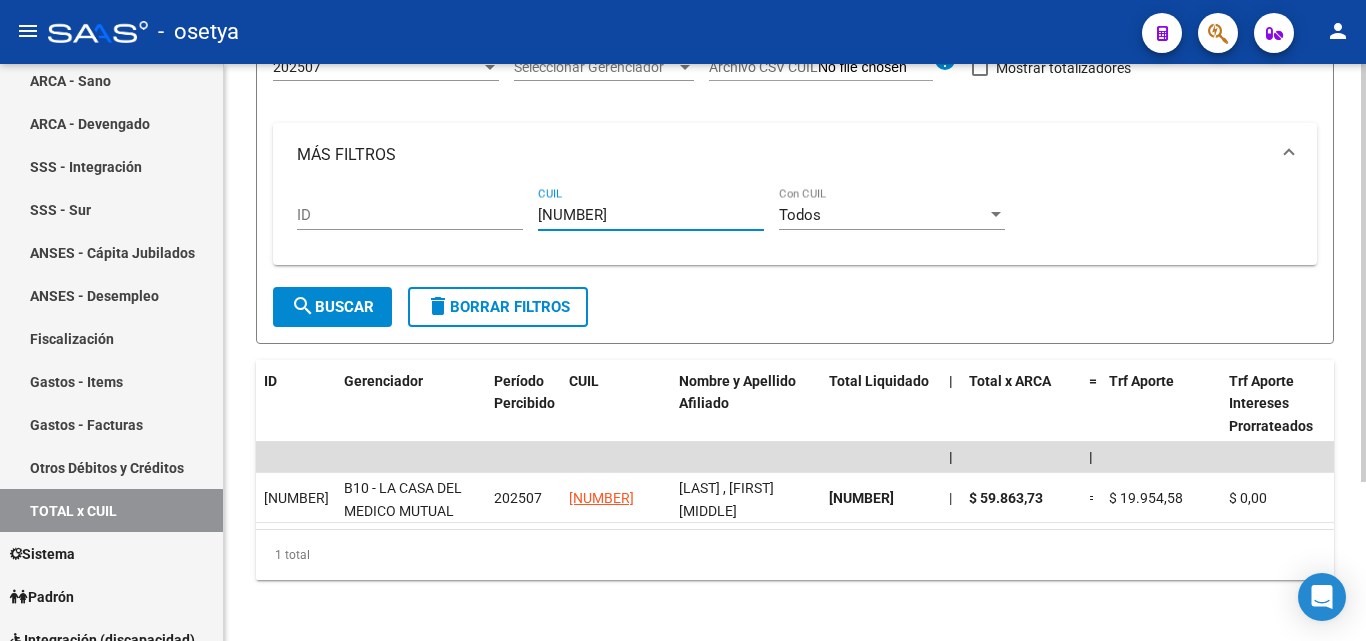 type on "[NUMBER]" 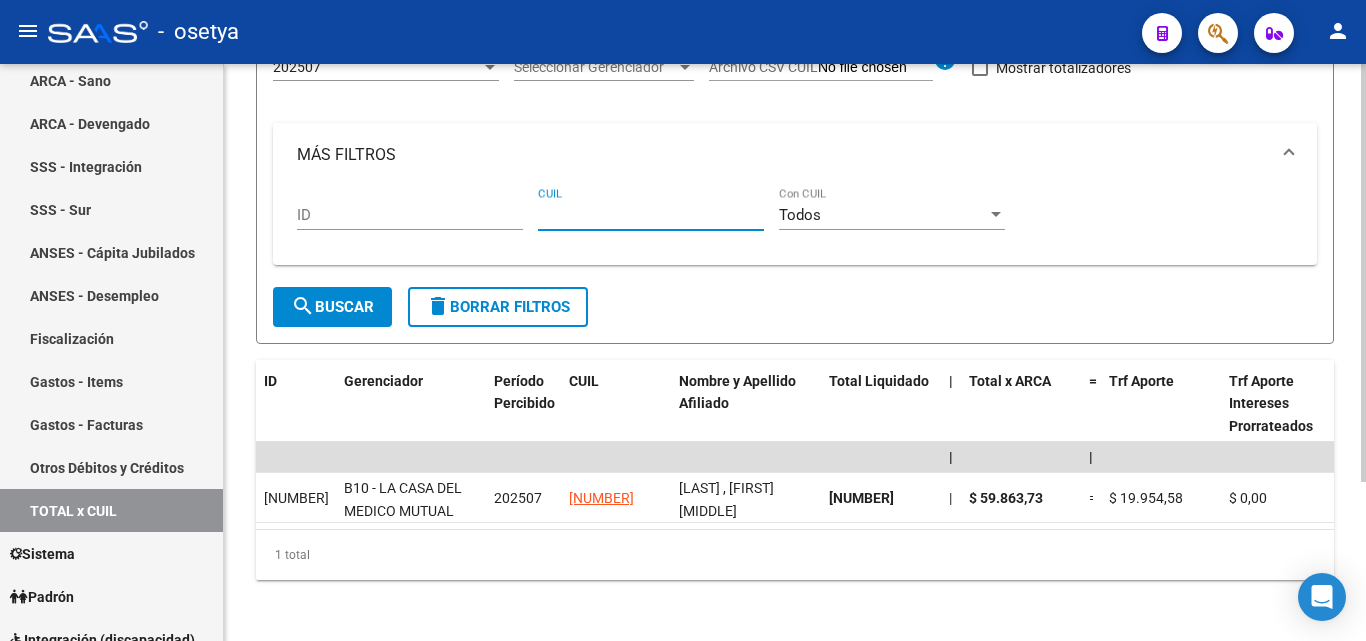 paste on "[NUMBER]" 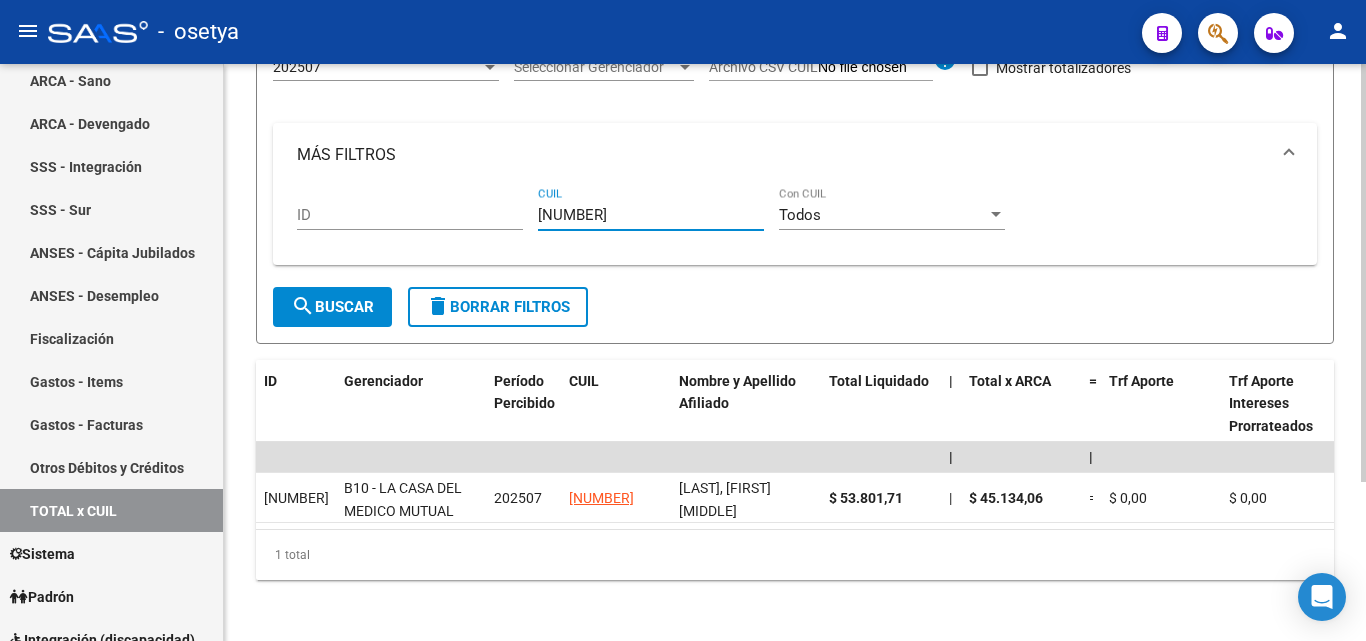 type on "[NUMBER]" 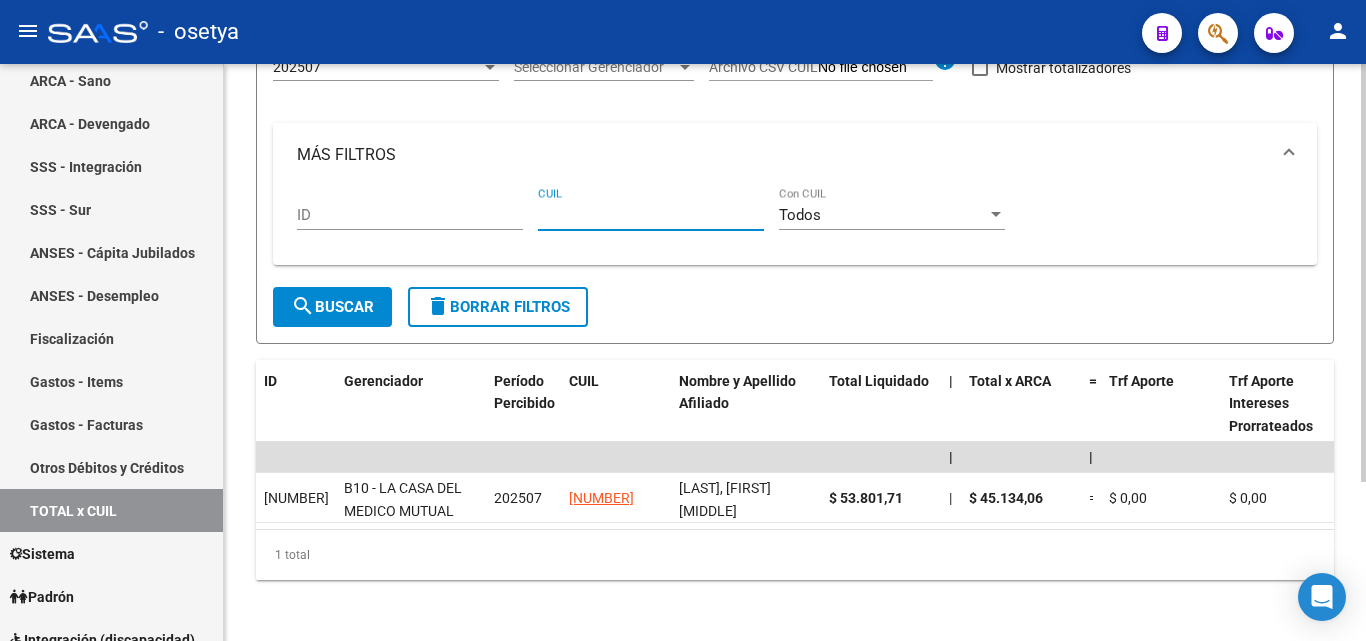 paste on "[NUMBER]" 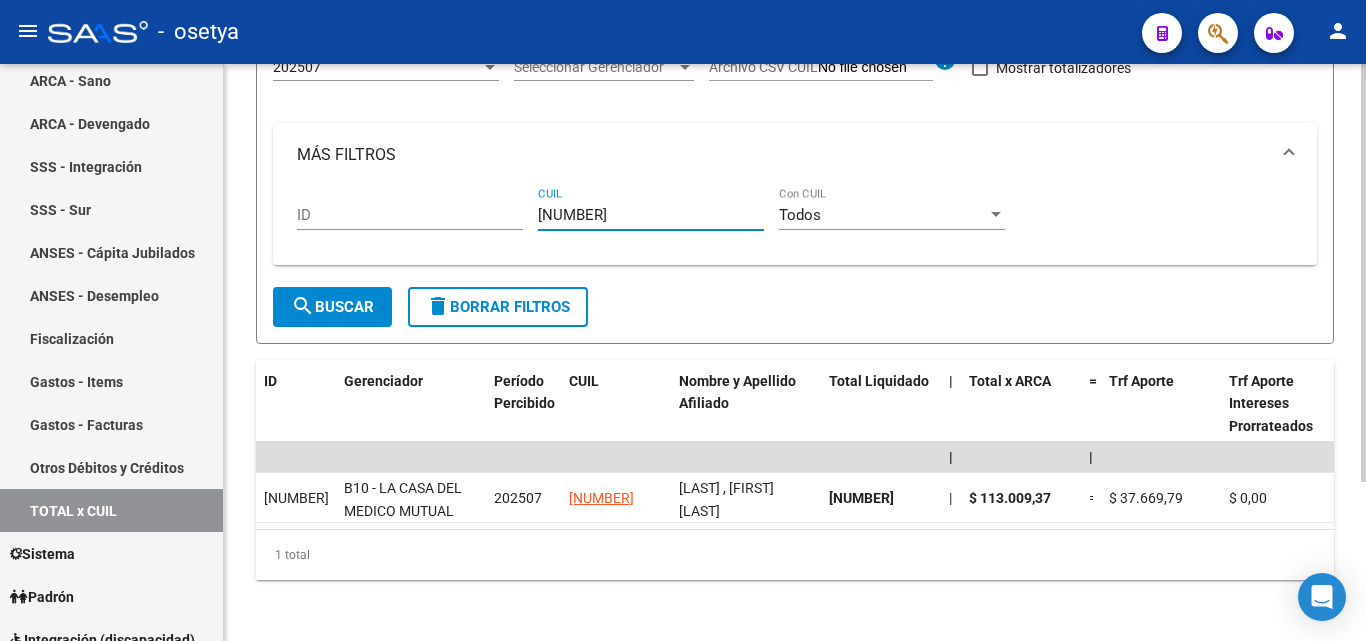 type on "[NUMBER]" 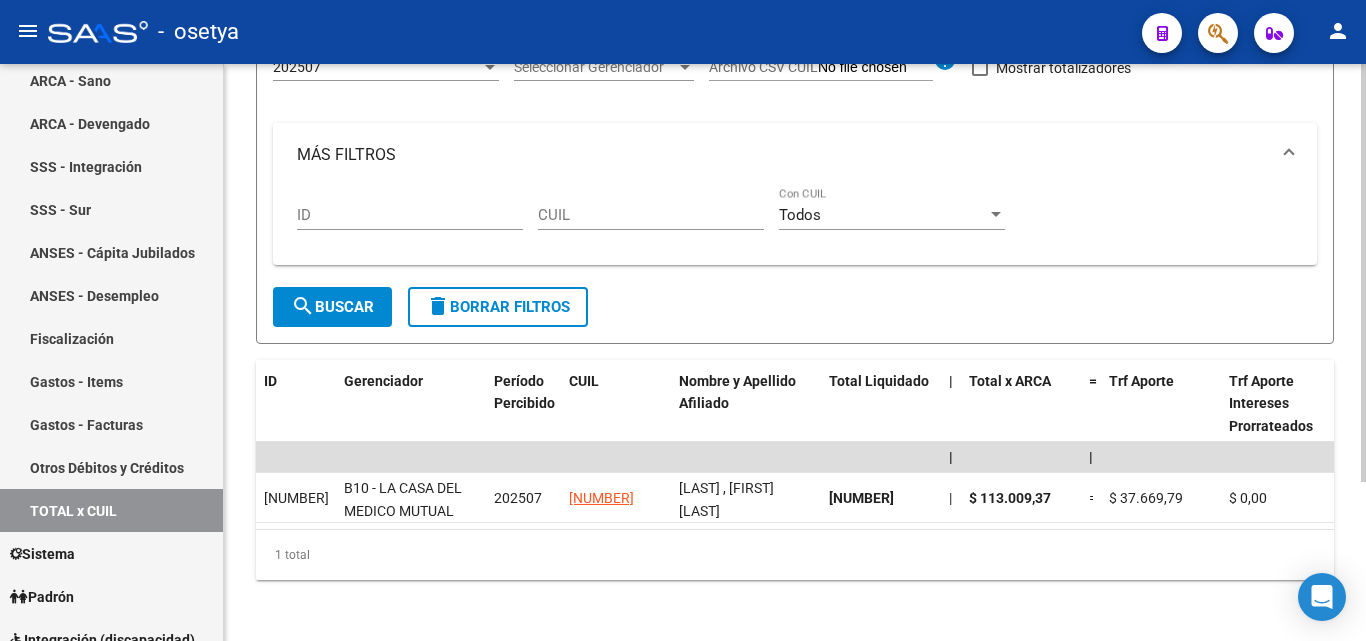 drag, startPoint x: 560, startPoint y: 225, endPoint x: 550, endPoint y: 218, distance: 12.206555 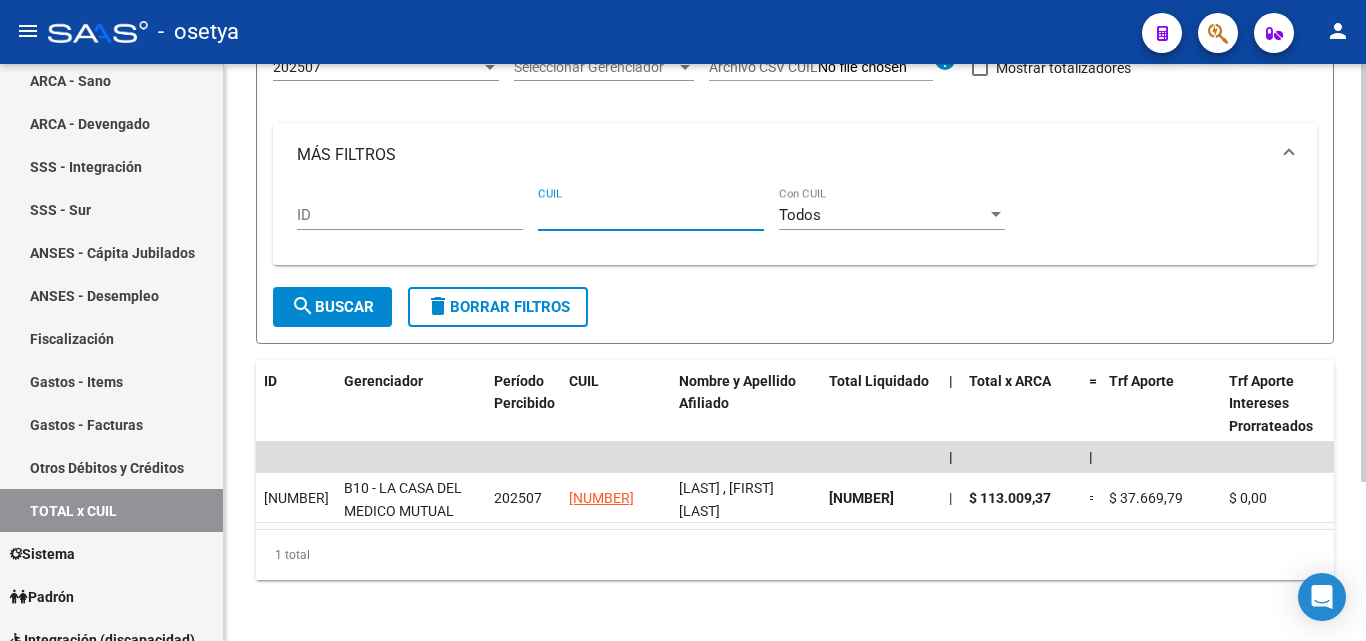 paste on "[CUIL]" 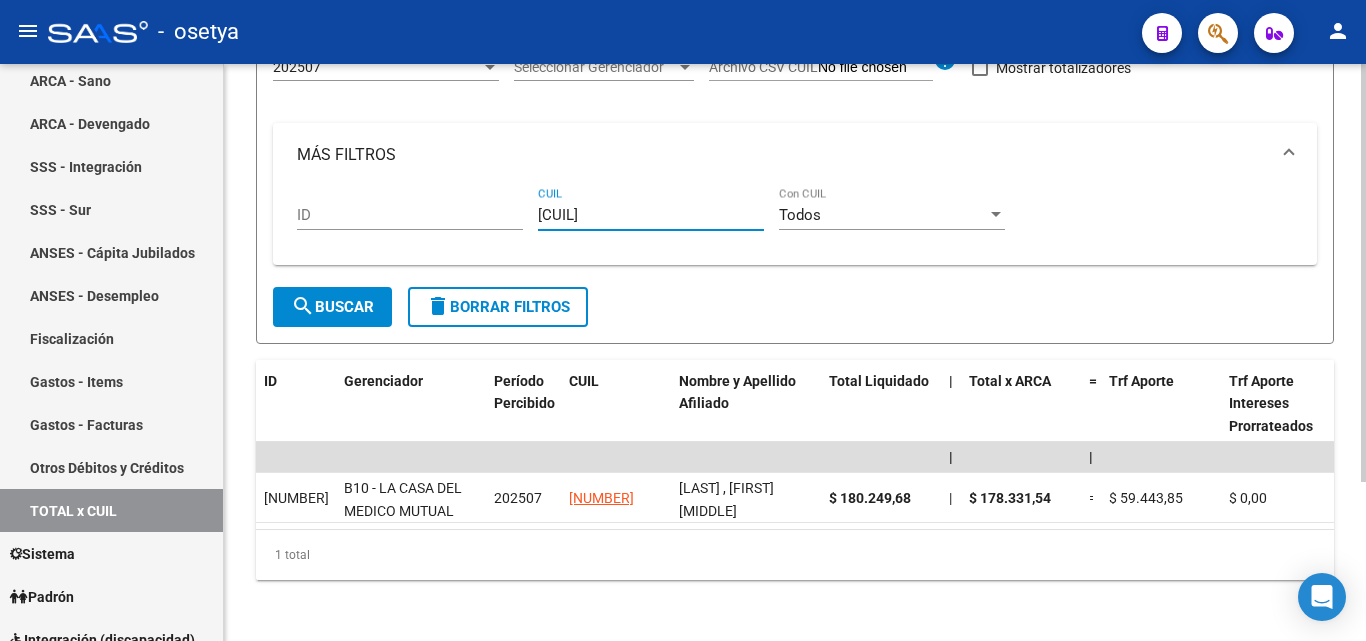type on "[CUIL]" 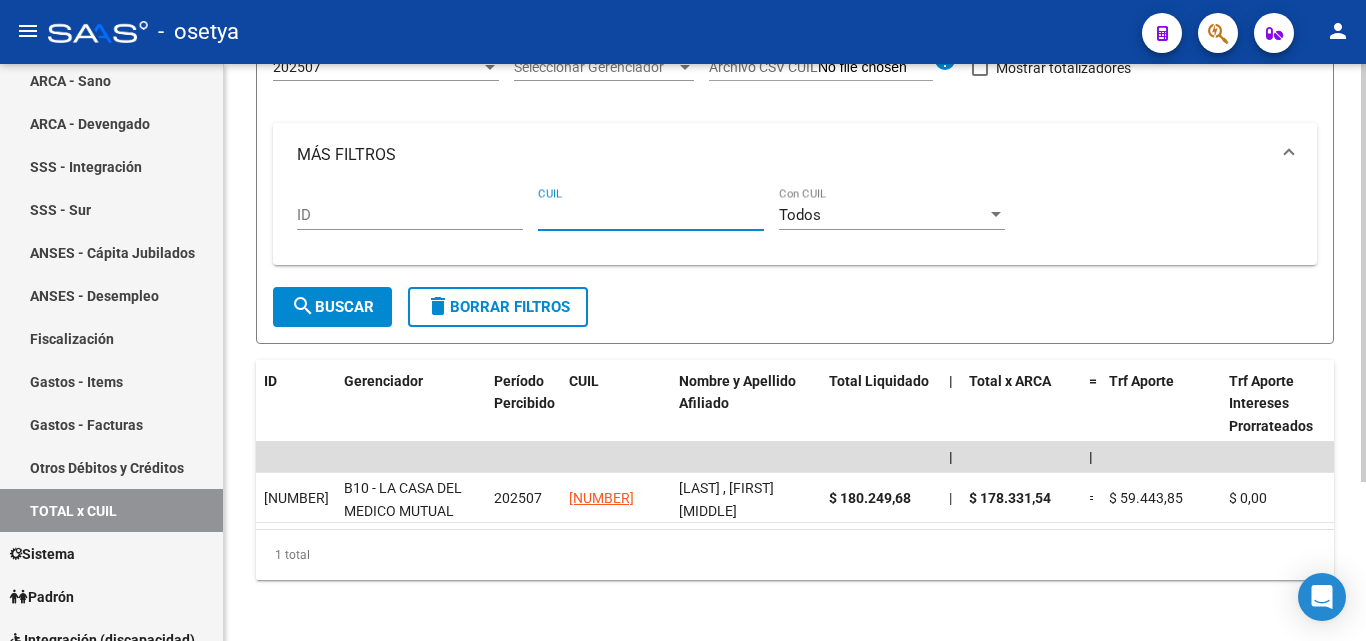 paste on "[CUIL]" 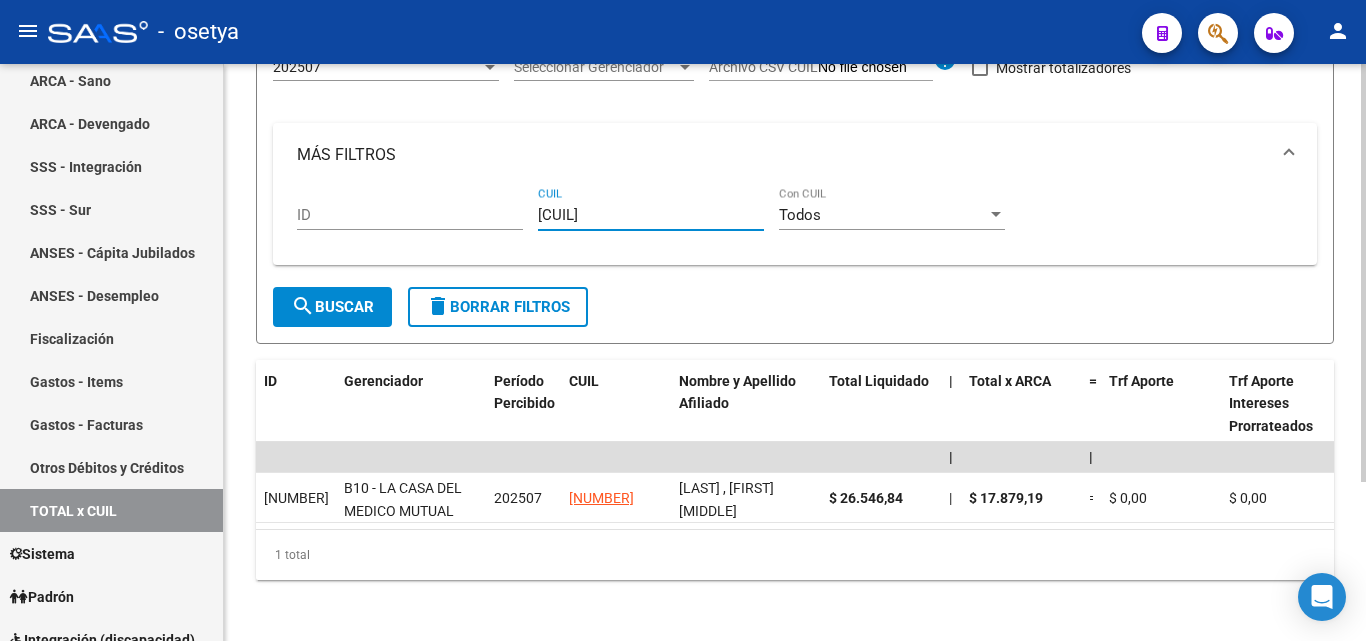 type on "[CUIL]" 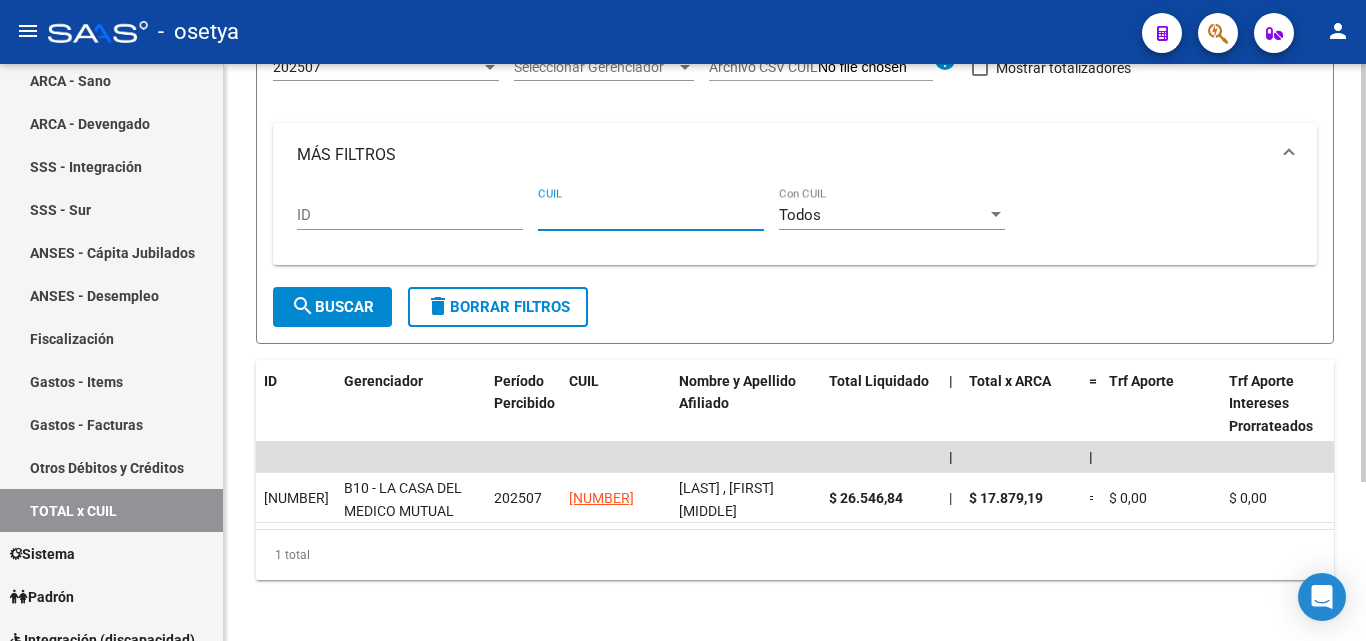 paste on "[NUMBER]" 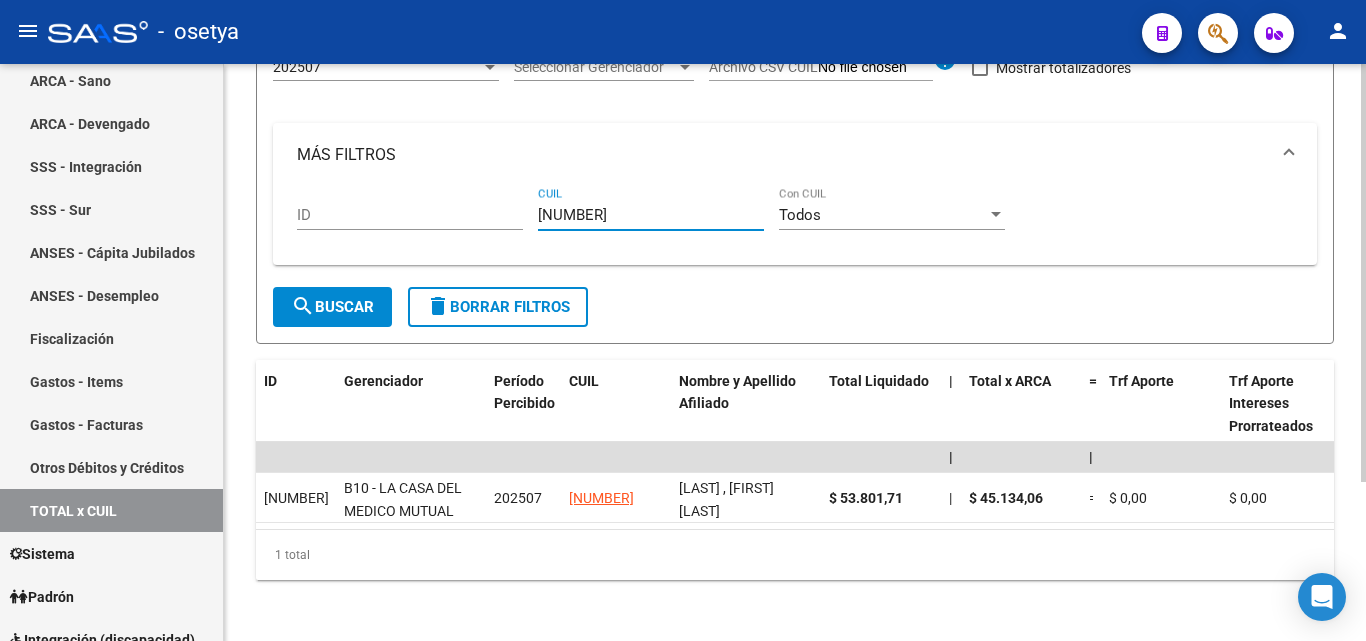 type on "[NUMBER]" 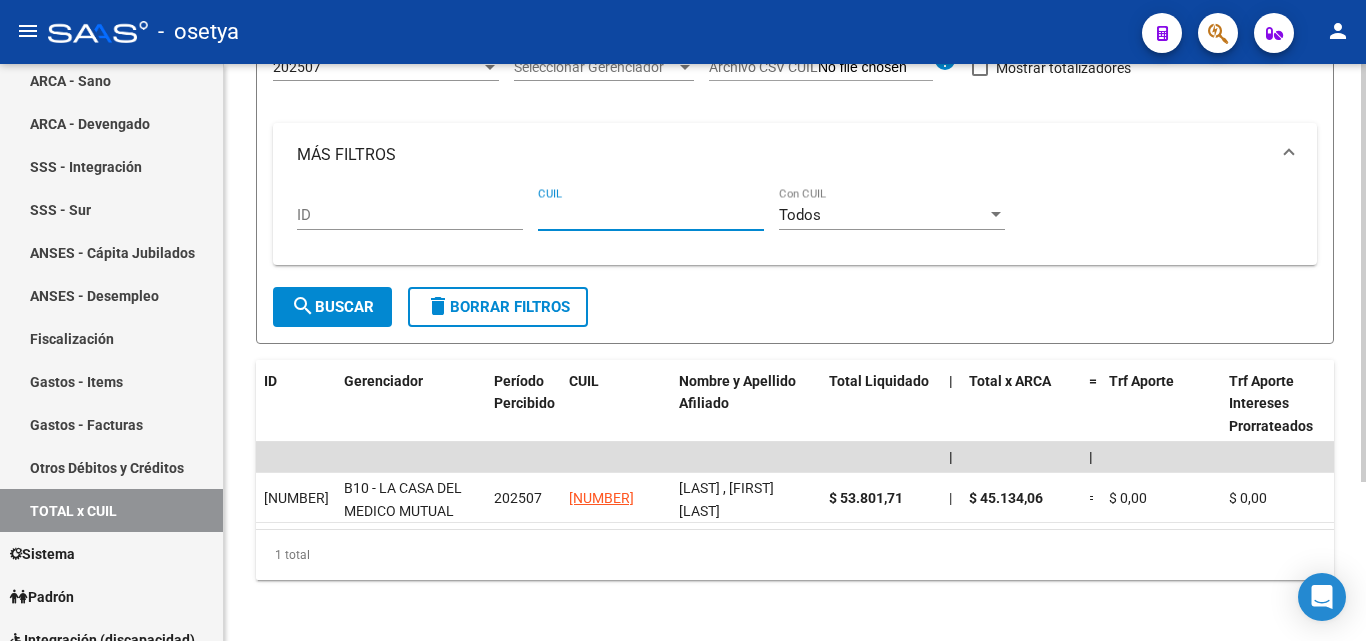 paste on "[CUIL]" 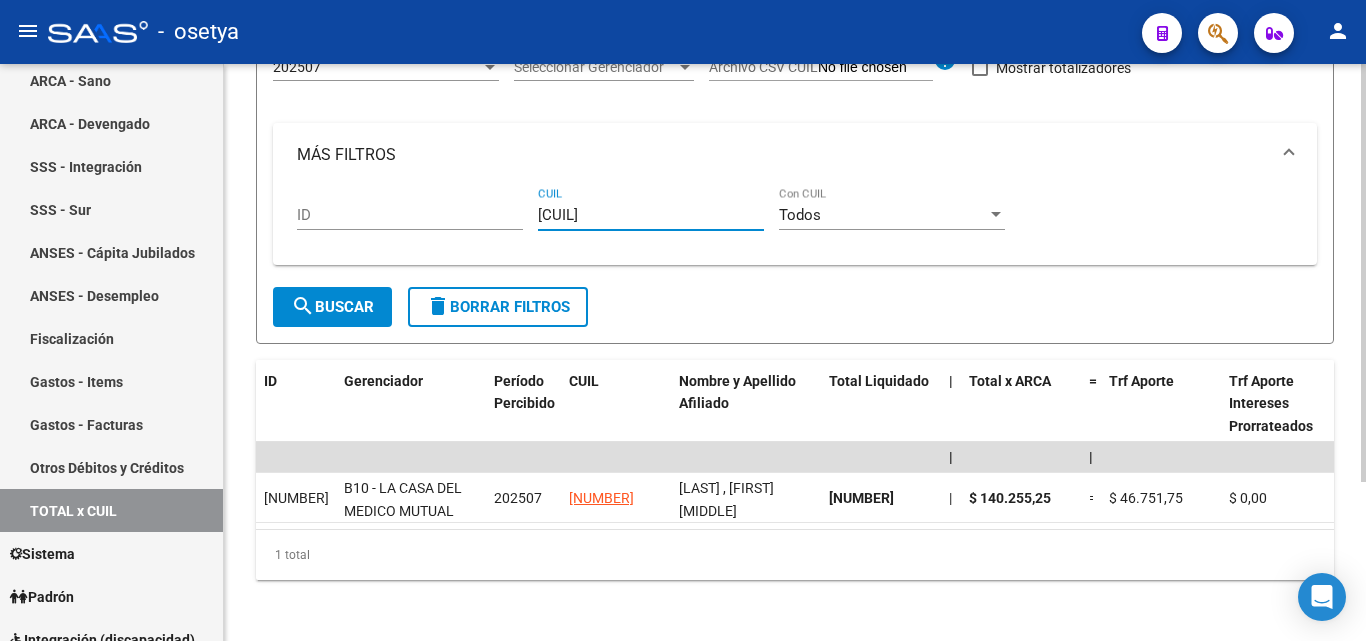 type on "[CUIL]" 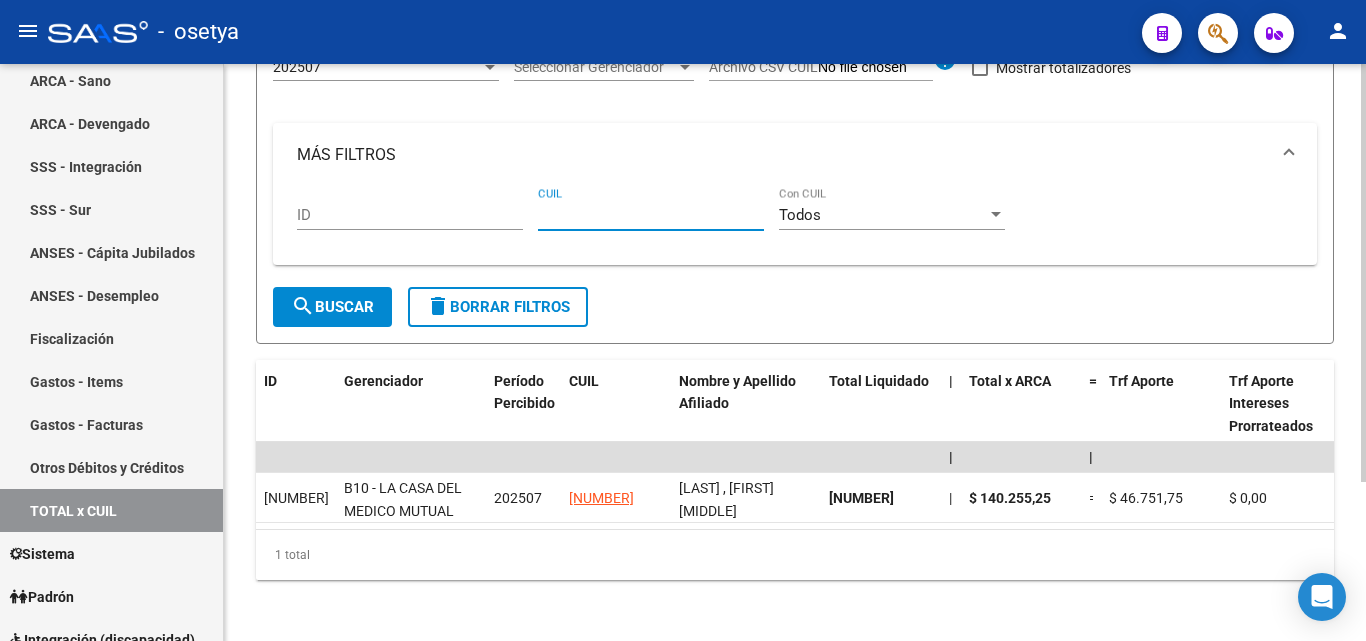 paste on "[NUMBER]" 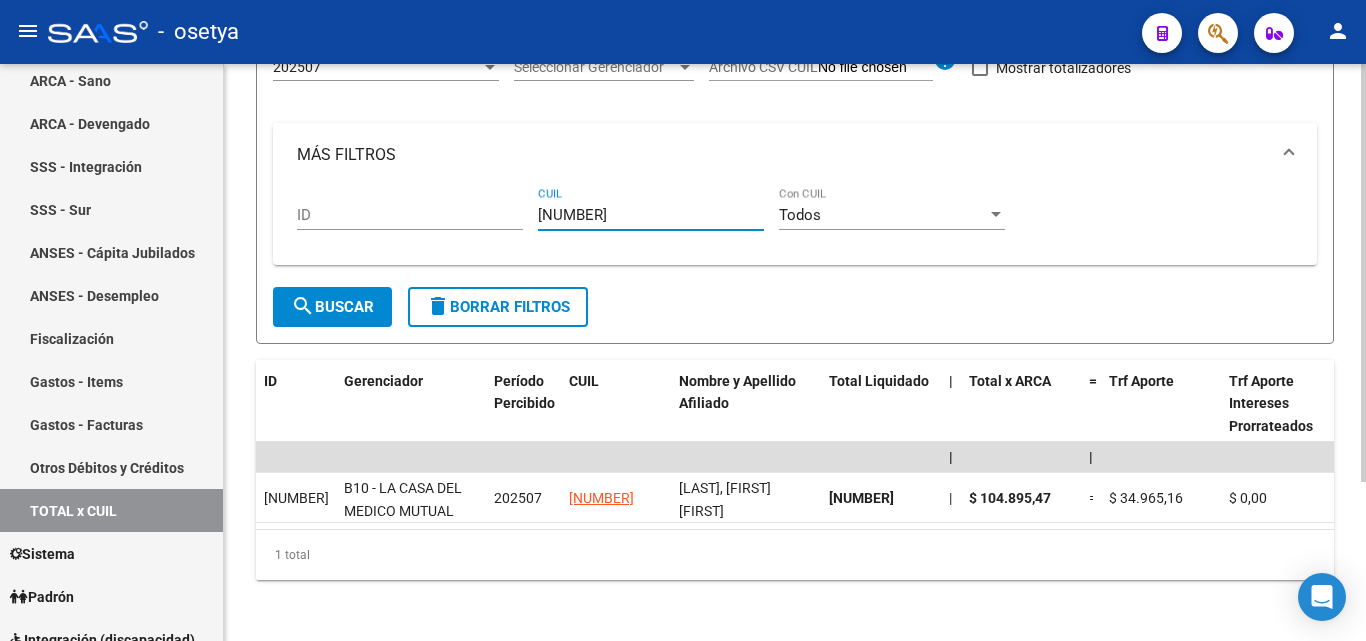 type on "[NUMBER]" 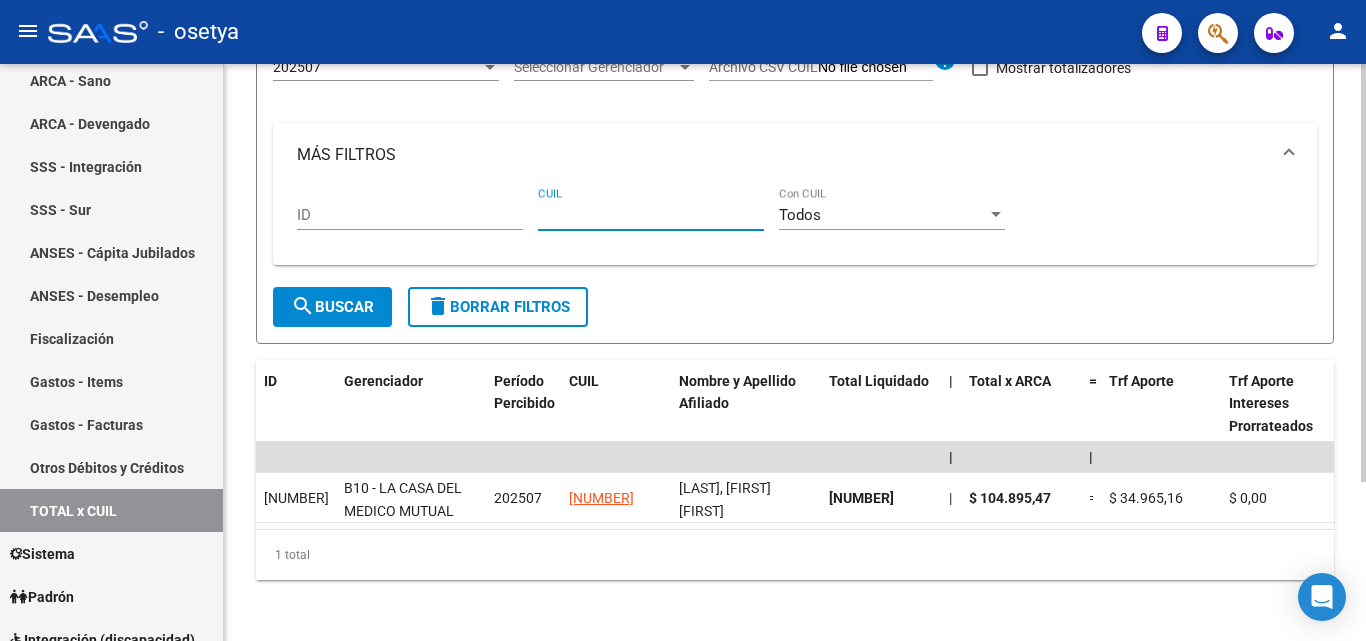 paste on "[CUIL]" 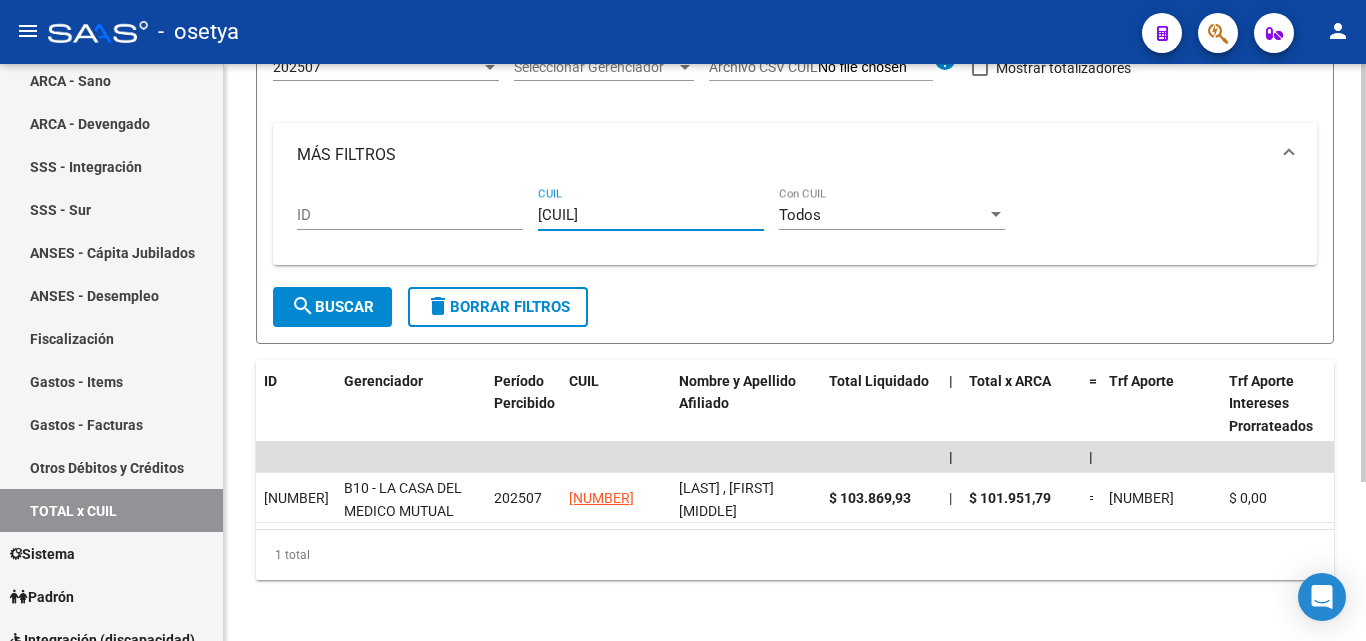 type on "[CUIL]" 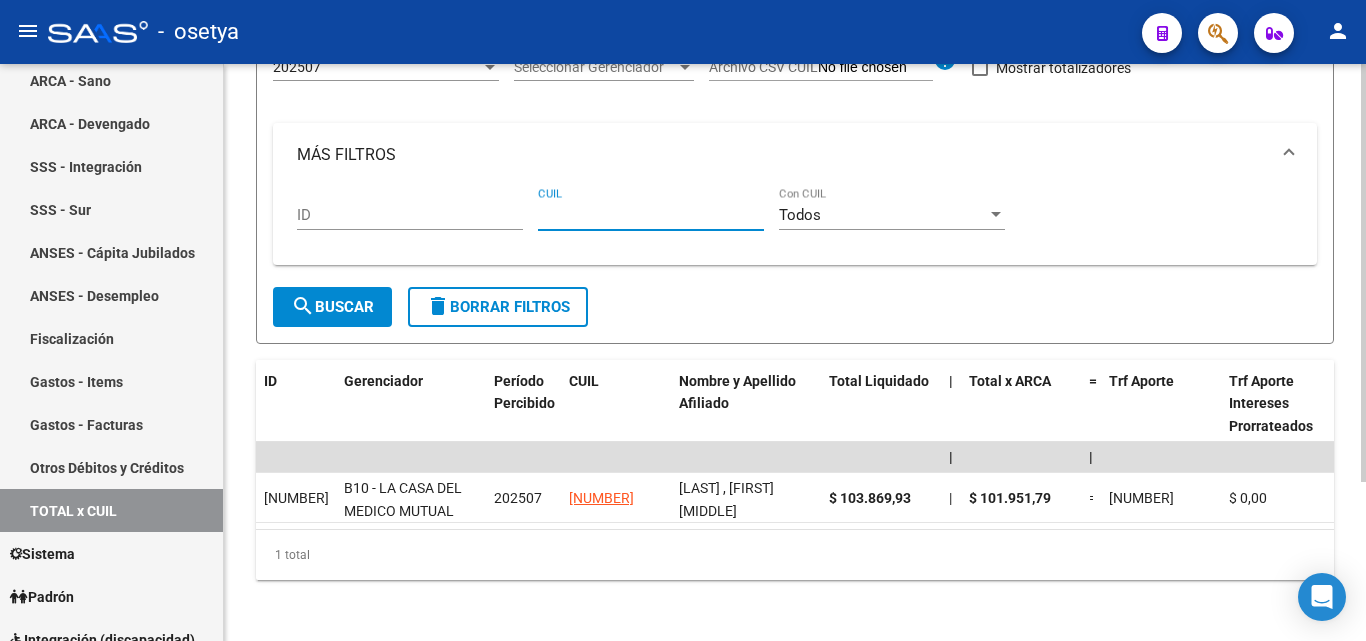 paste on "[NUMBER]" 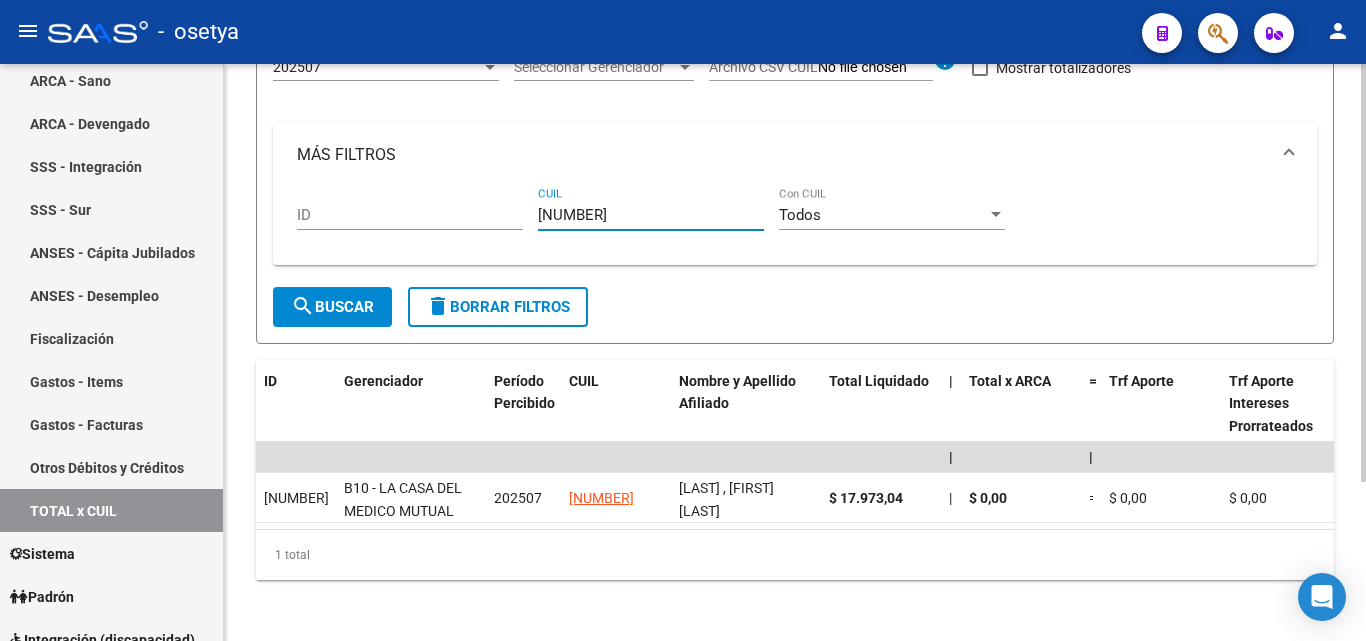 type on "[NUMBER]" 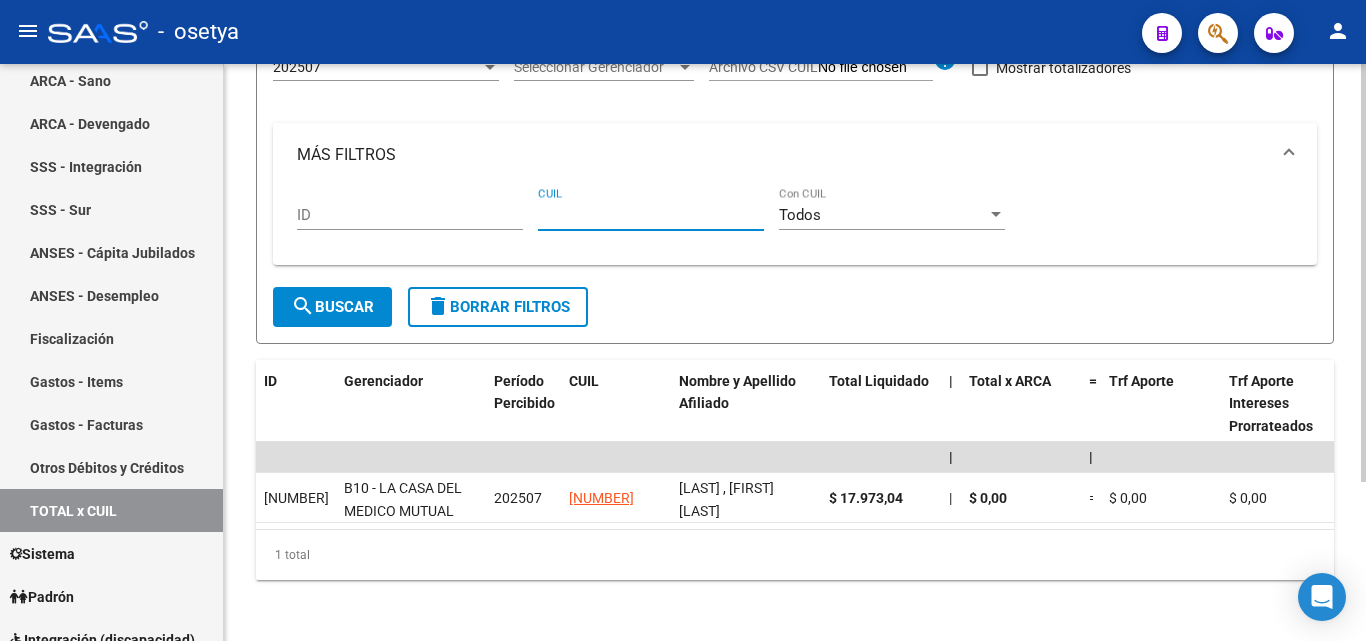 paste on "[PHONE]" 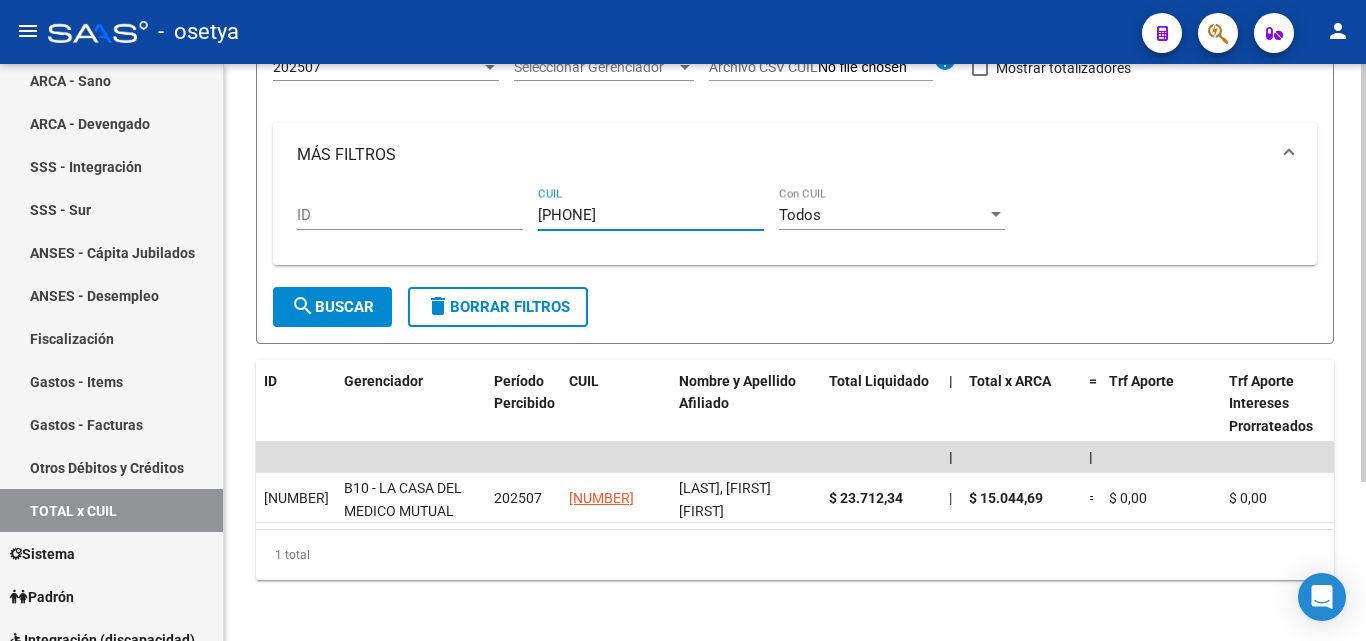 type on "[PHONE]" 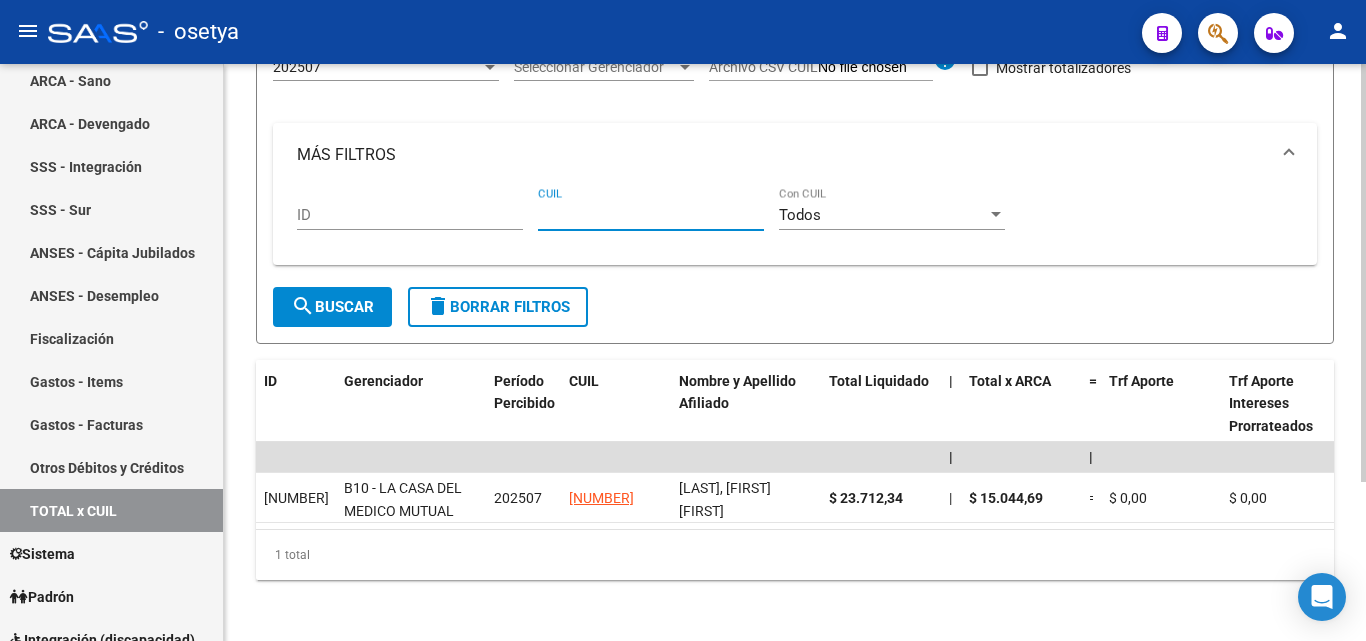 paste on "[CUIL]" 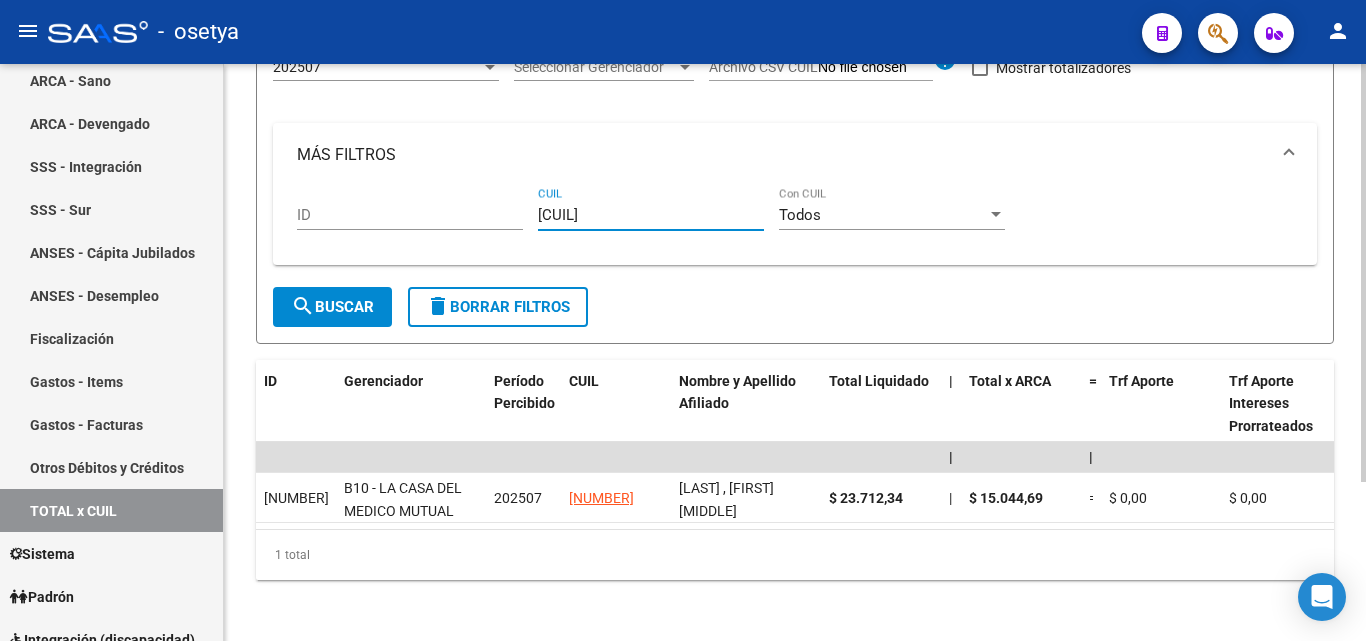 type on "[CUIL]" 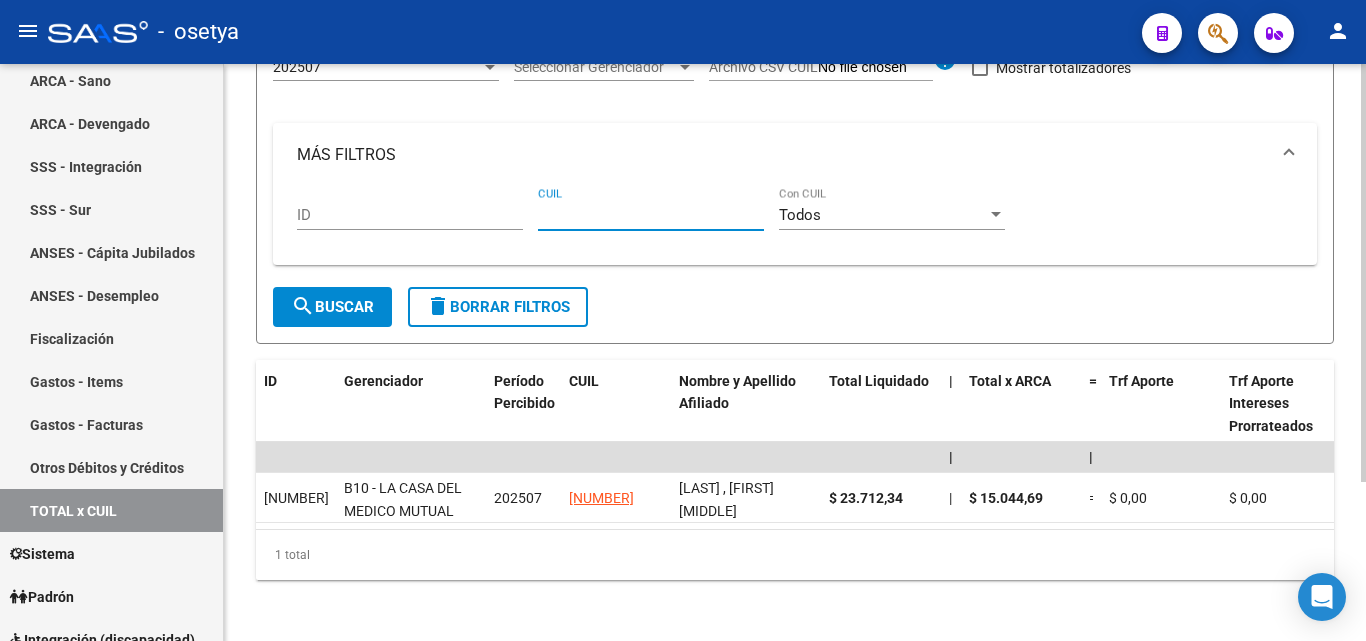 paste on "[NUMBER]" 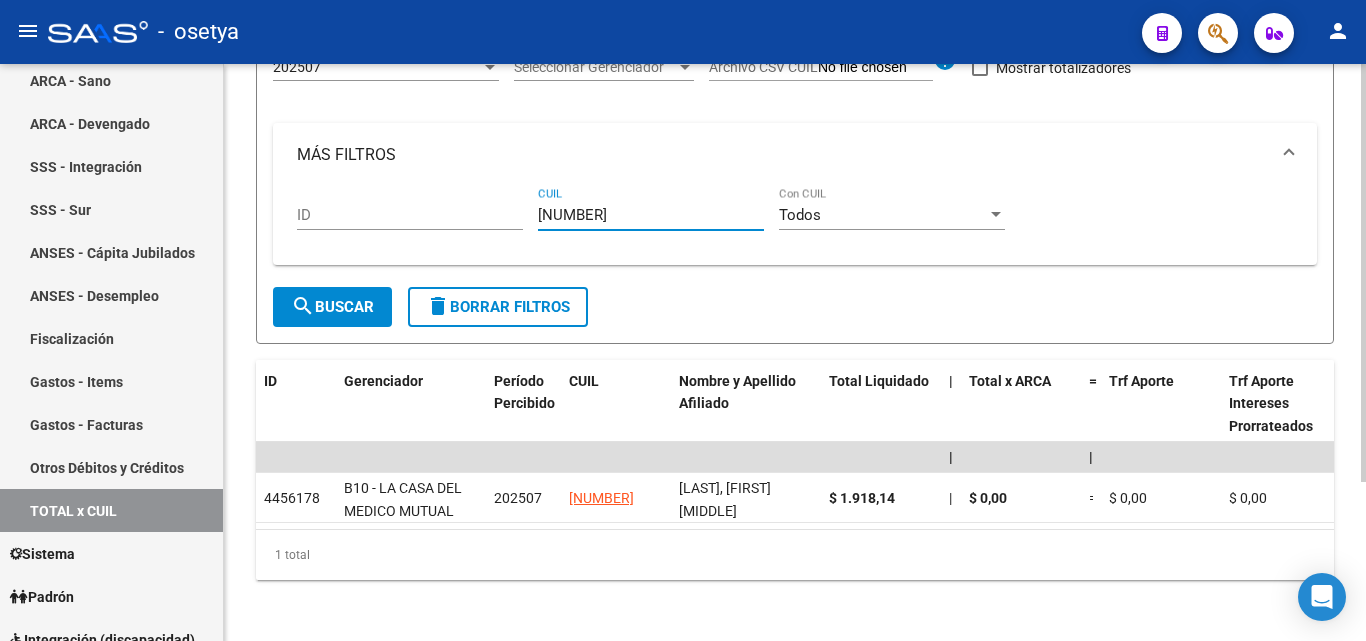 type on "[NUMBER]" 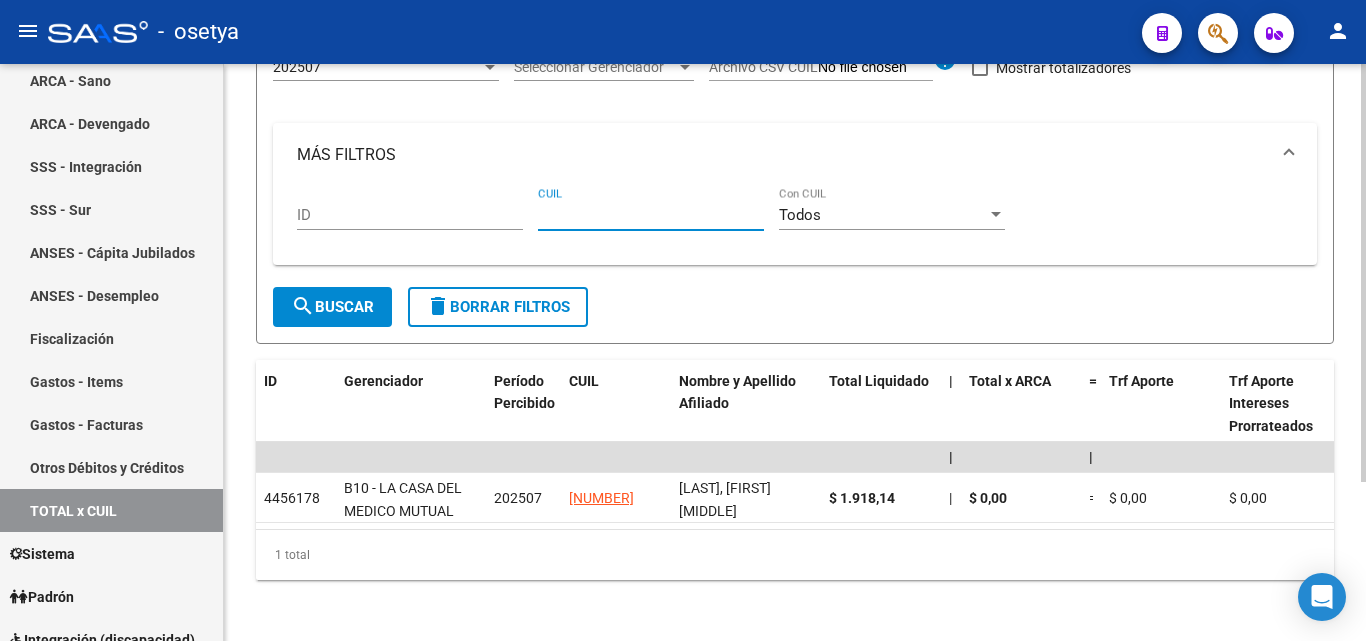 paste on "[NUMBER]" 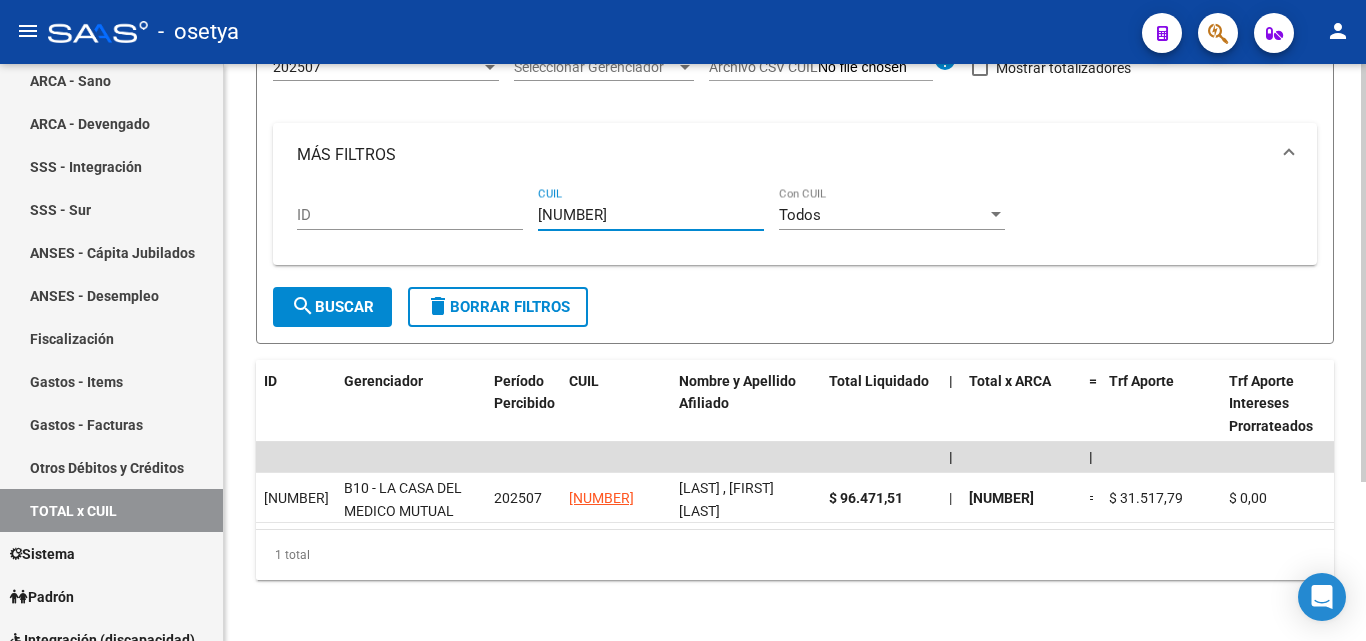 type on "[NUMBER]" 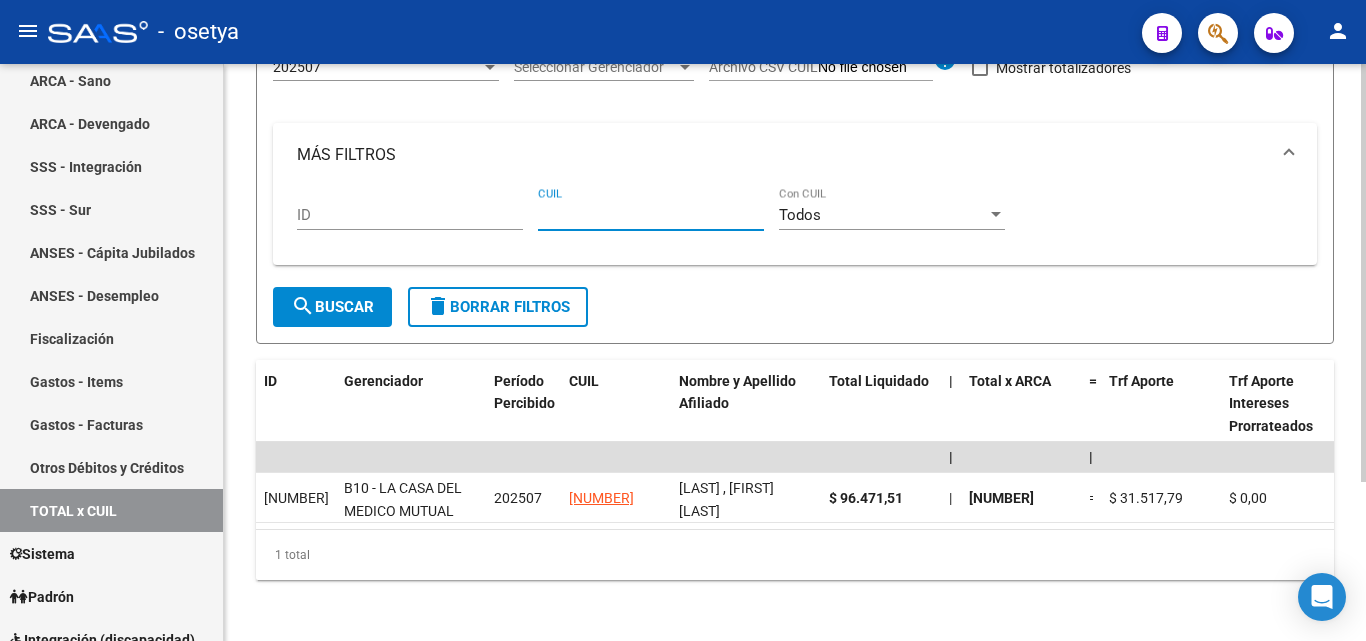 paste on "[CUIL]" 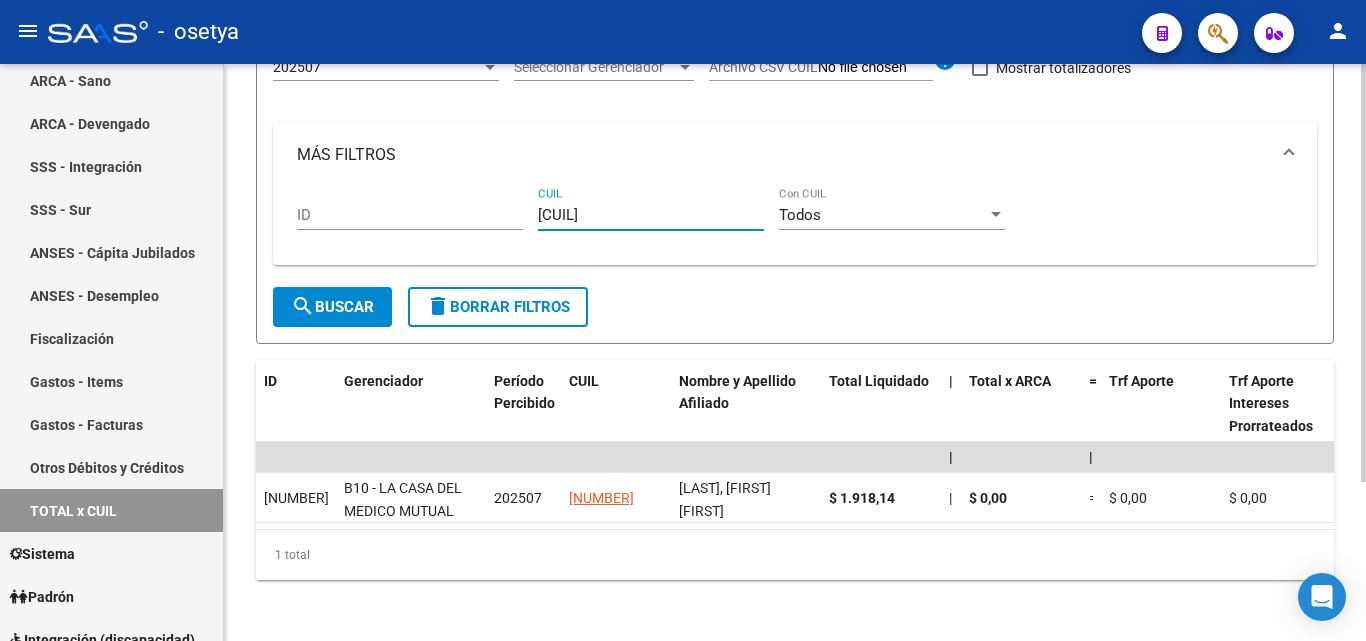type on "[CUIL]" 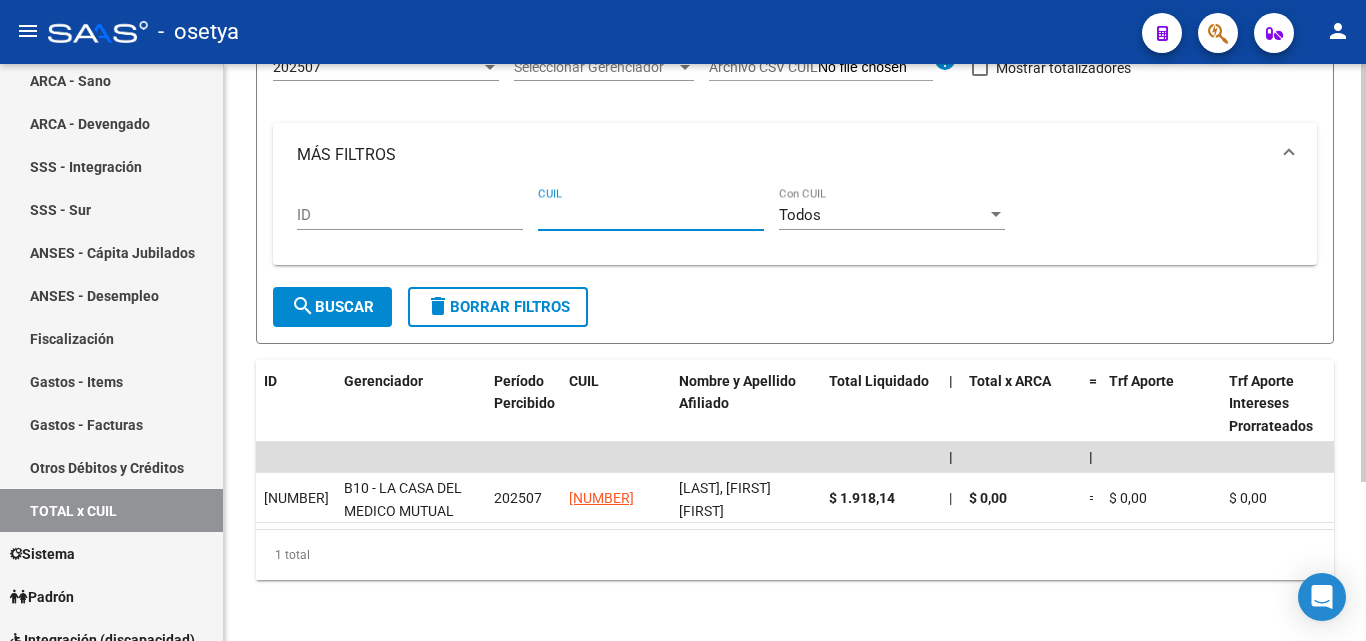 paste on "[CUIL]" 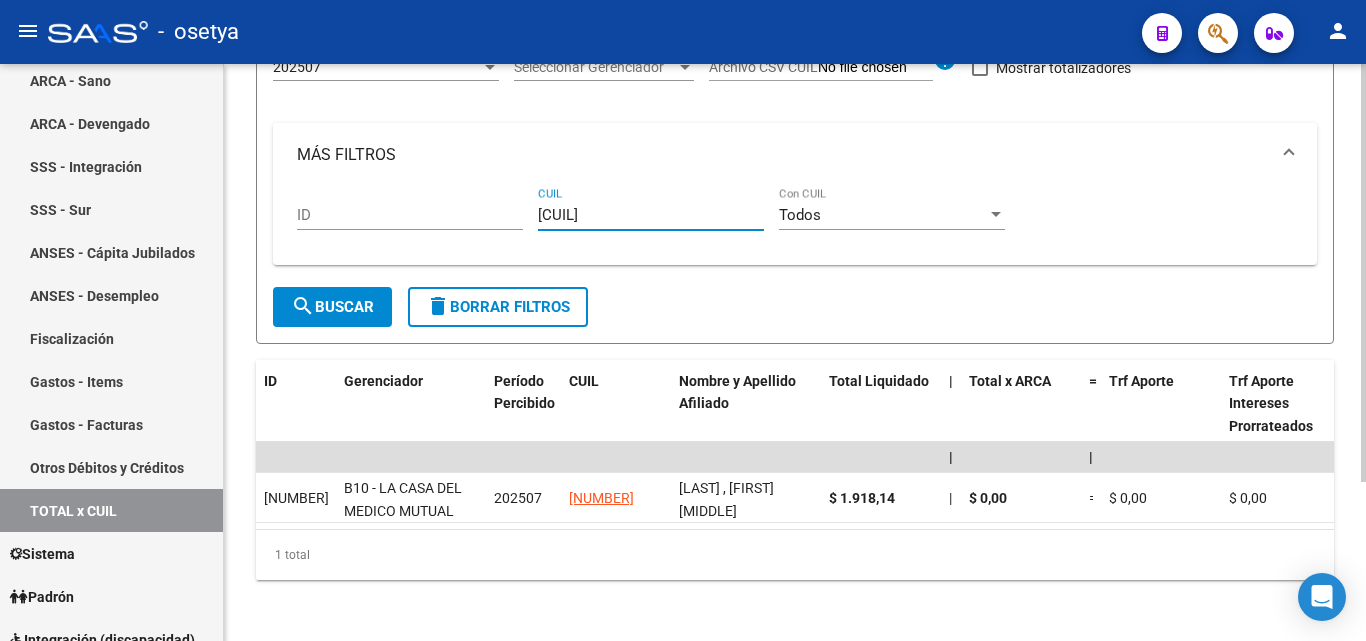 type on "[CUIL]" 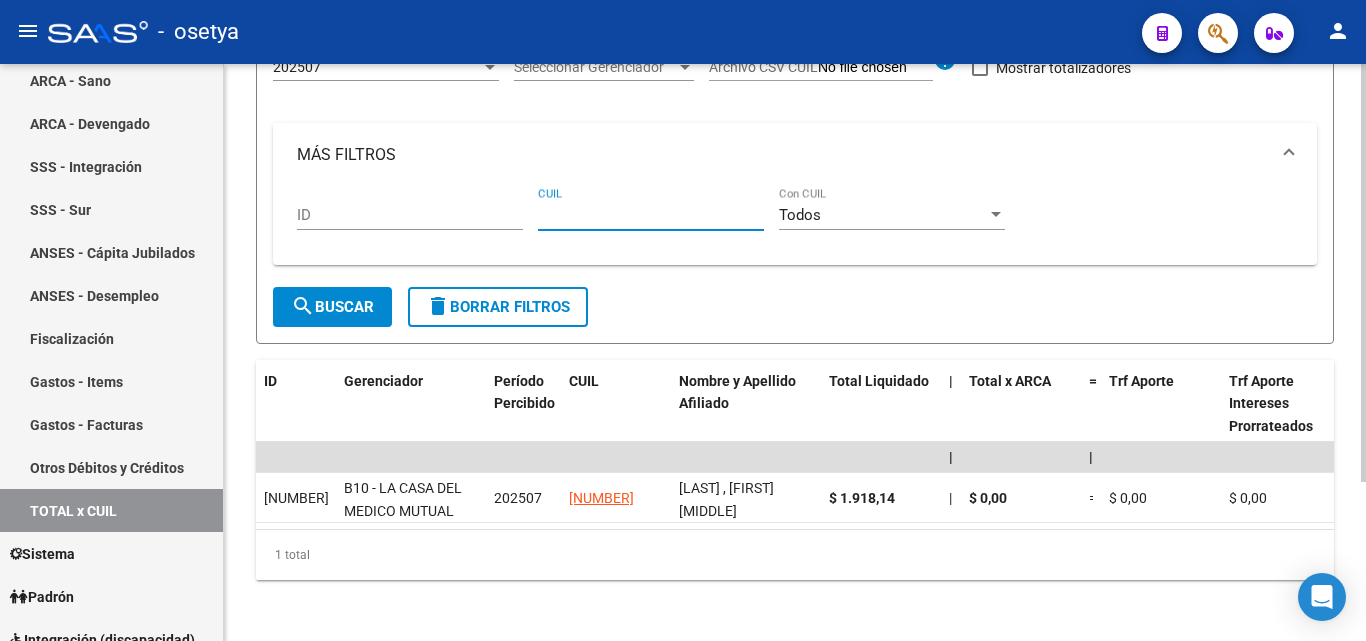 paste on "[CUIL]" 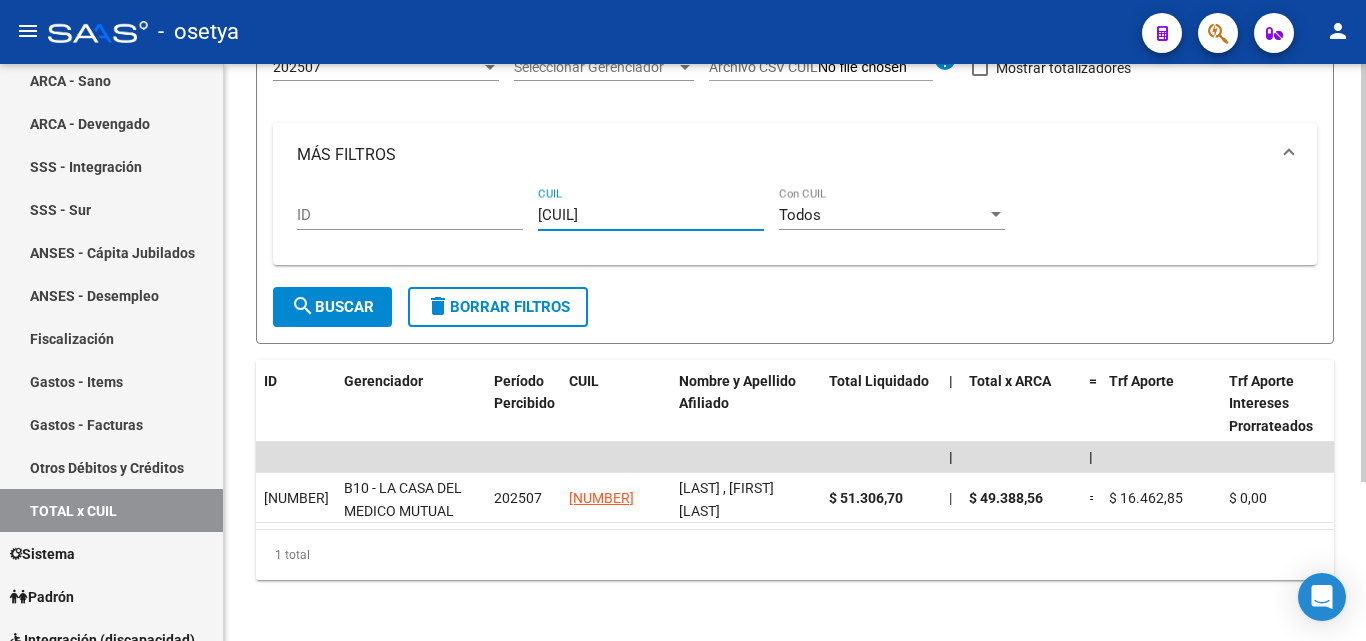 type on "[CUIL]" 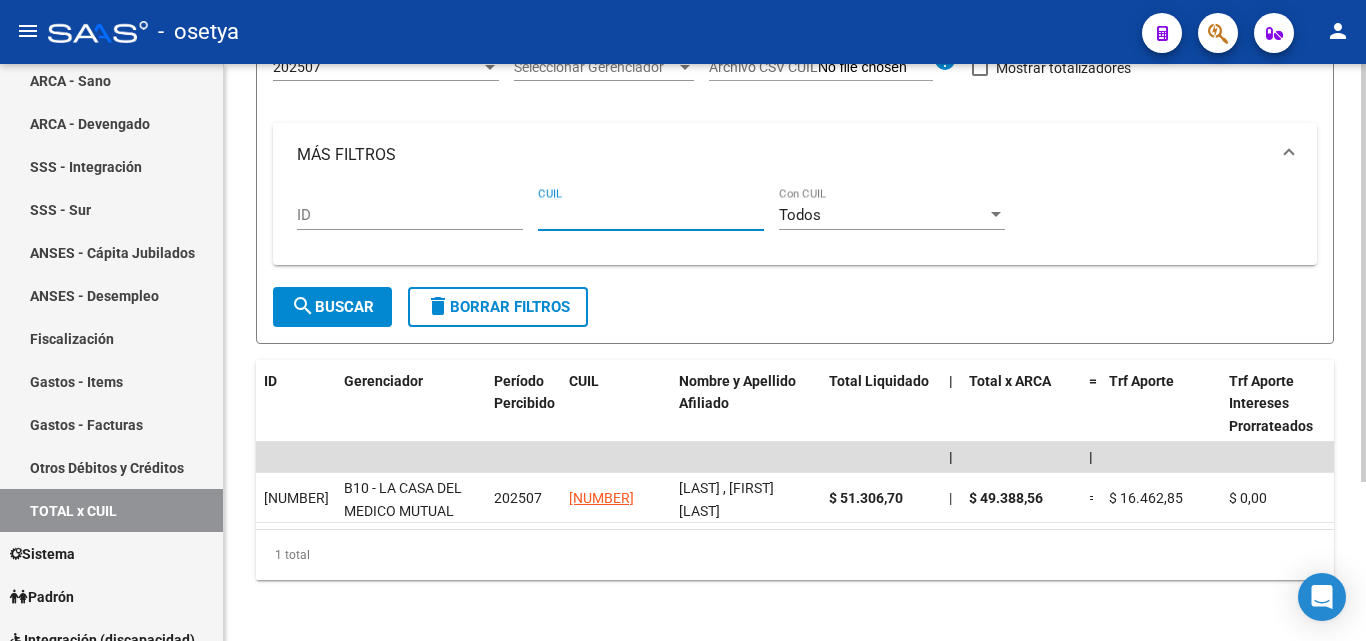 paste on "[CUIL]" 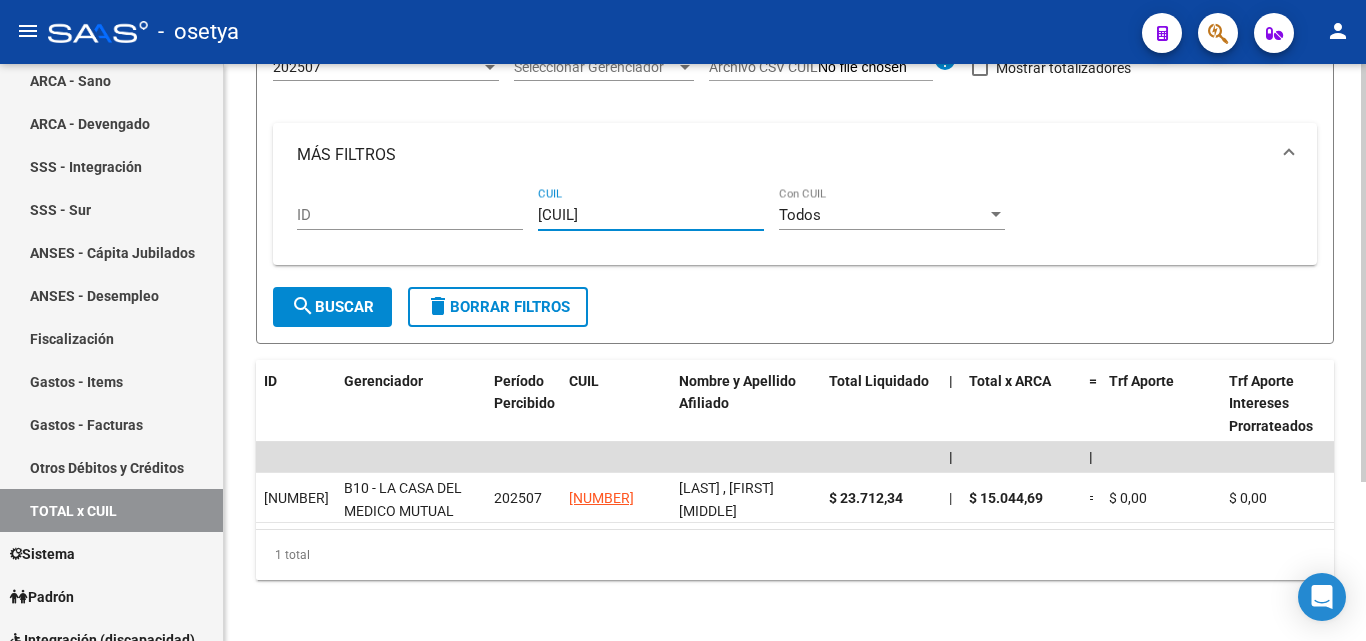 type on "[CUIL]" 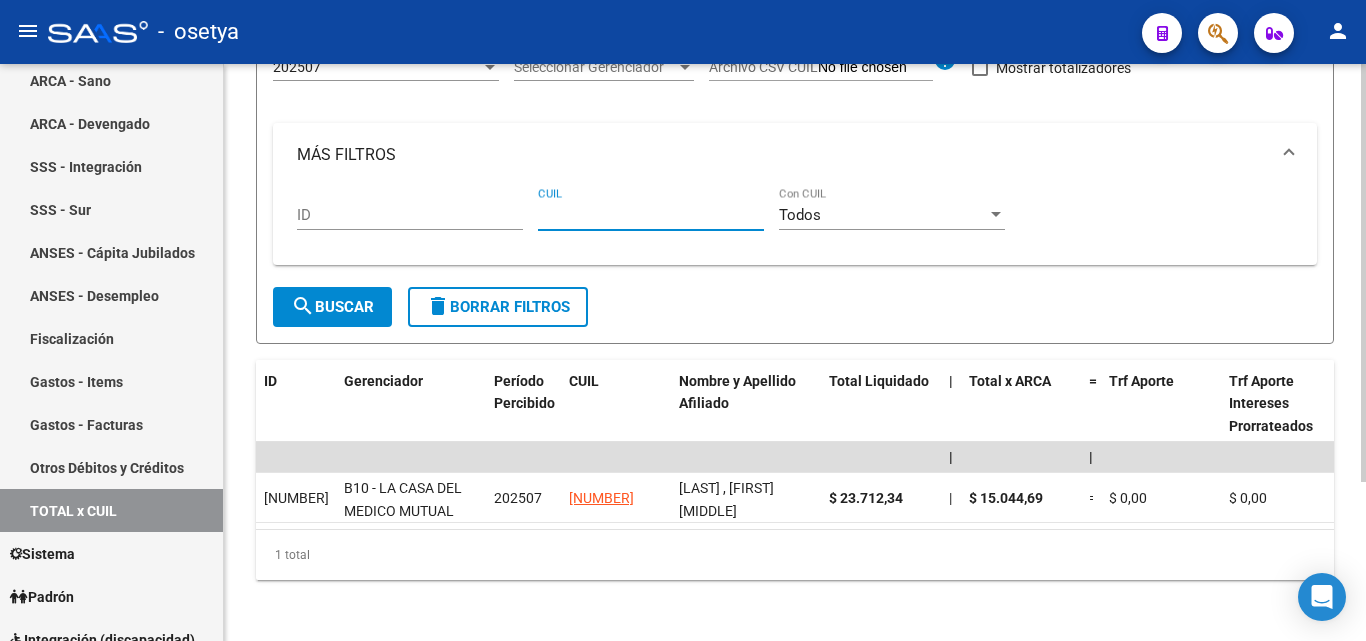 paste on "[NUMBER]" 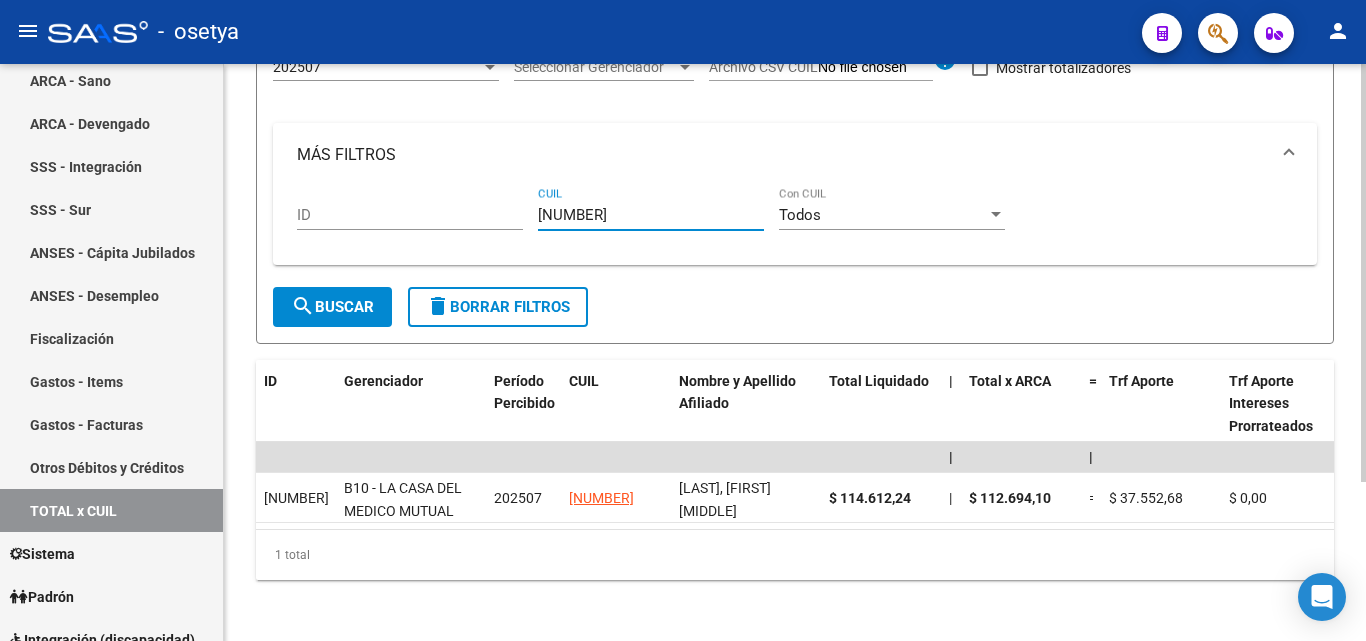 type on "[NUMBER]" 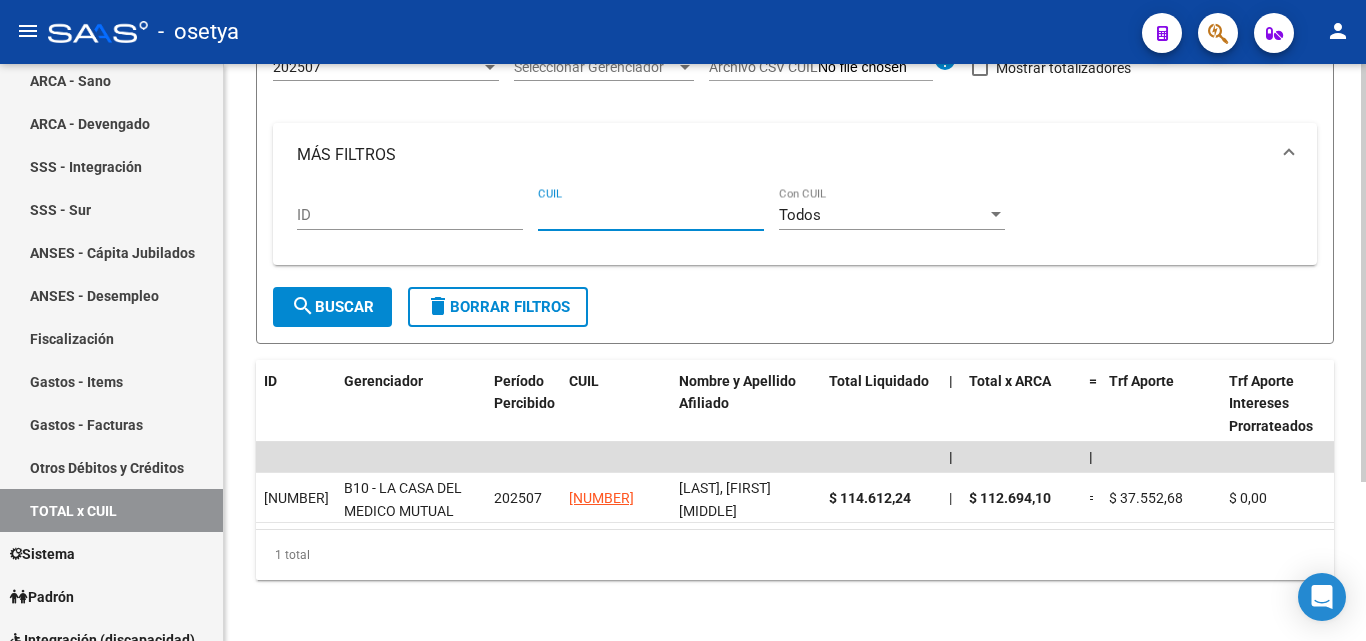 paste on "[NUMBER]" 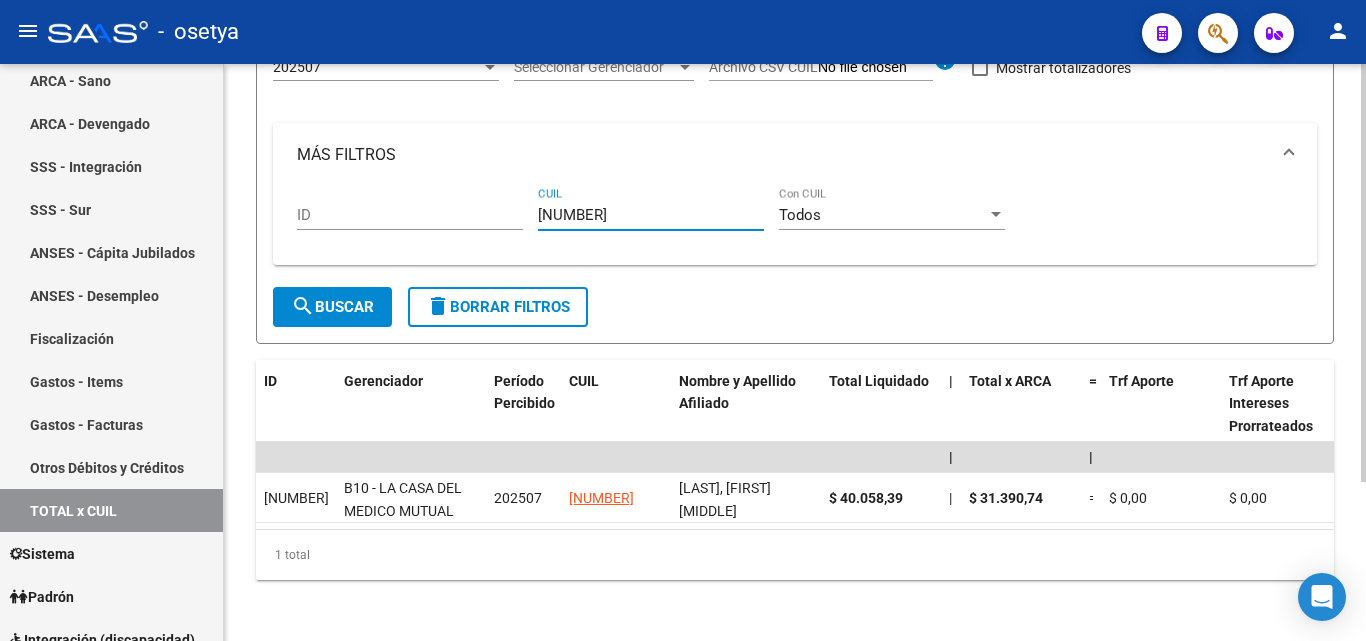 type on "[NUMBER]" 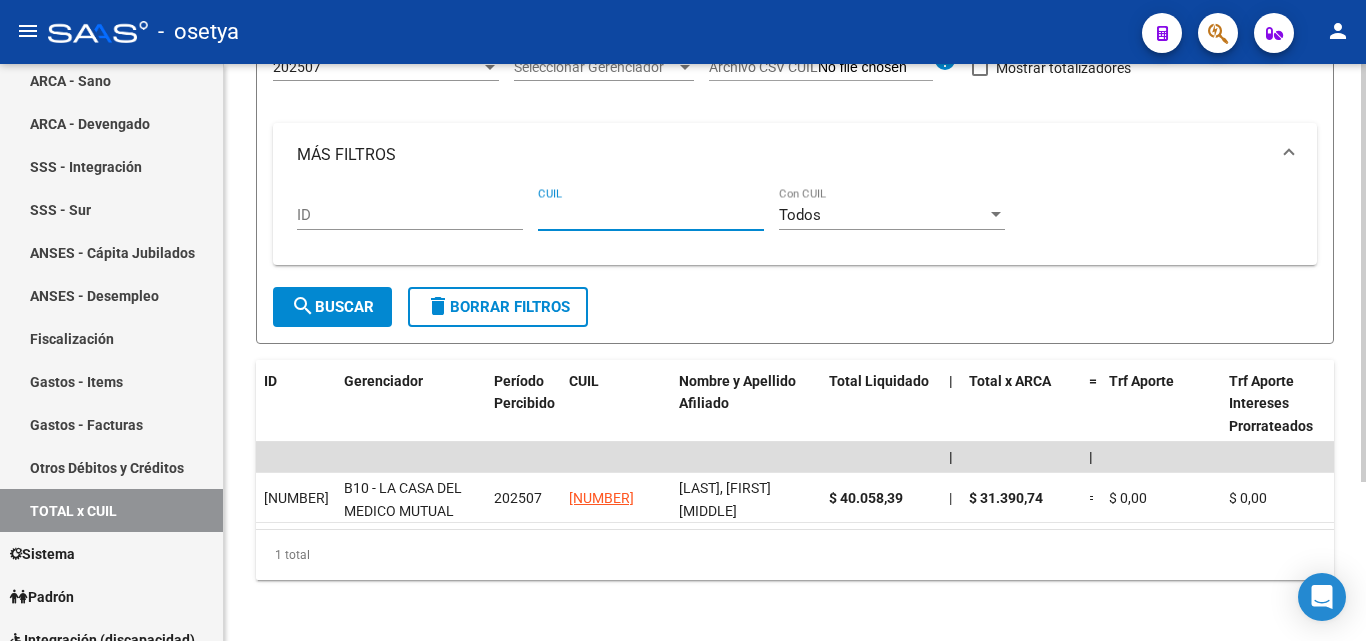 paste on "[NUMBER]" 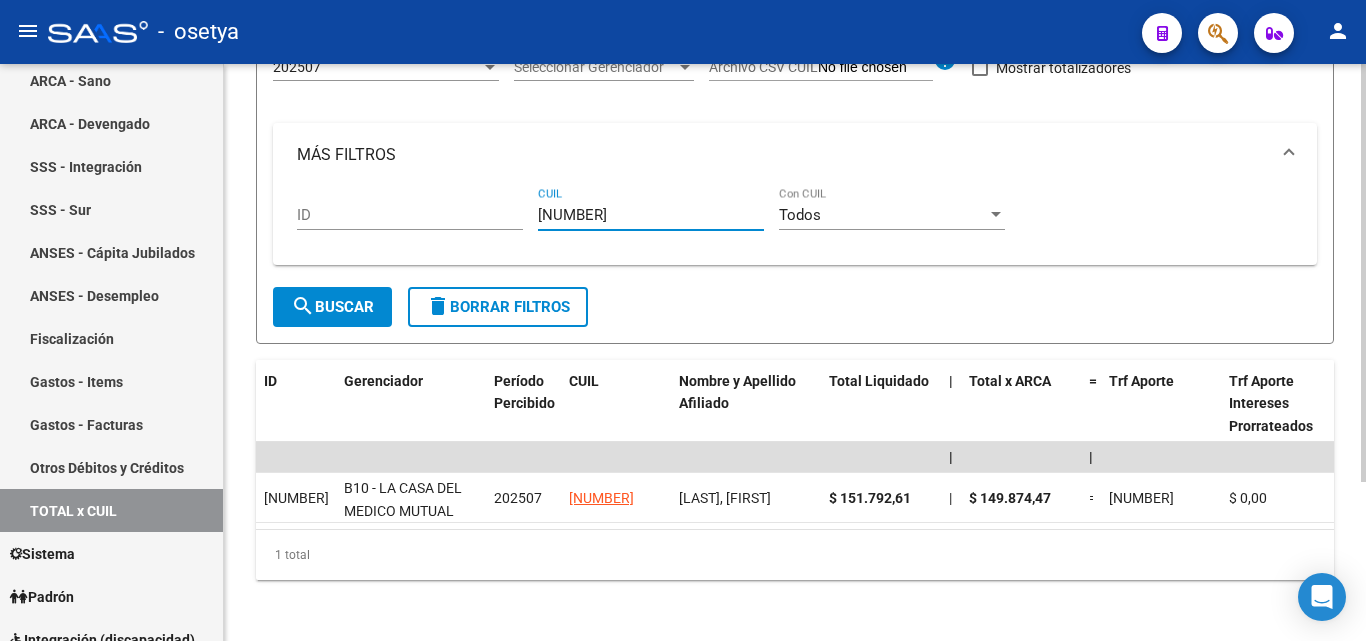 type on "[NUMBER]" 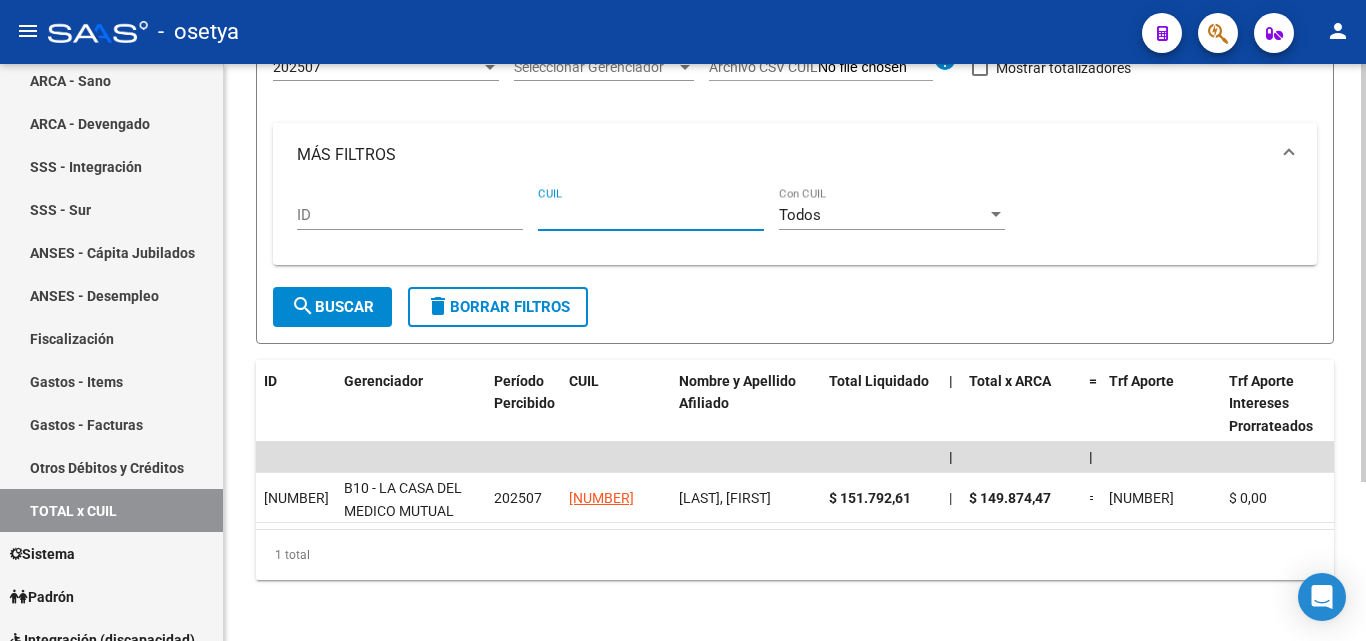 paste on "[NUMBER]" 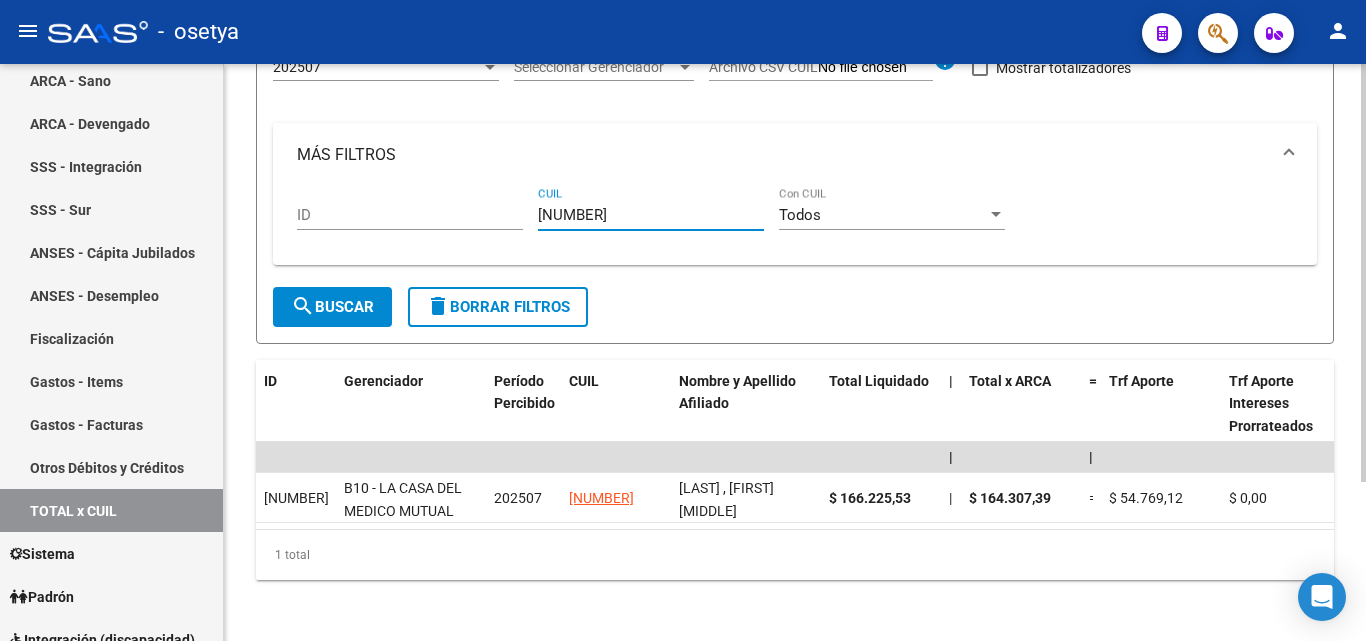 type on "[NUMBER]" 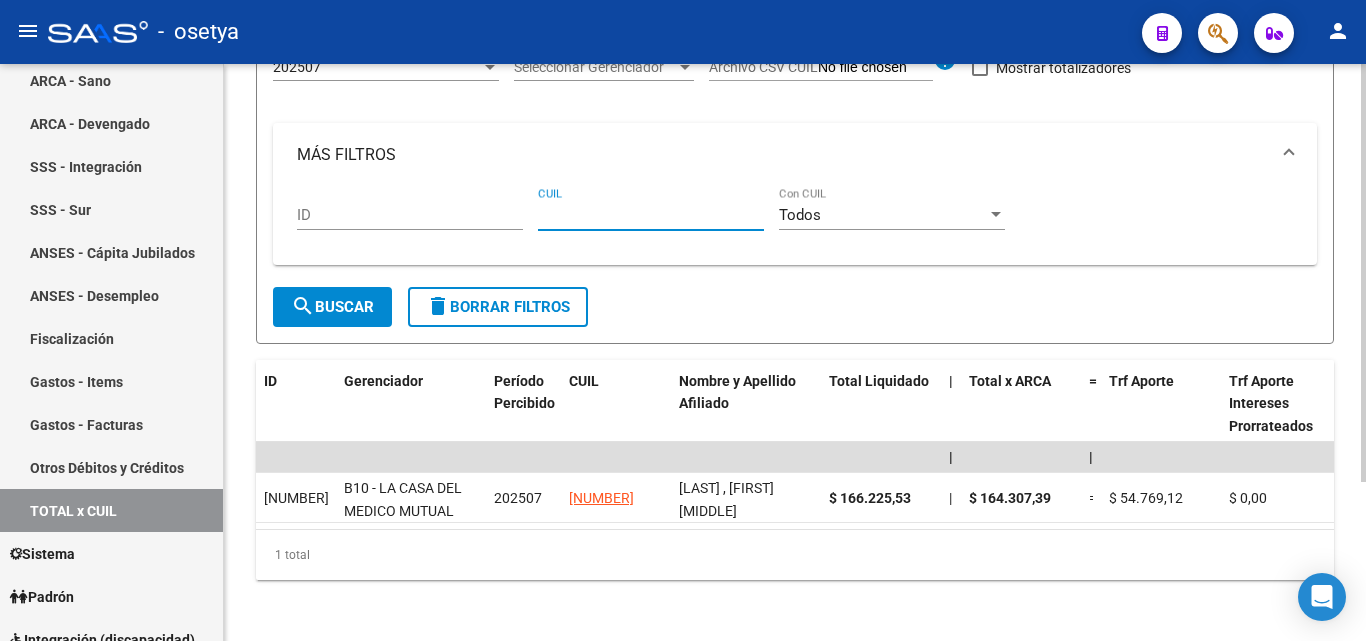 paste on "[NUMBER]" 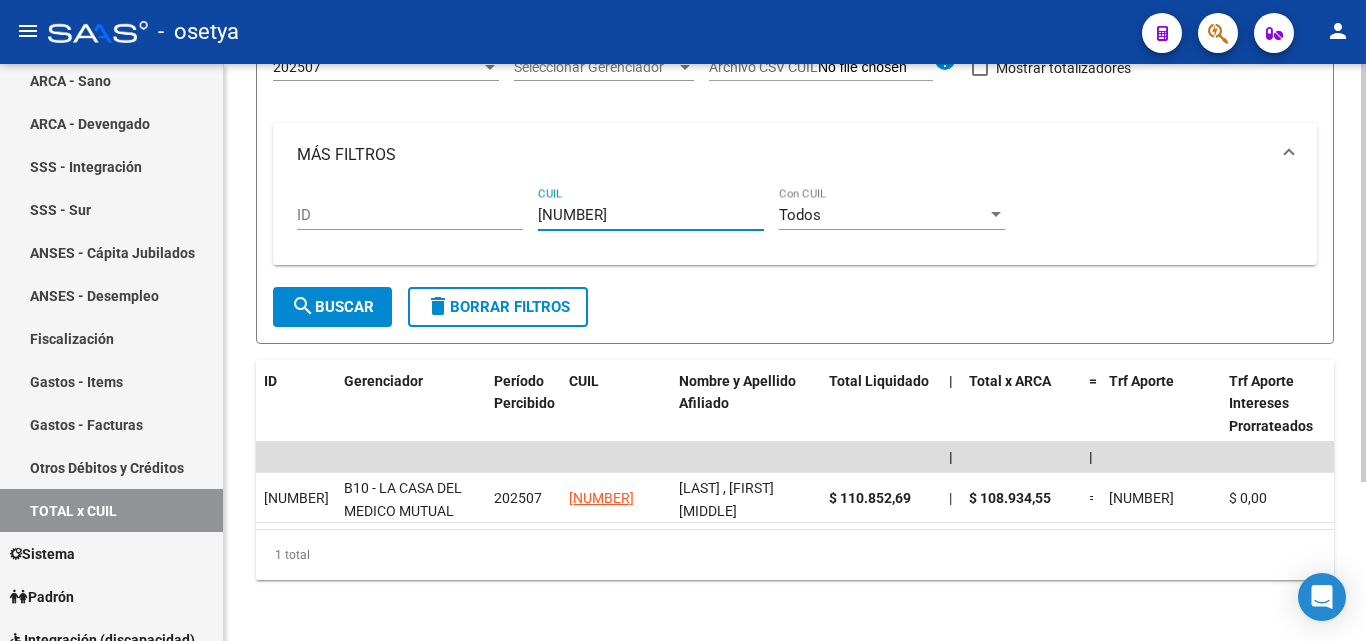 type on "[NUMBER]" 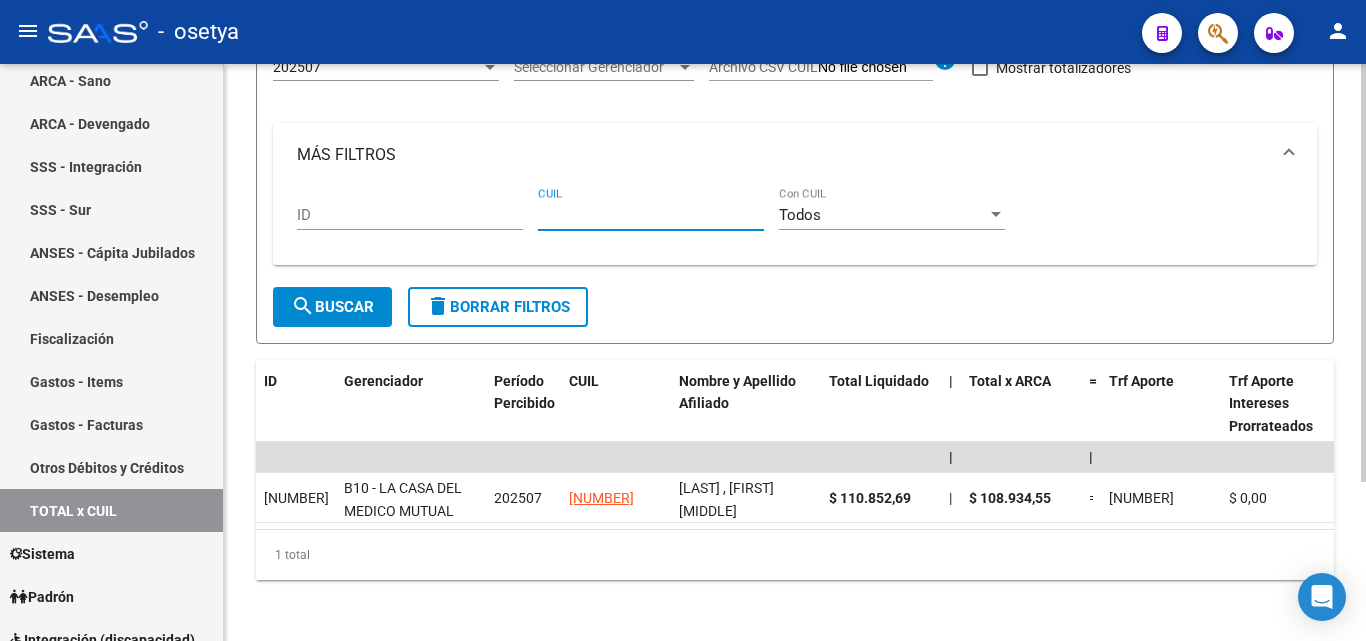 paste on "[CUIL]" 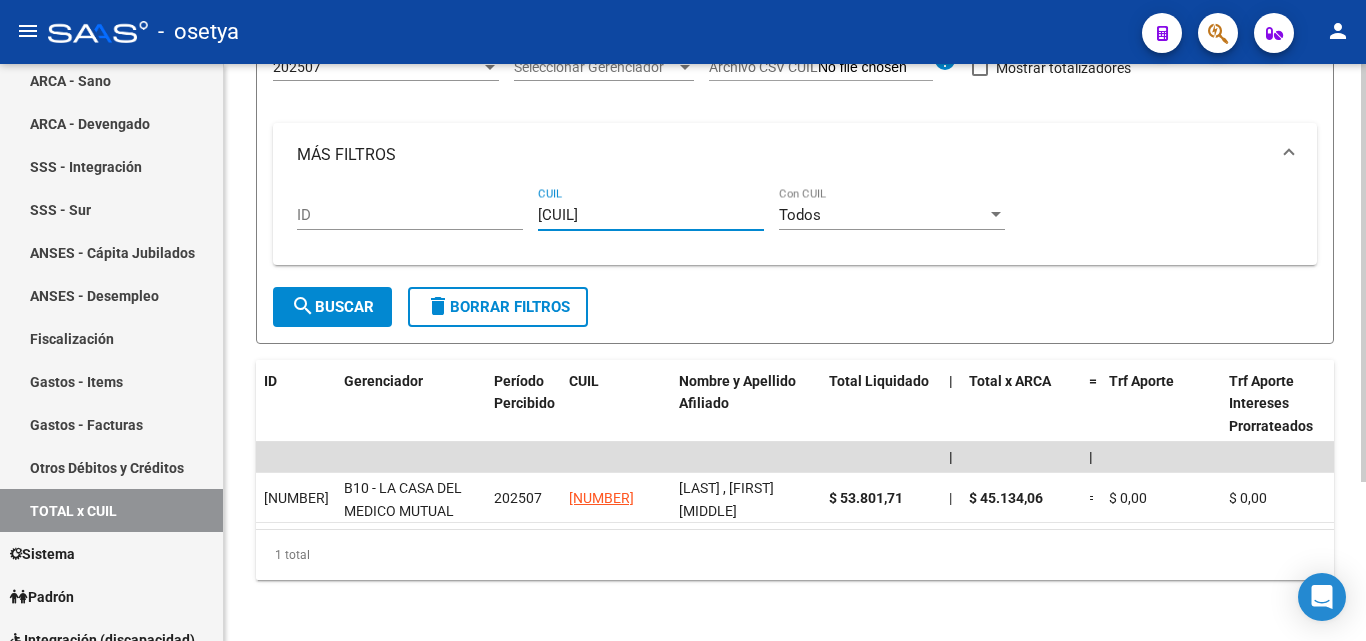 drag, startPoint x: 637, startPoint y: 214, endPoint x: 543, endPoint y: 214, distance: 94 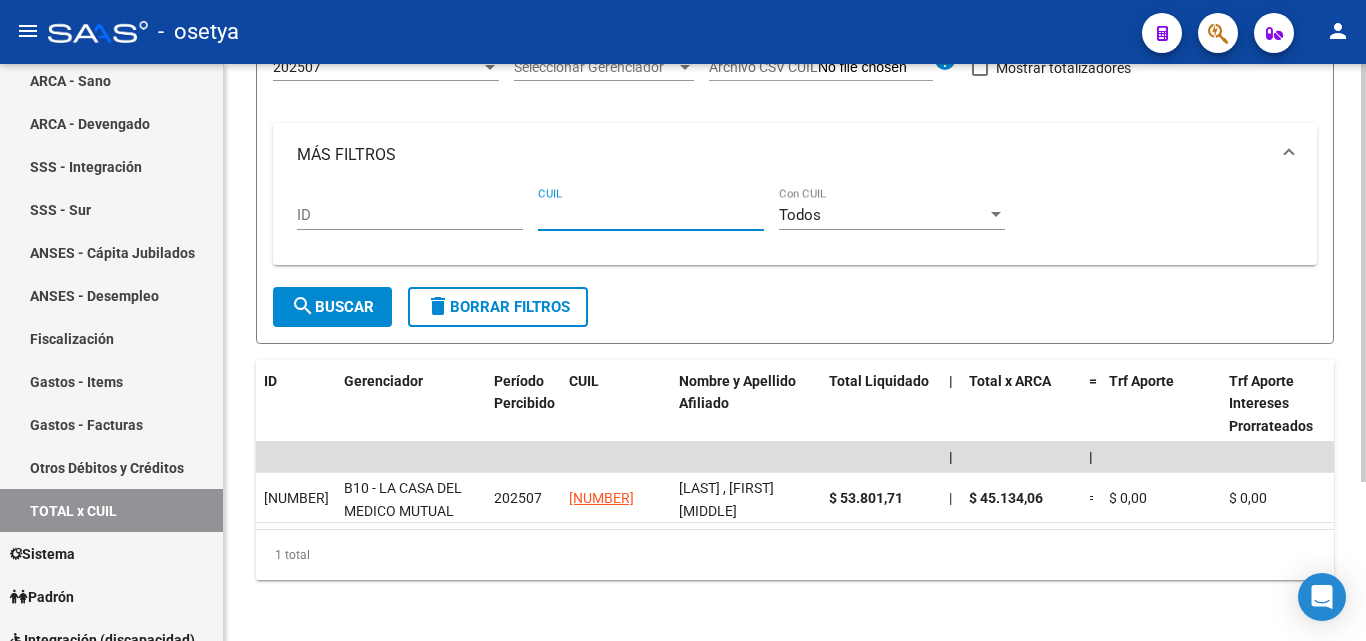 paste on "[NUMBER]" 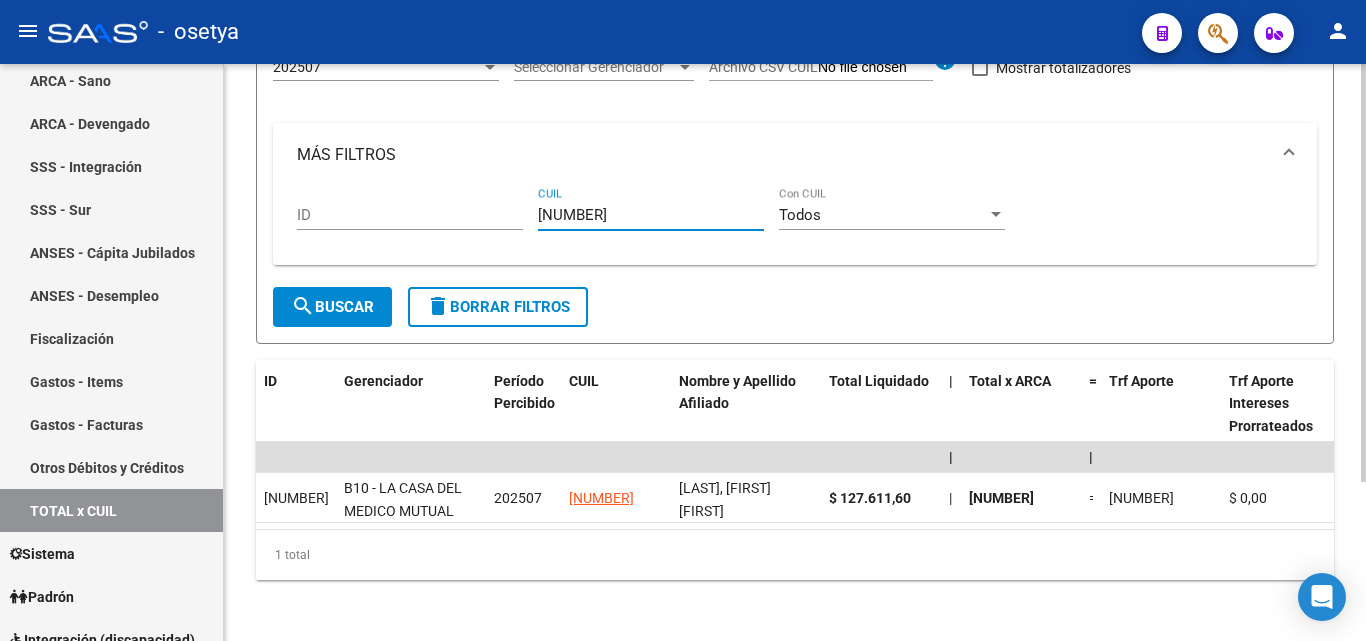 type on "[NUMBER]" 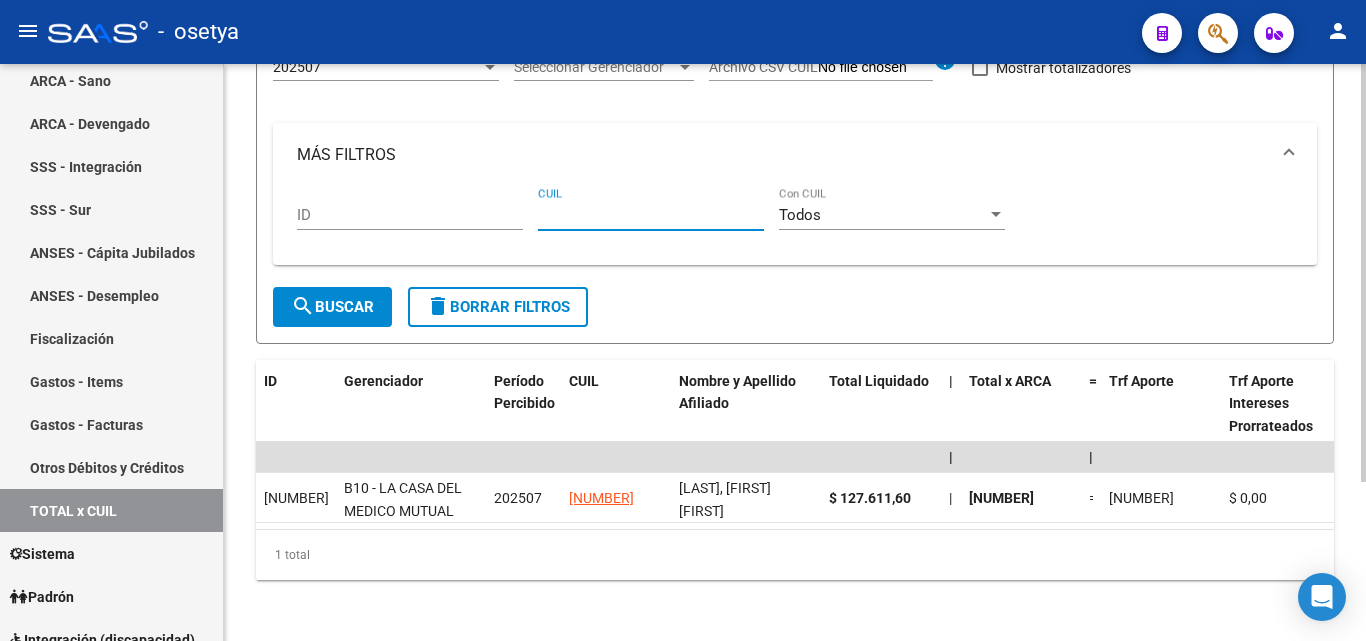 paste on "[ID] [CUIL]" 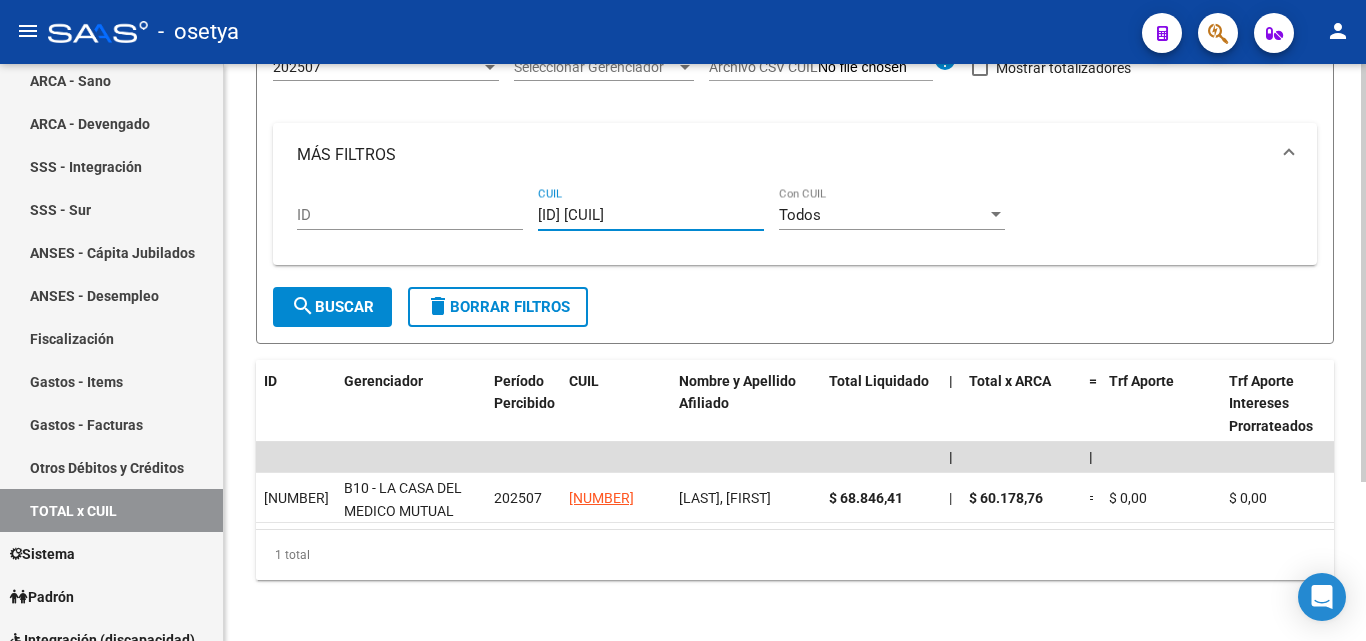 type on "[ID] [CUIL]" 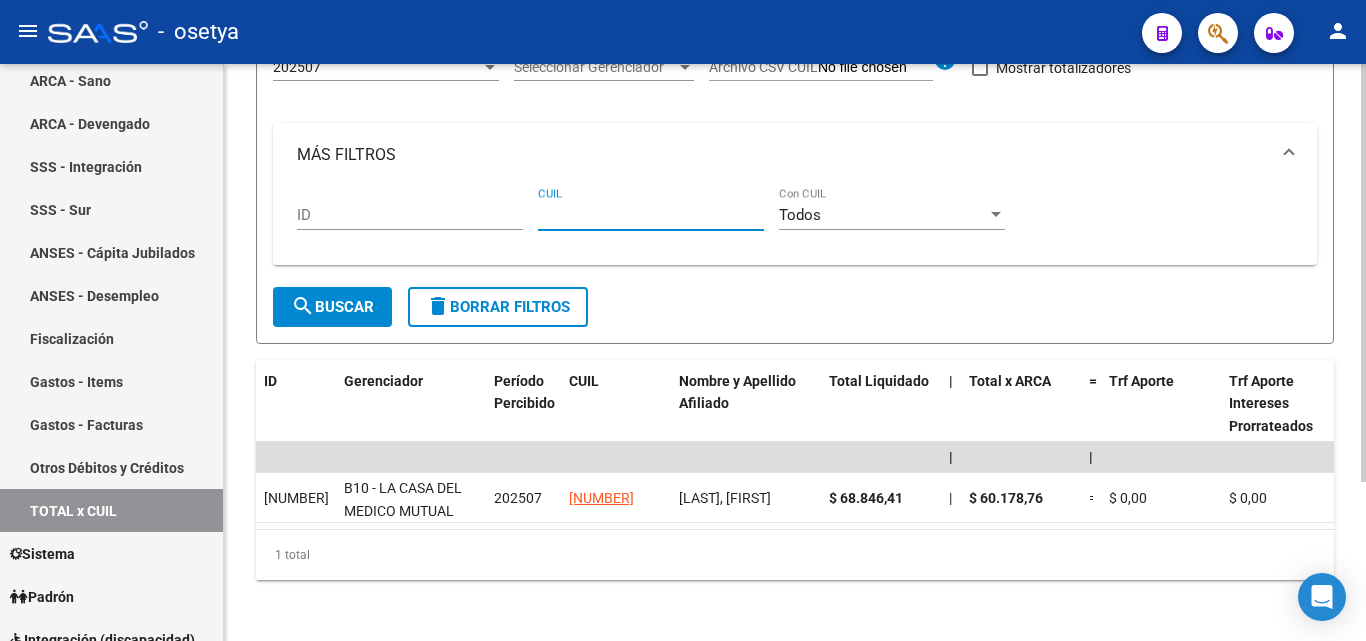 paste on "[CUIL]" 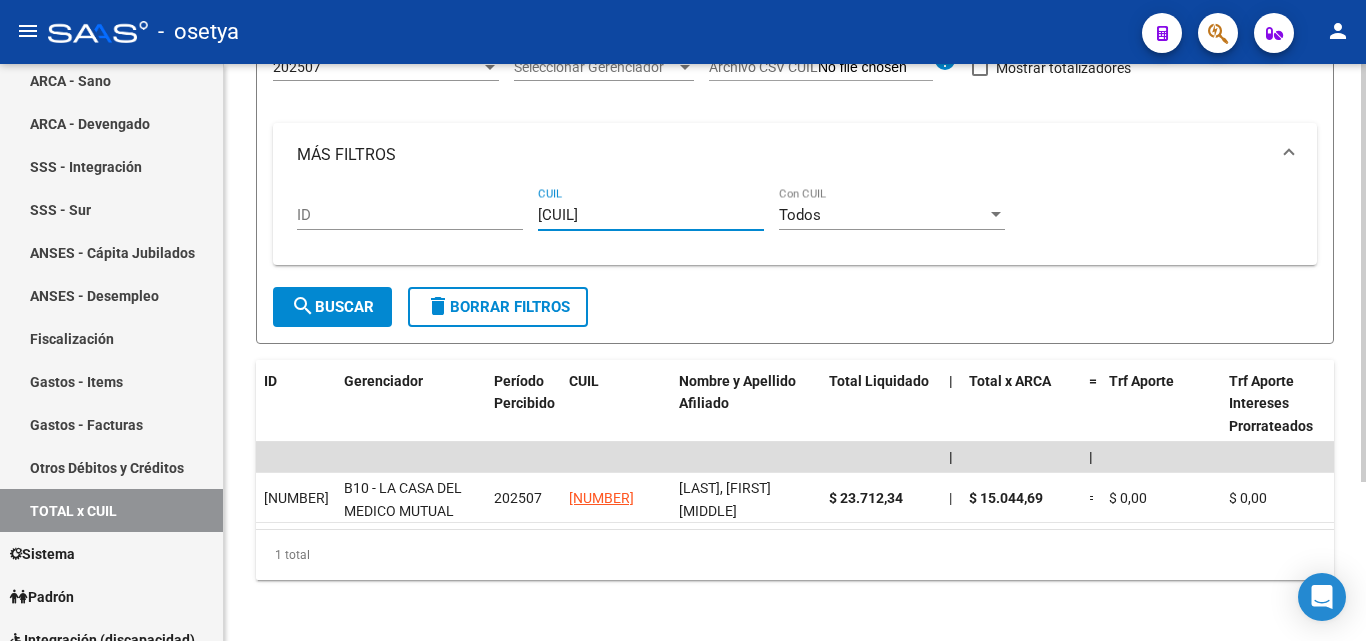 type on "[CUIL]" 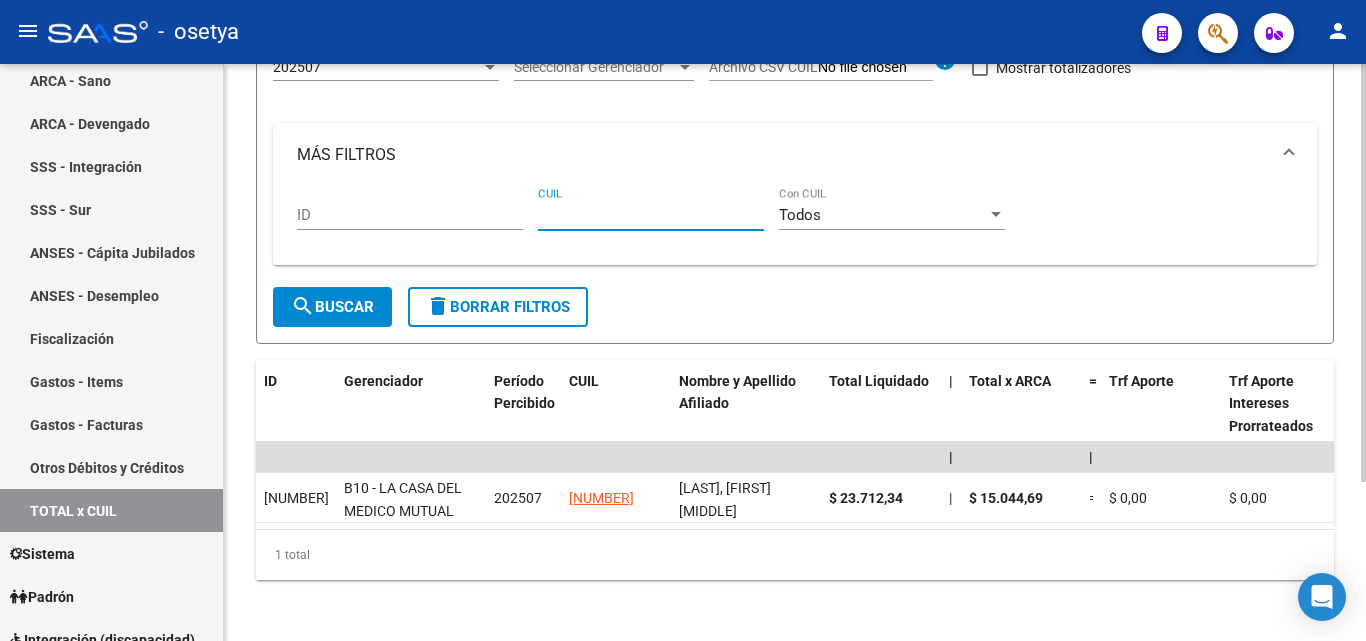 paste on "[CUIL]" 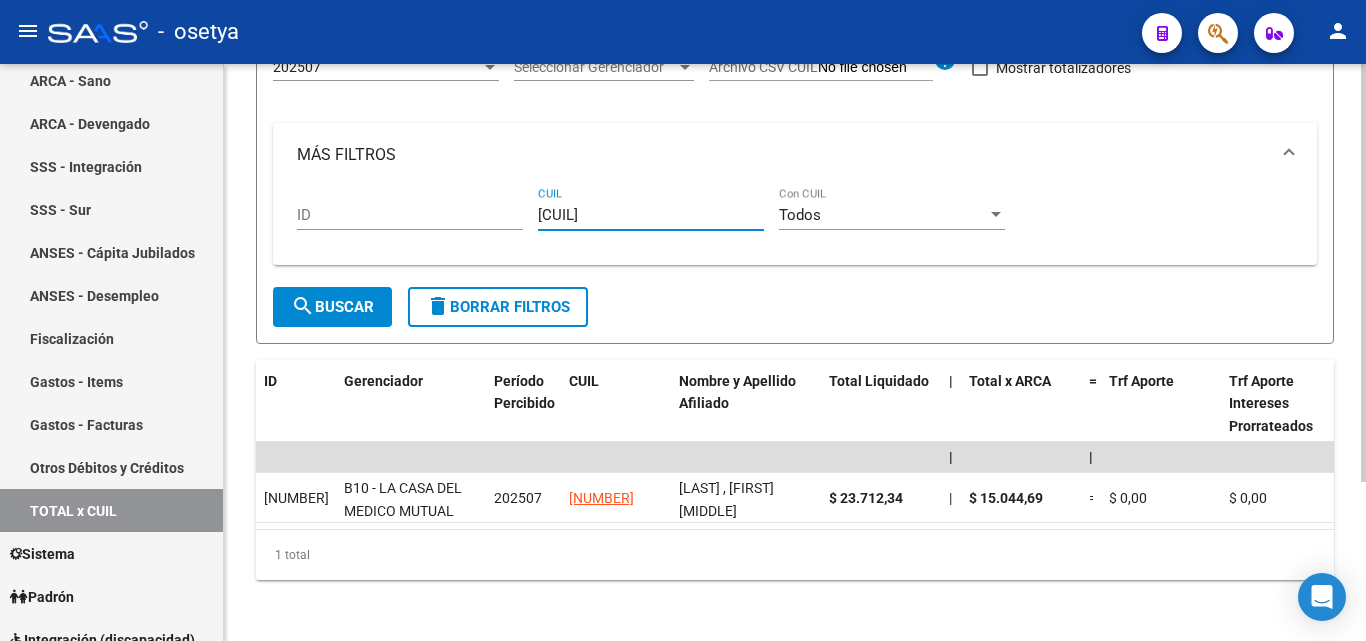 type on "[CUIL]" 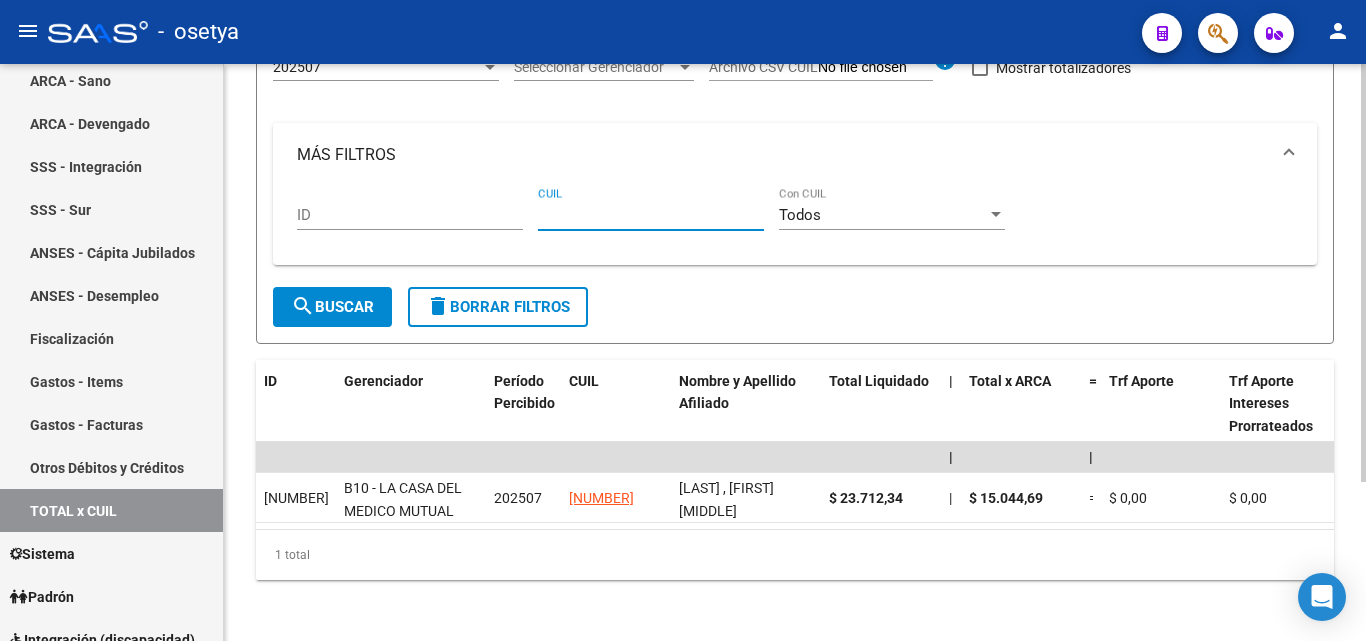 paste on "[CUIL]" 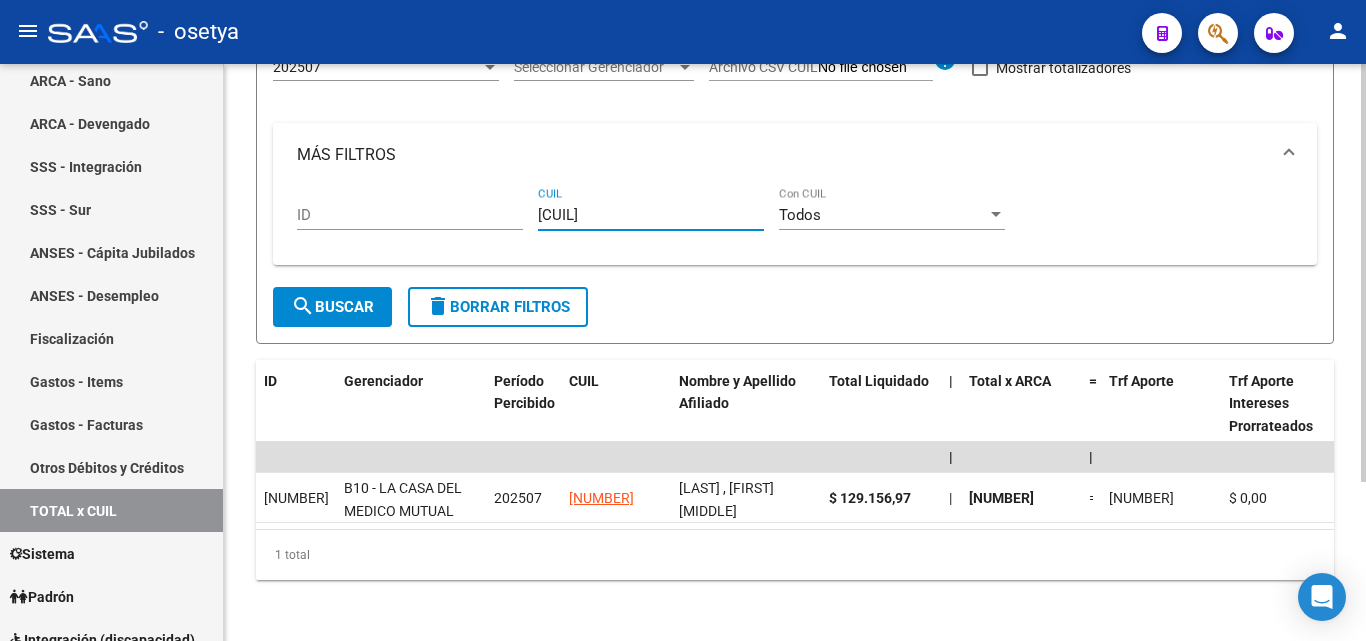 type on "[CUIL]" 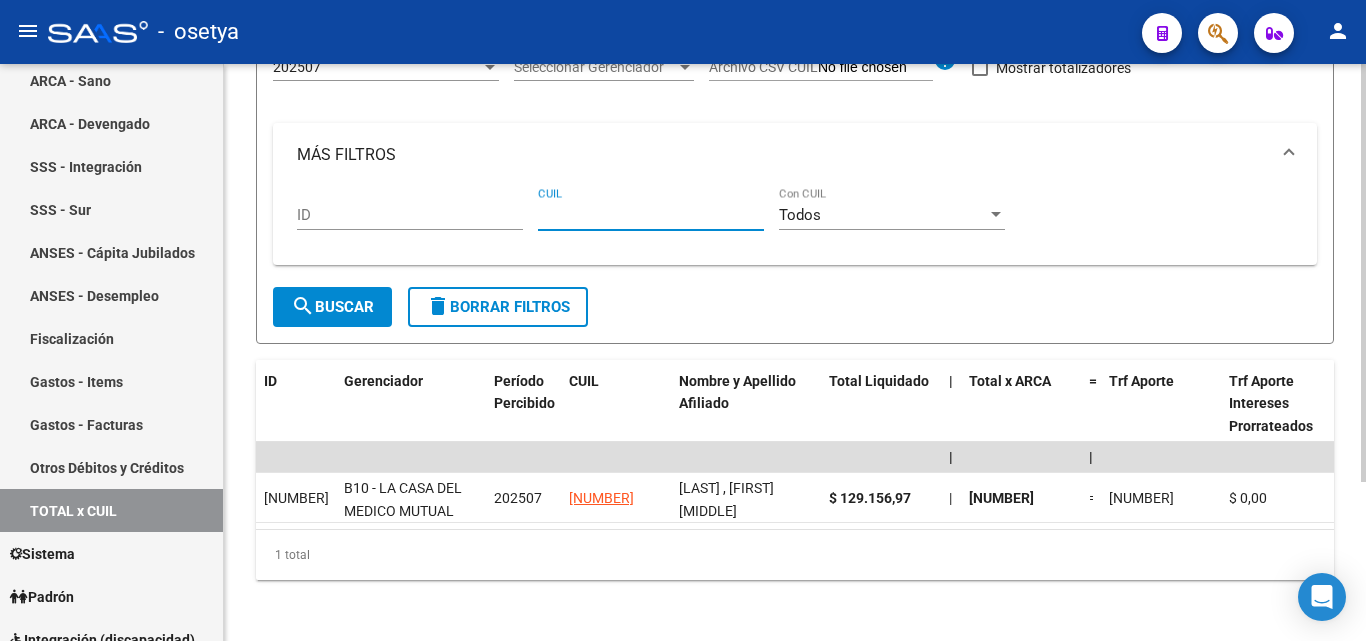 paste on "[CUIL]" 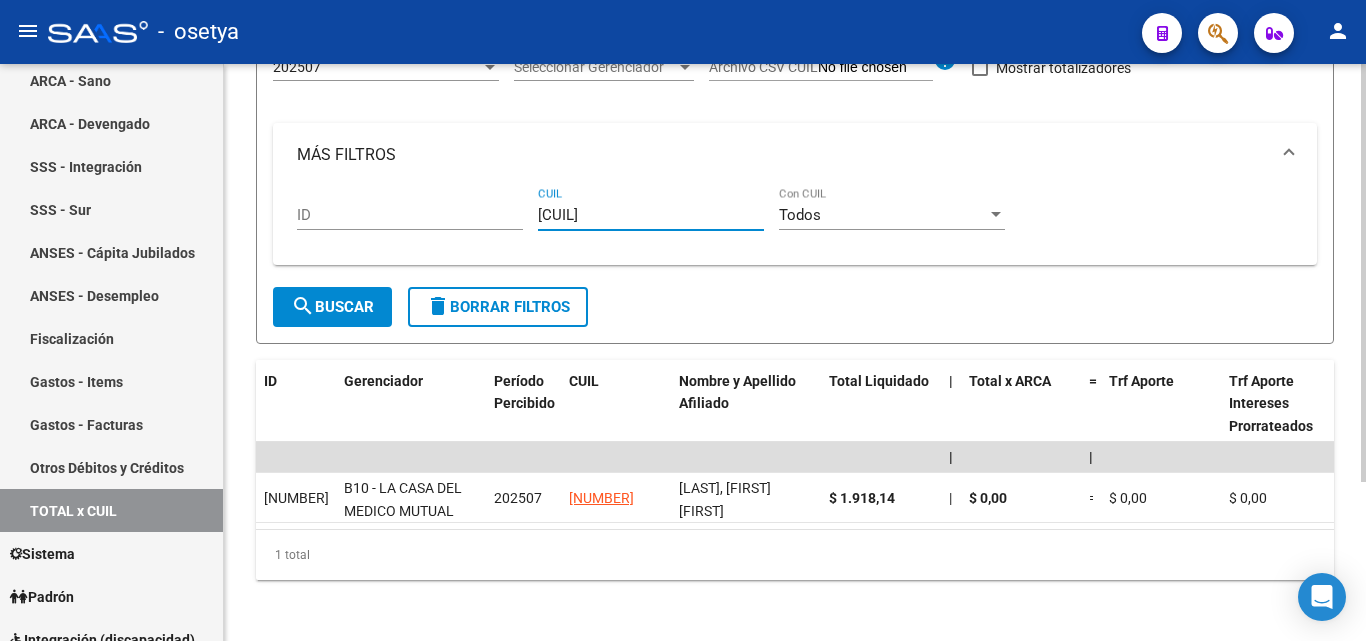 type on "[CUIL]" 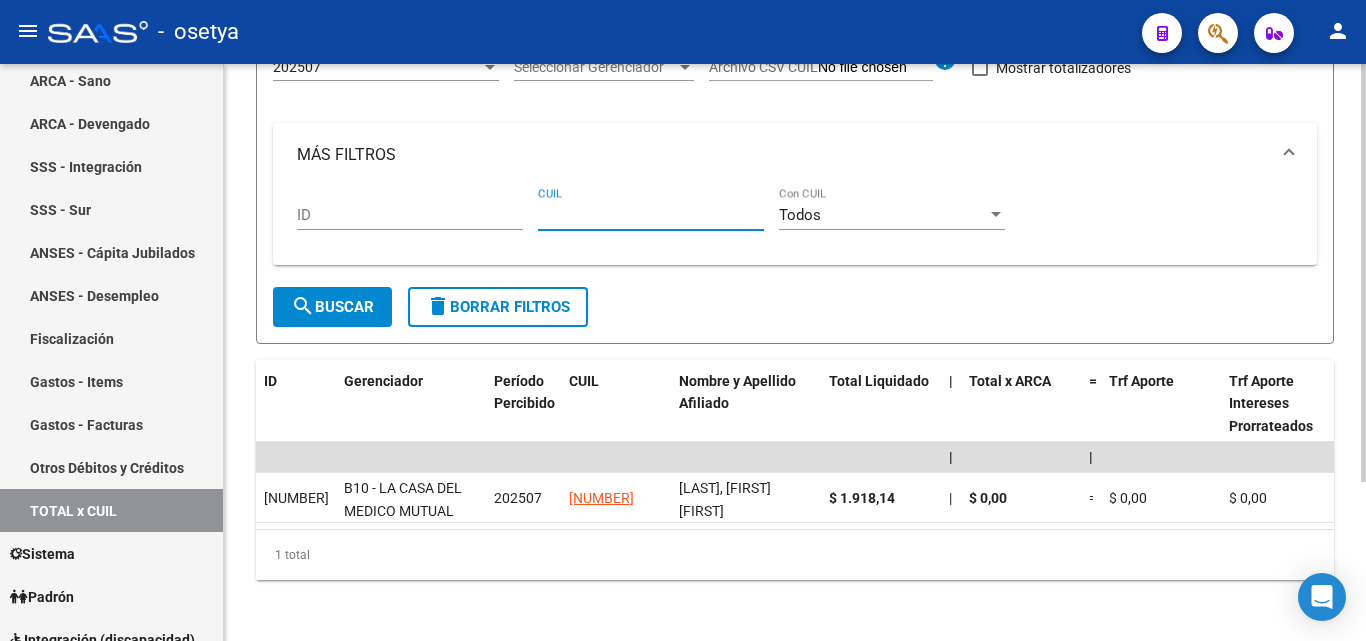 paste on "[NUMBER]" 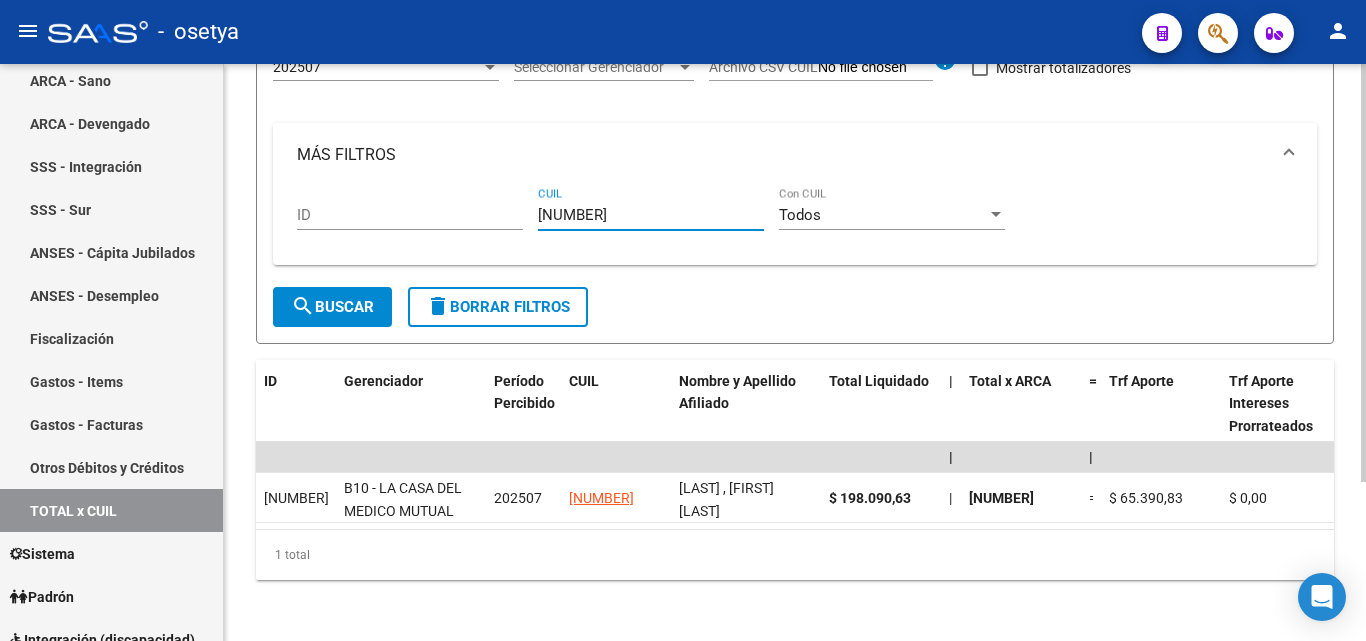 type on "[NUMBER]" 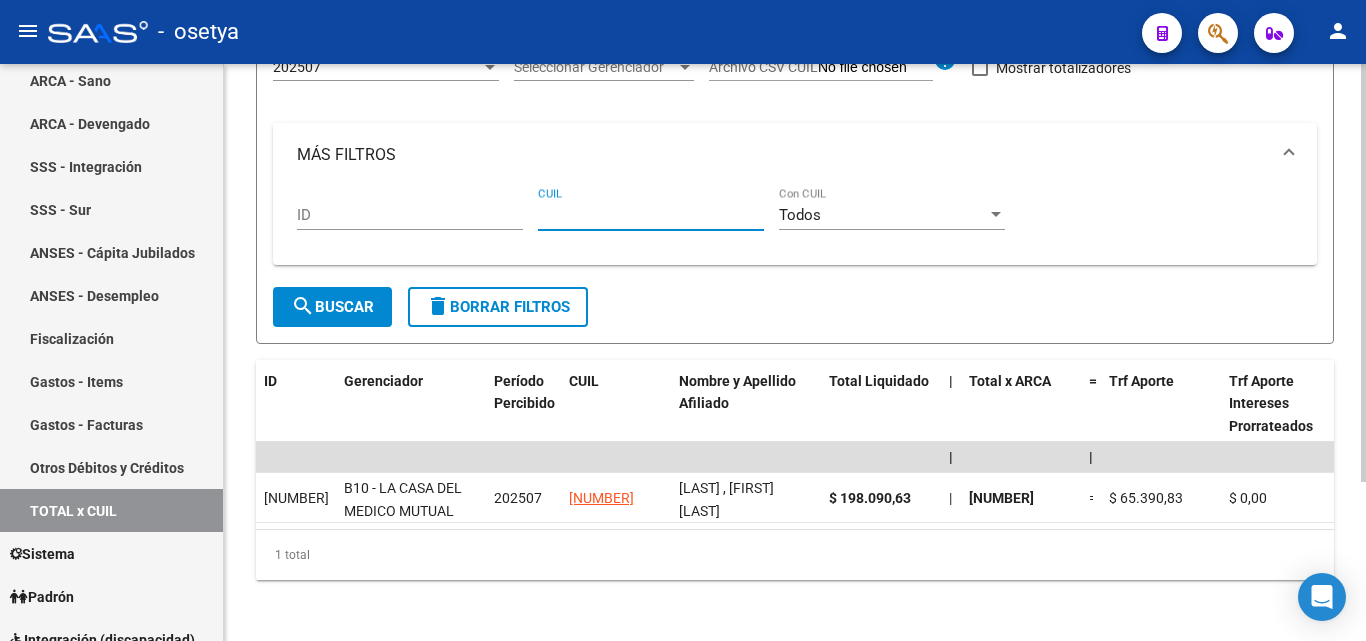 paste on "[NUMBER]" 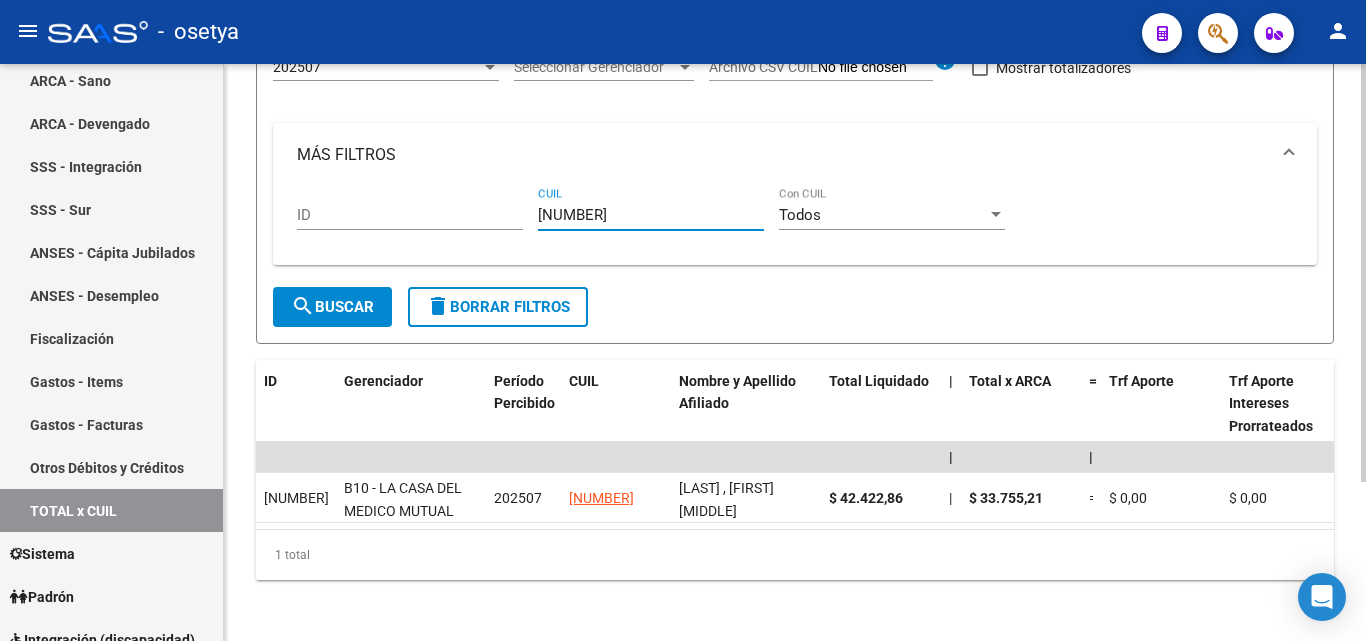 type on "[NUMBER]" 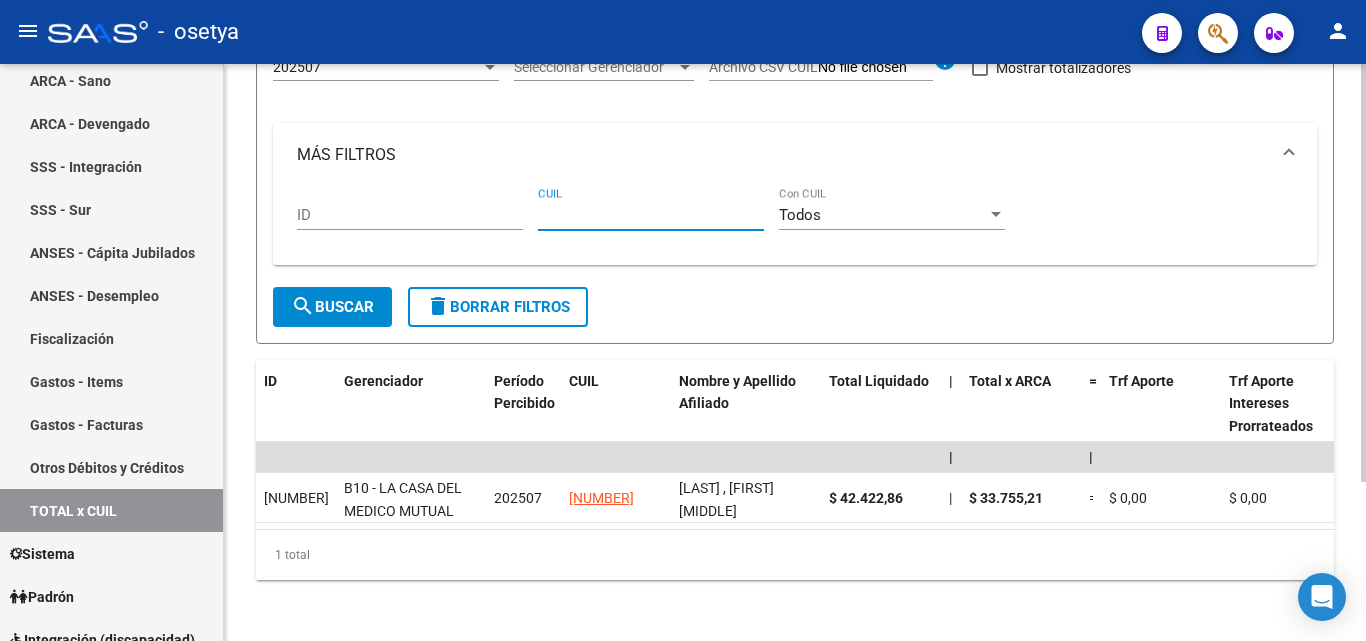 paste on "[CUIL]" 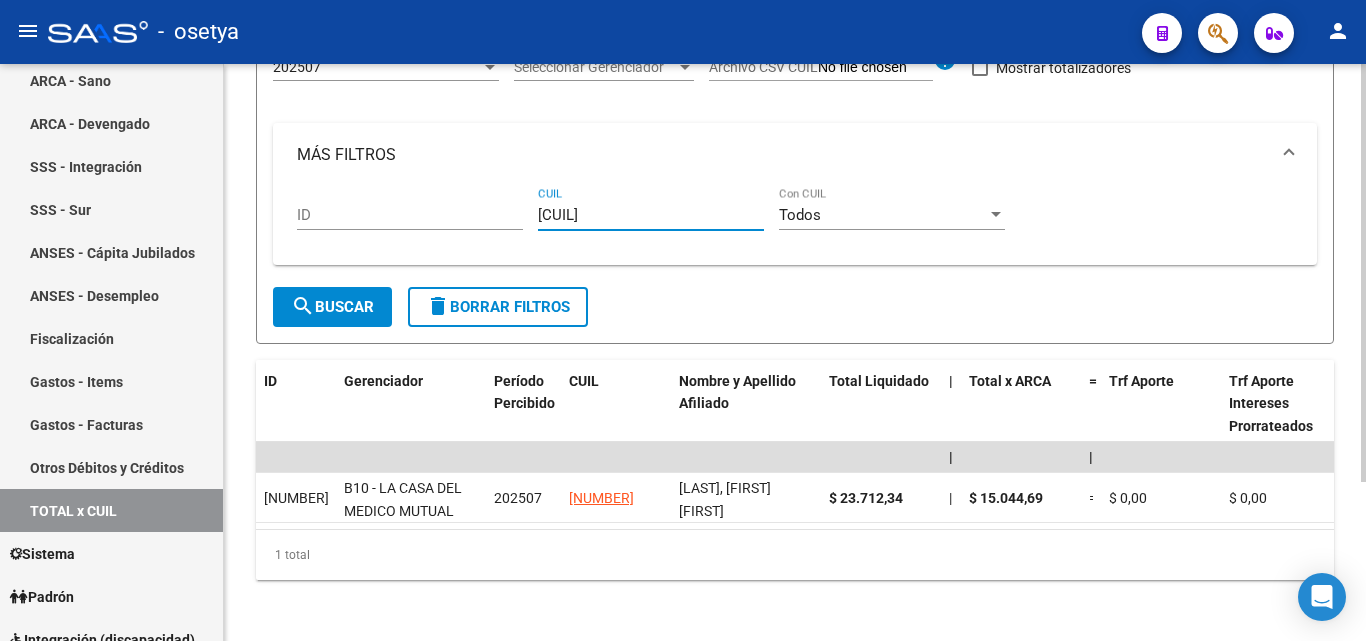 type on "[CUIL]" 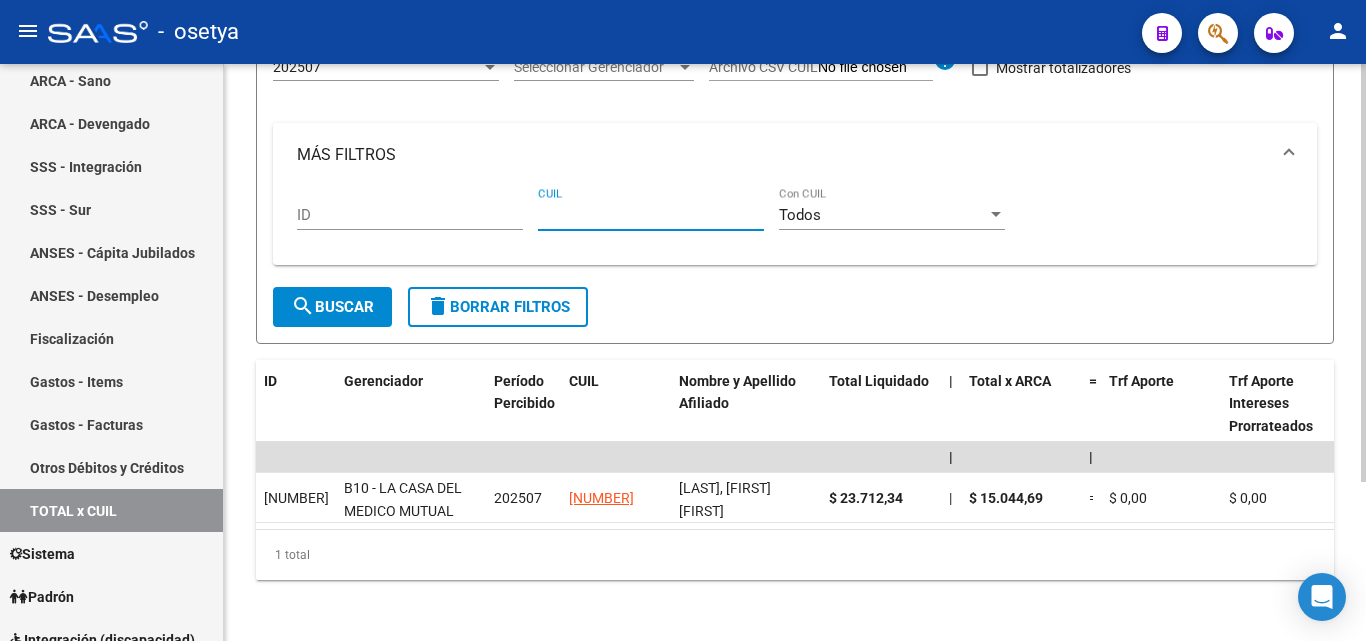 paste on "[NUMBER]" 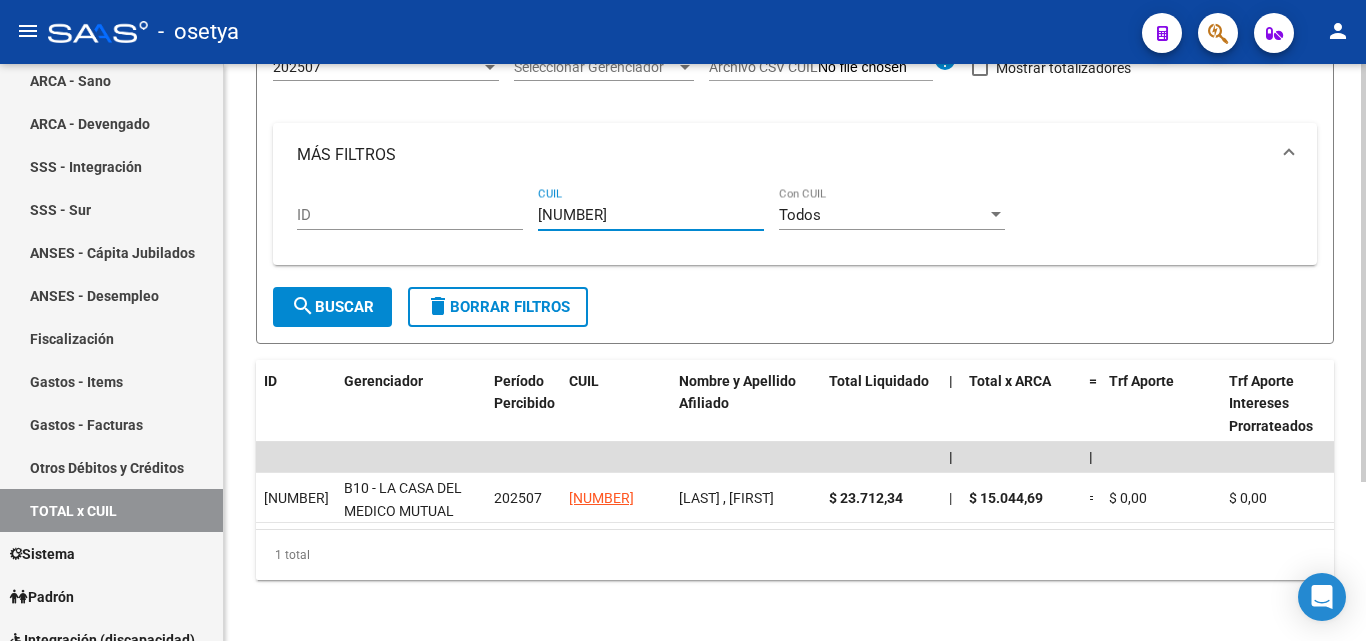 type on "[NUMBER]" 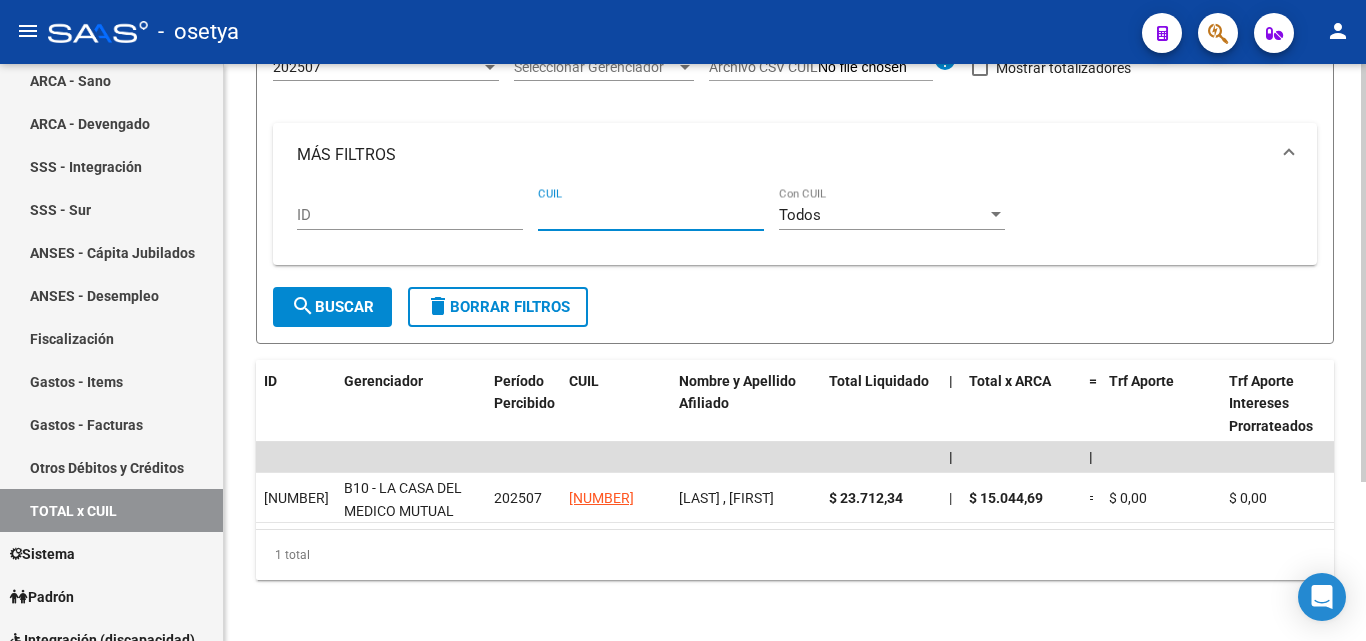 paste on "[CUIL]" 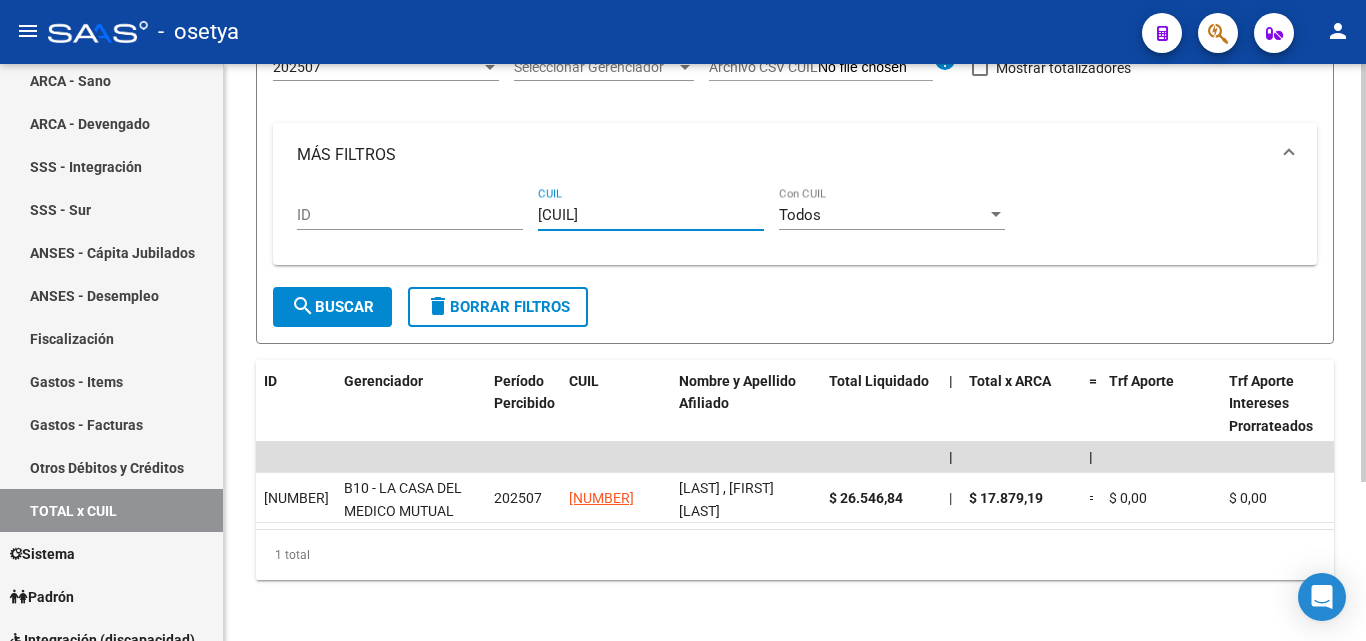 type on "[CUIL]" 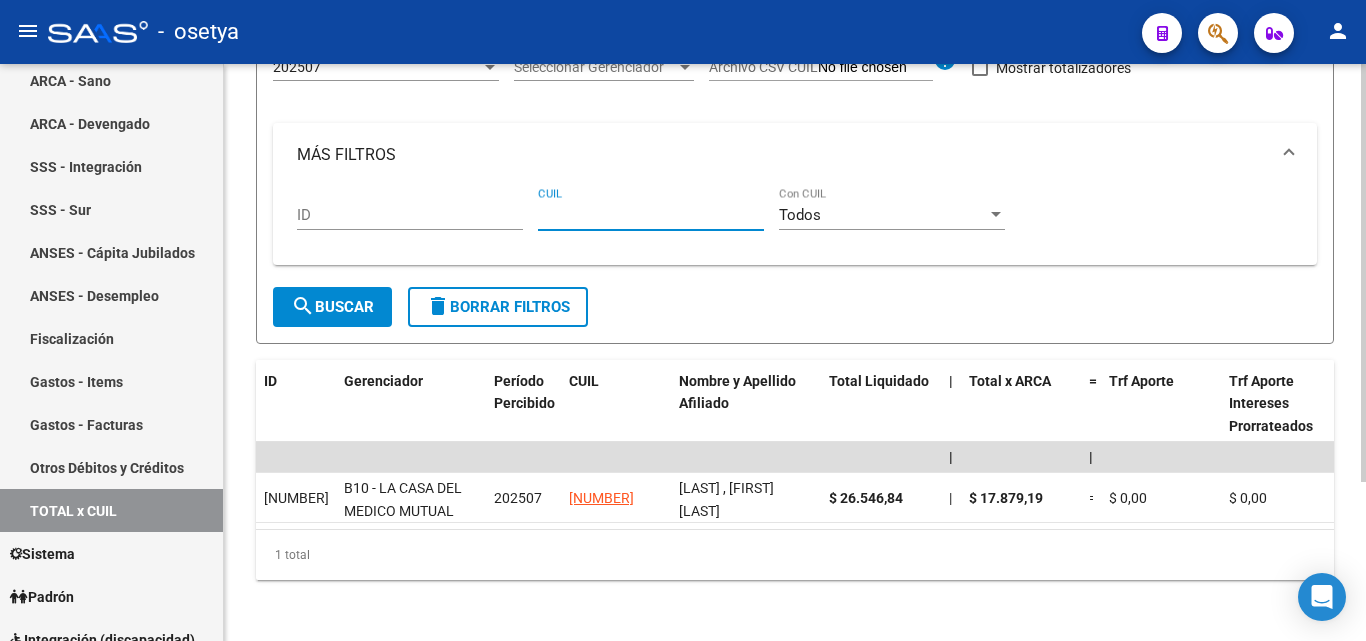 paste on "[PHONE]" 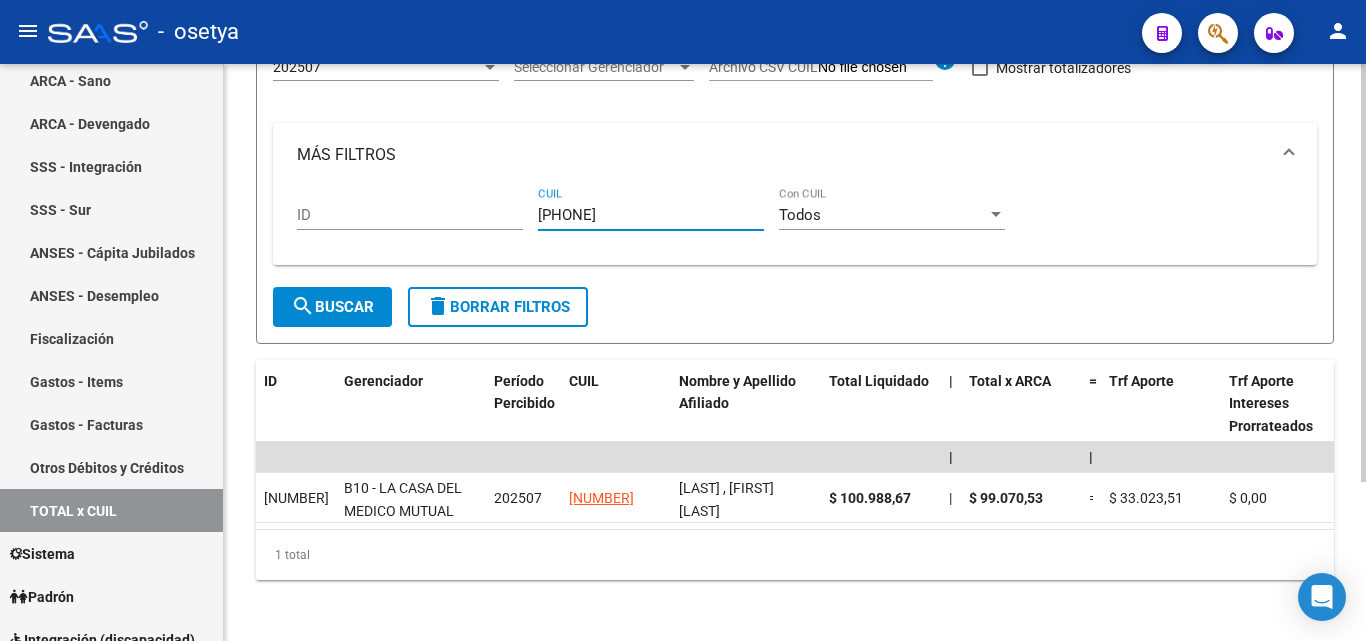 type on "[PHONE]" 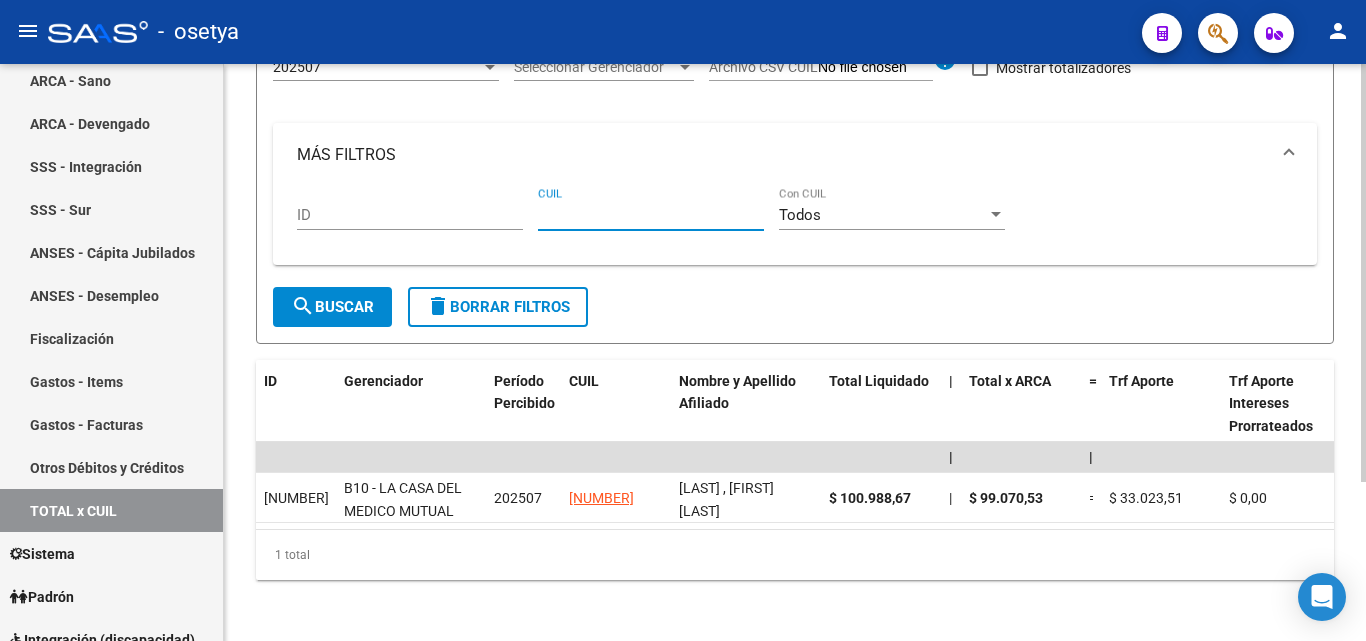 paste on "[NUMBER]" 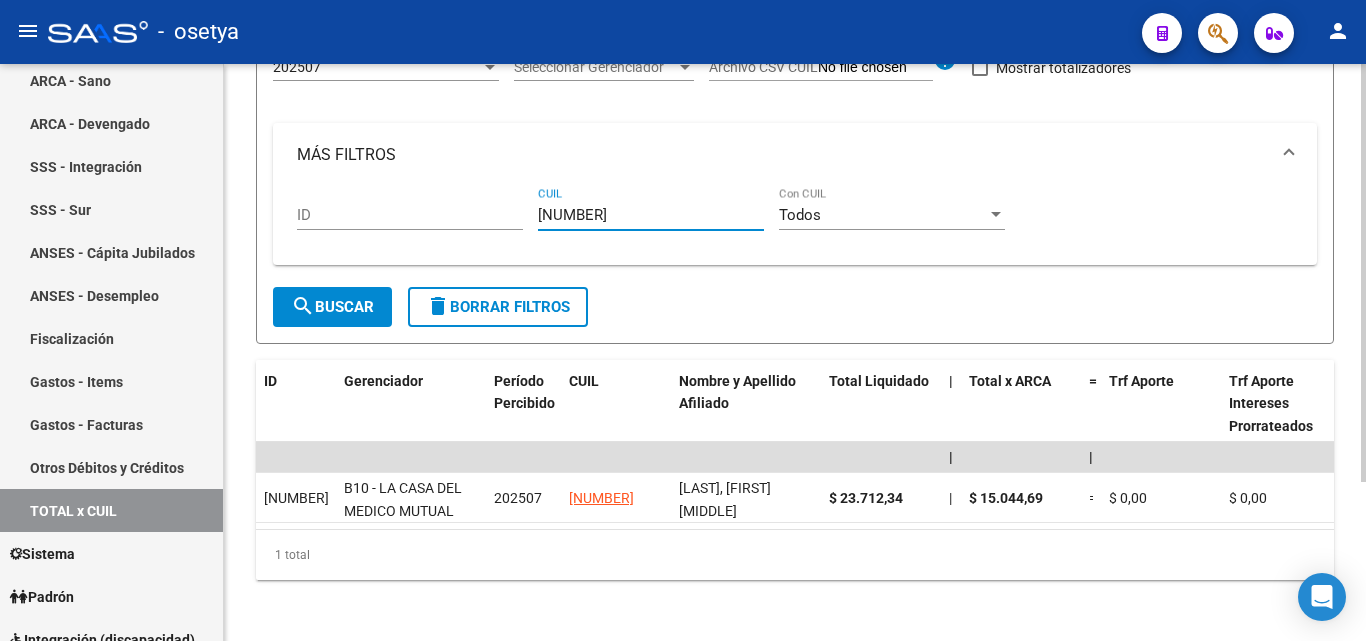 type on "[NUMBER]" 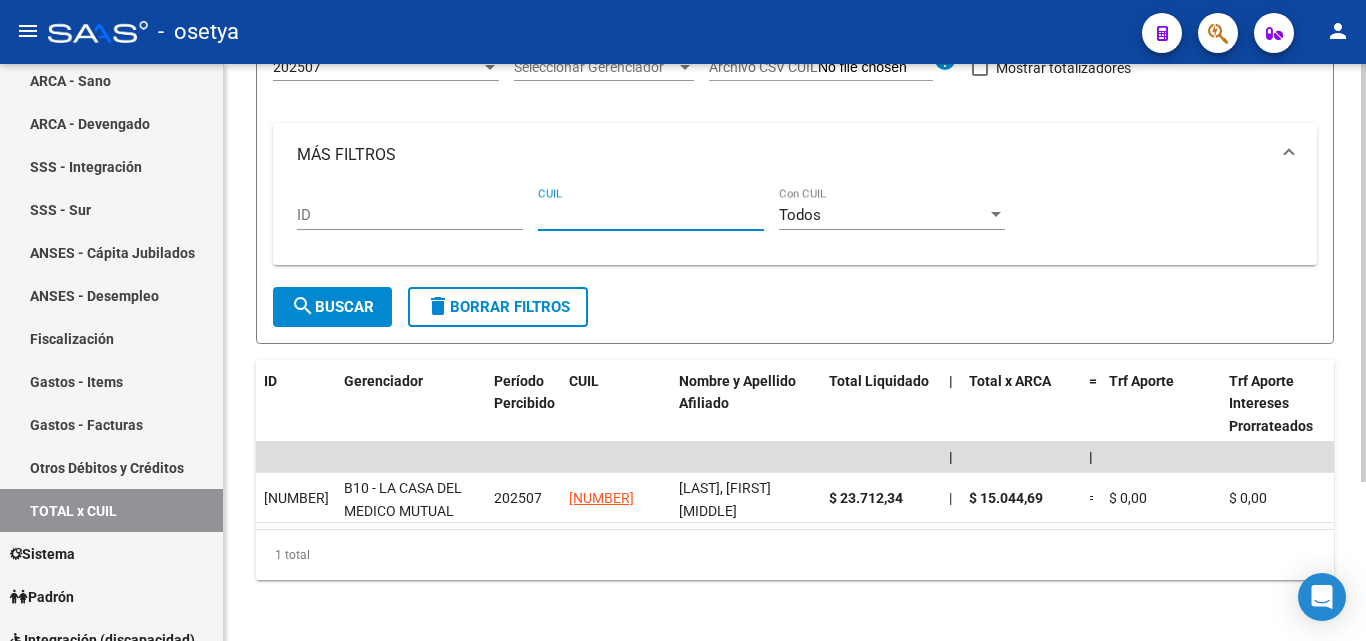 paste on "[CUIL]" 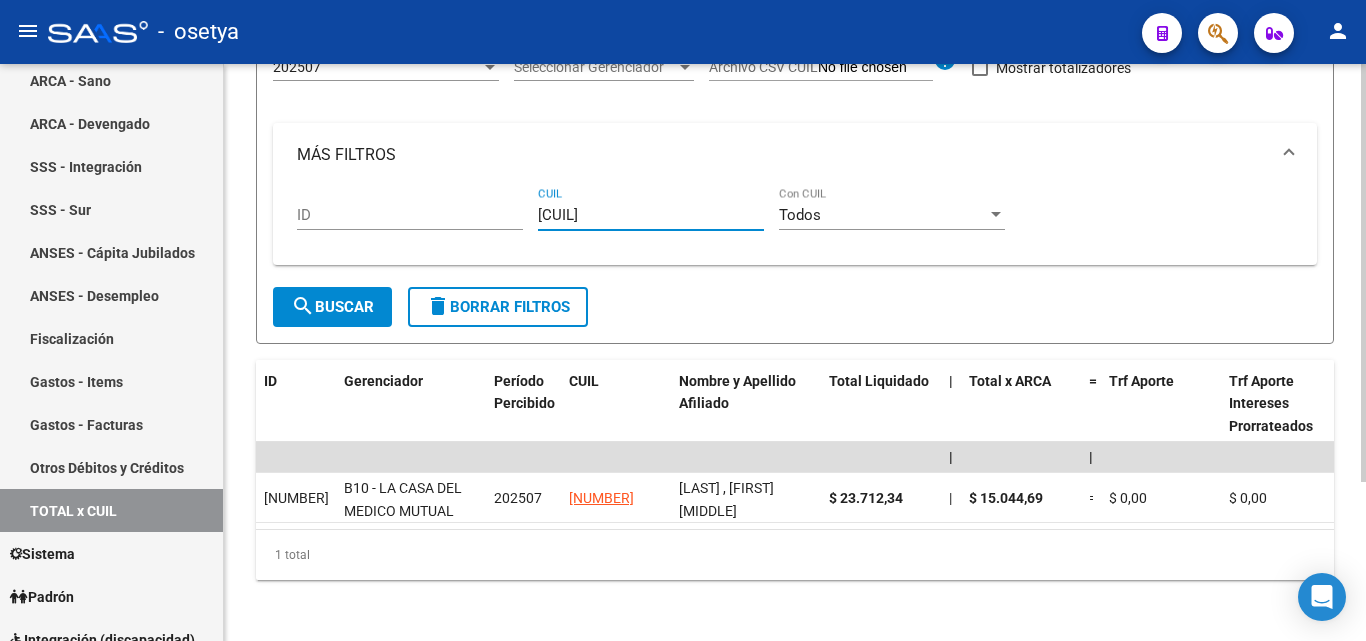 type on "[CUIL]" 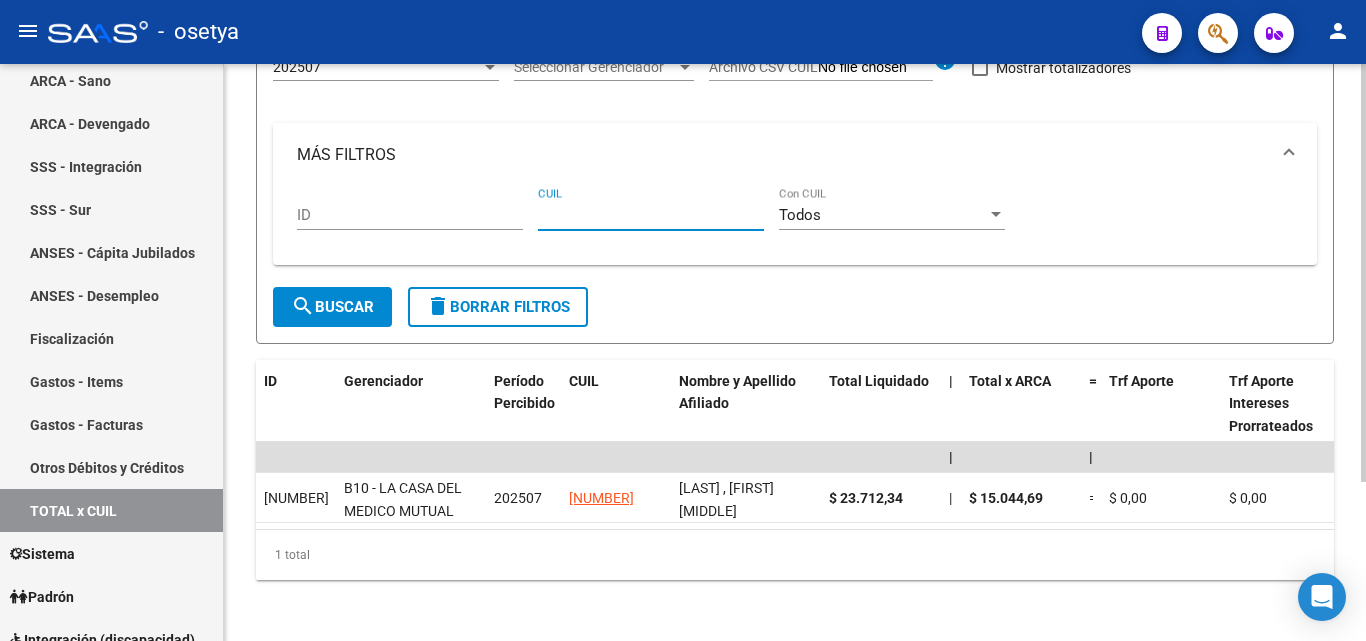 paste on "[NUMBER]" 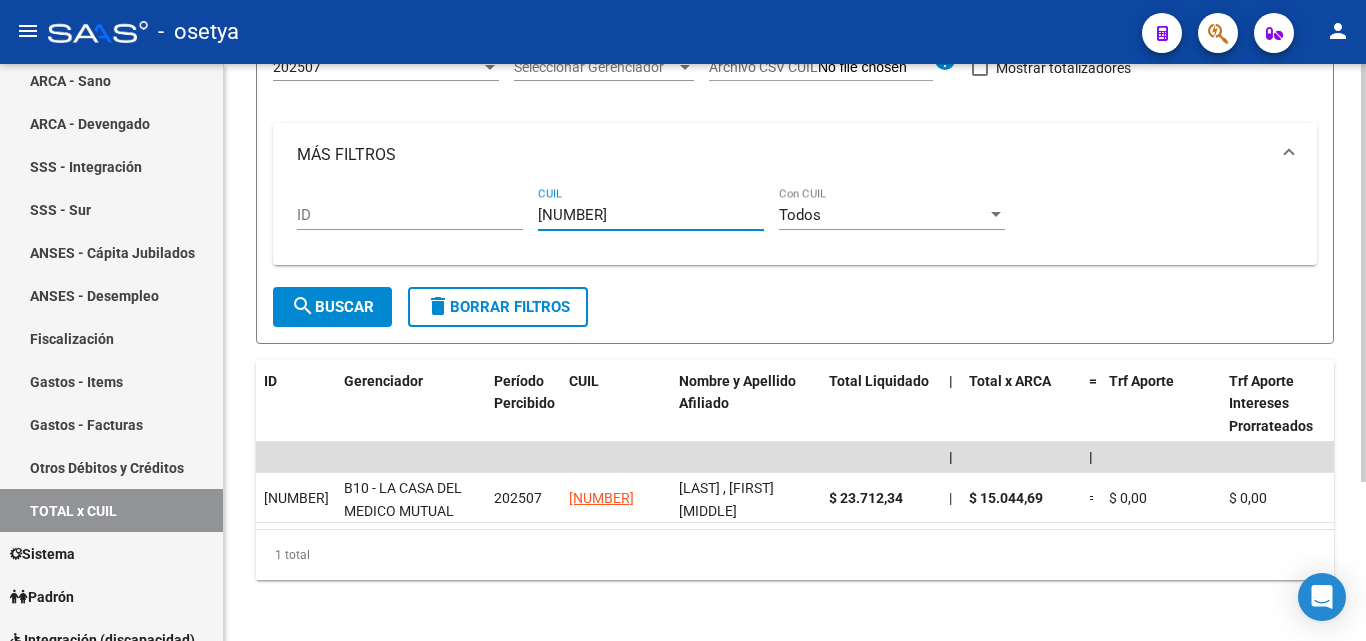 type on "[NUMBER]" 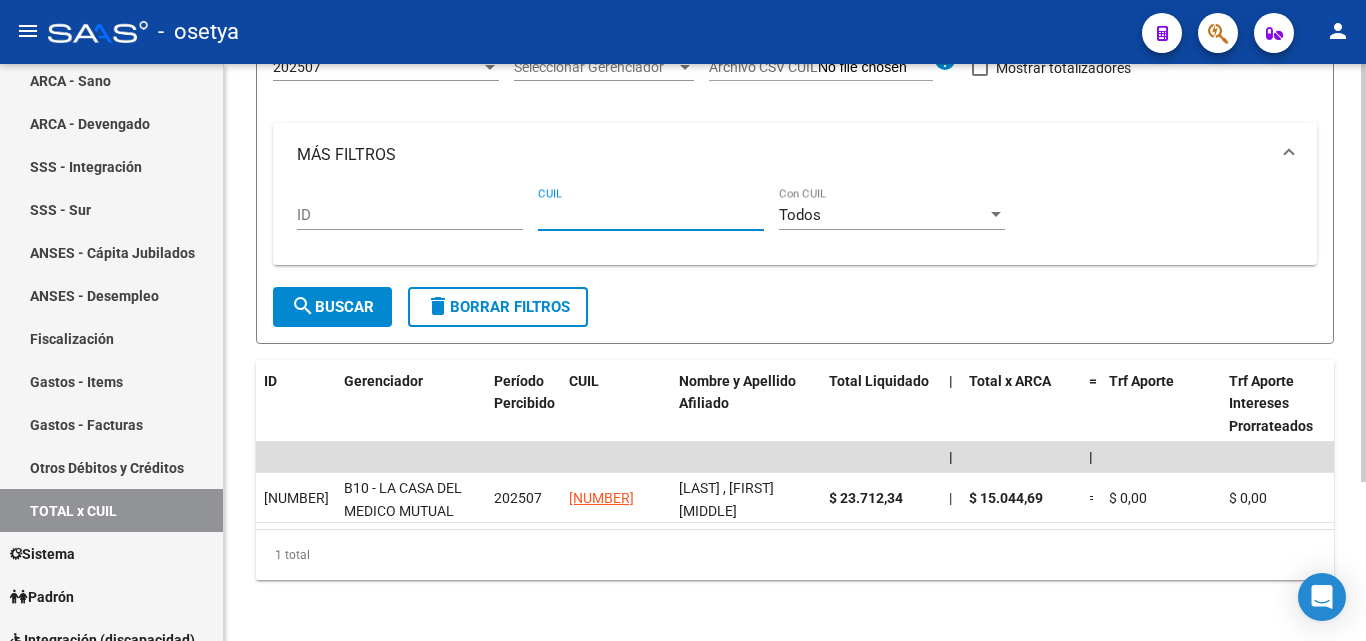 paste on "[CUIL]" 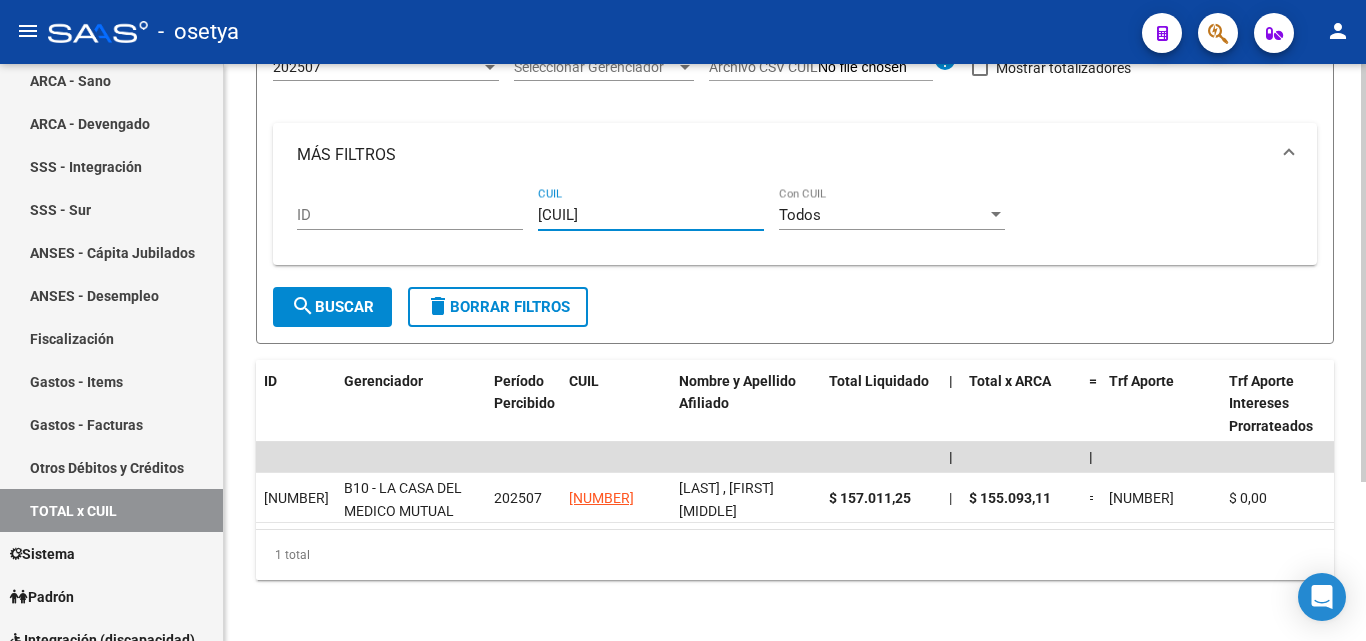 type on "[CUIL]" 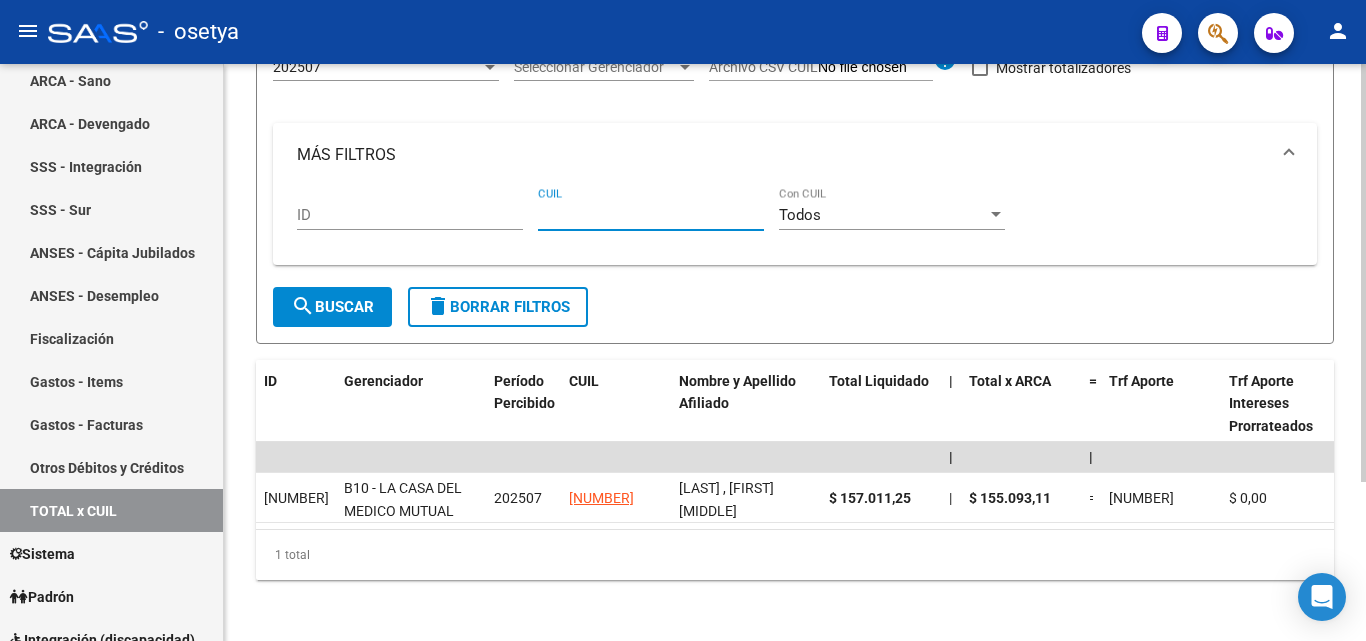 paste on "[NUMBER]" 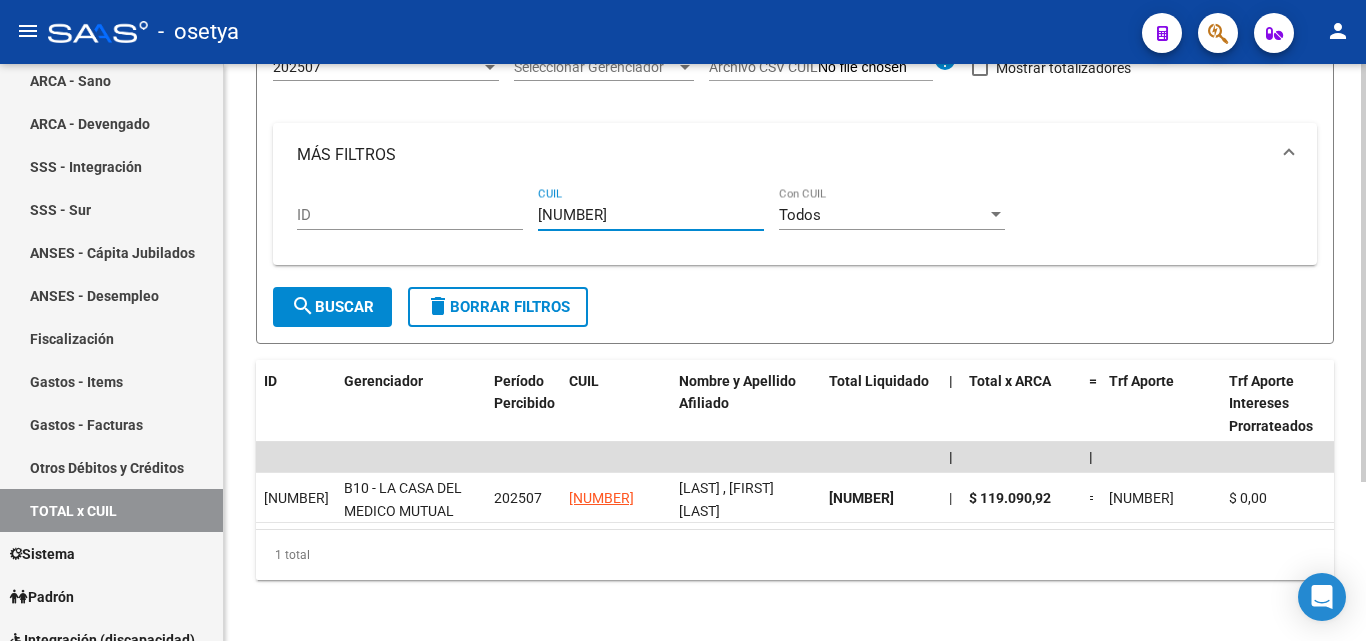 type on "[NUMBER]" 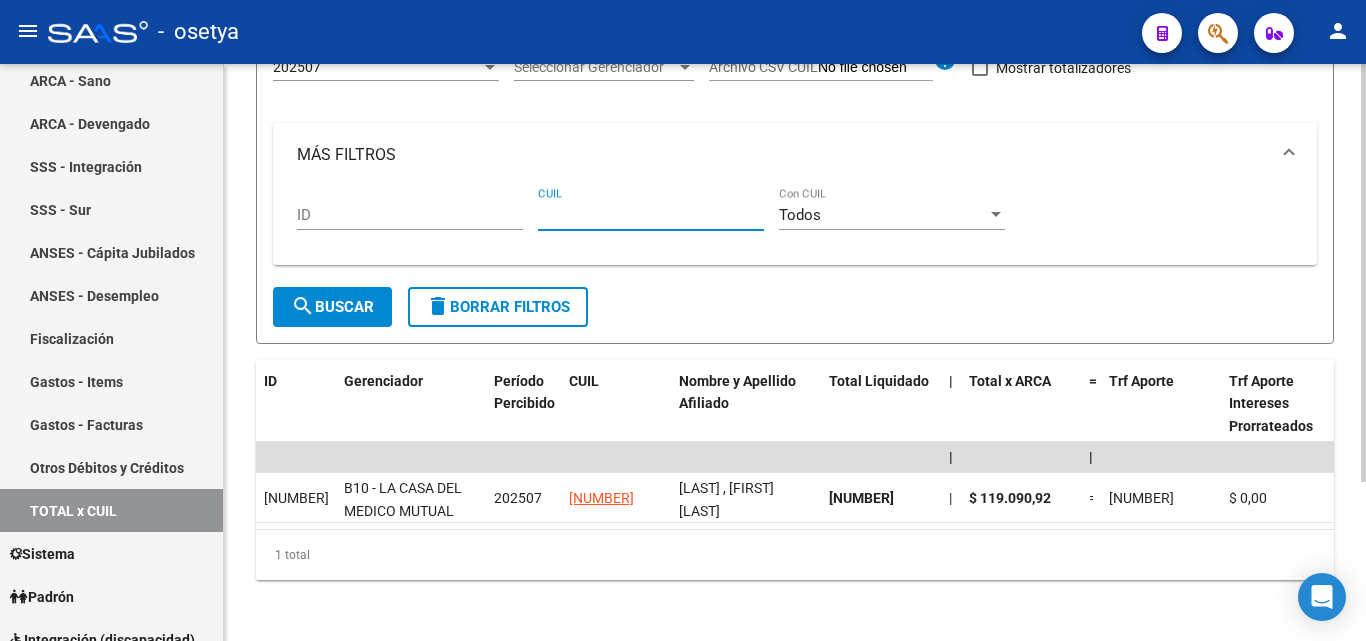 paste on "[NUMBER]" 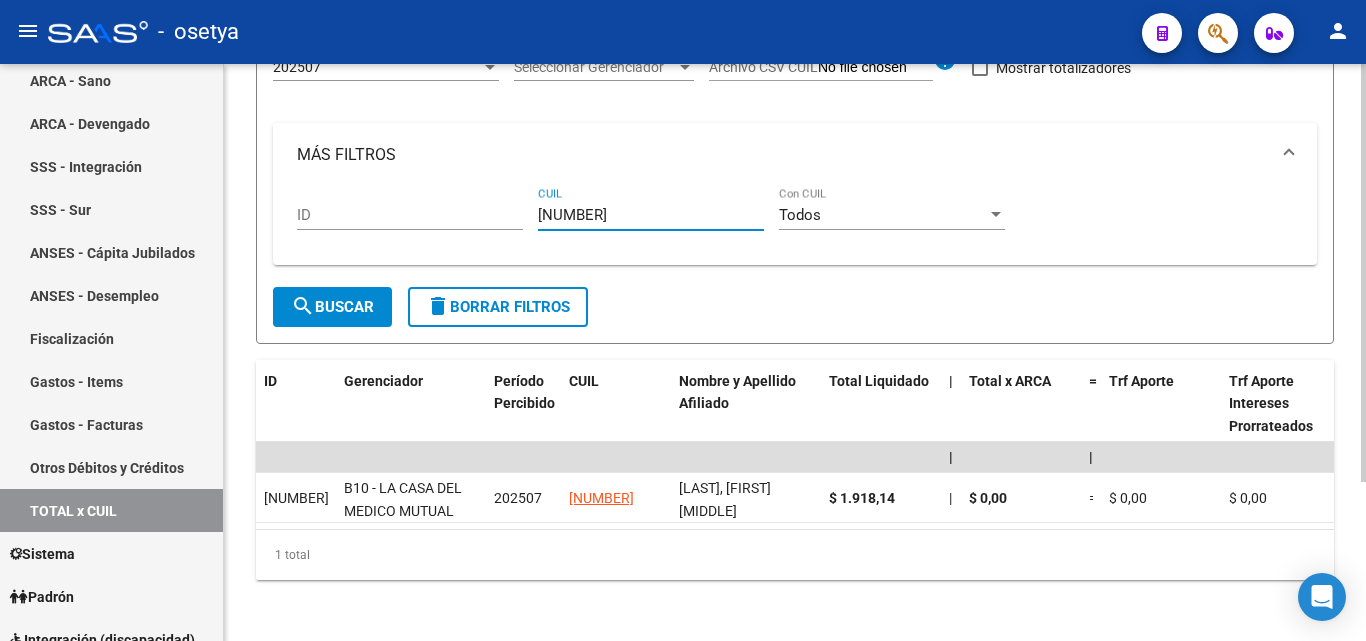 type on "[NUMBER]" 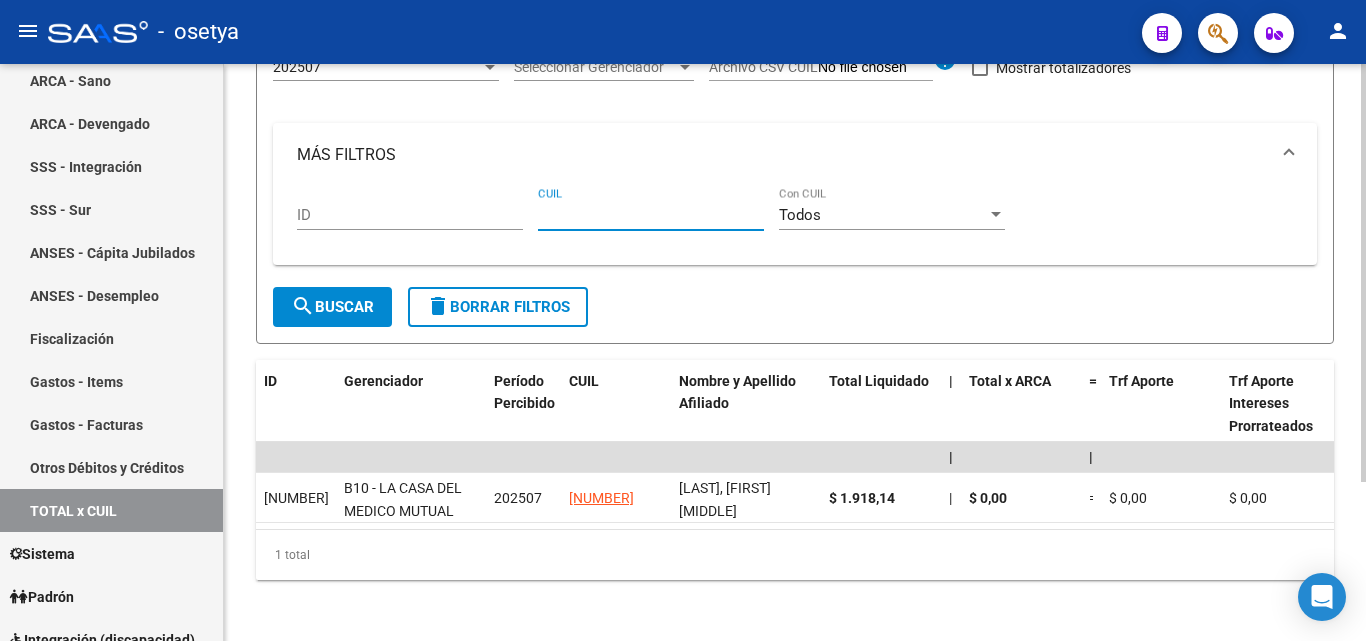 paste on "[NUMBER]" 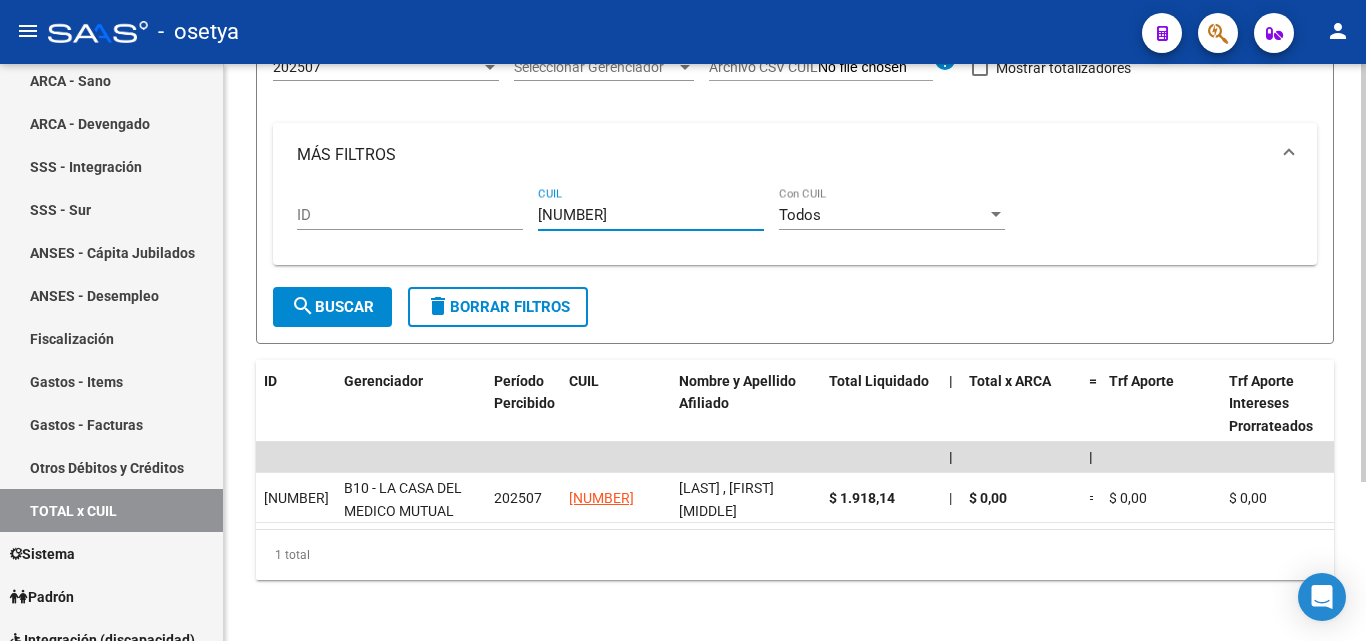 type on "[NUMBER]" 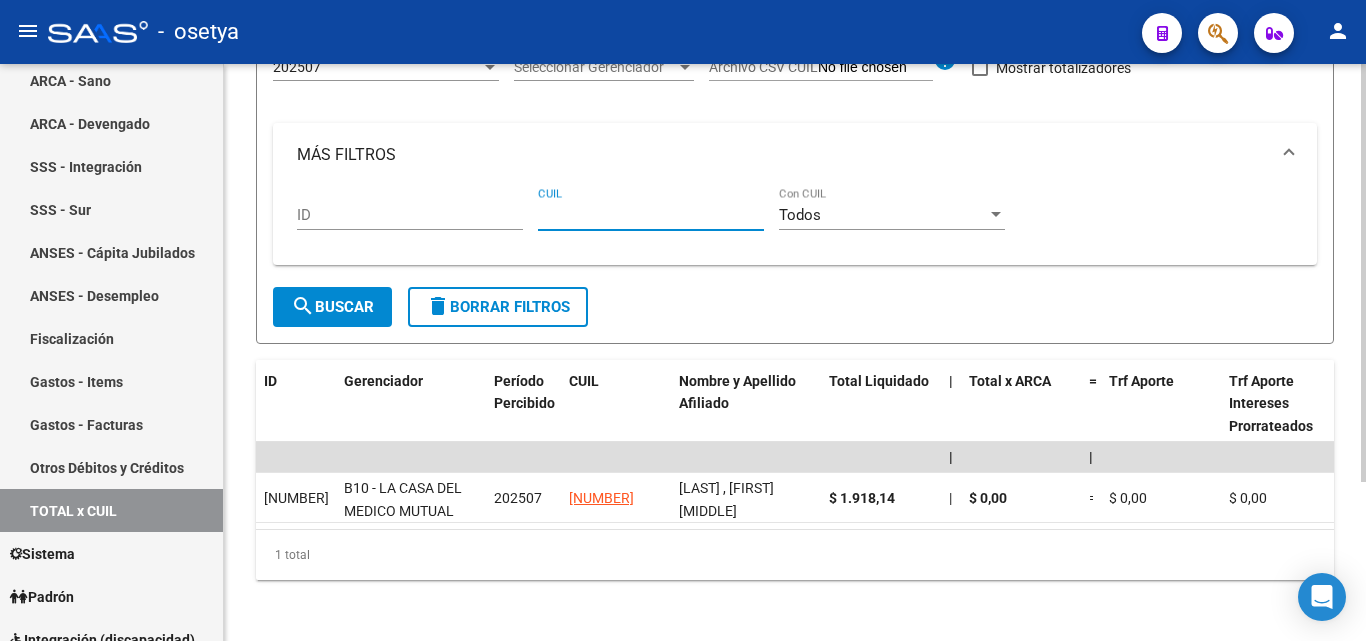 paste on "[CUIL]" 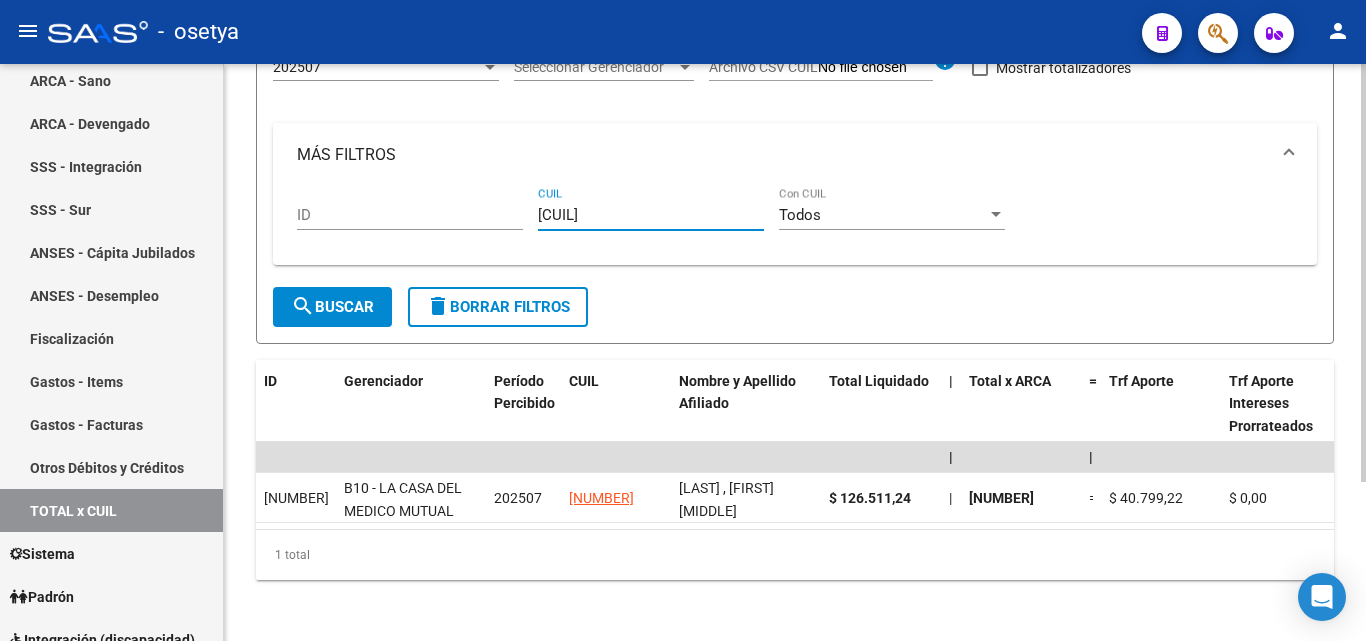 type on "[CUIL]" 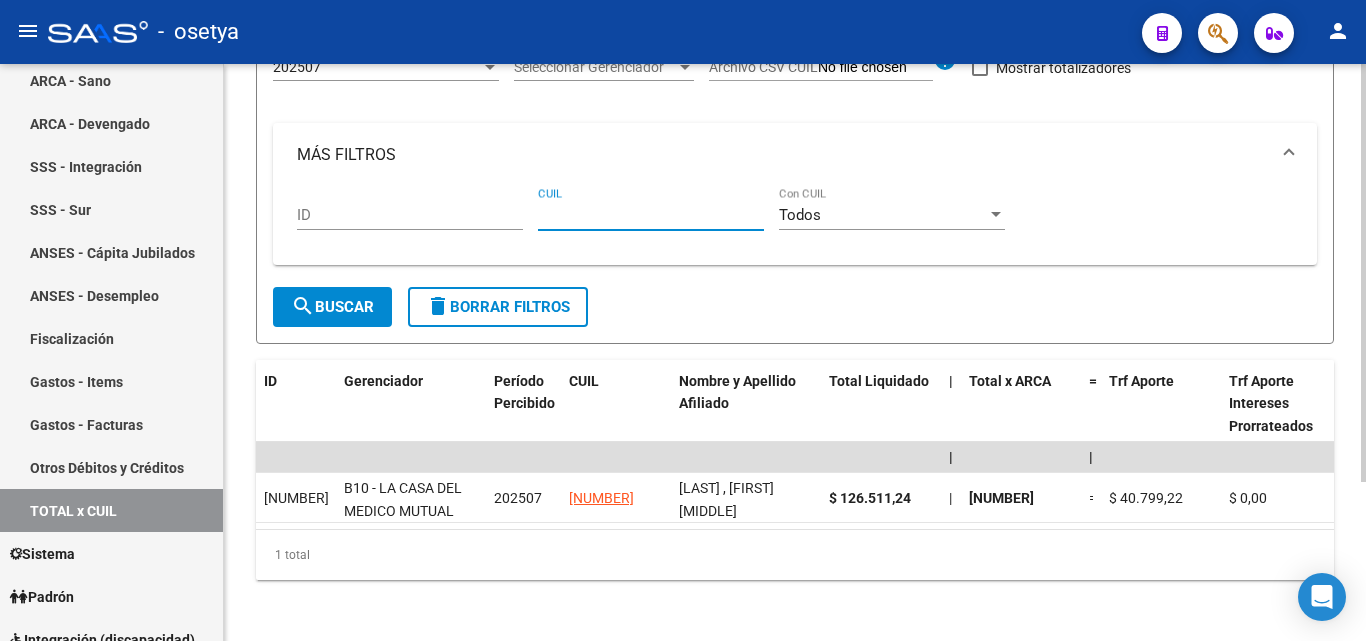 paste on "[NUMBER]" 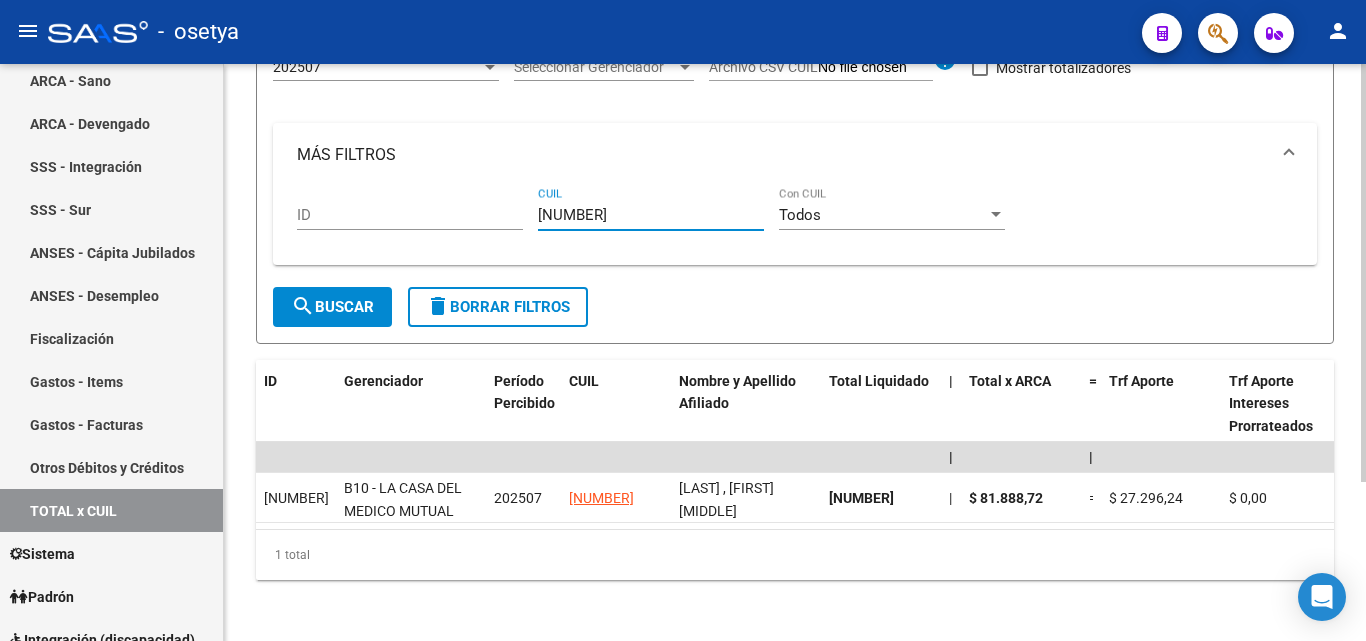 type on "[NUMBER]" 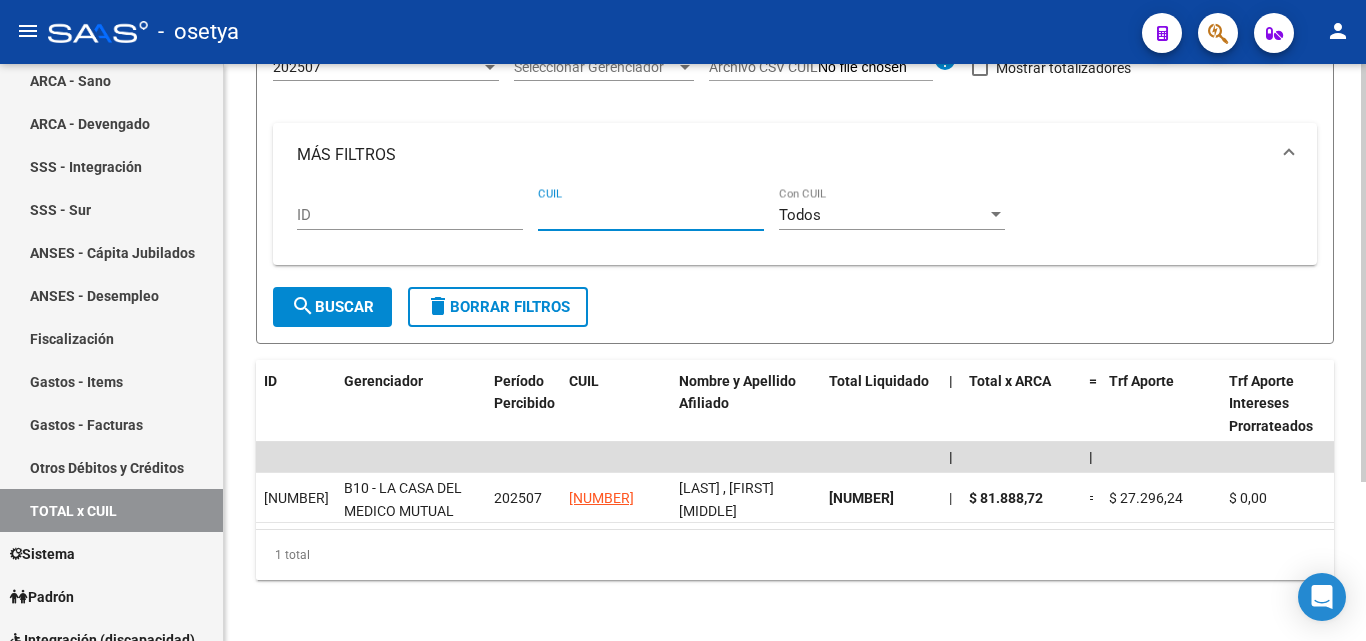 paste on "[CUIL]" 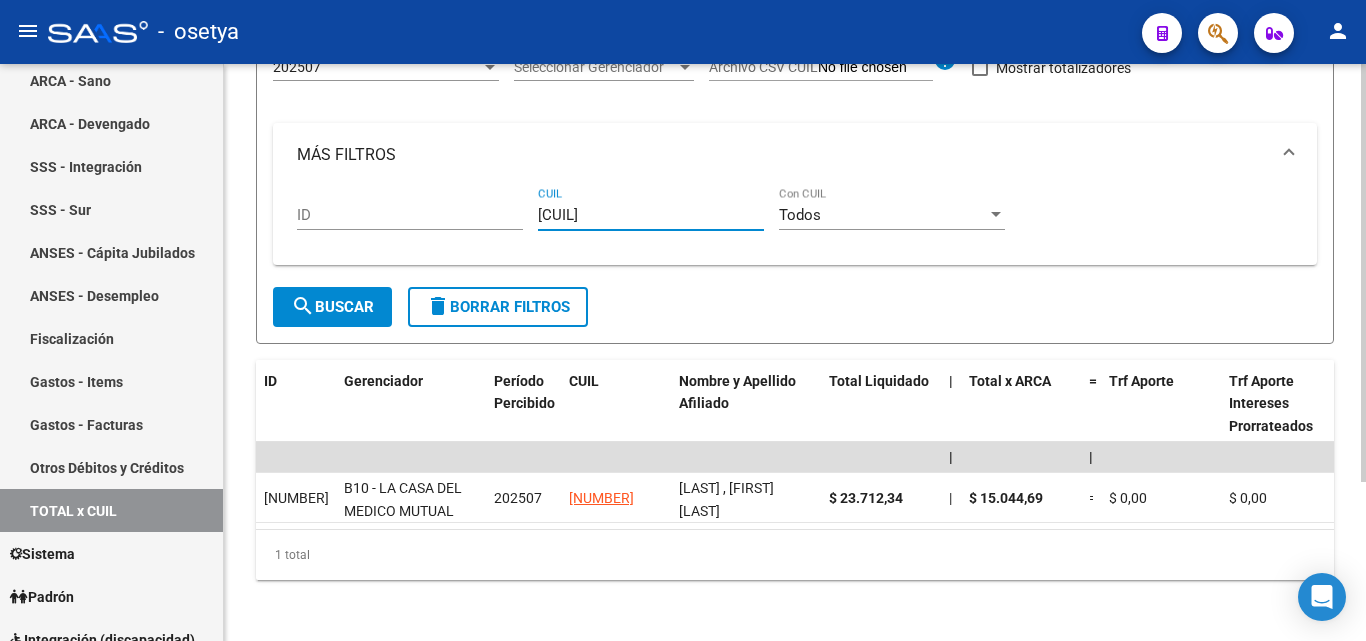 type on "[CUIL]" 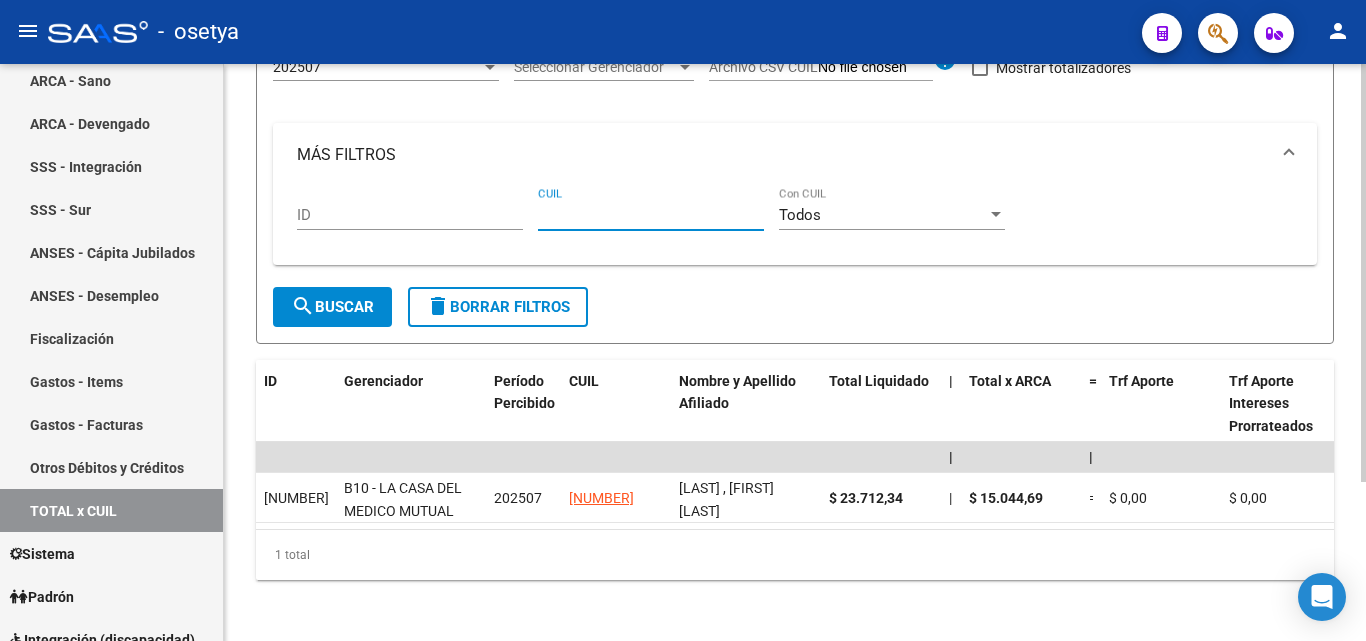 paste on "[CUIL]" 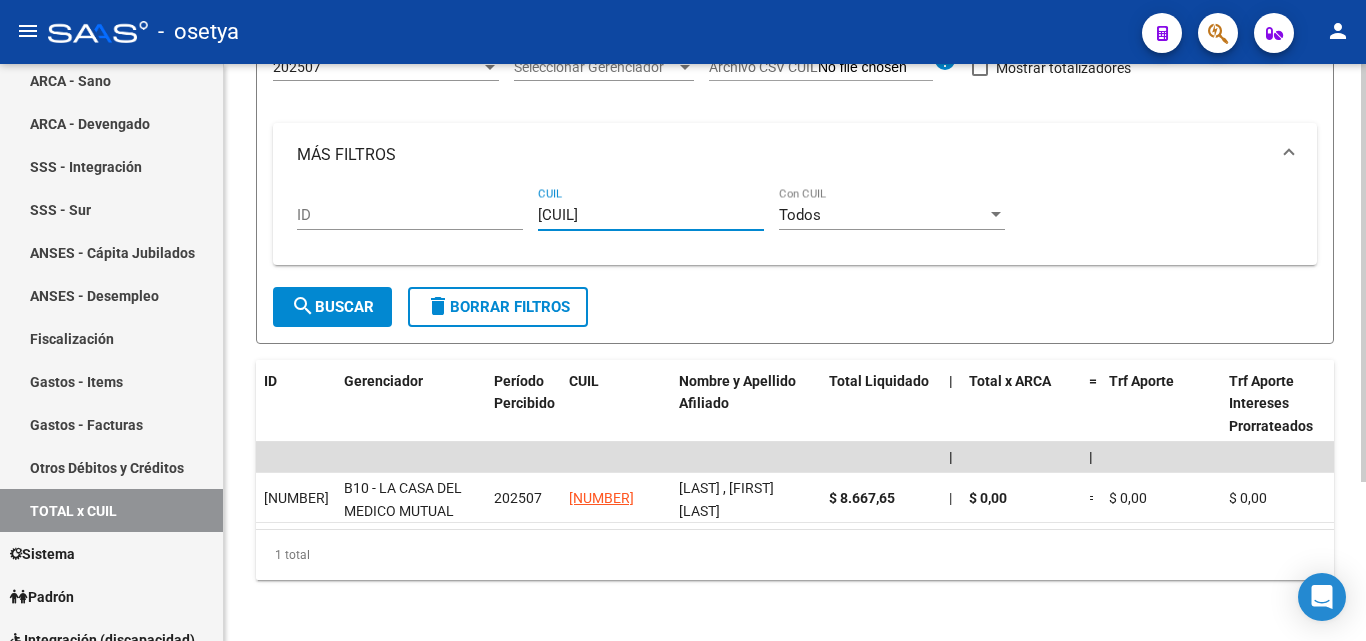 type on "[CUIL]" 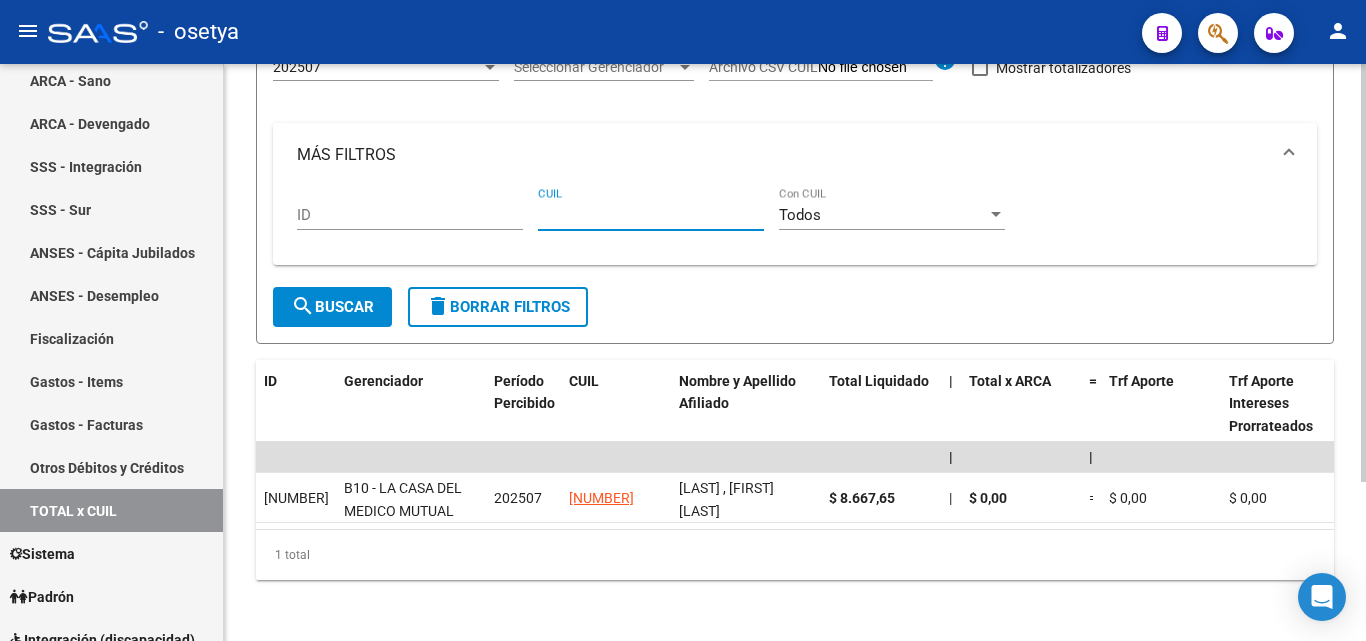 paste on "[NUMBER]" 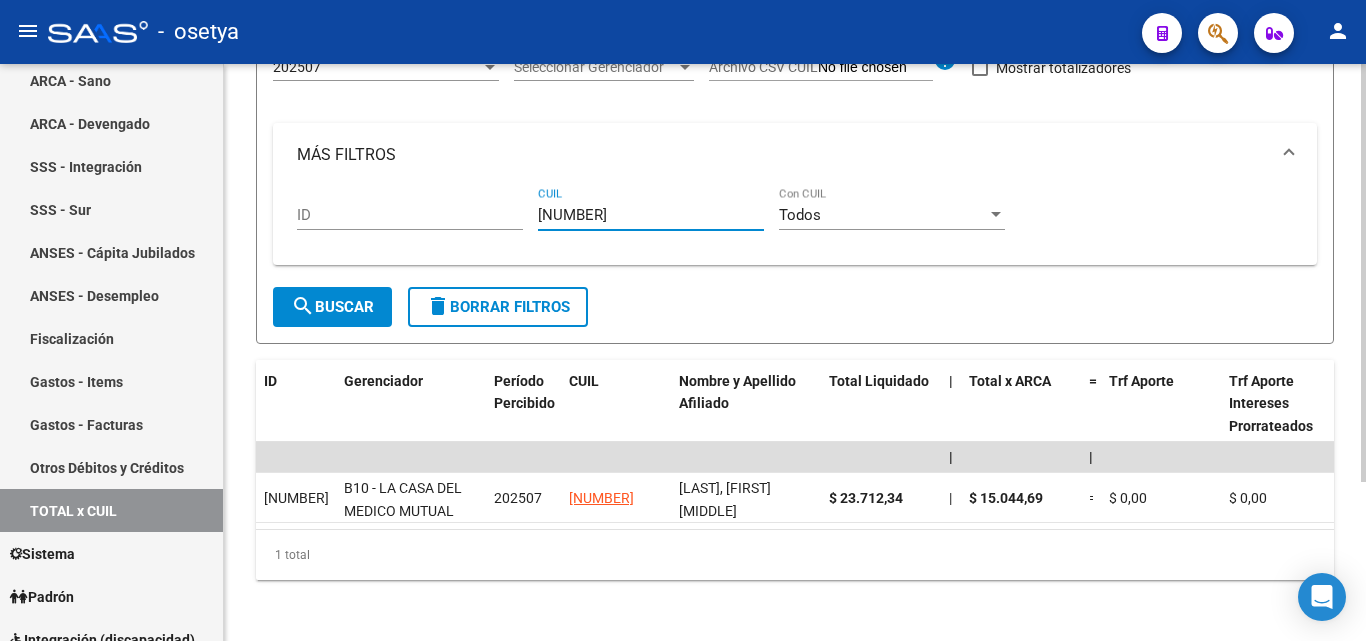 type on "[NUMBER]" 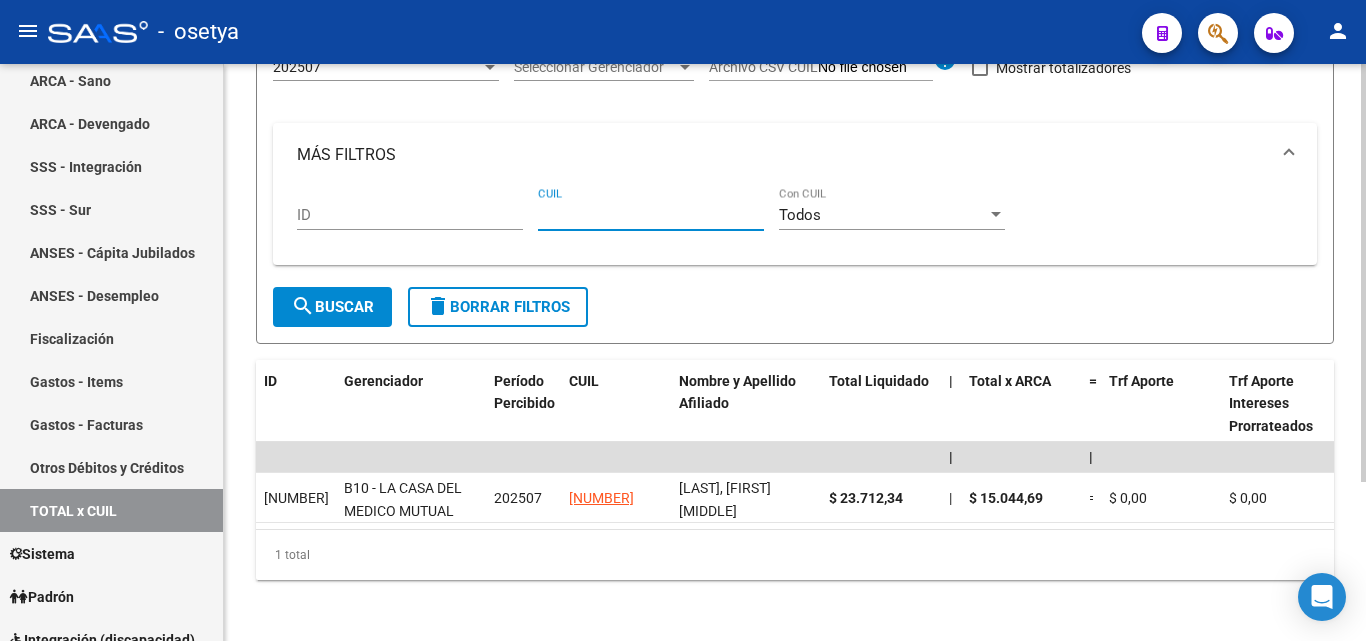 paste on "[CUIL]" 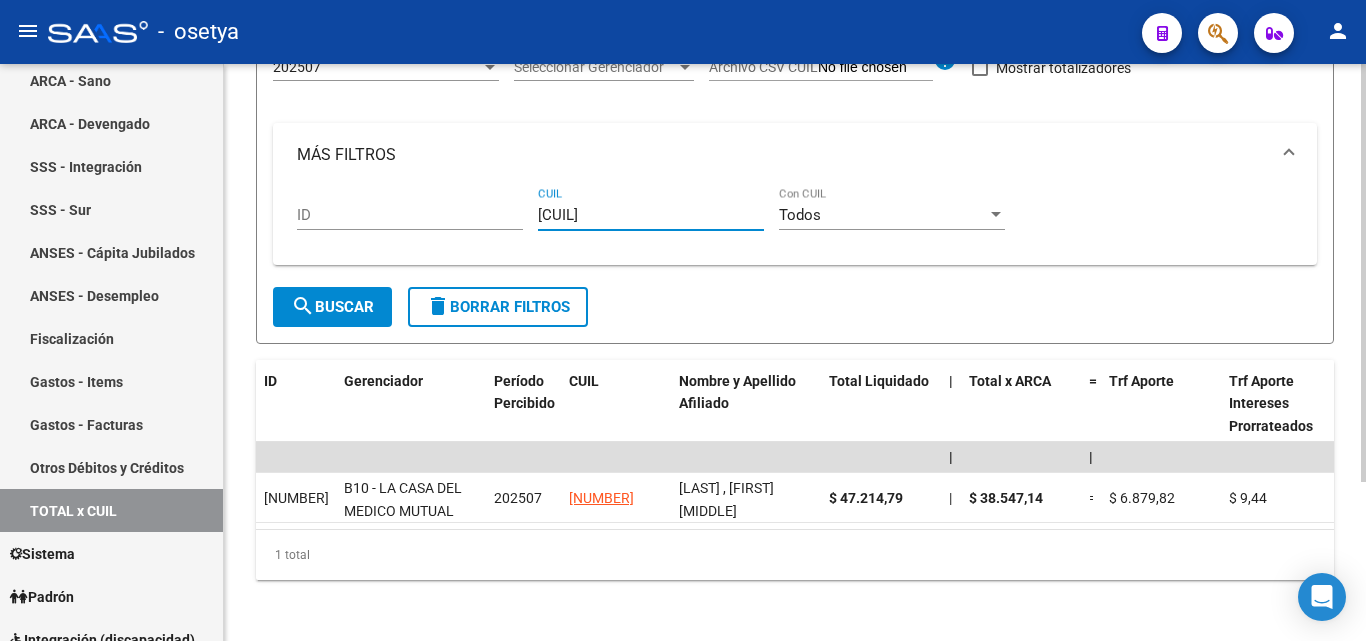 type on "[CUIL]" 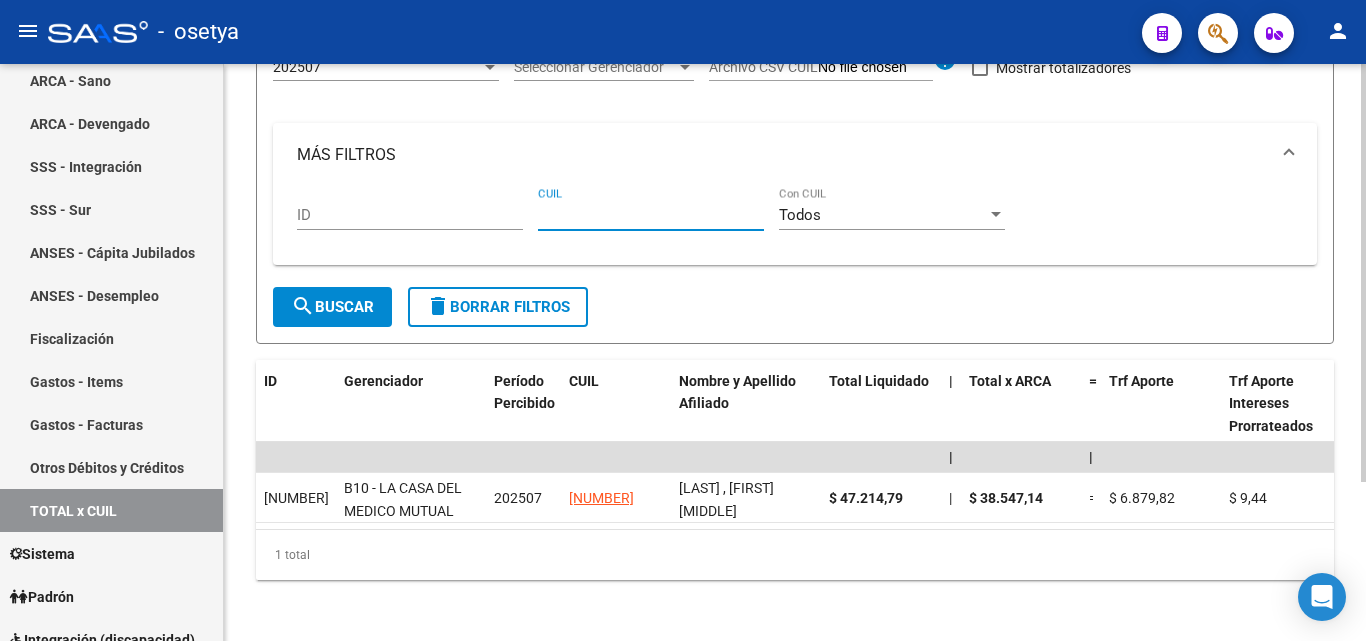 paste on "[CUIL]" 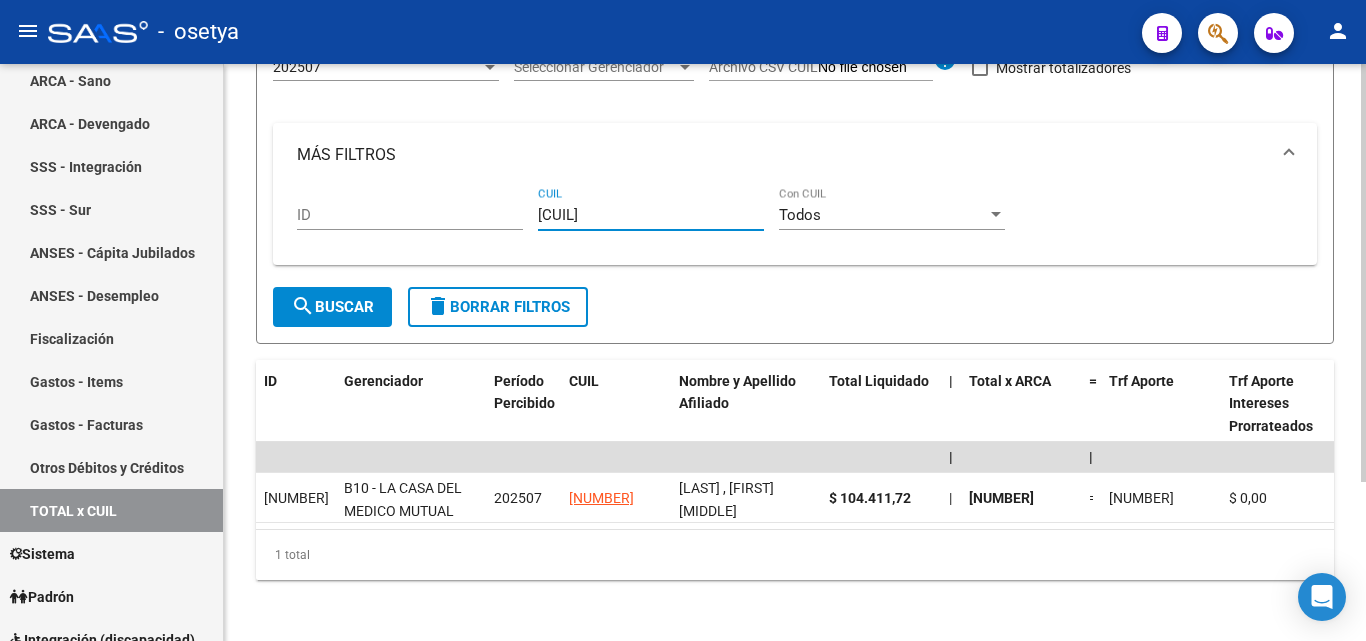 type on "[CUIL]" 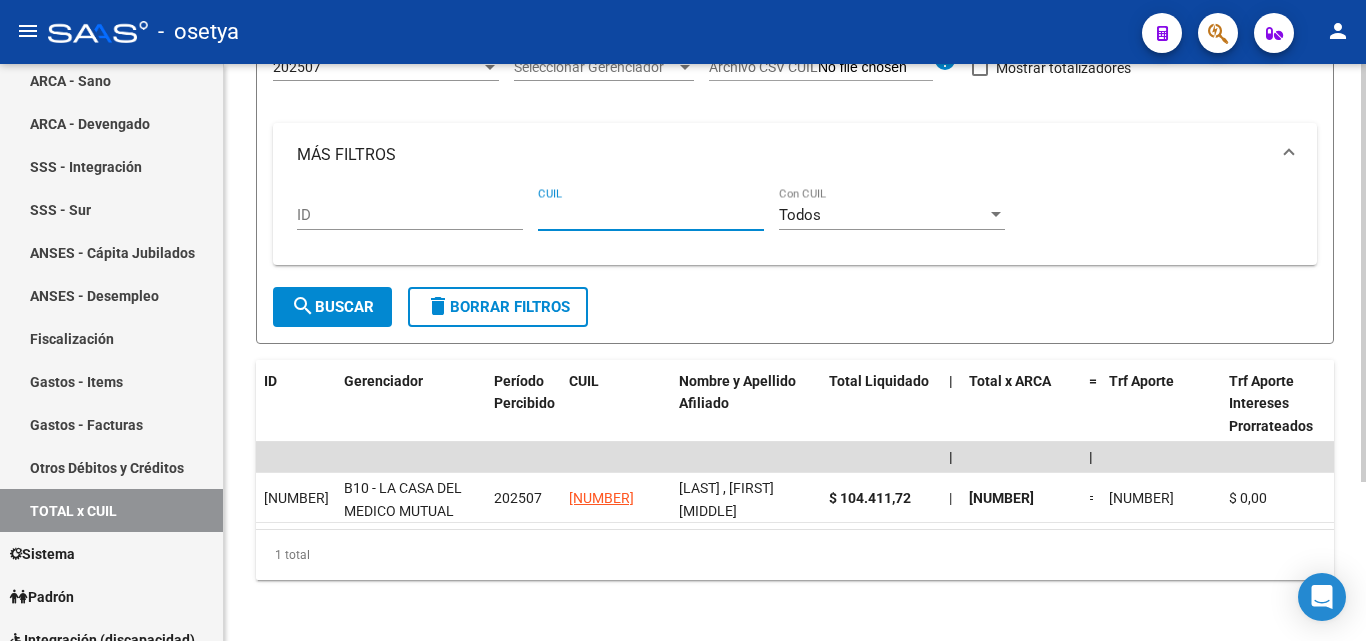 paste on "[NUMBER]" 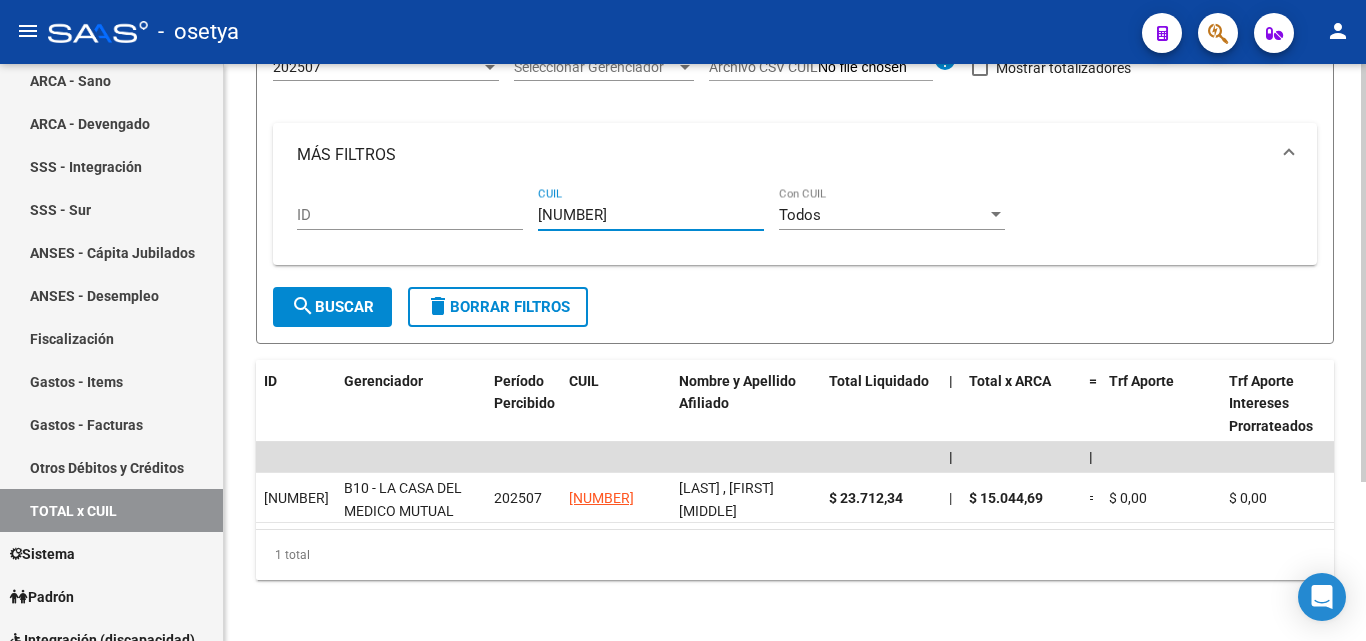 type on "[NUMBER]" 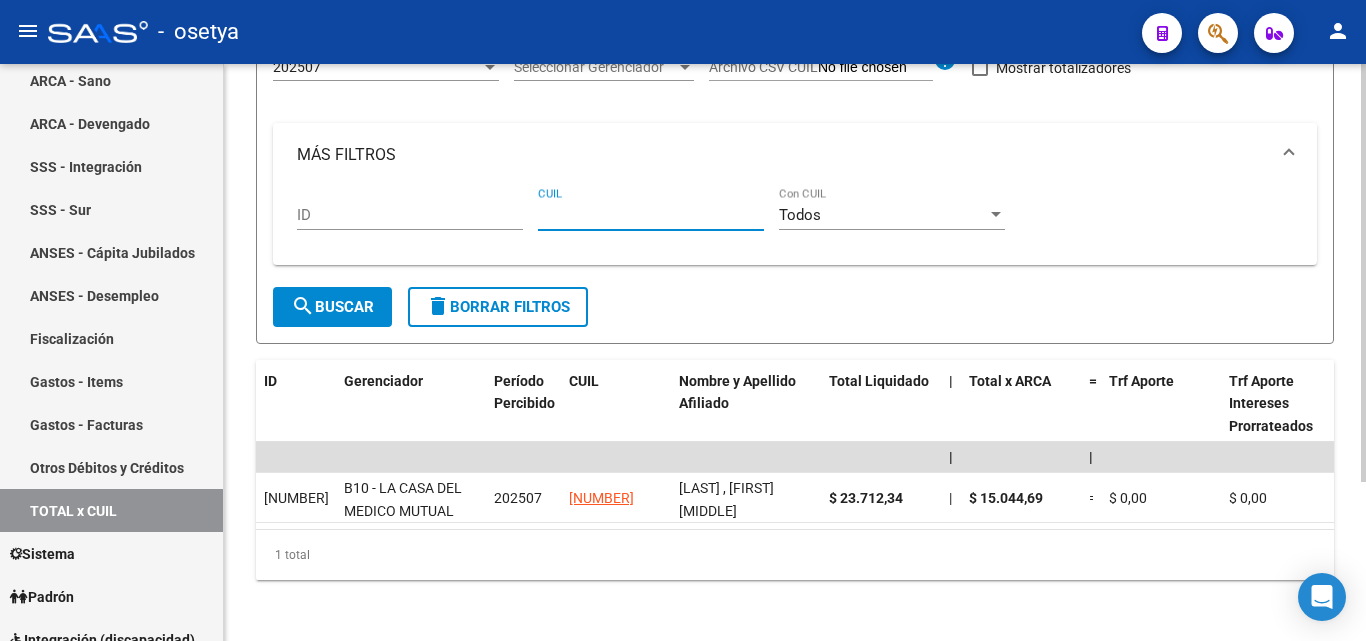 paste on "[CUIL]" 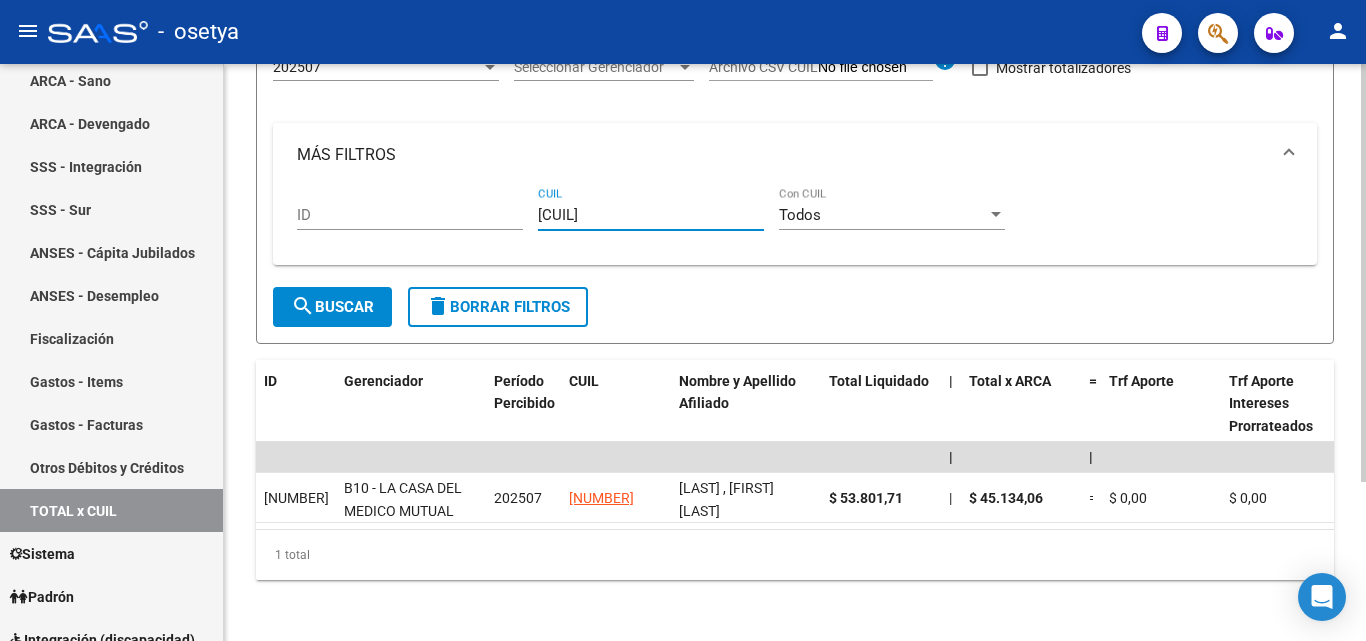 type on "[CUIL]" 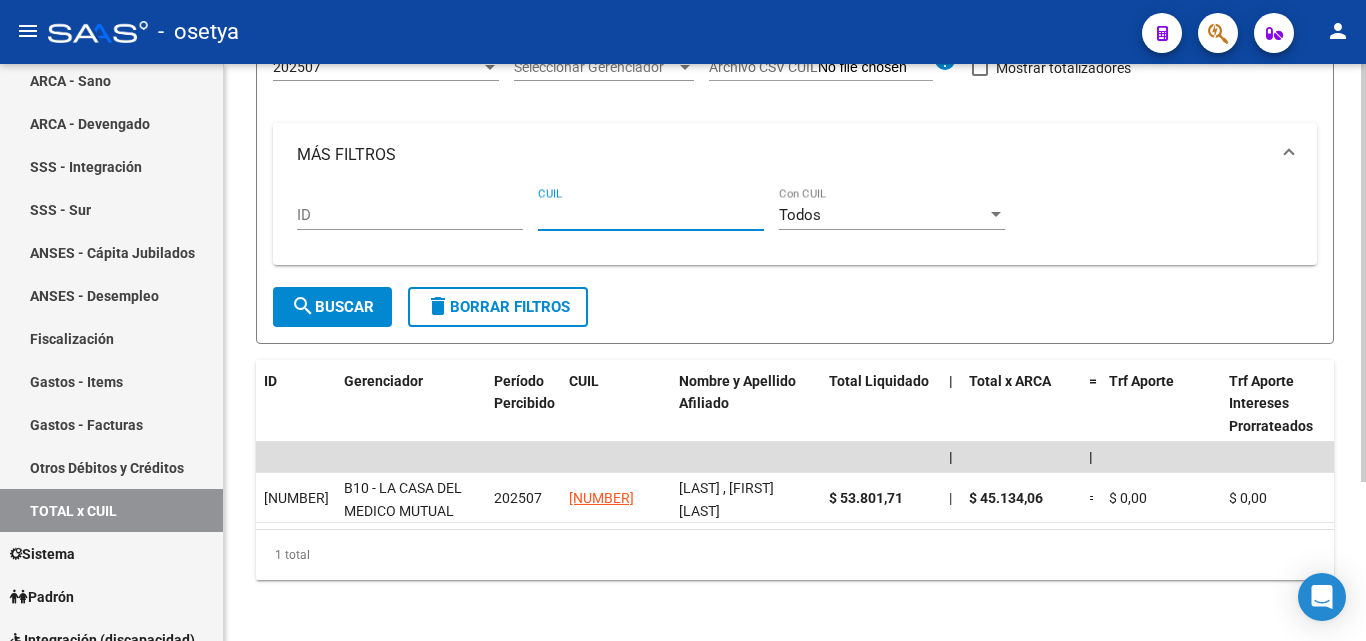 paste on "[NUMBER]" 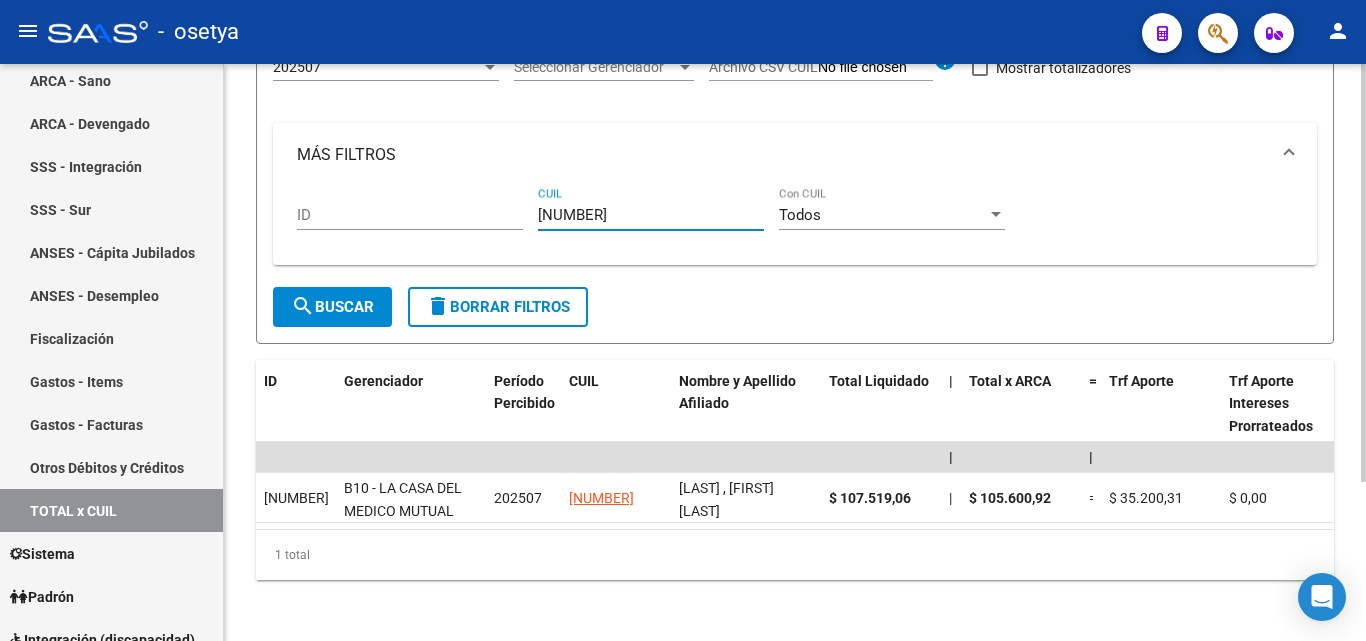 type on "[NUMBER]" 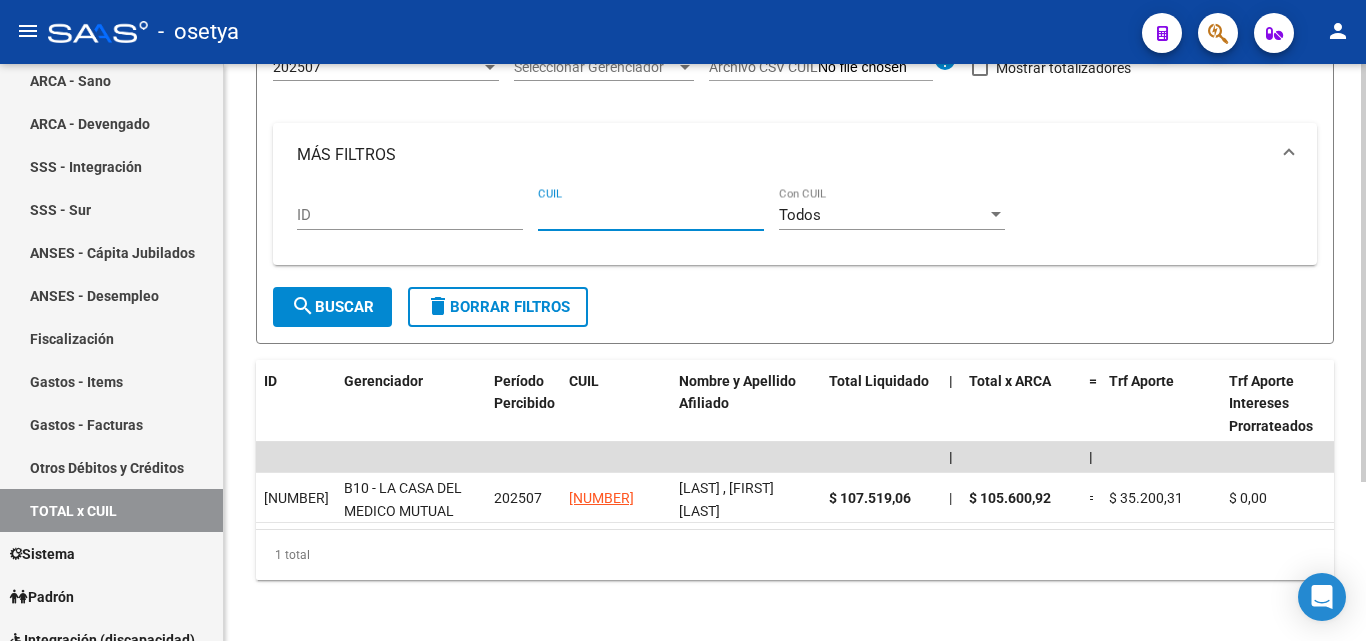 paste on "[NUMBER]" 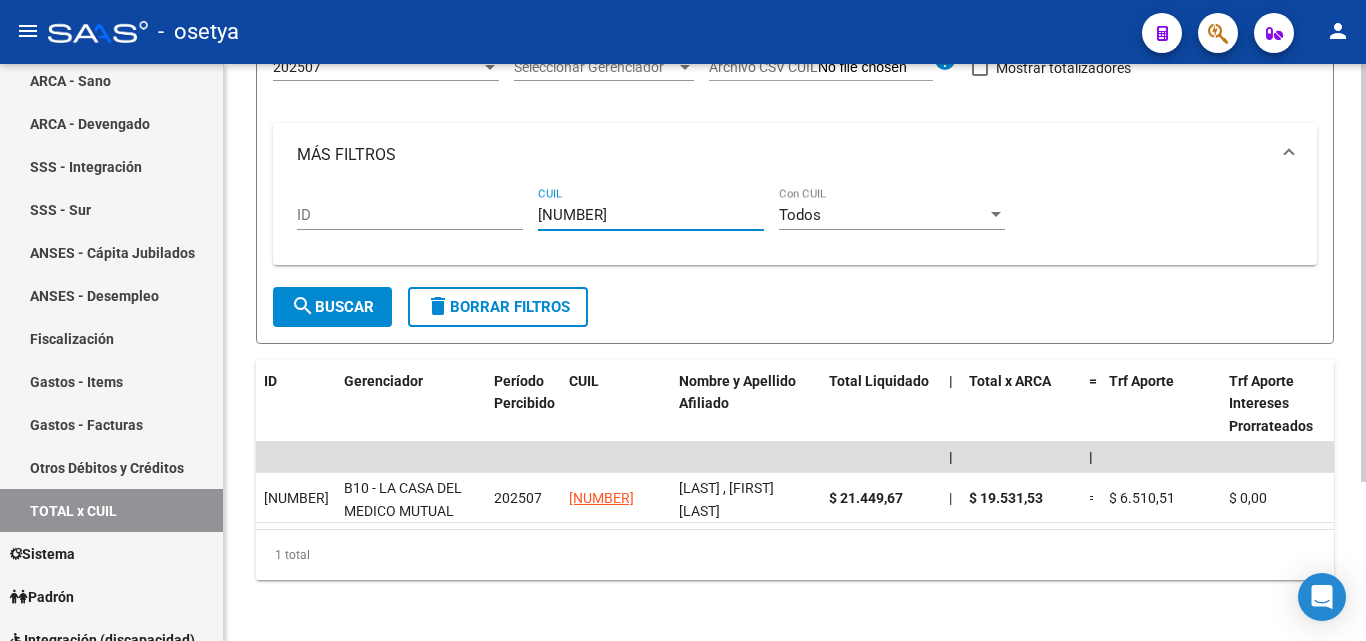 type on "[NUMBER]" 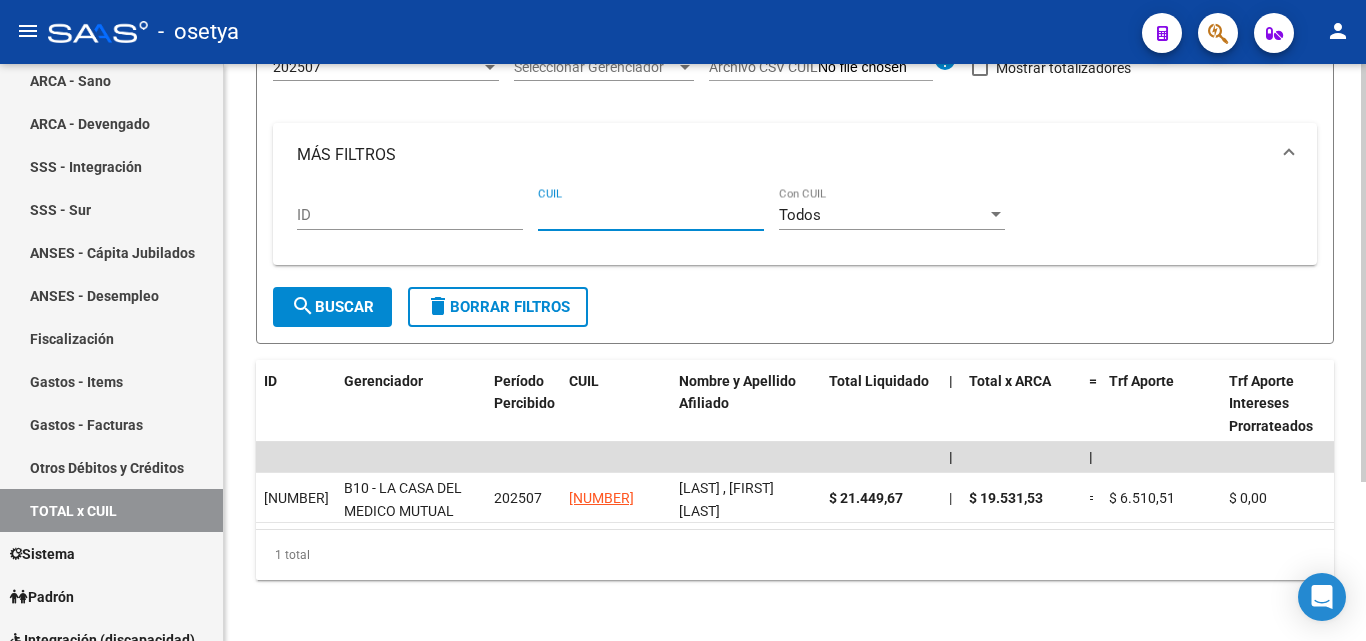 paste on "[NUMBER]" 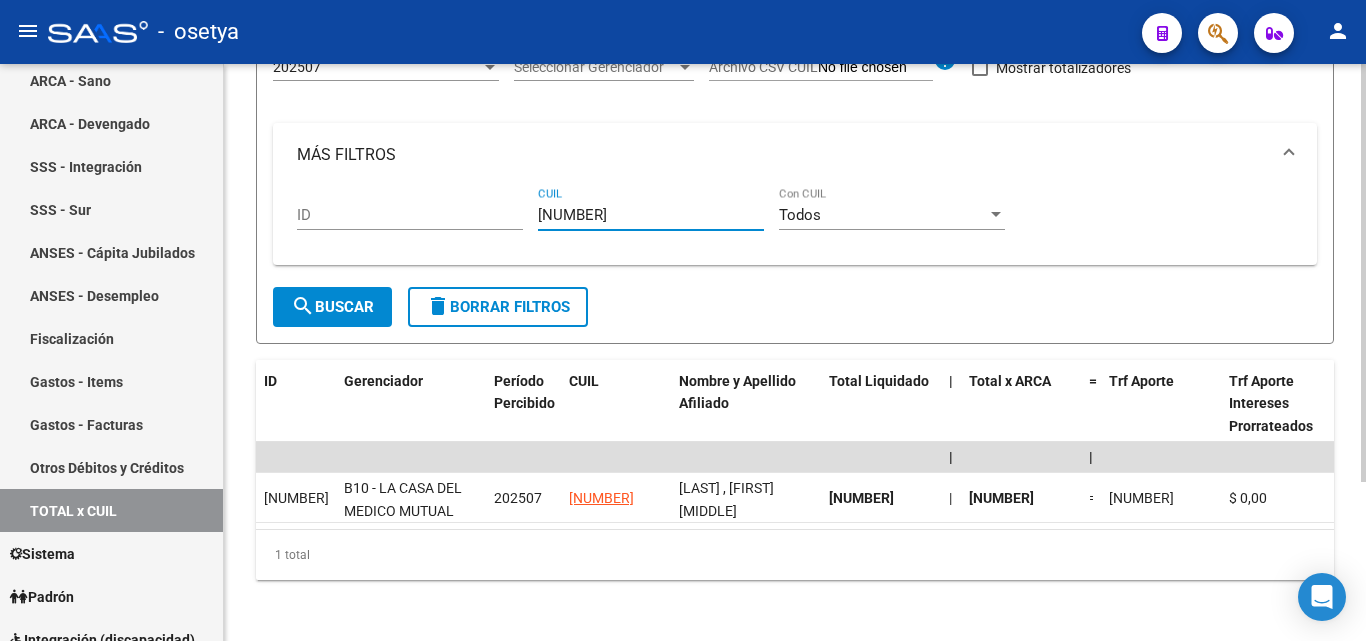 type on "[NUMBER]" 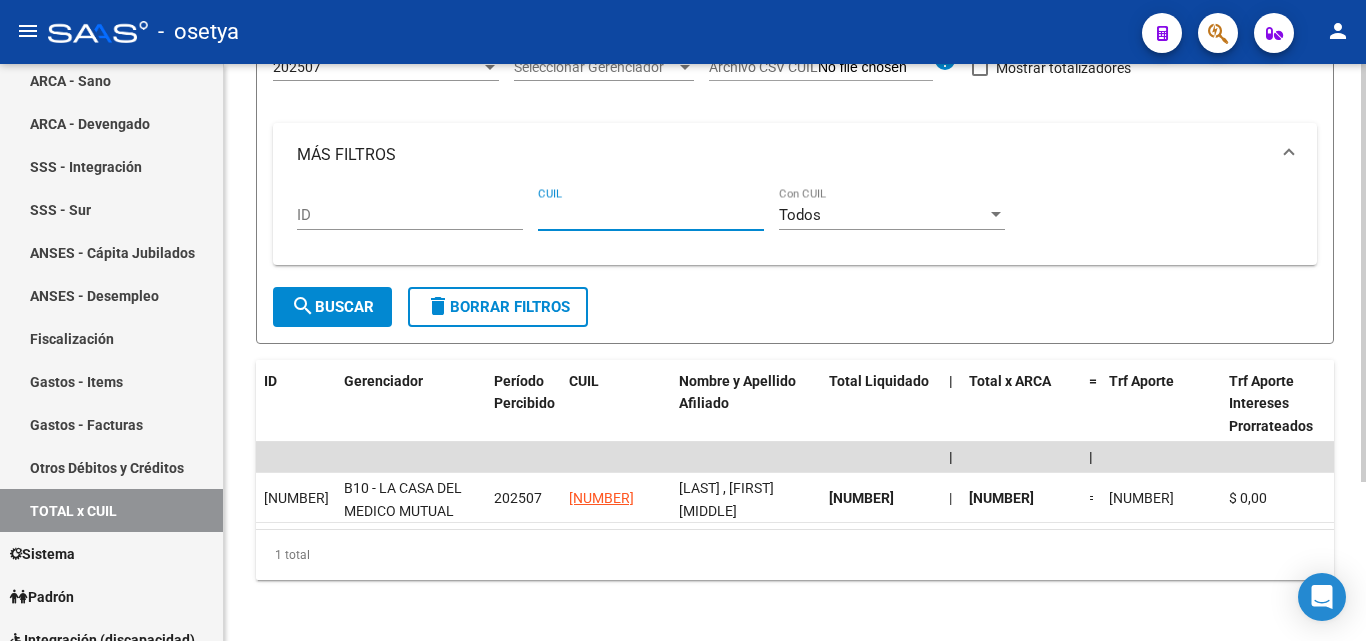 paste on "[CUIL]" 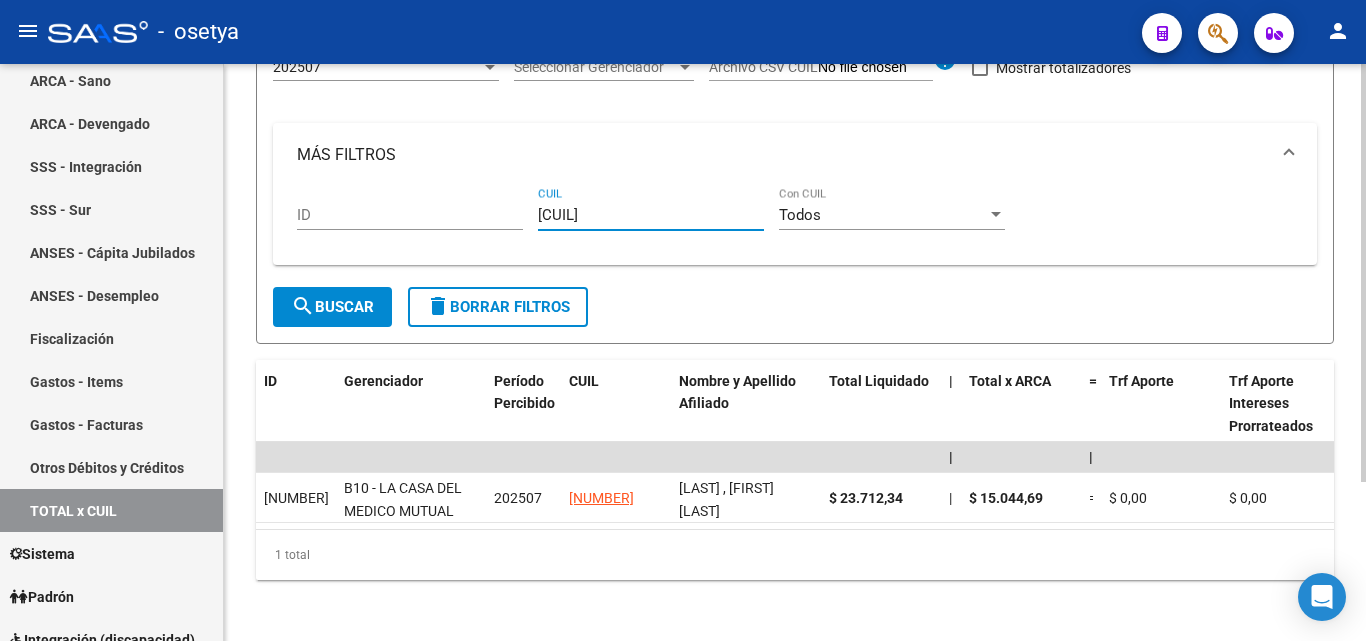 type on "[CUIL]" 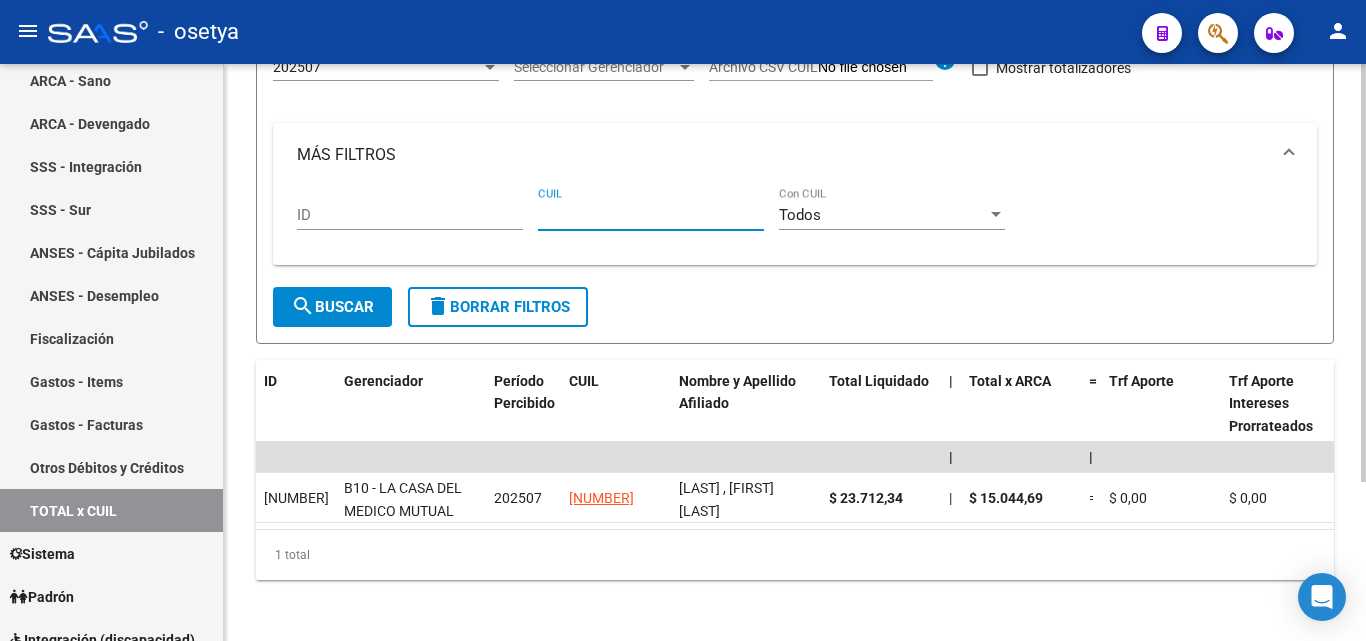 paste on "[CUIL]" 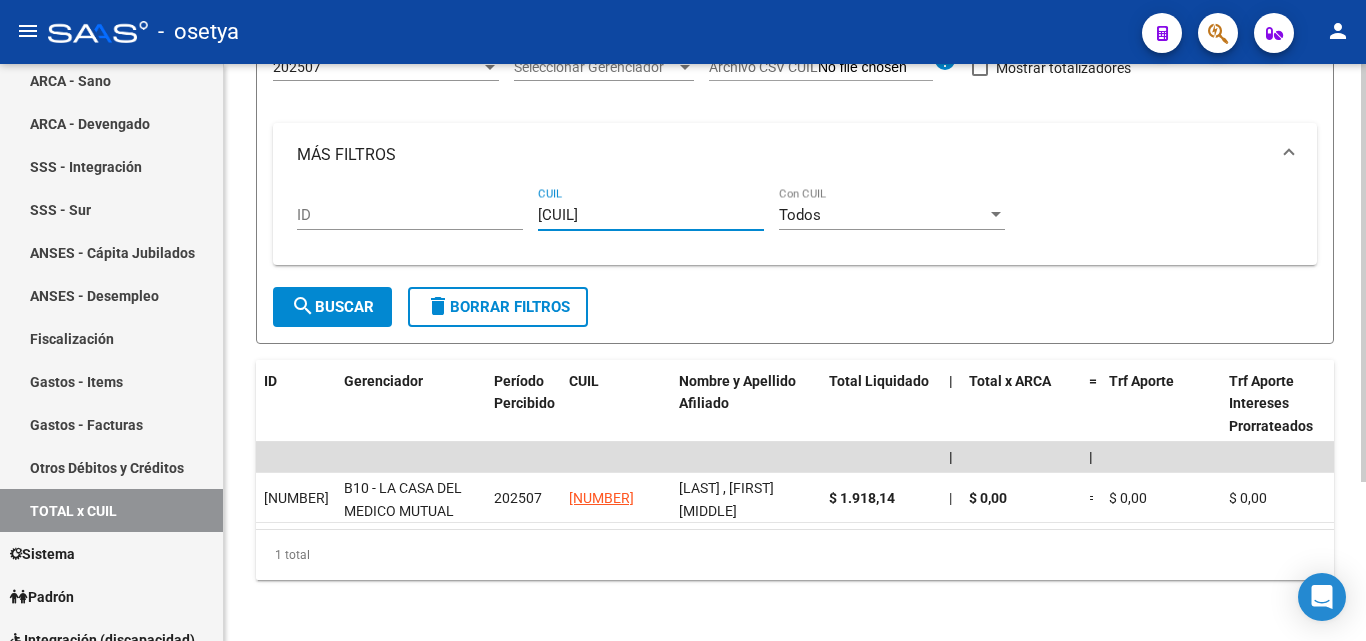 type on "[CUIL]" 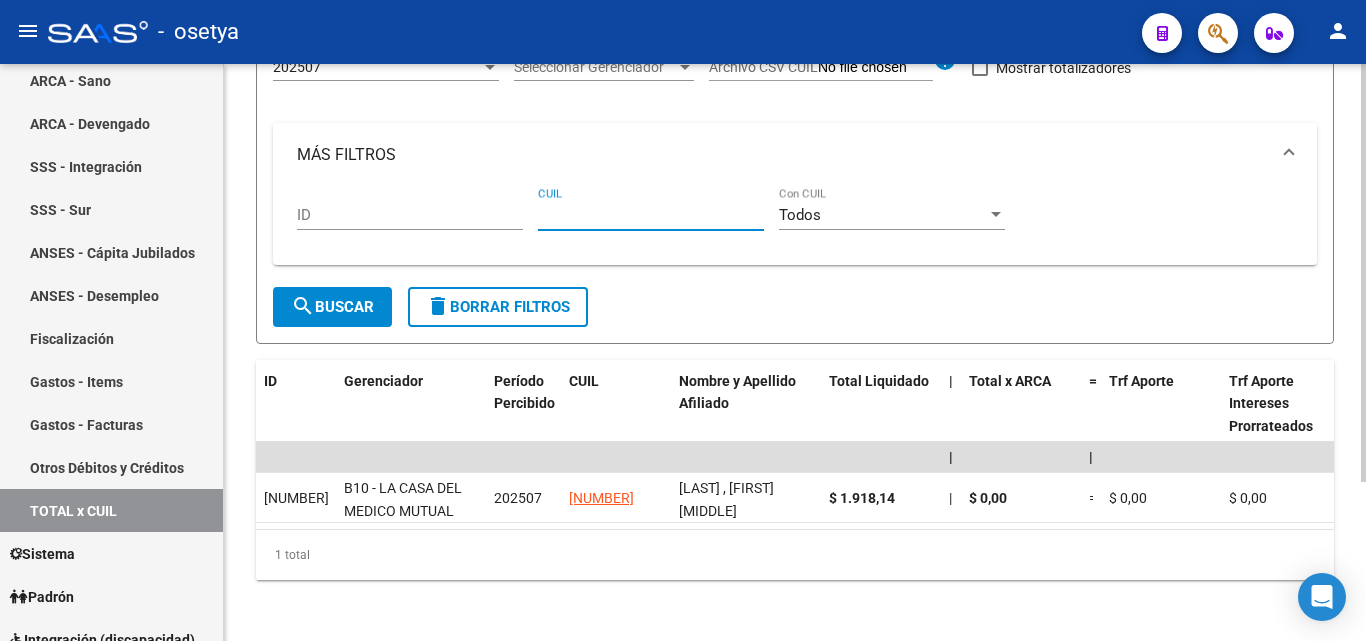 paste on "[NUMBER]" 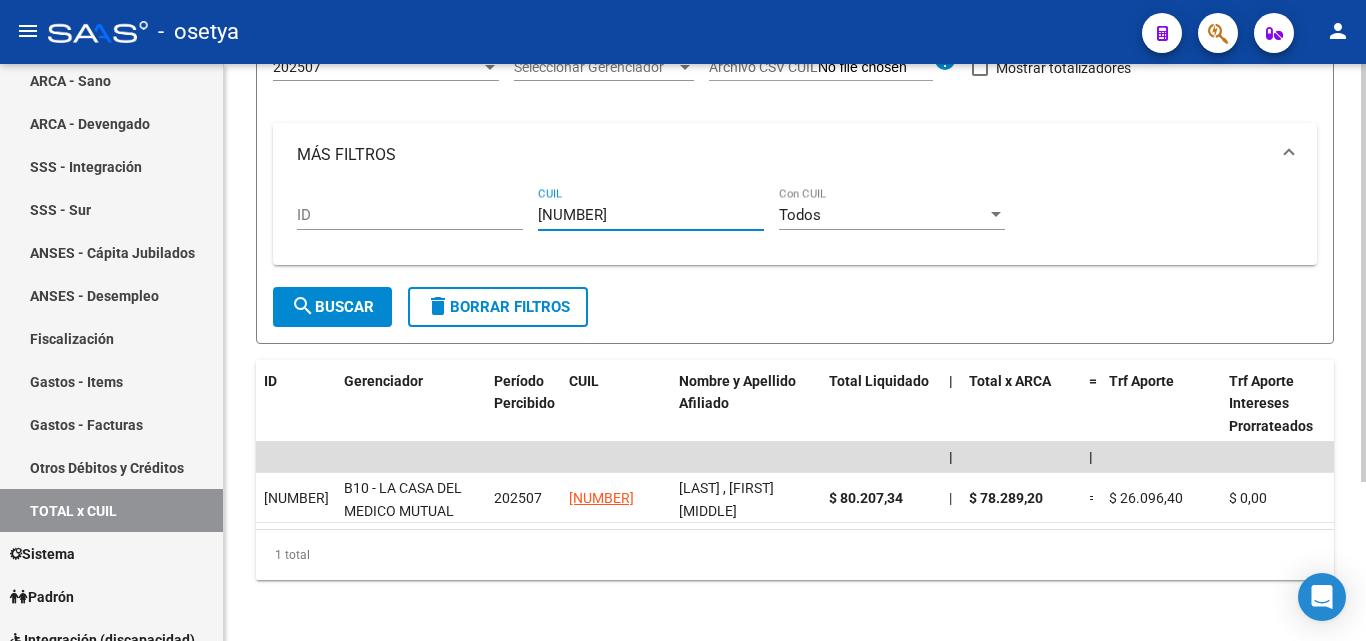 type on "[NUMBER]" 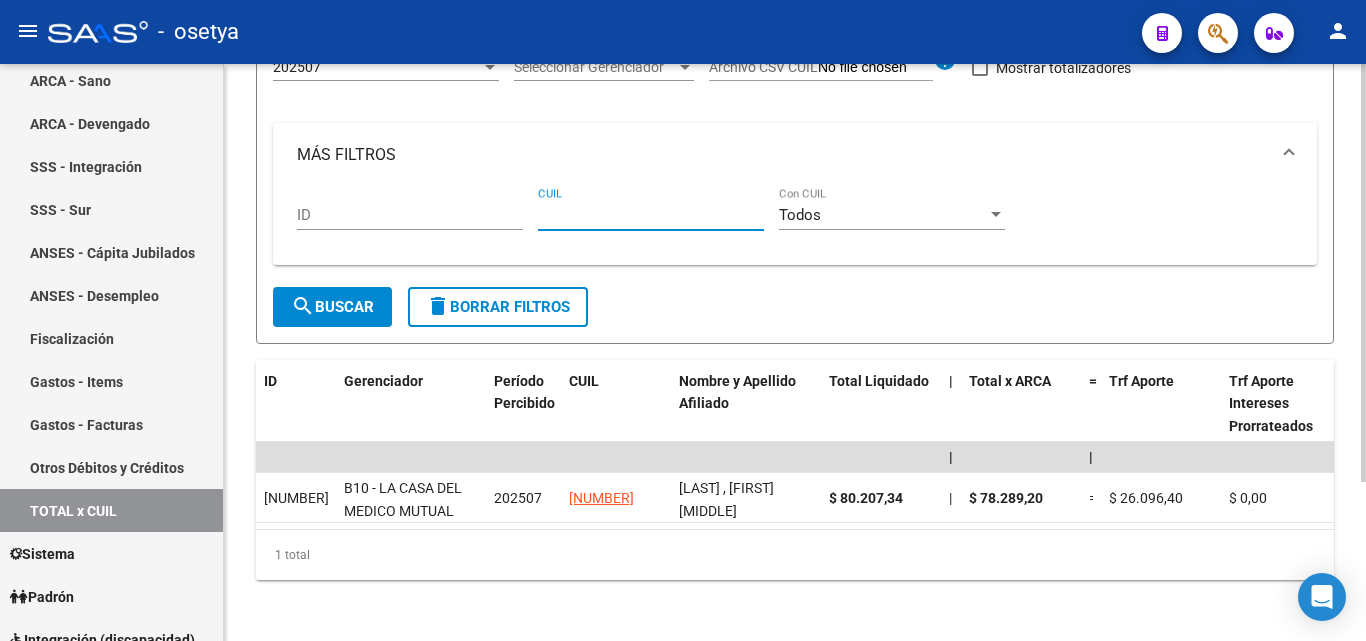 paste on "[NUMBER]" 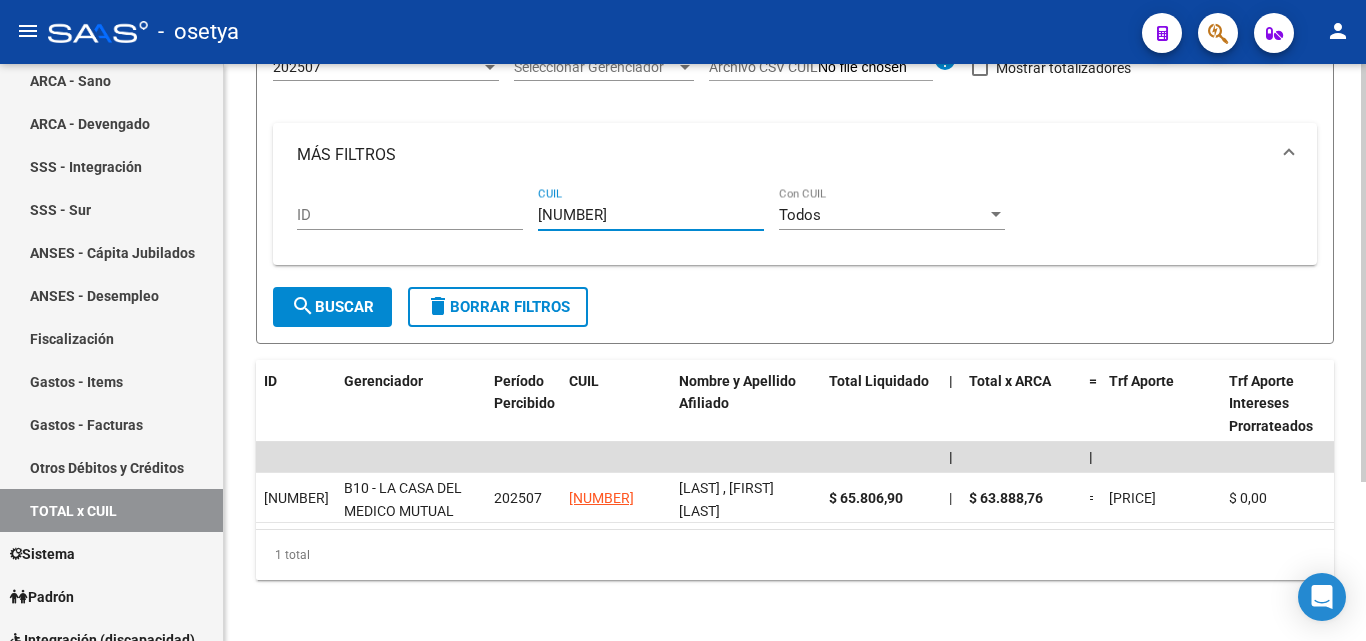 type on "[NUMBER]" 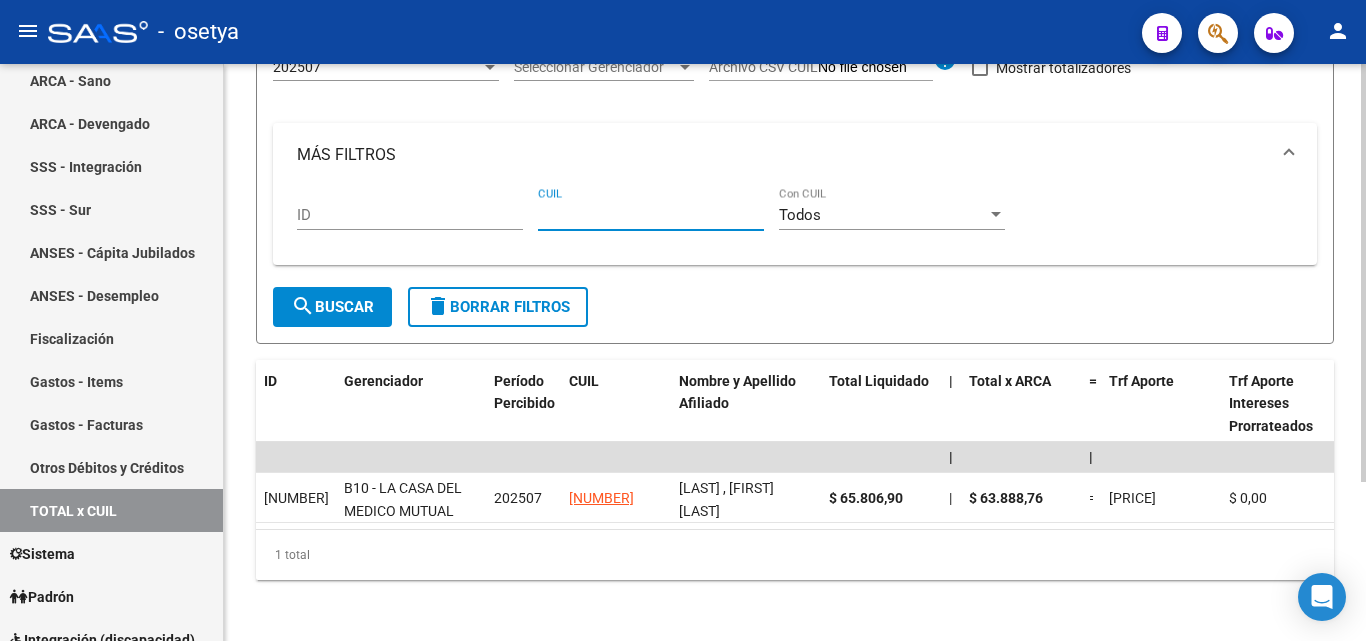 paste on "[CUIL]" 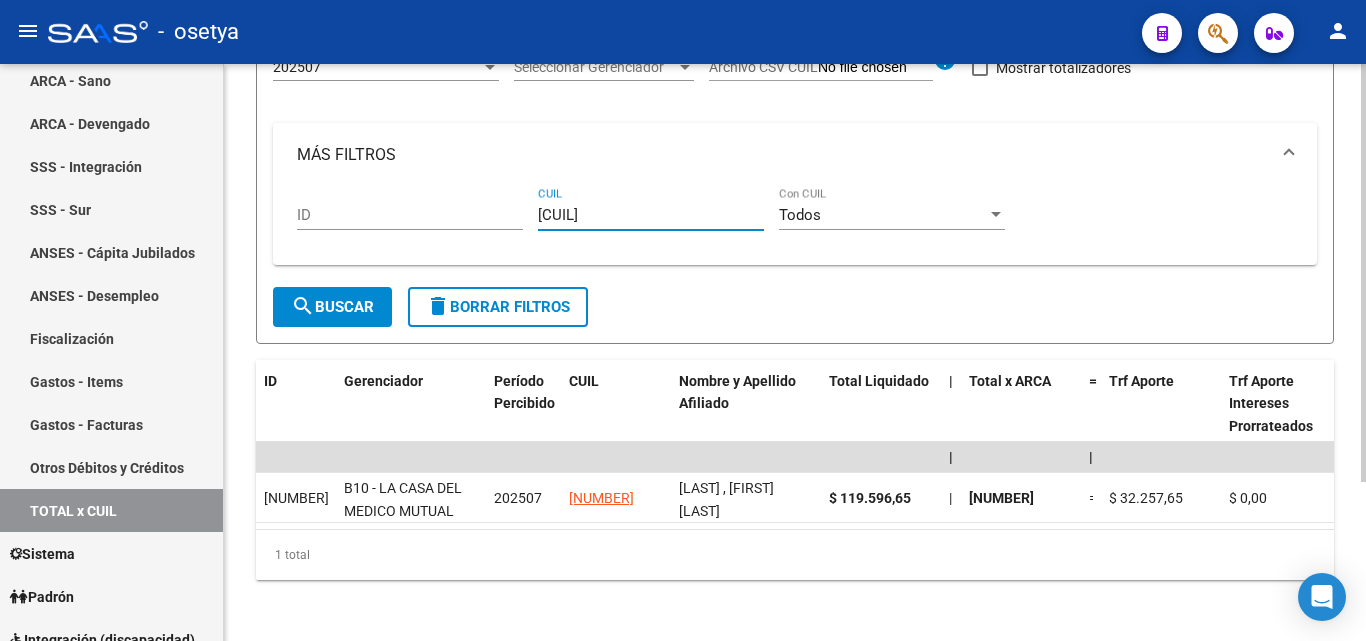 type on "[CUIL]" 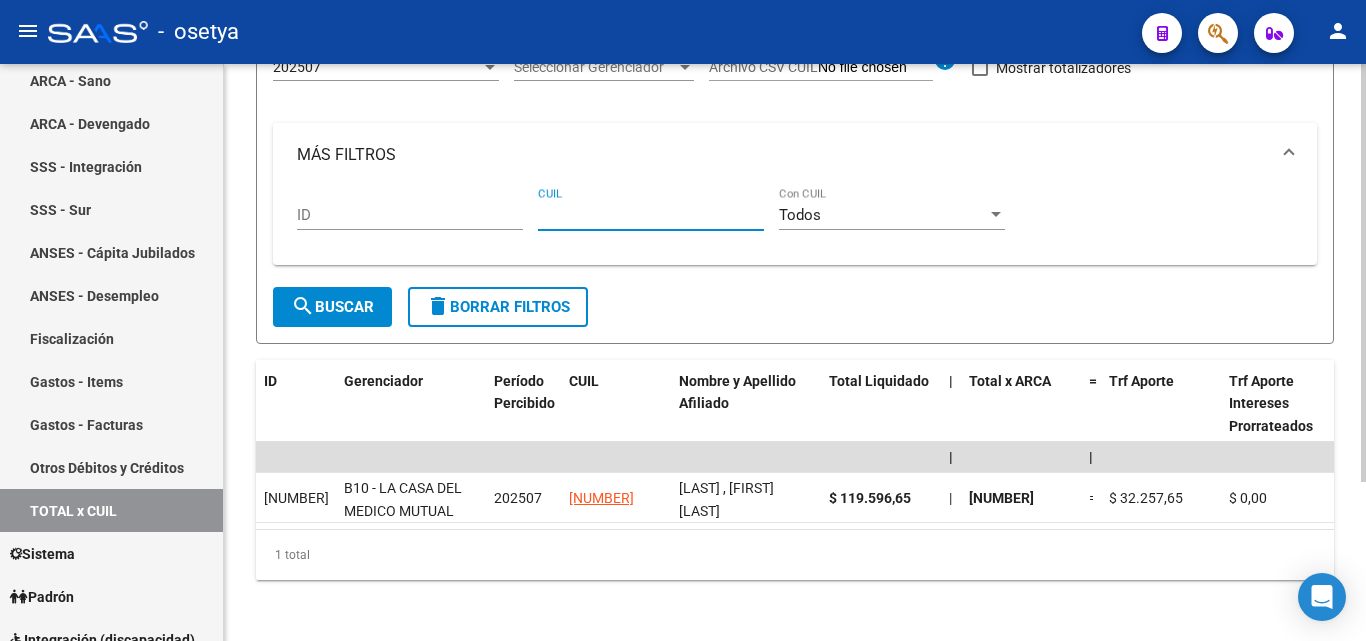 paste on "[ID] [CUIL]" 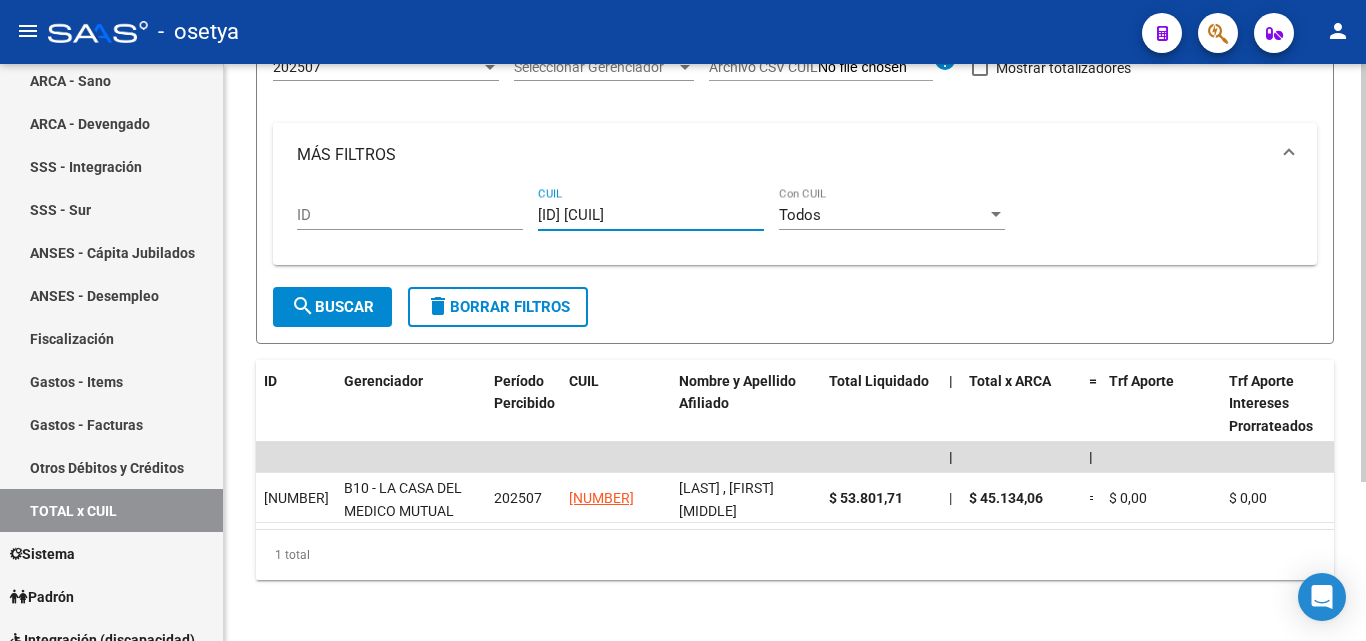 type on "[ID] [CUIL]" 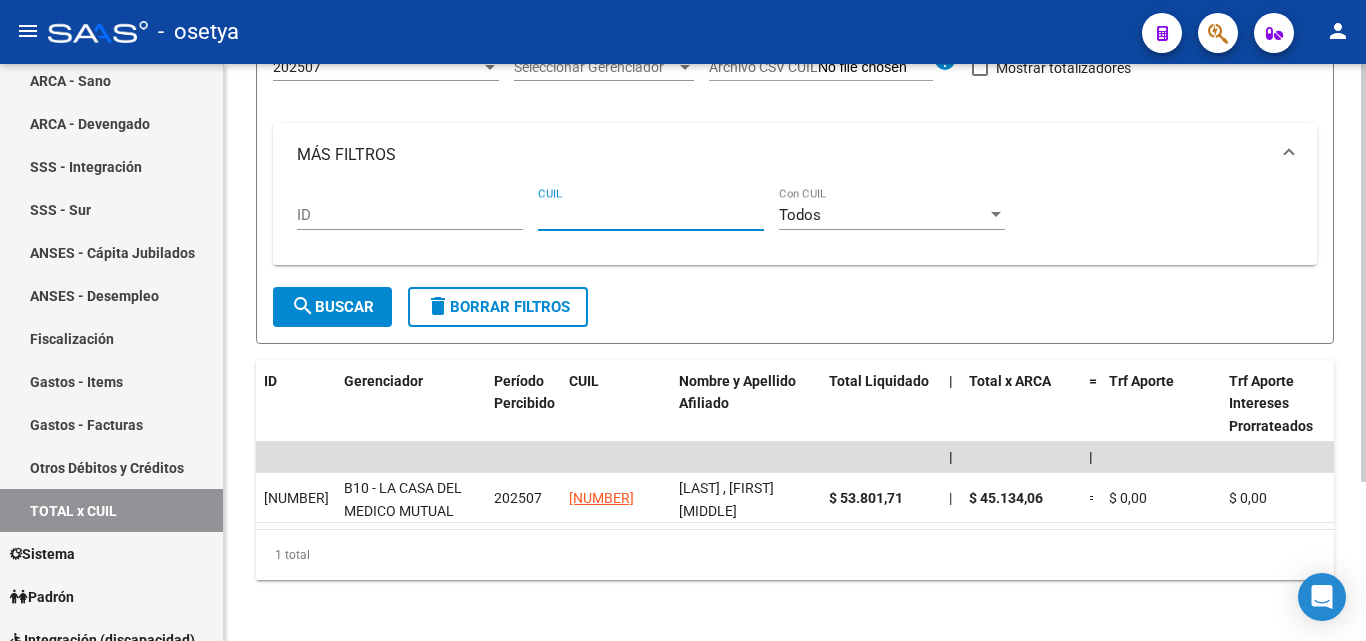 paste on "[NUMBER]" 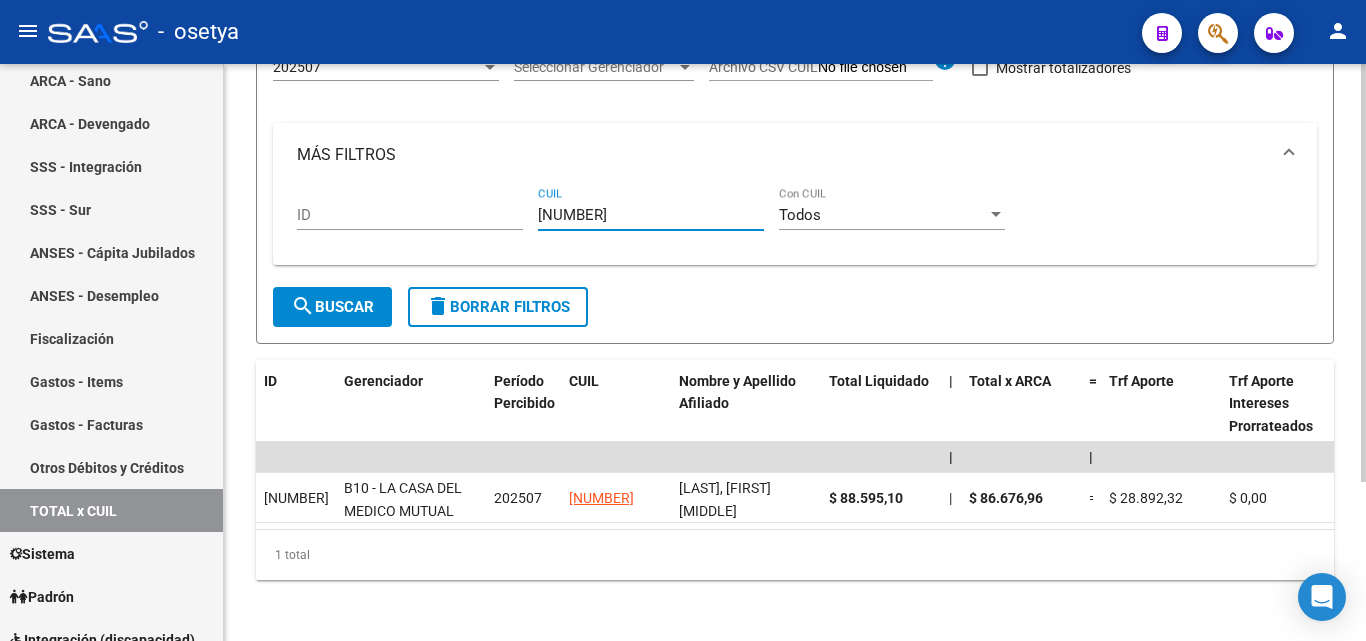 type on "[NUMBER]" 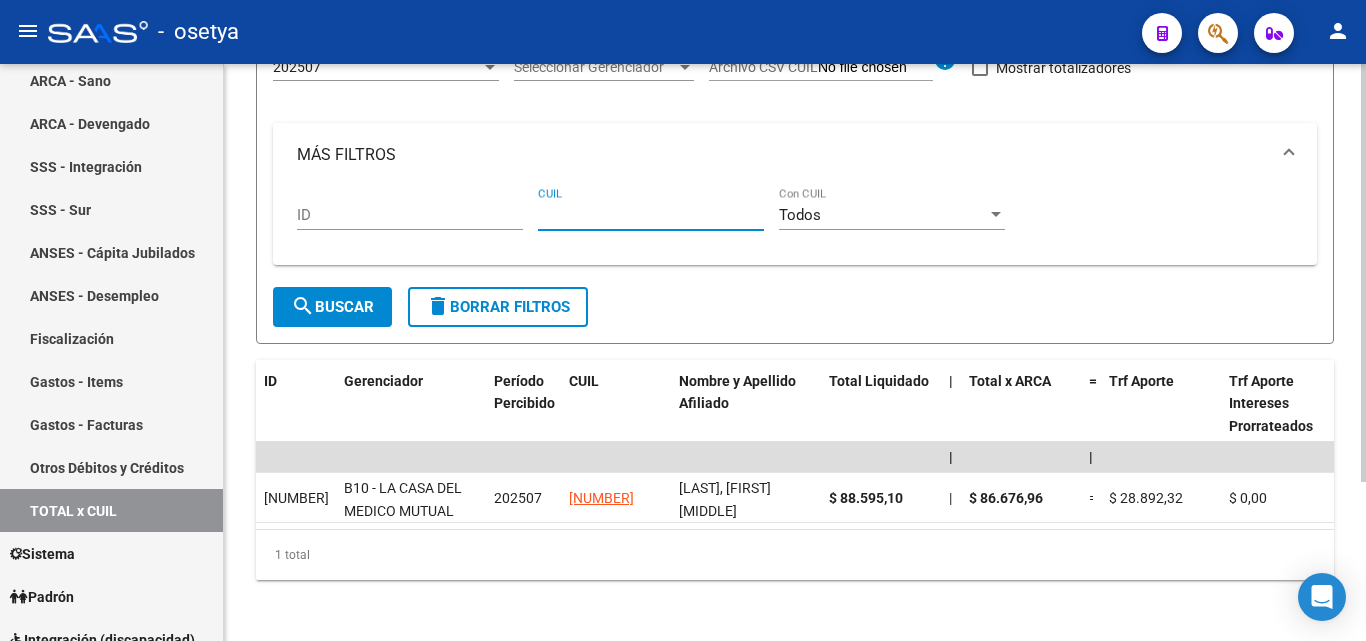 paste on "[NUMBER]" 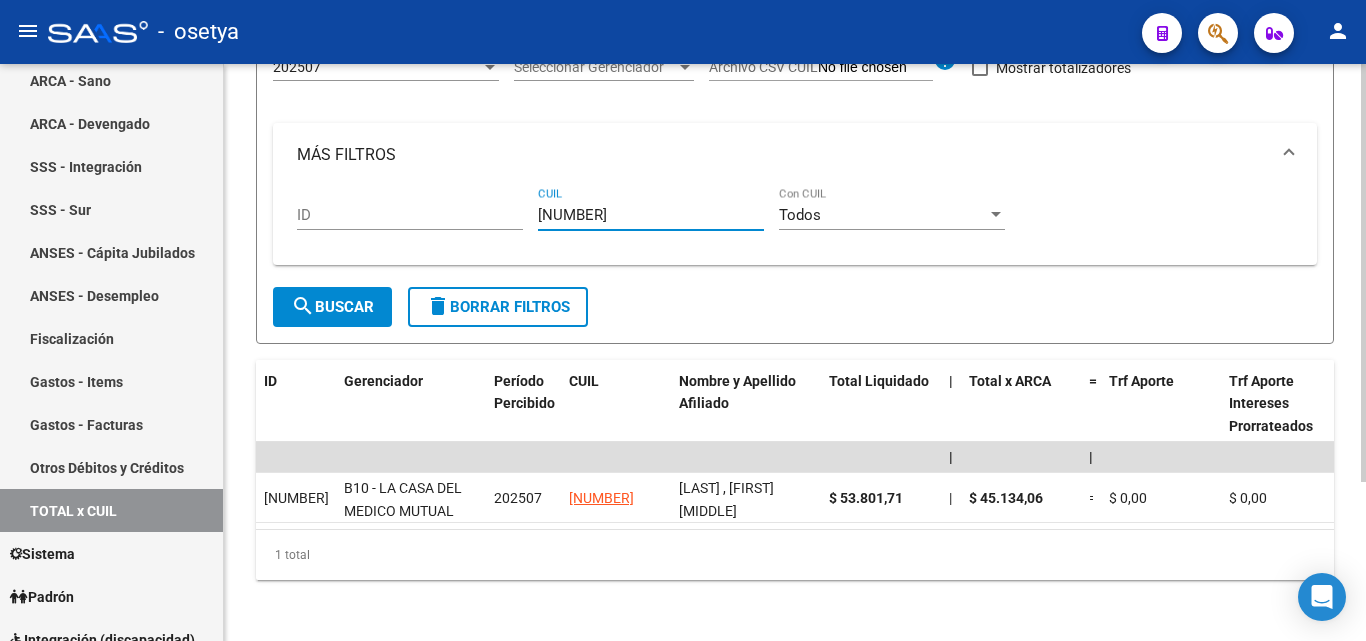 type on "[NUMBER]" 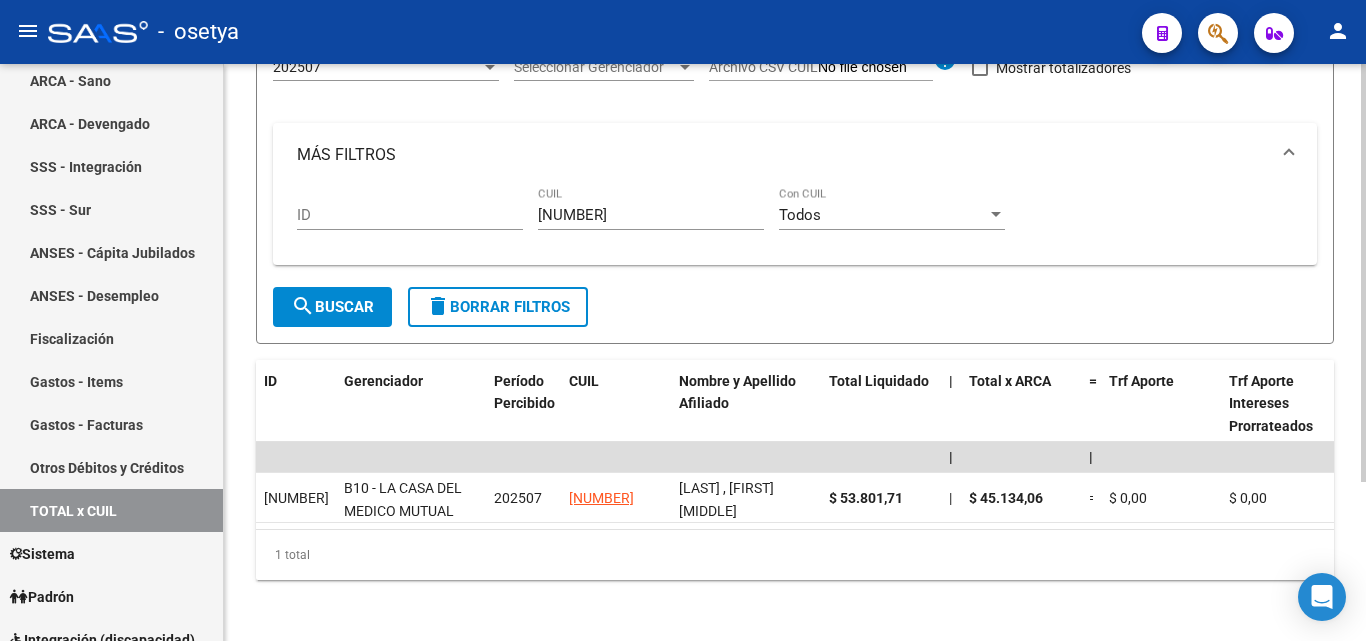 drag, startPoint x: 648, startPoint y: 225, endPoint x: 561, endPoint y: 217, distance: 87.36704 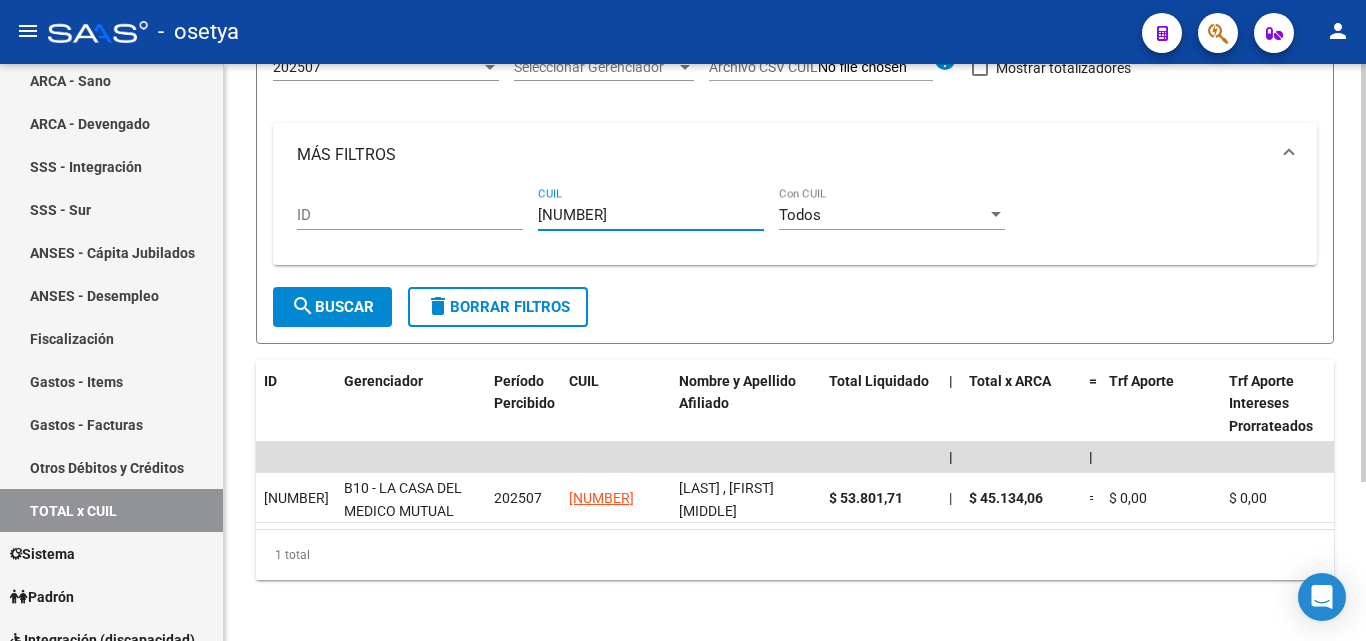 drag, startPoint x: 649, startPoint y: 212, endPoint x: 510, endPoint y: 212, distance: 139 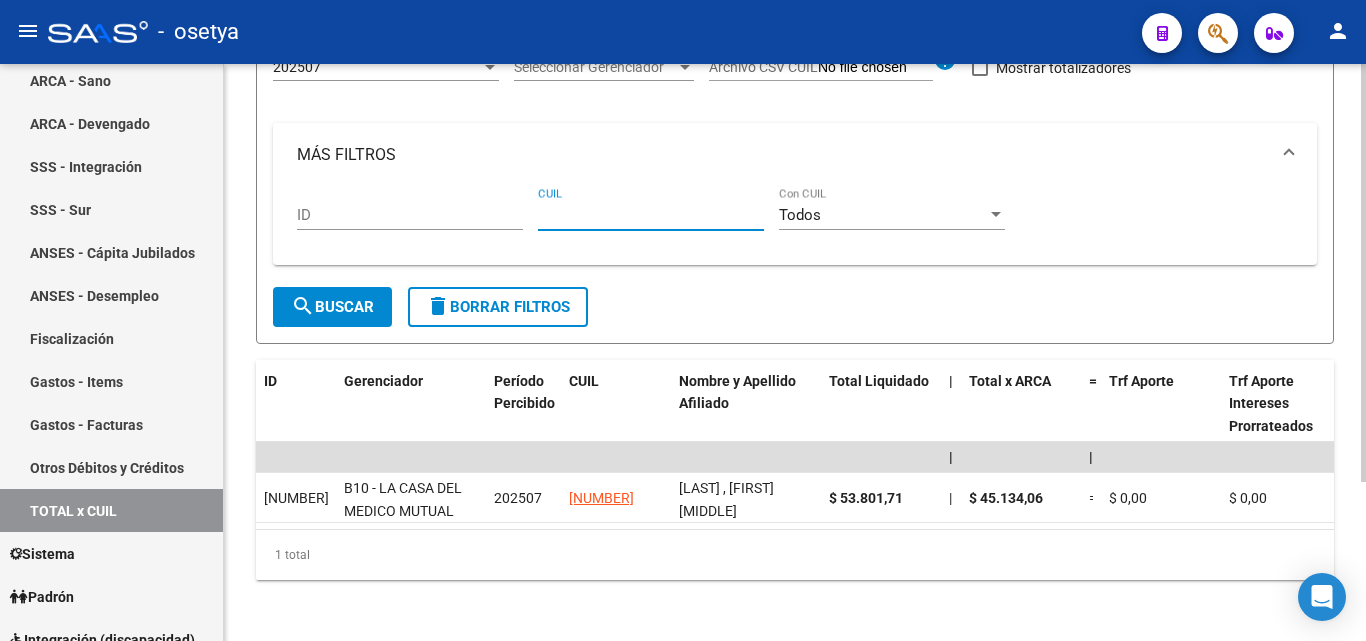 paste on "[NUMBER]" 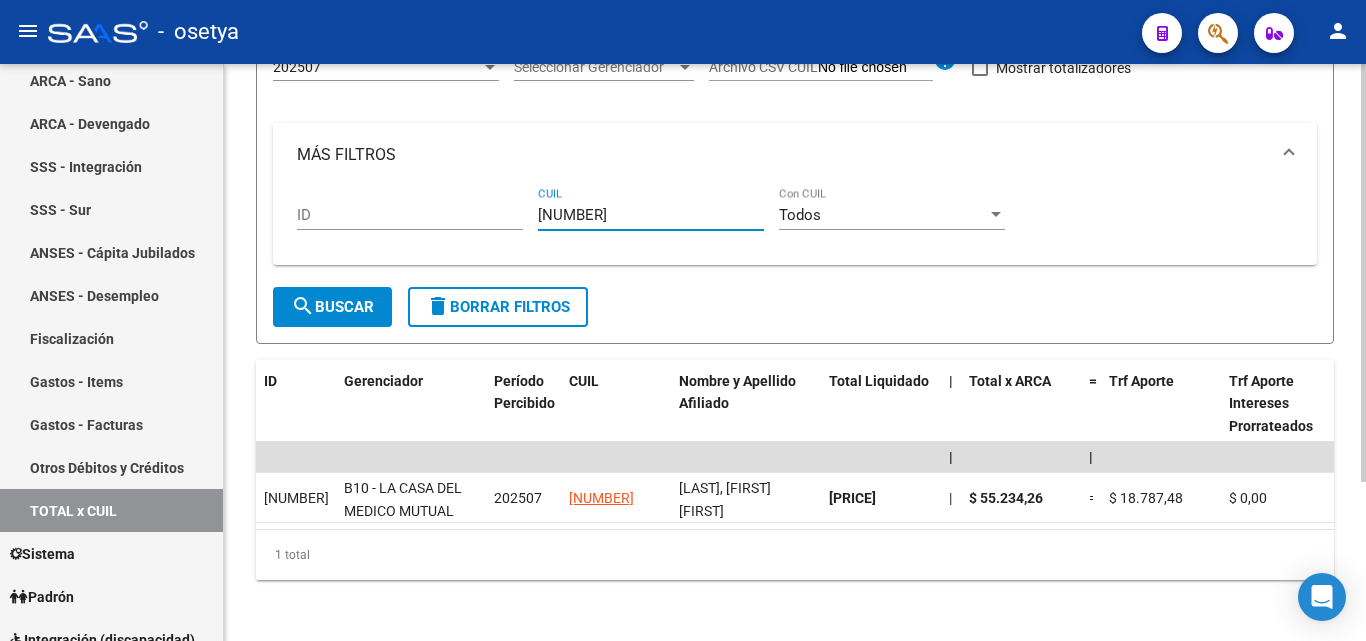 type on "[NUMBER]" 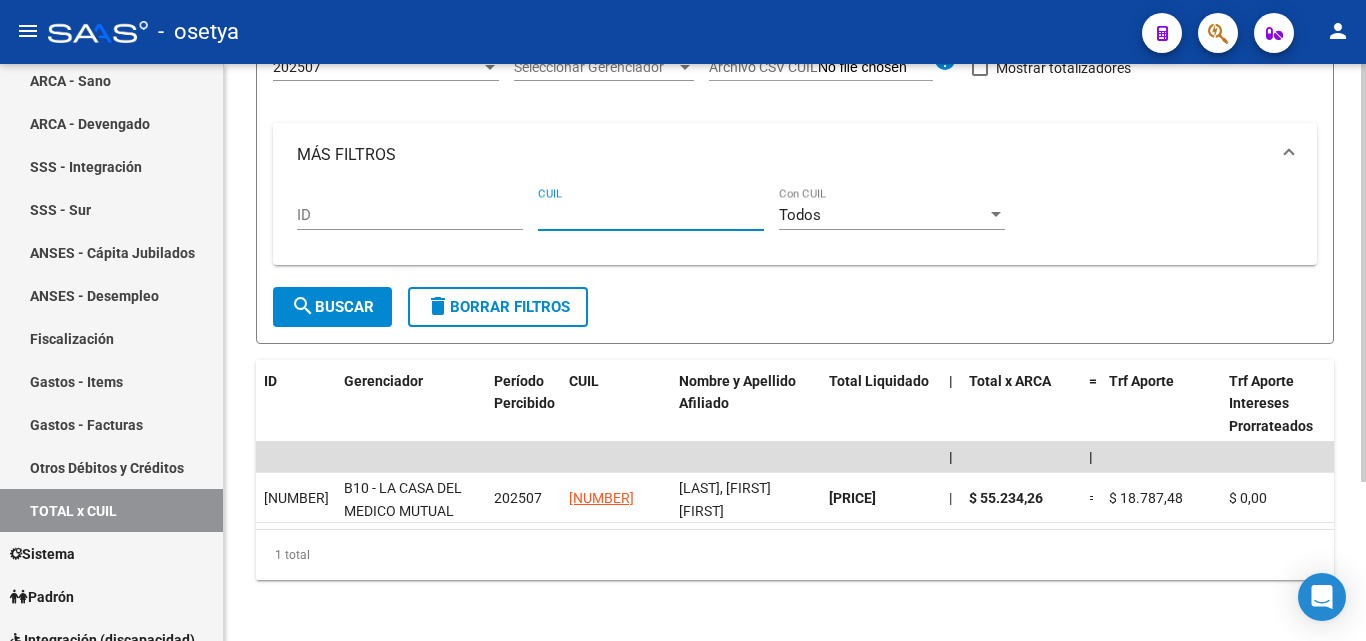 paste on "[NUMBER]" 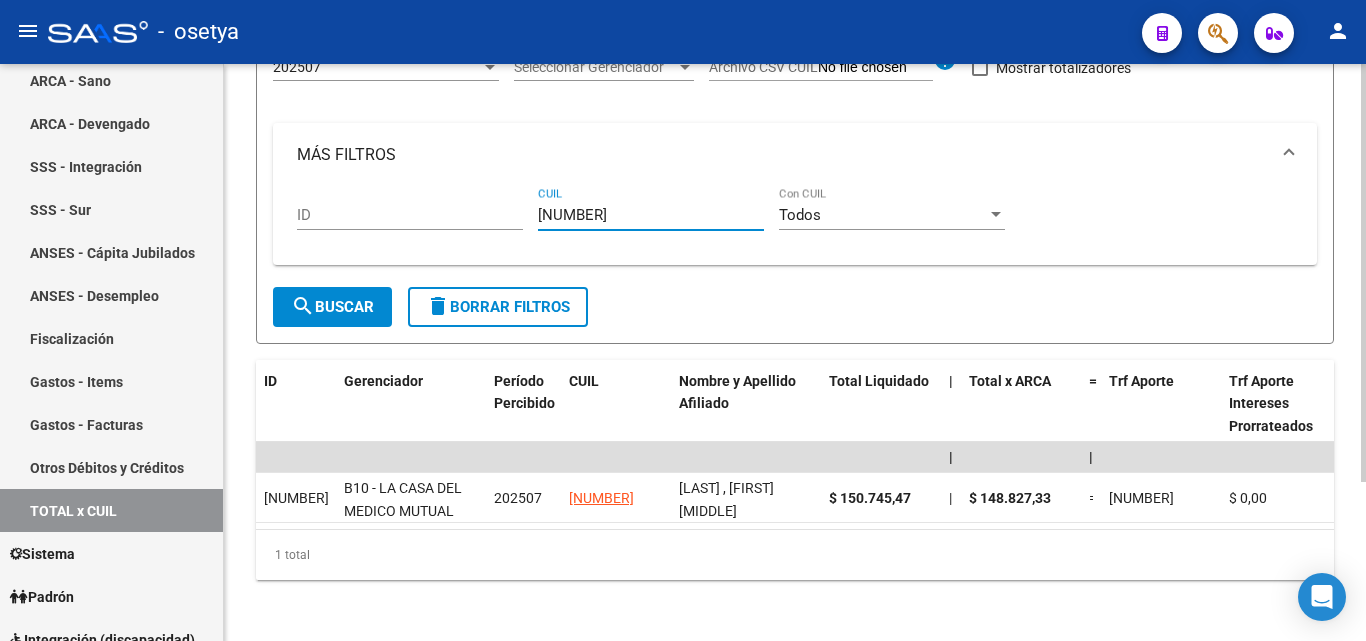 type on "[NUMBER]" 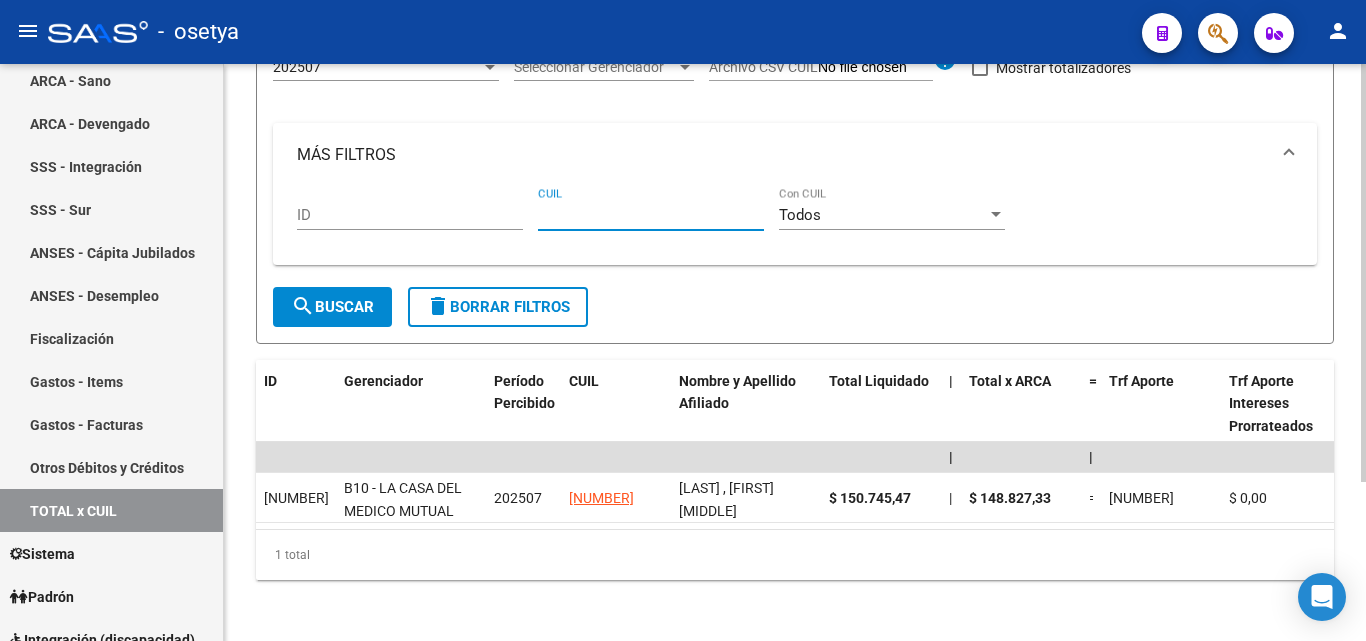 paste on "[NUMBER]" 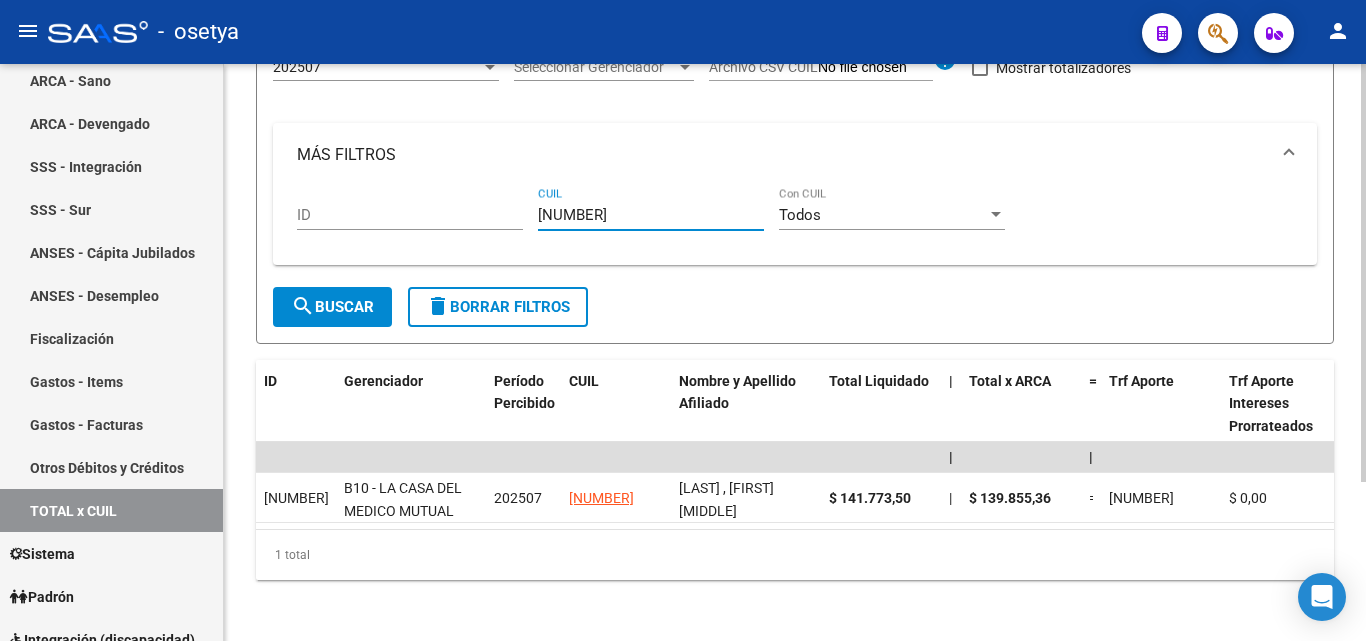 type on "[NUMBER]" 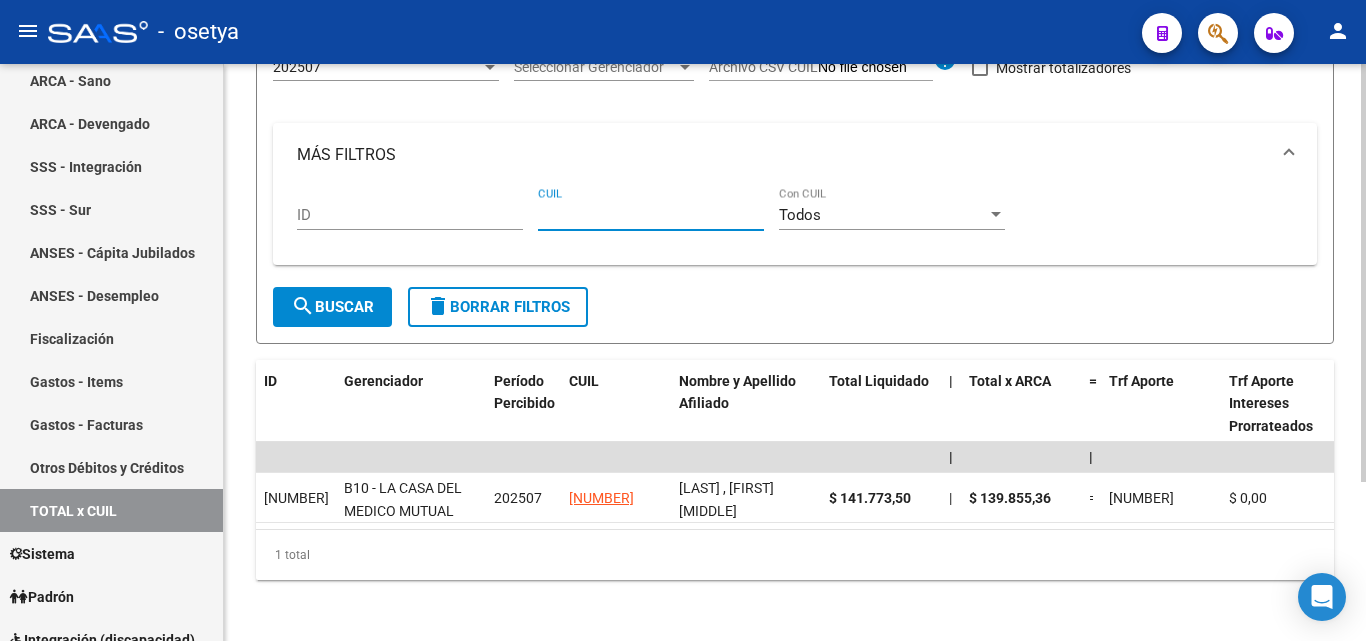 paste on "[NUMBER]" 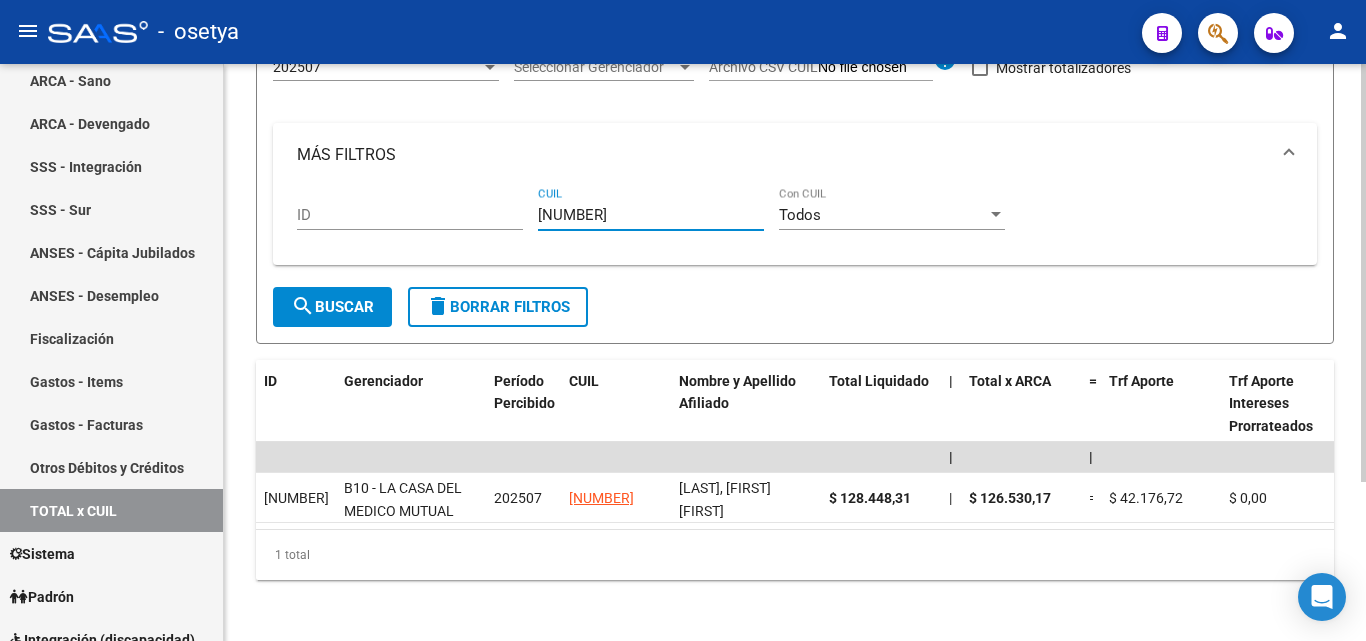 type on "[NUMBER]" 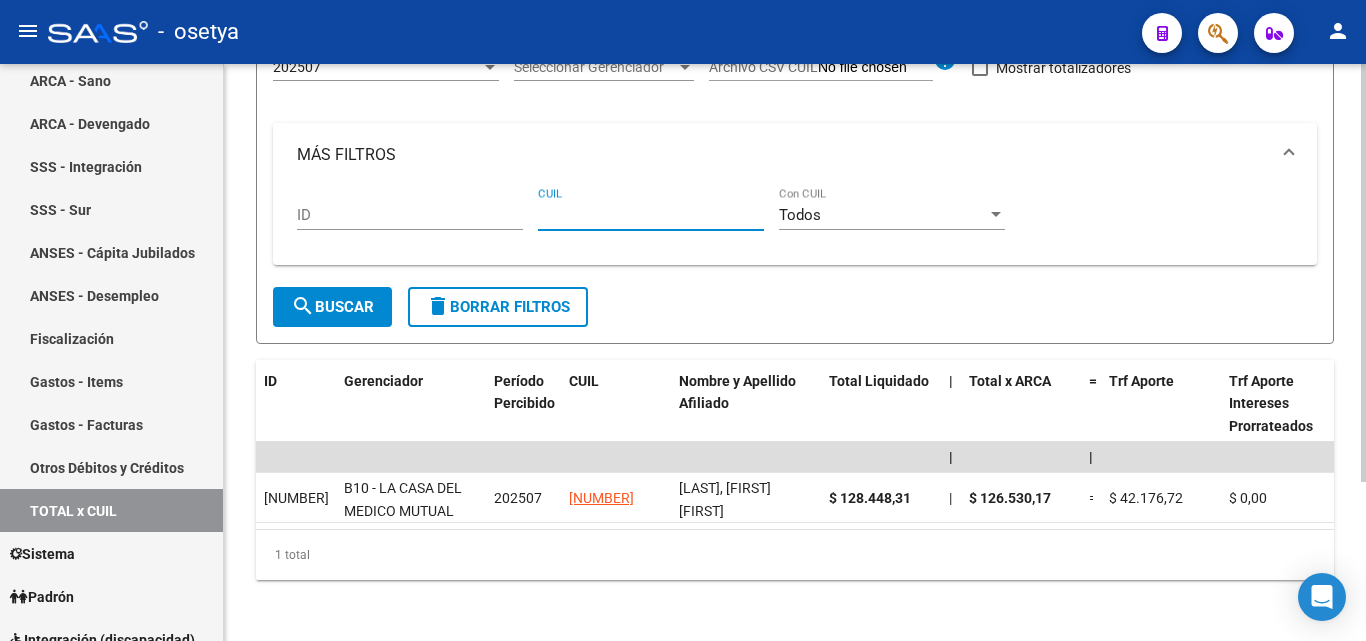 paste on "[CUIL]" 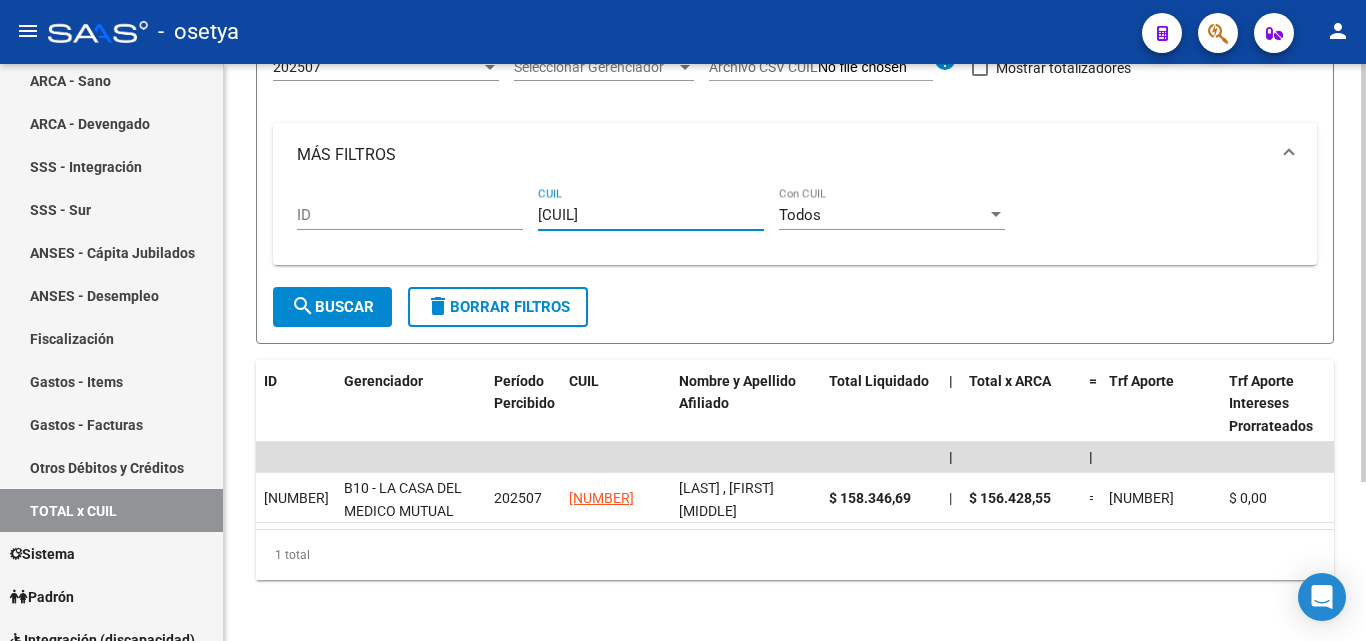 type on "[CUIL]" 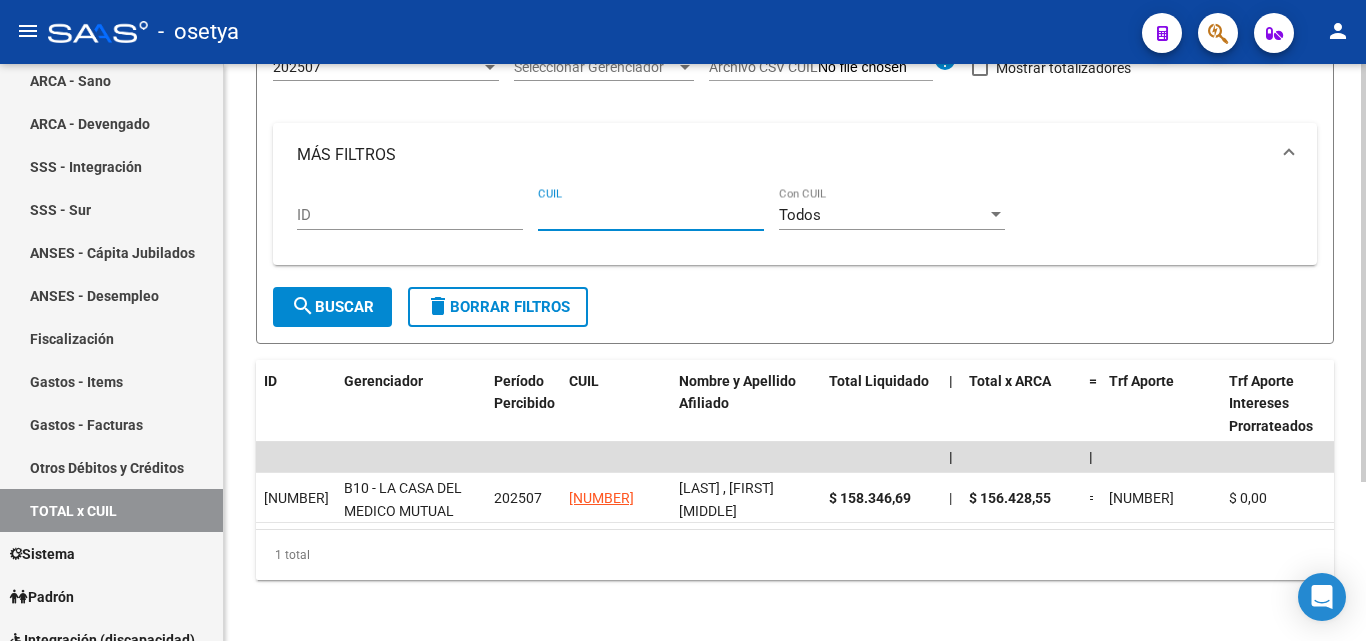 paste on "[NUMBER]" 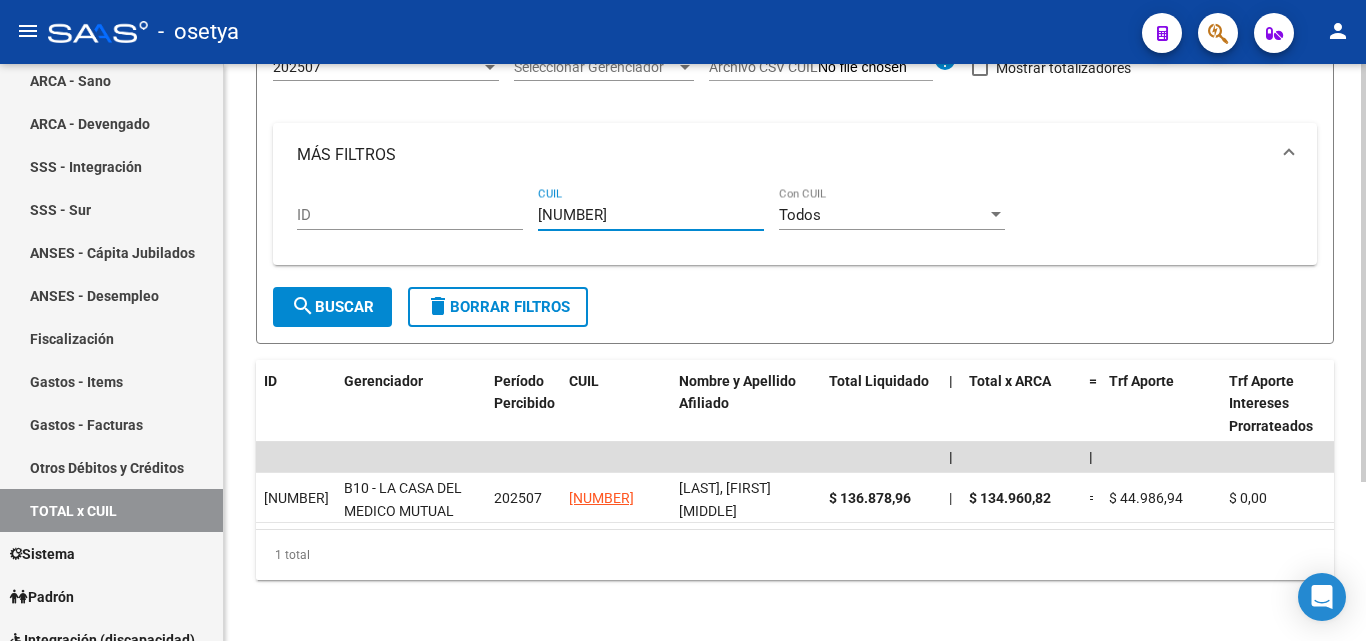 type on "[NUMBER]" 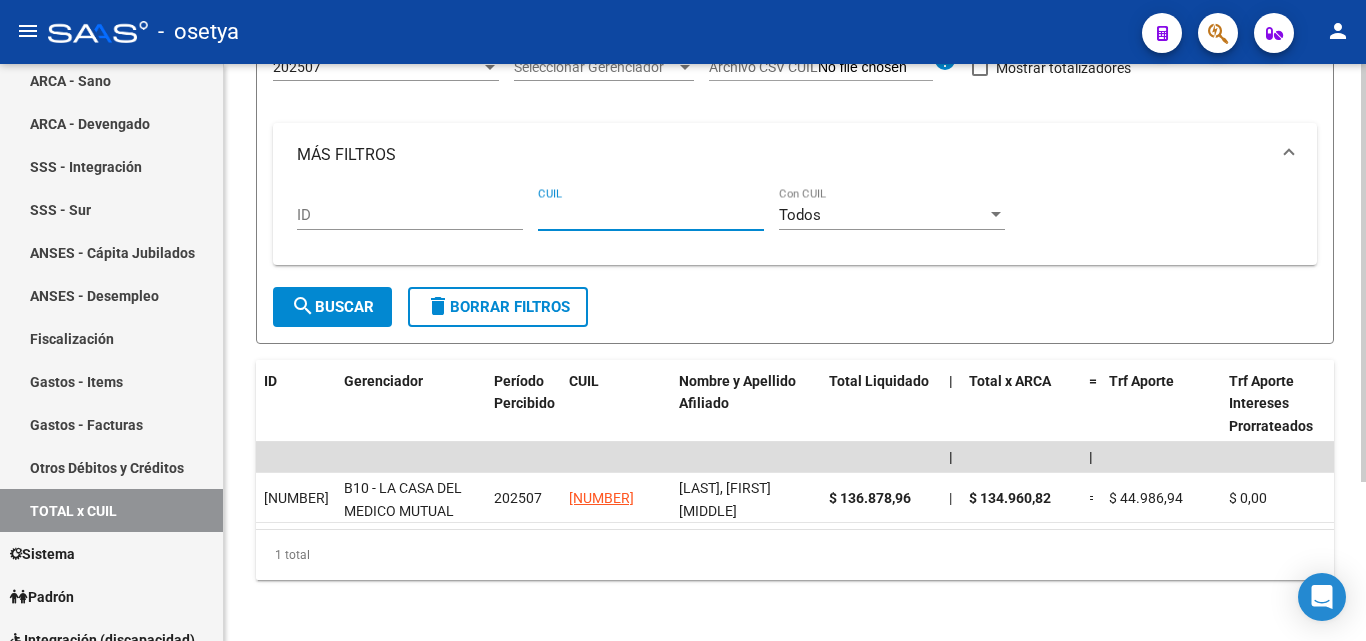 paste 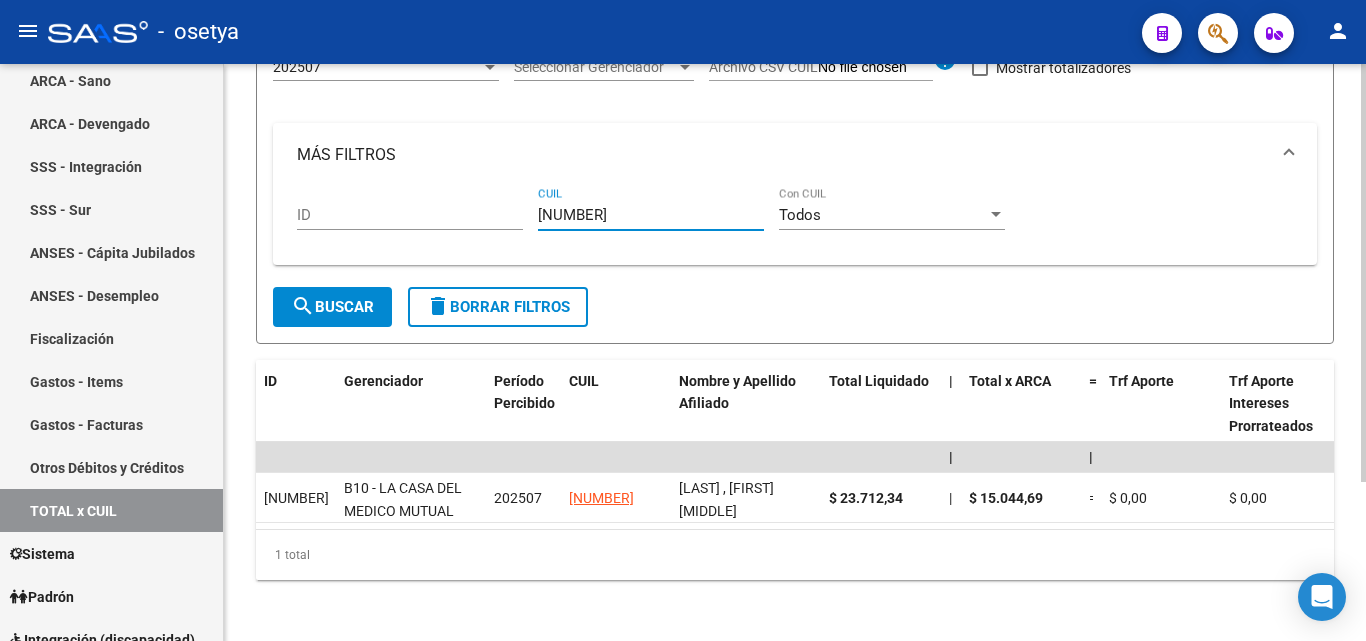 type on "[NUMBER]" 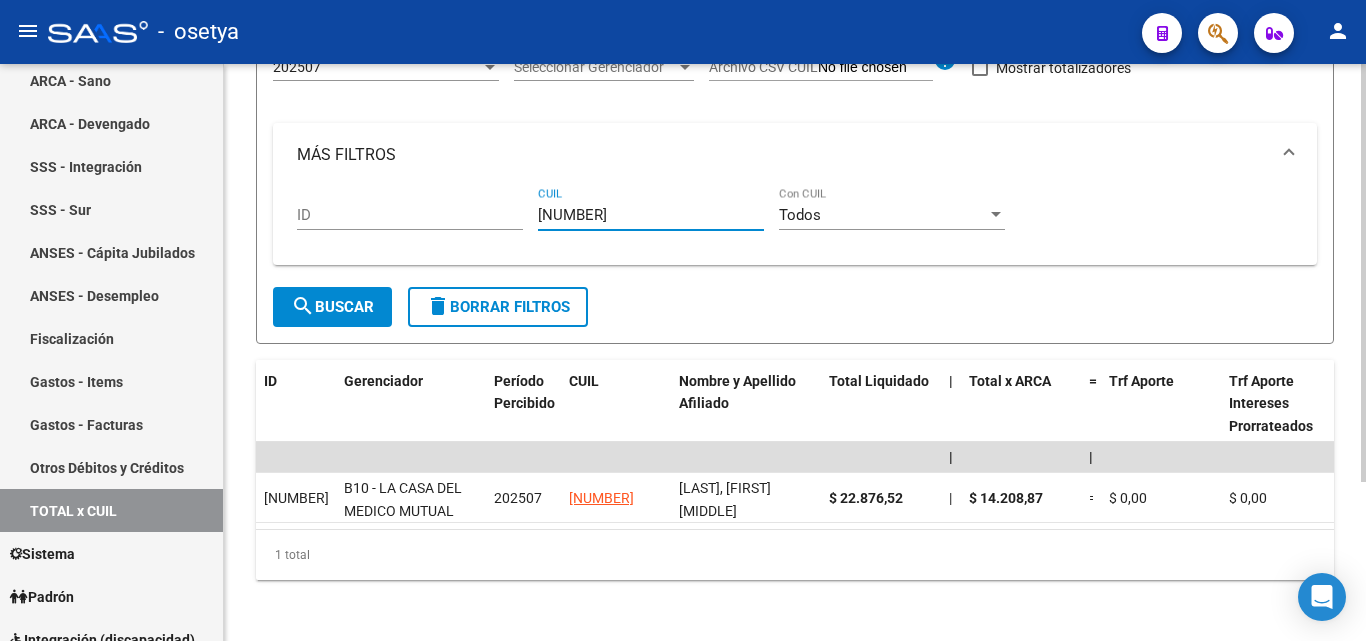 type on "[NUMBER]" 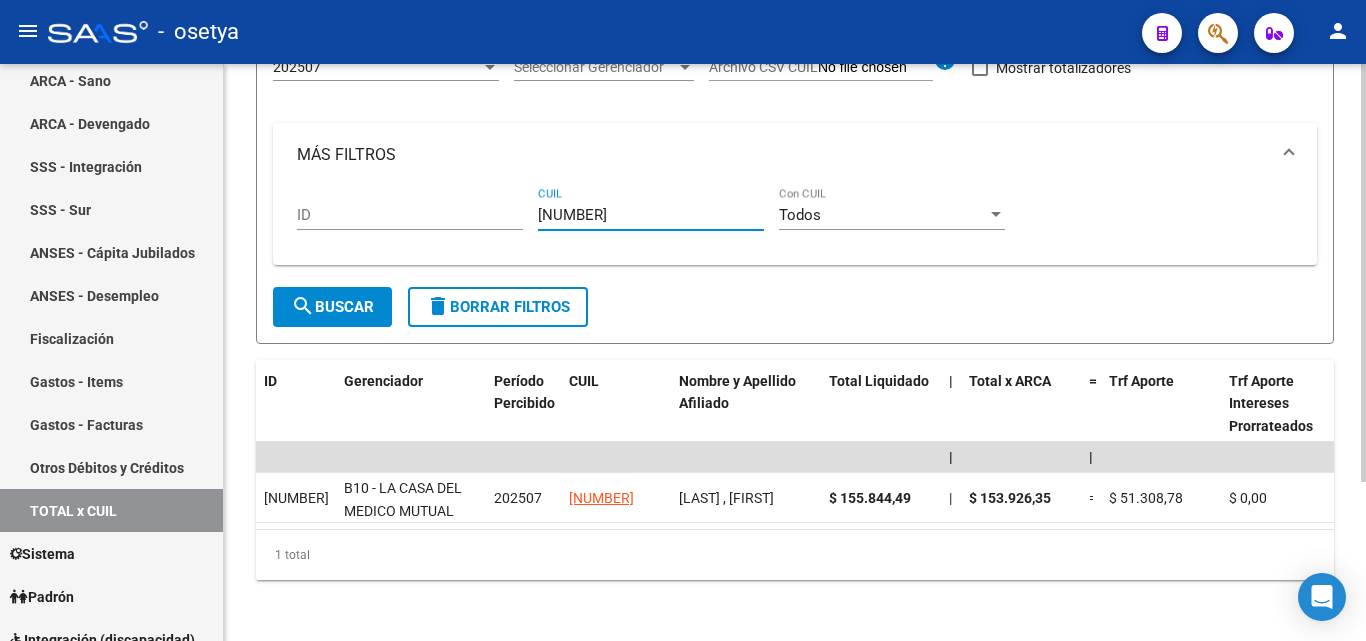 type on "[NUMBER]" 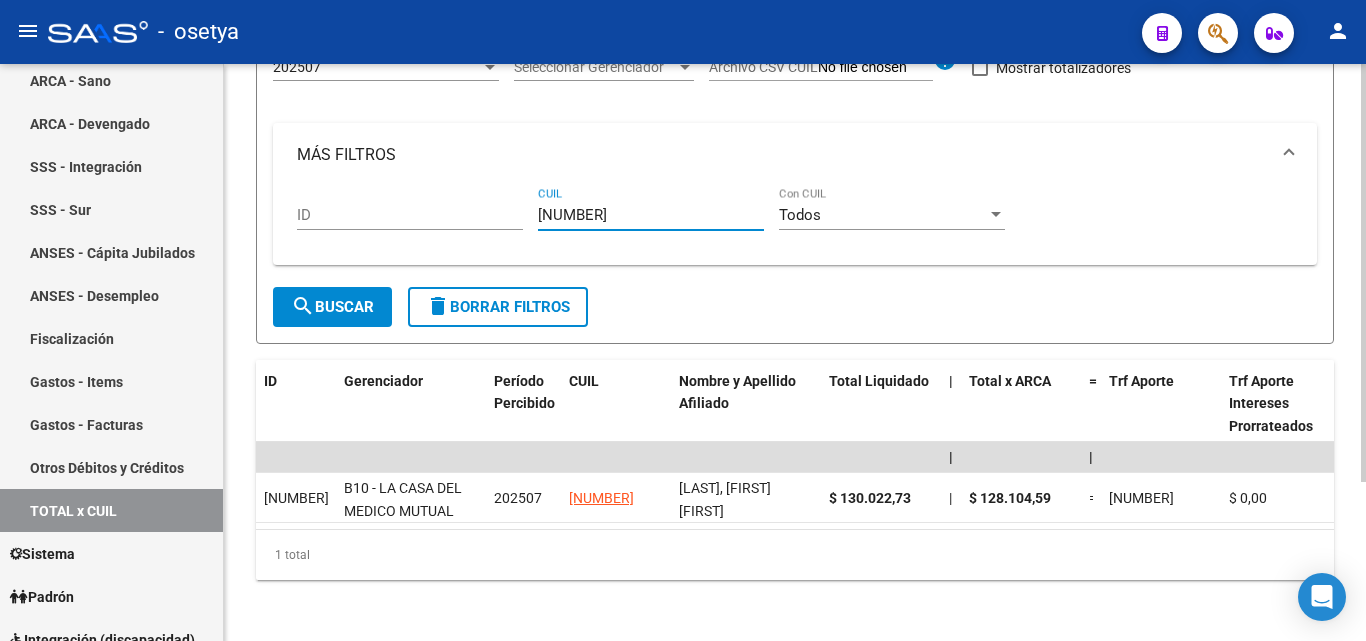 type on "[NUMBER]" 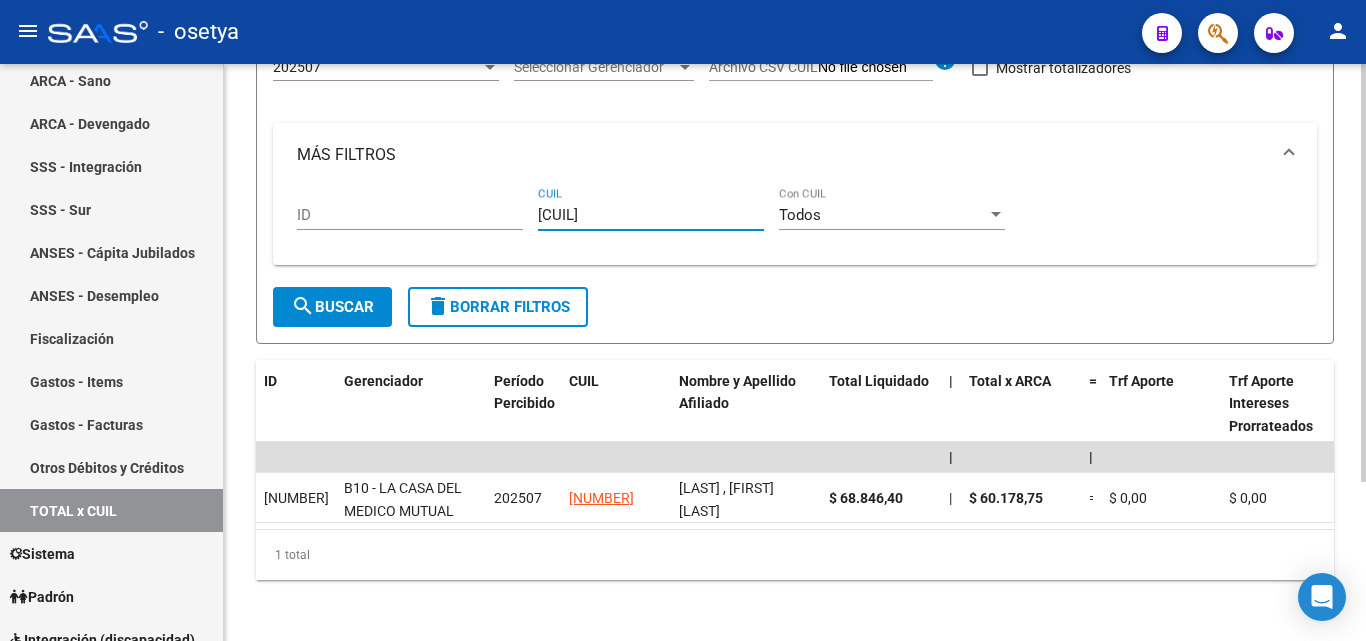 type on "[CUIL]" 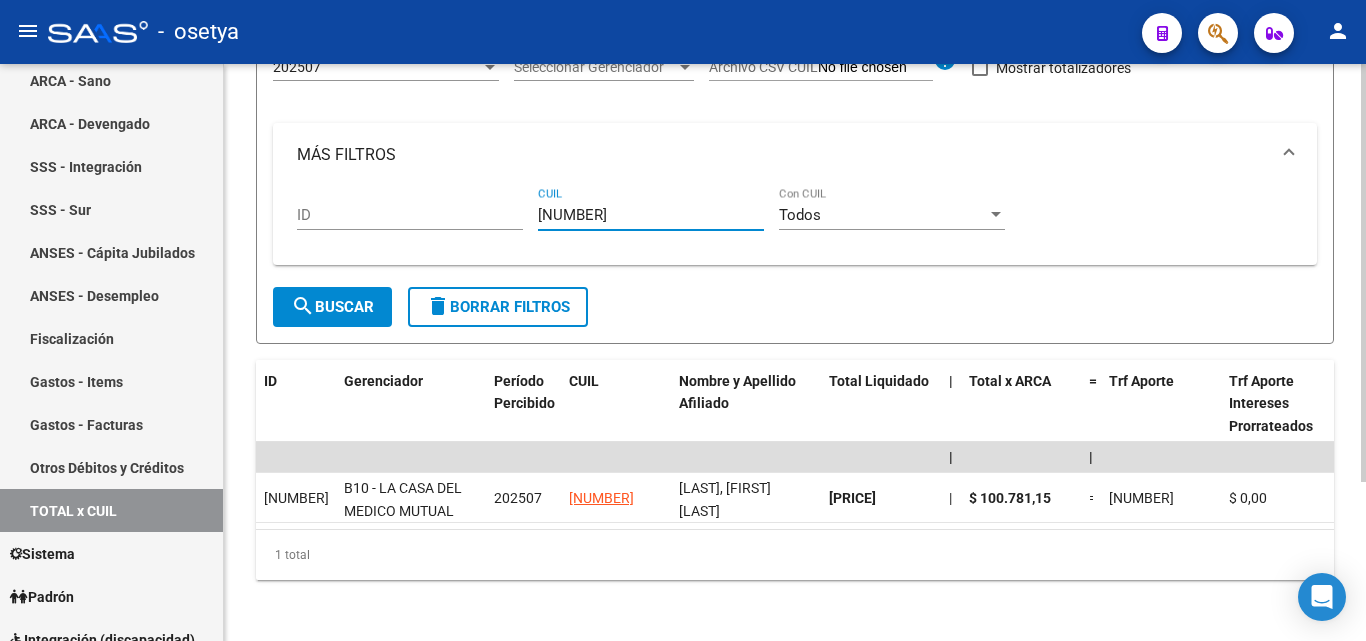 type on "[NUMBER]" 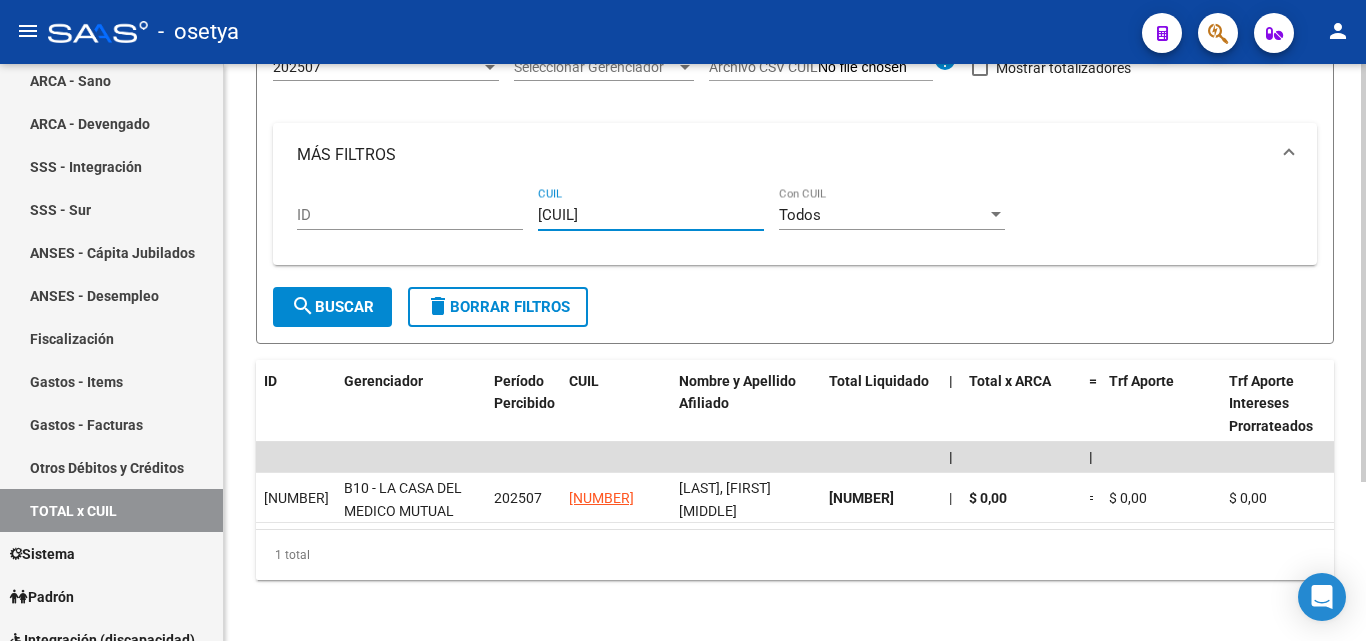 type on "[CUIL]" 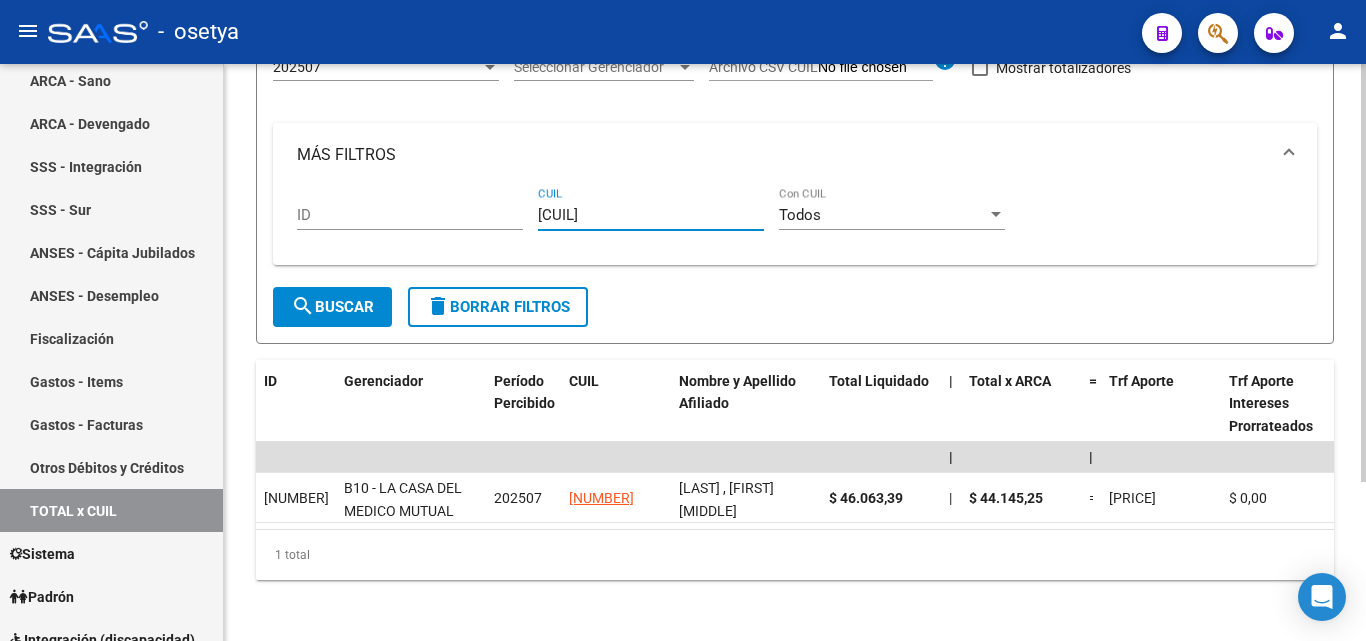 type on "[CUIL]" 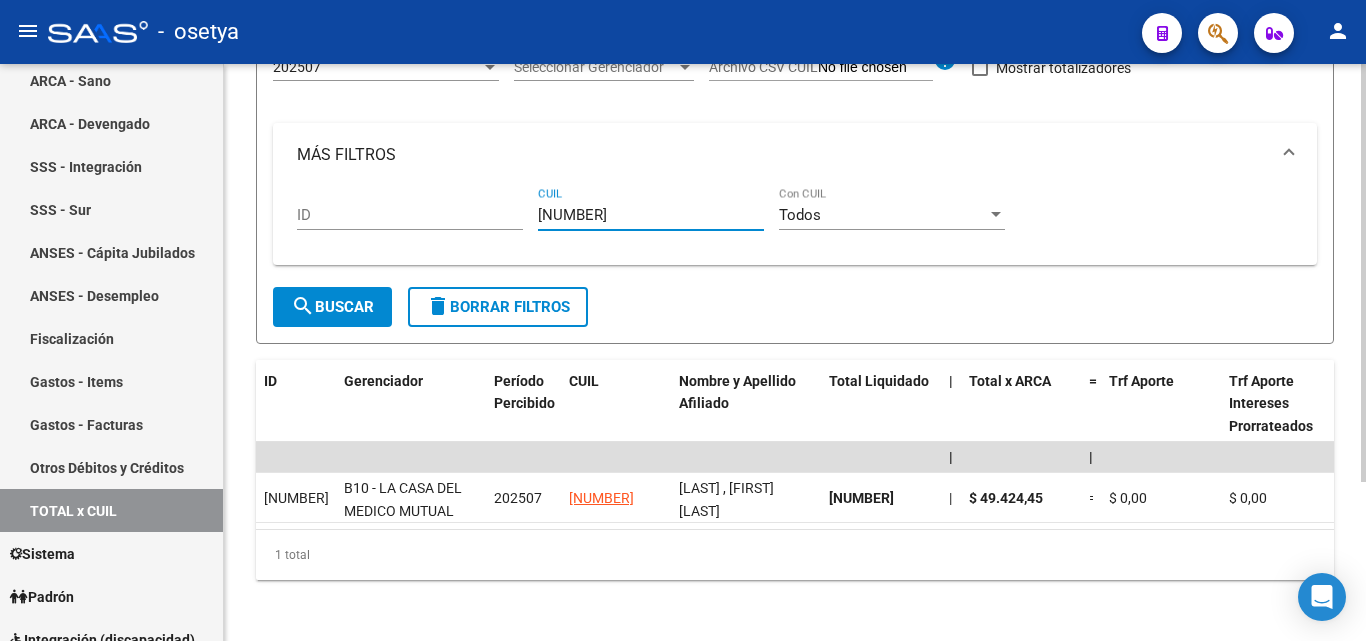 type on "[NUMBER]" 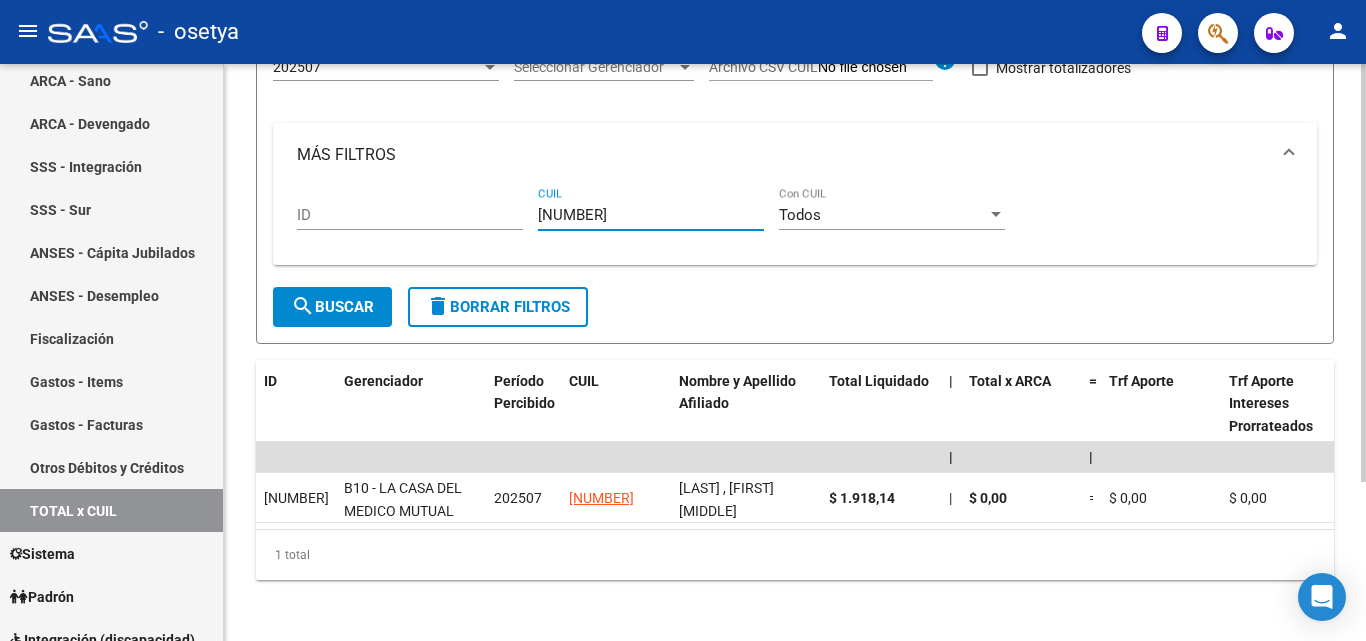 type on "[NUMBER]" 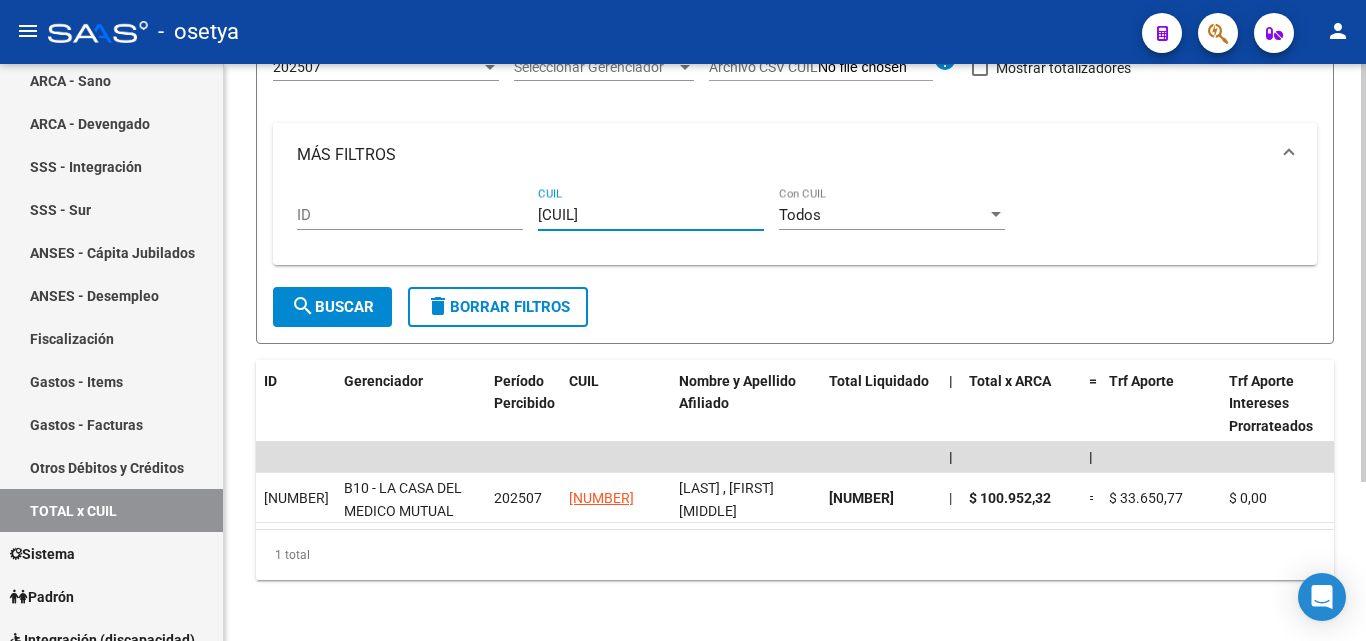 type on "[CUIL]" 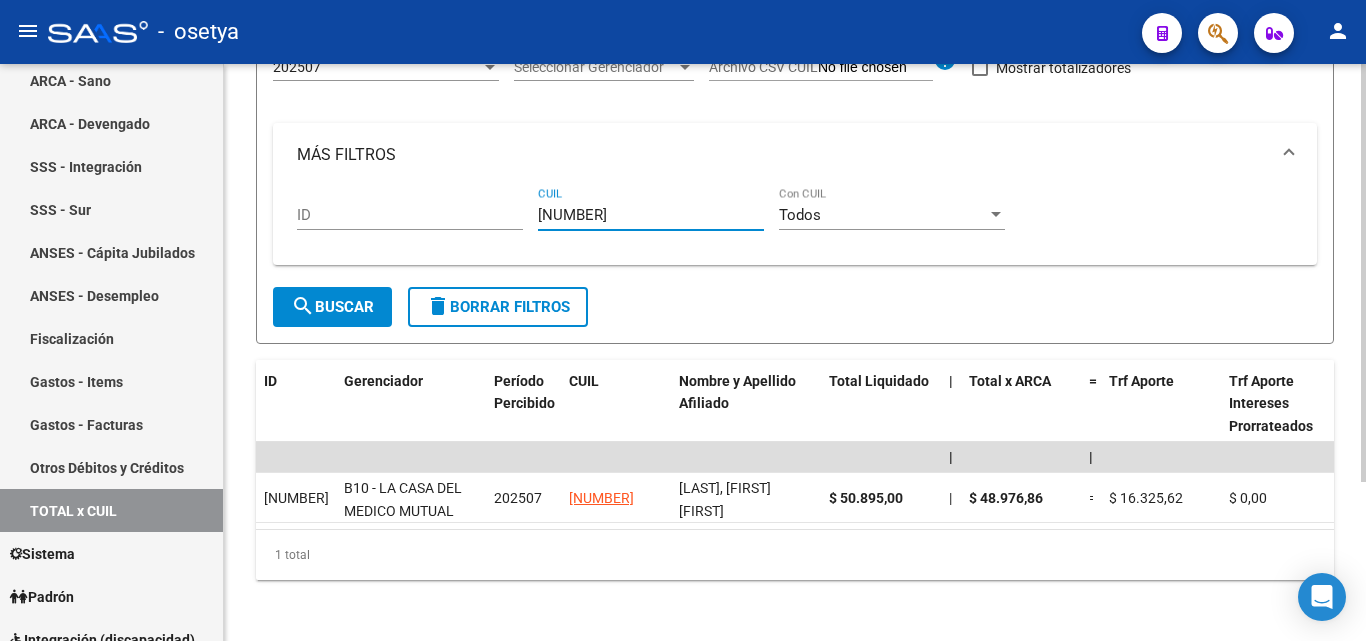 type on "[NUMBER]" 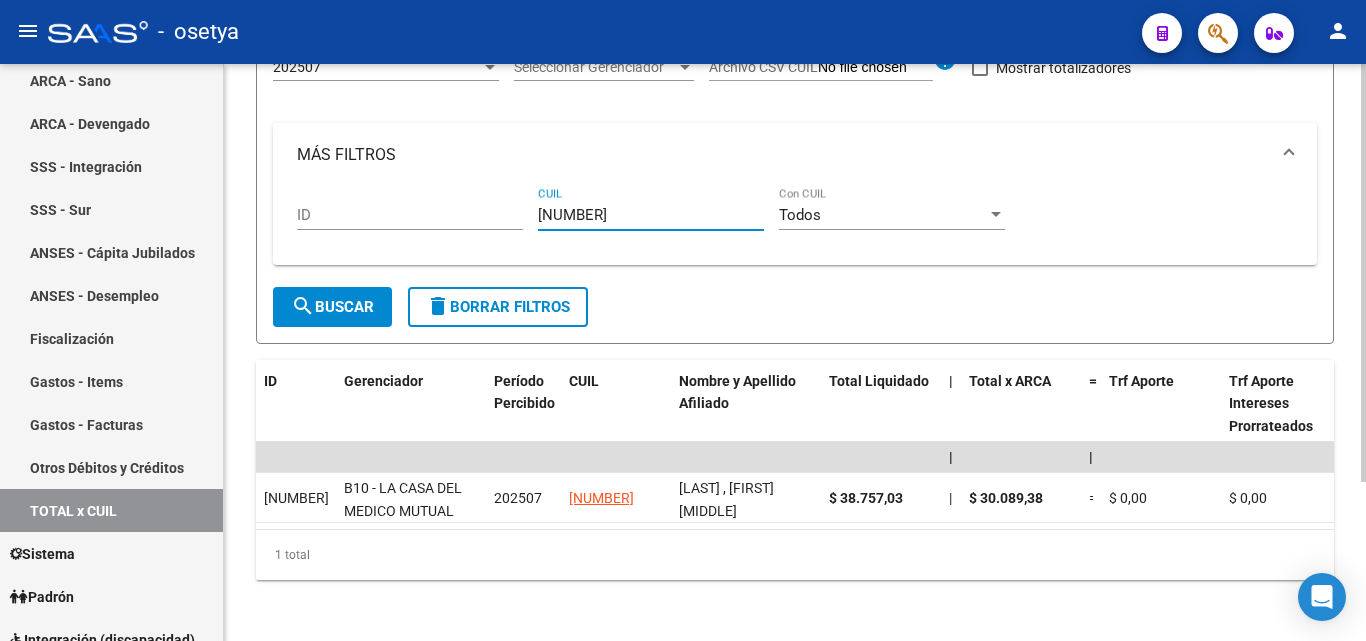type on "[NUMBER]" 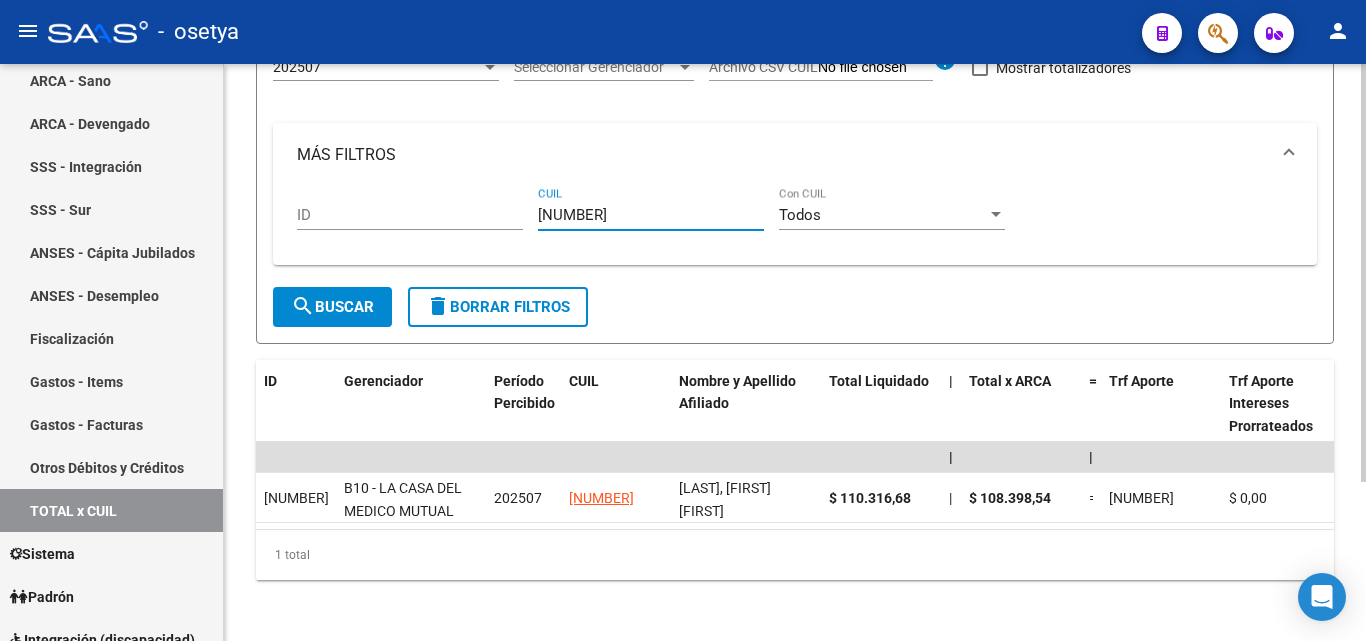 type on "[NUMBER]" 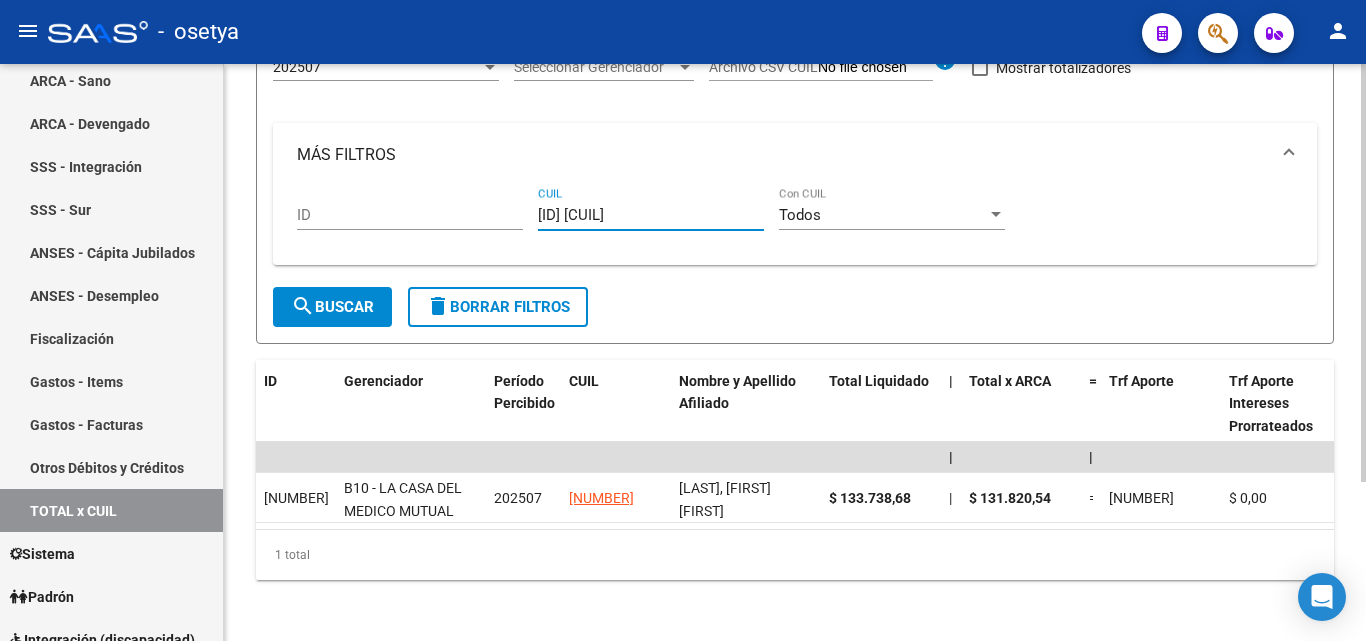 type on "[ID] [CUIL]" 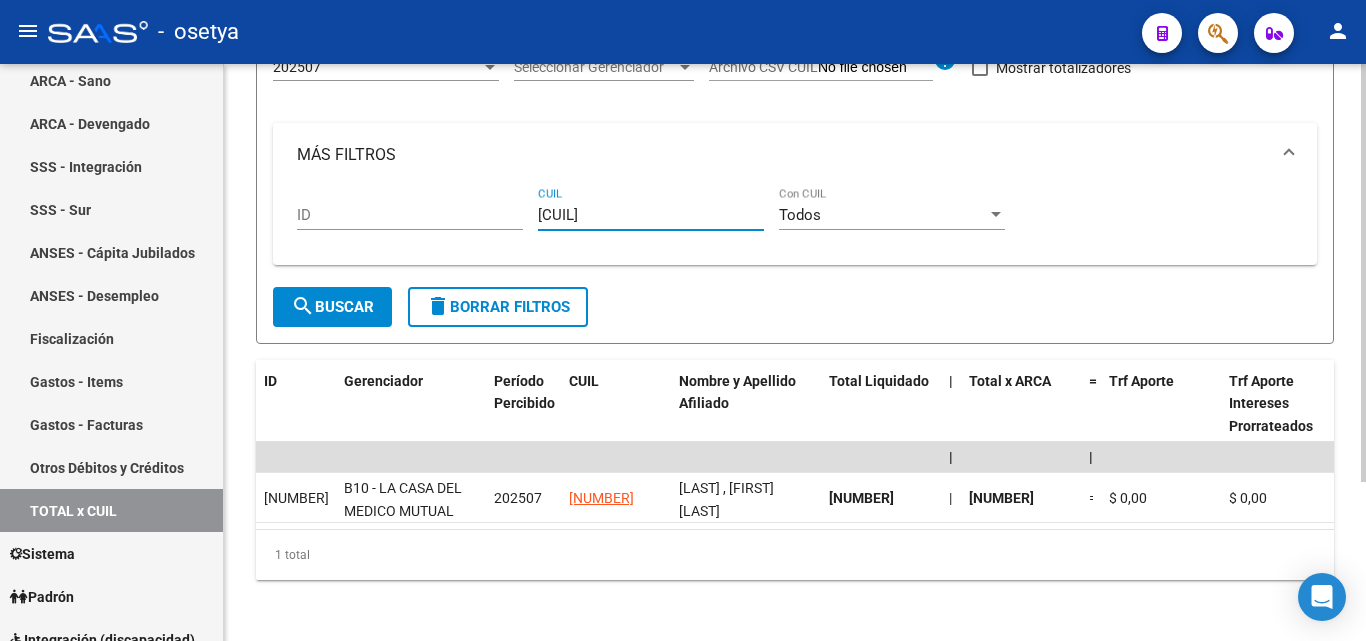 type on "[CUIL]" 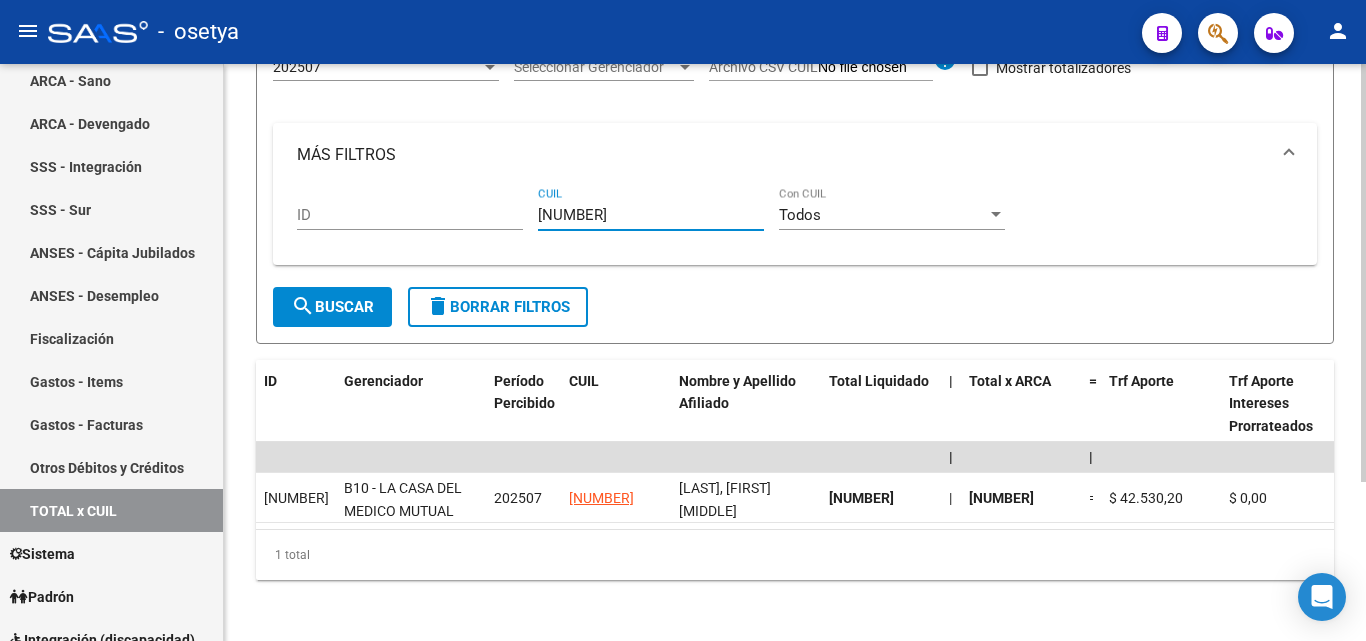 type on "[NUMBER]" 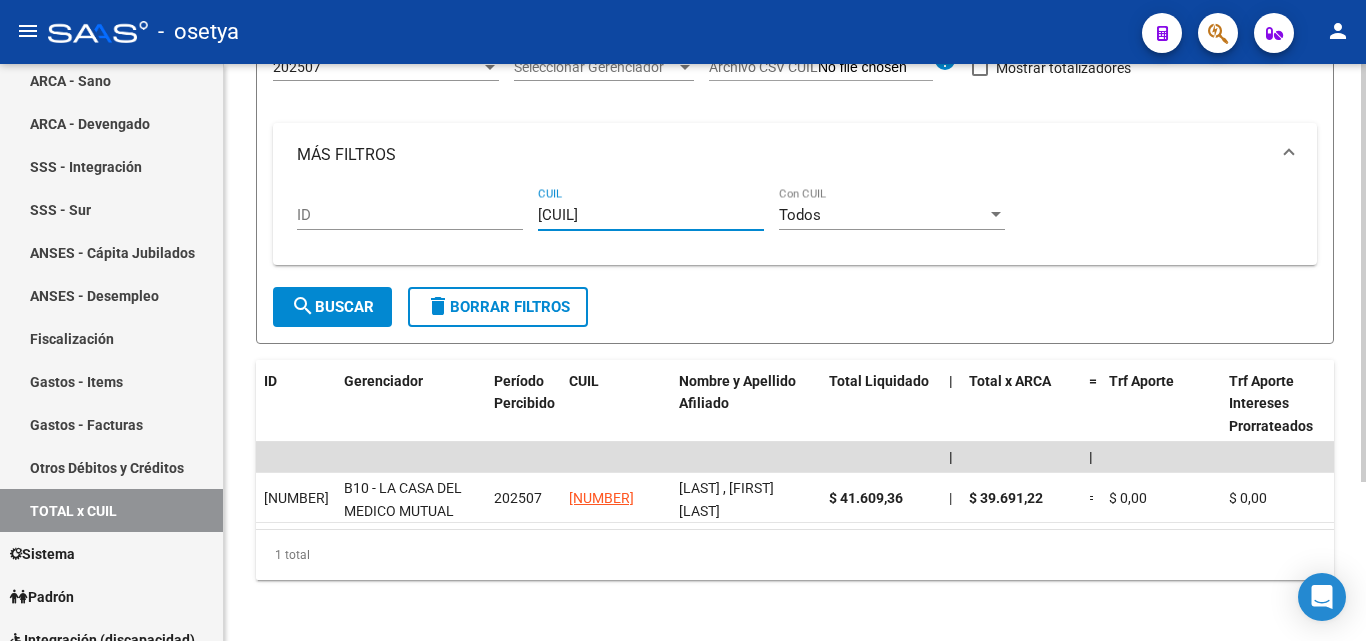 type on "[CUIL]" 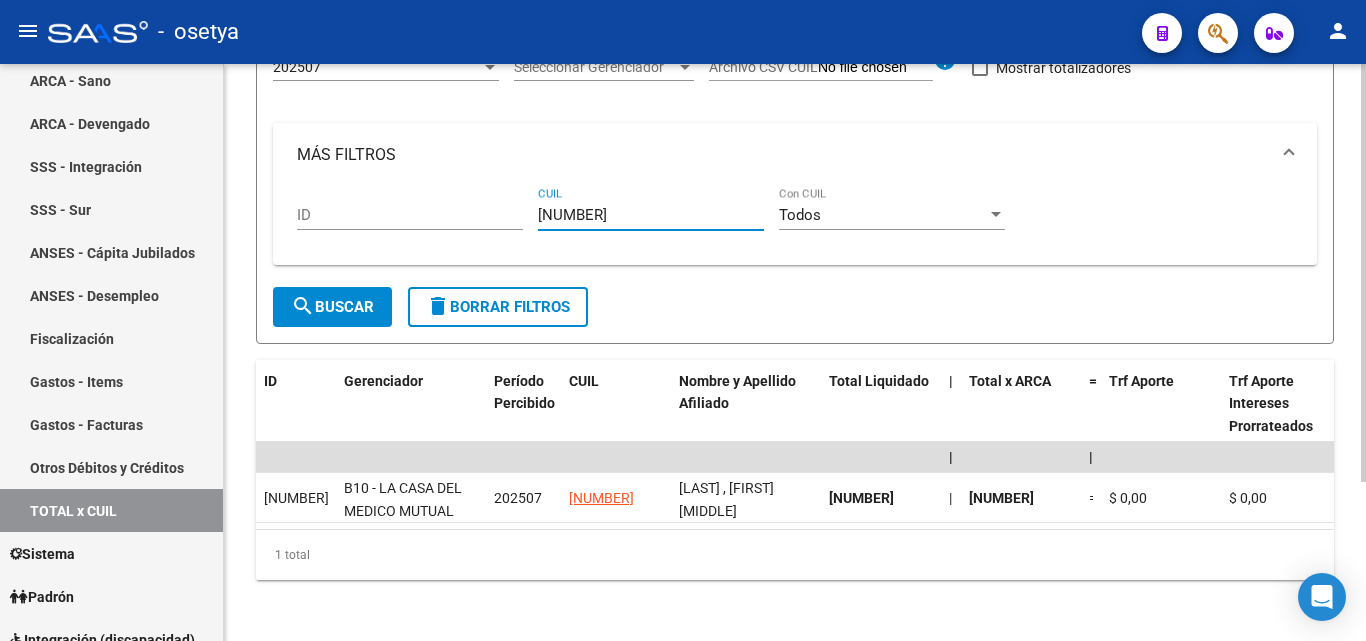 type on "[NUMBER]" 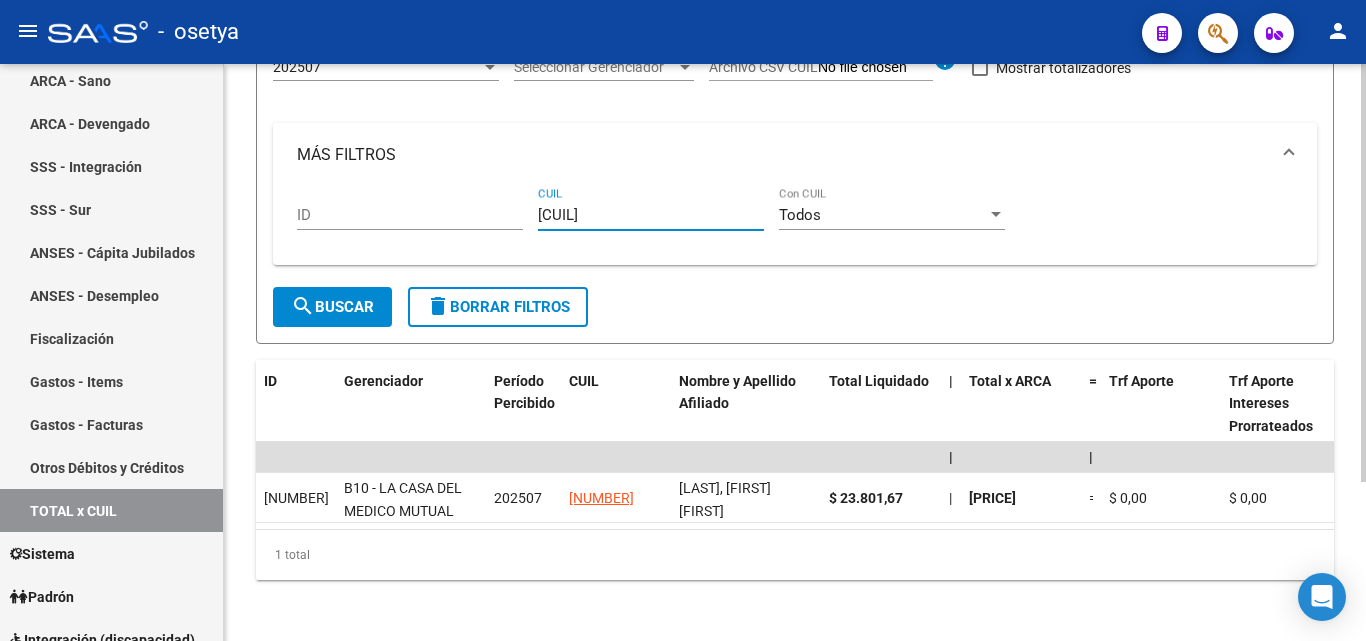 type on "[CUIL]" 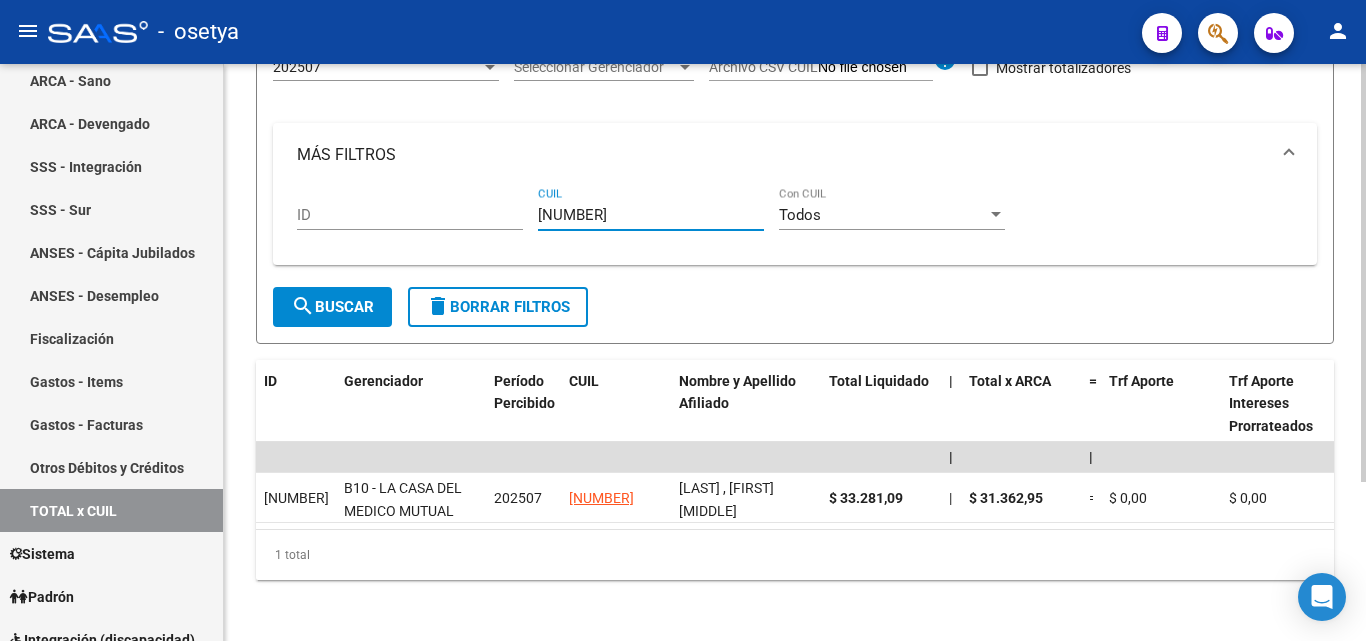 type on "[NUMBER]" 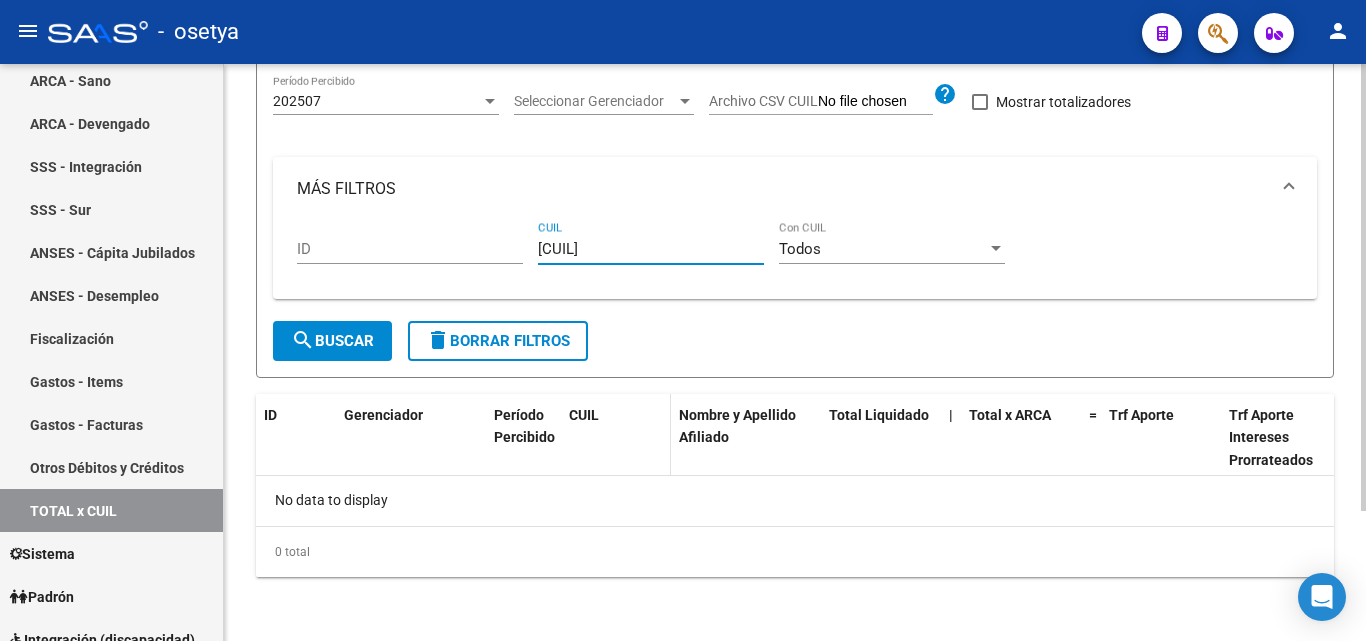 scroll, scrollTop: 167, scrollLeft: 0, axis: vertical 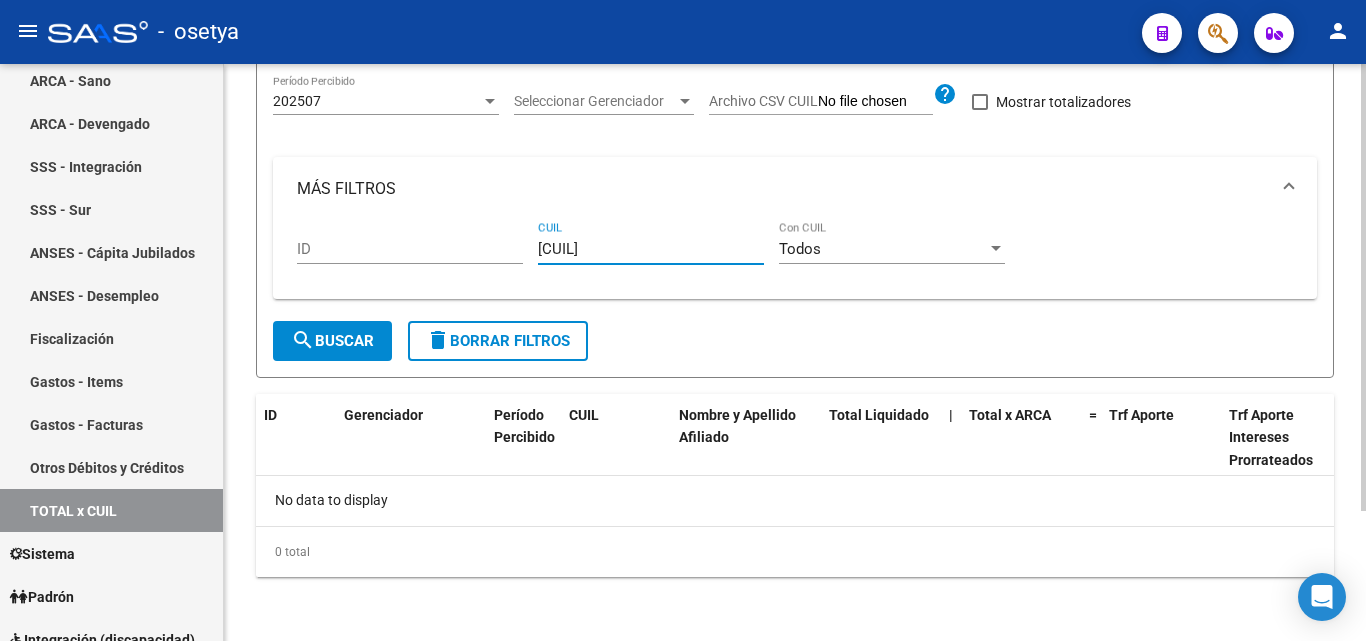 type on "[CUIL]" 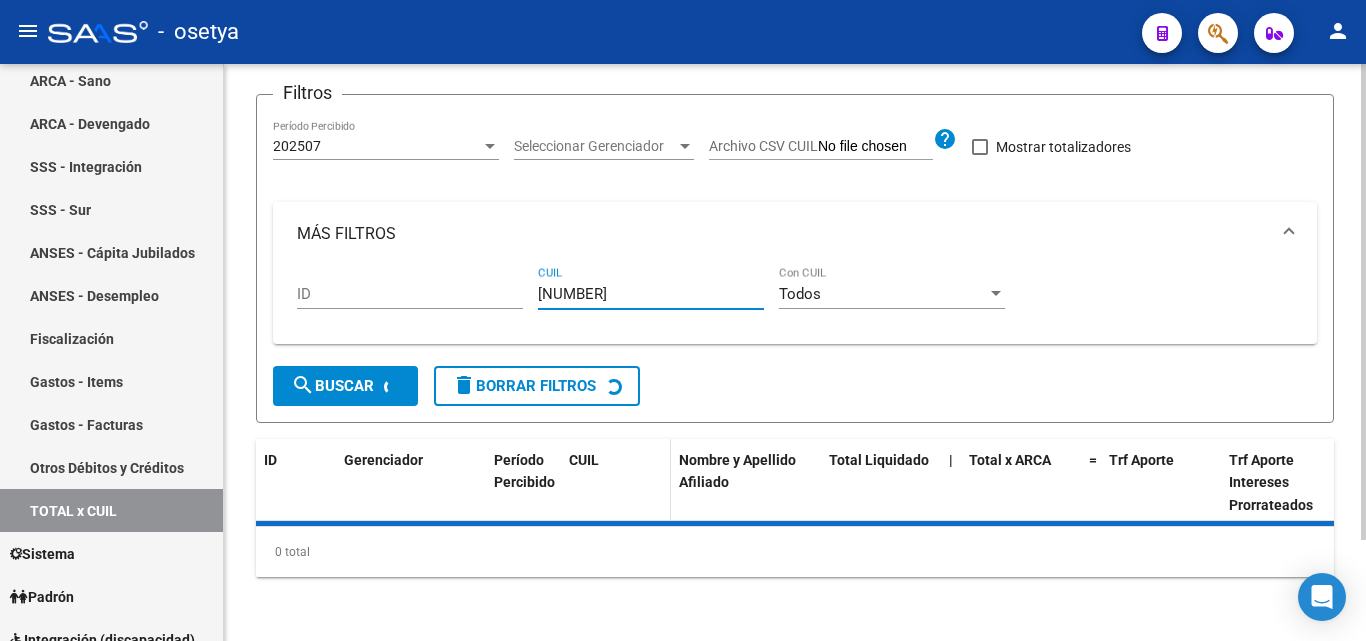 scroll, scrollTop: 200, scrollLeft: 0, axis: vertical 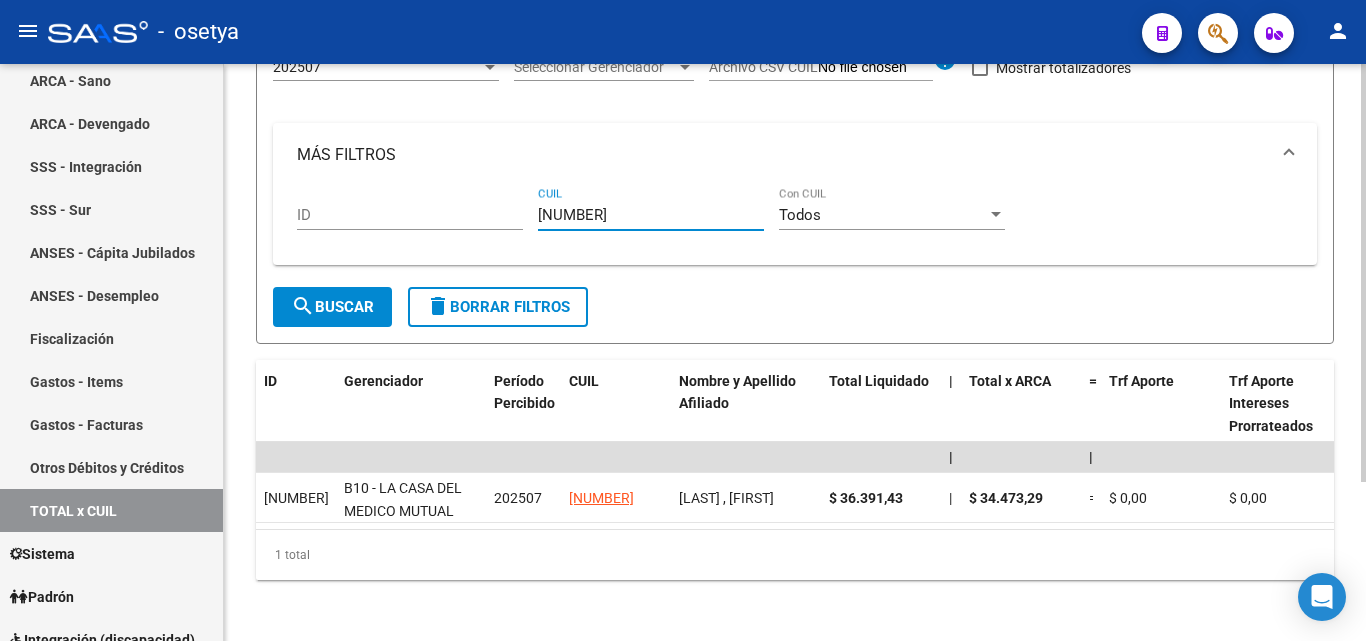 type on "[NUMBER]" 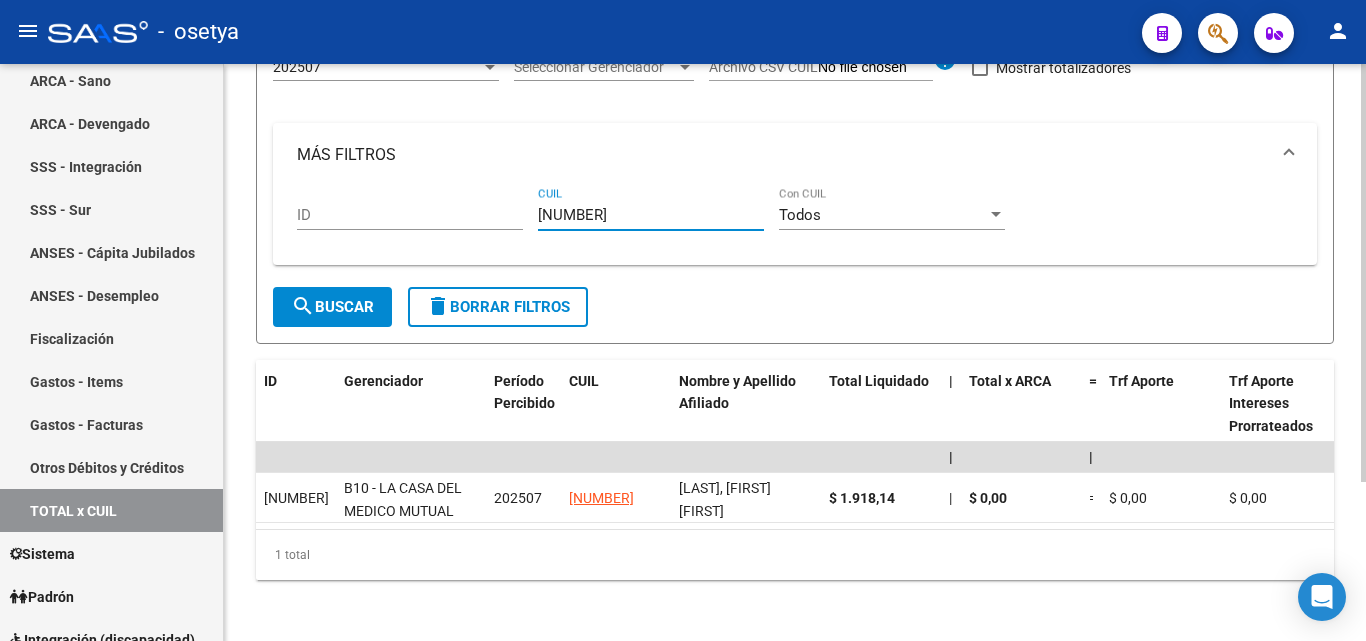 type on "[NUMBER]" 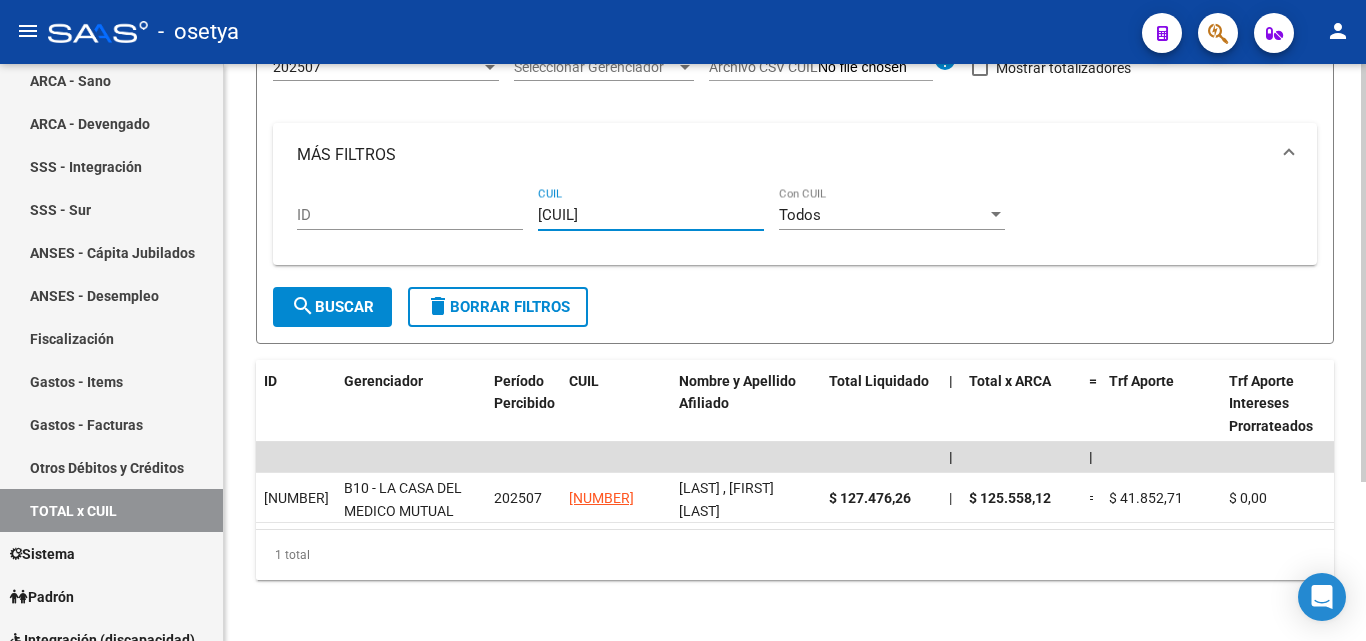 type on "[CUIL]" 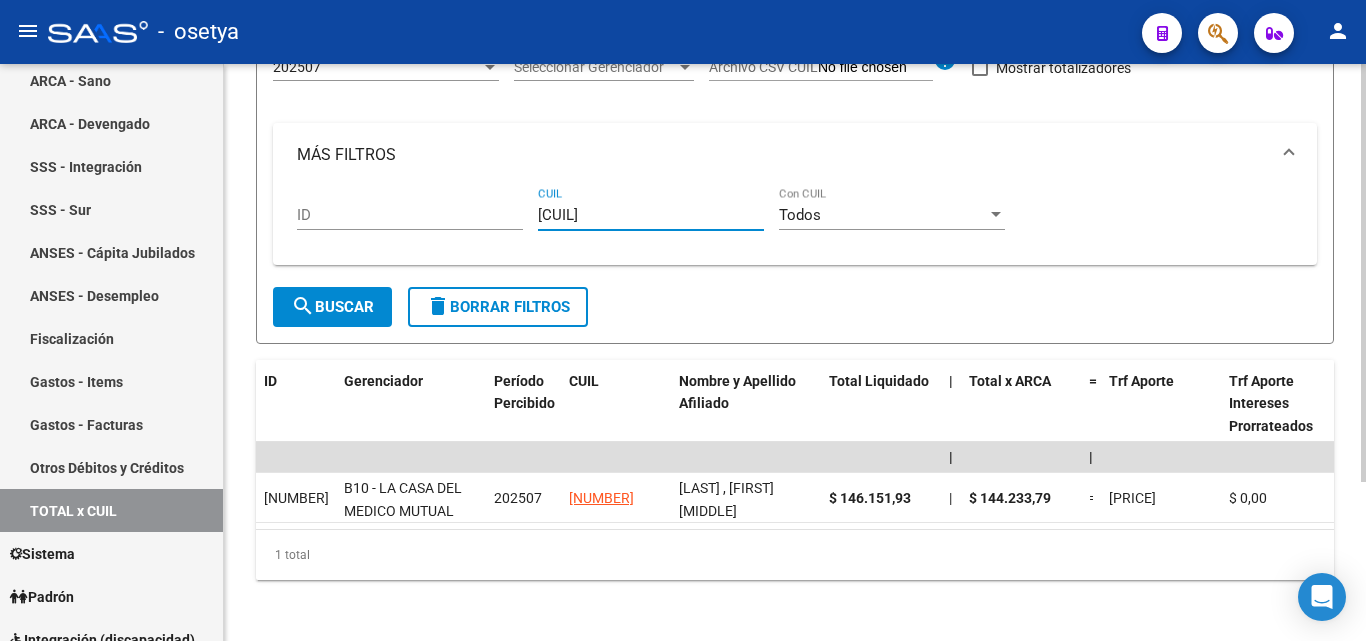 type on "[CUIL]" 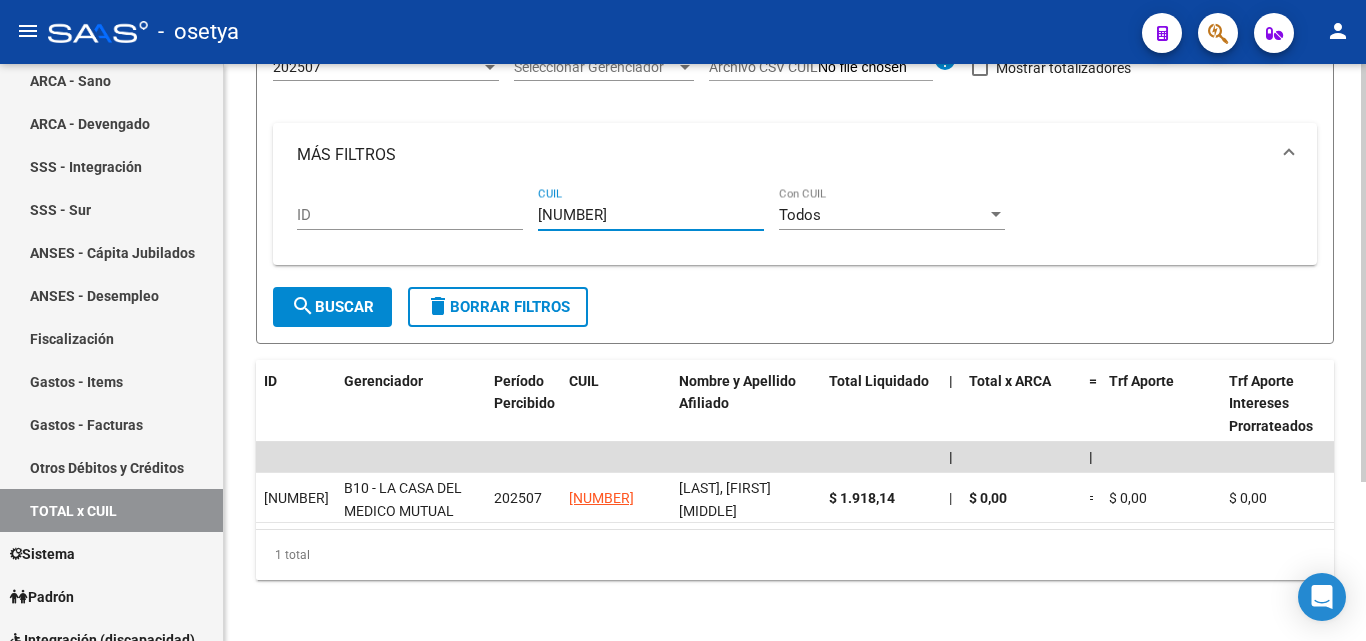 drag, startPoint x: 642, startPoint y: 214, endPoint x: 544, endPoint y: 215, distance: 98.005104 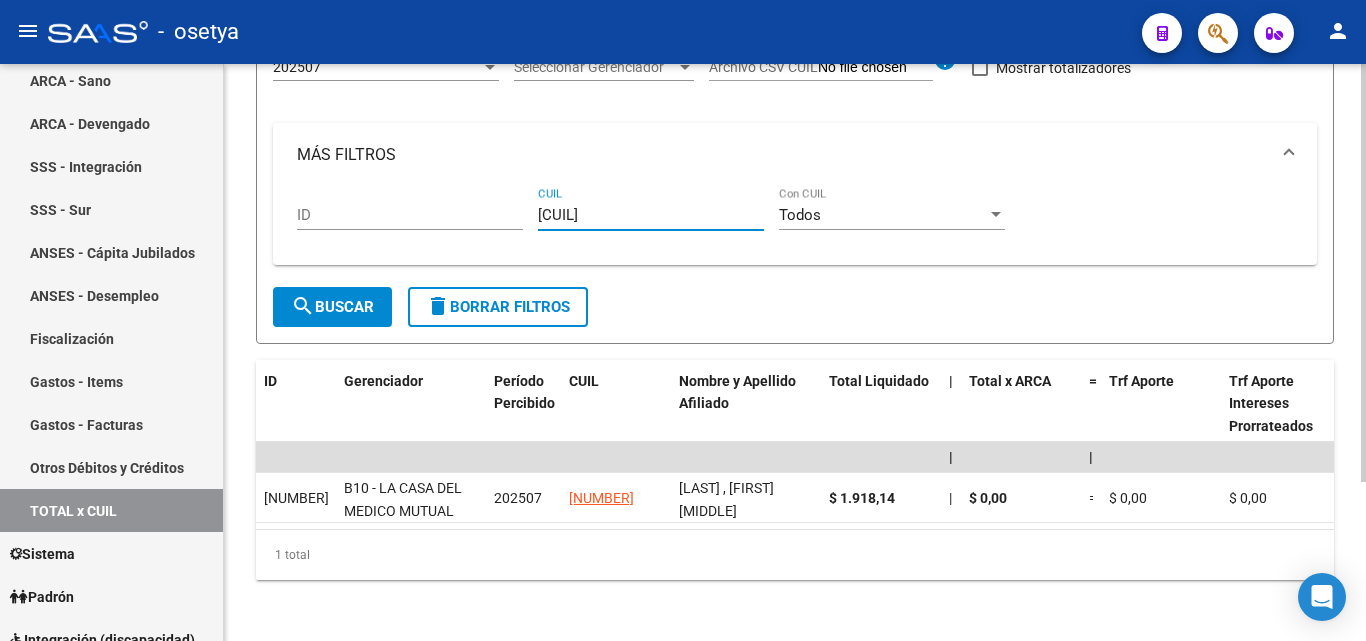type on "[CUIL]" 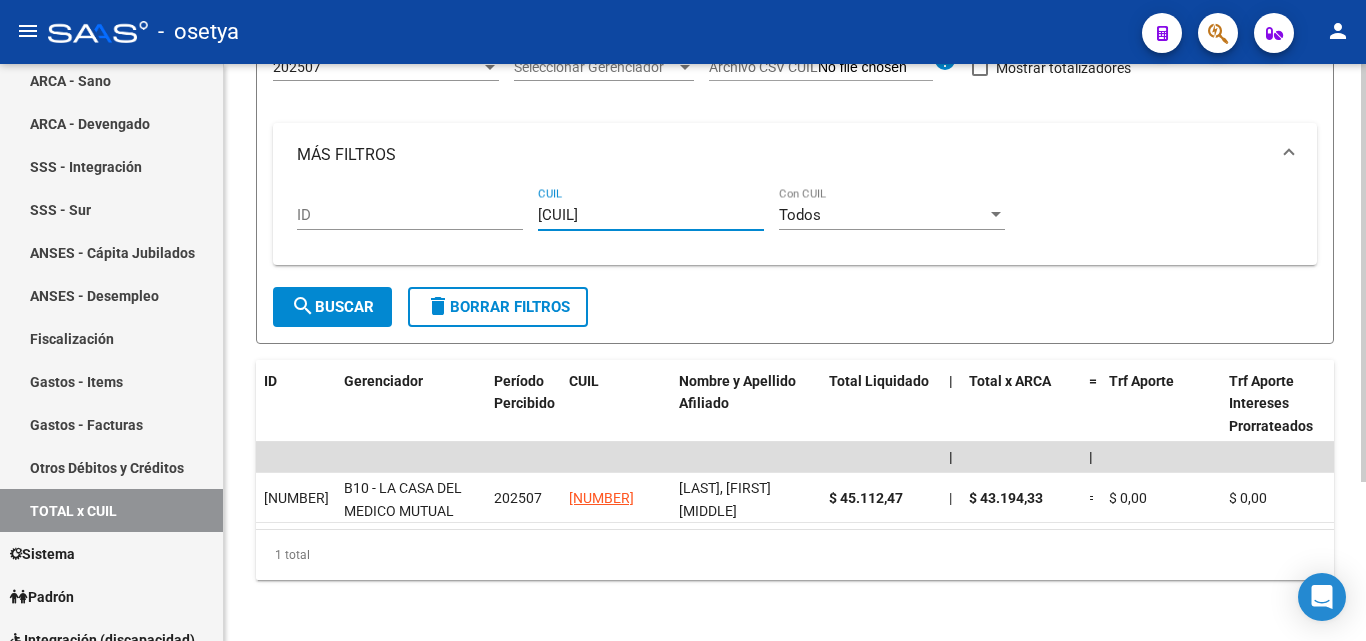 type on "[CUIL]" 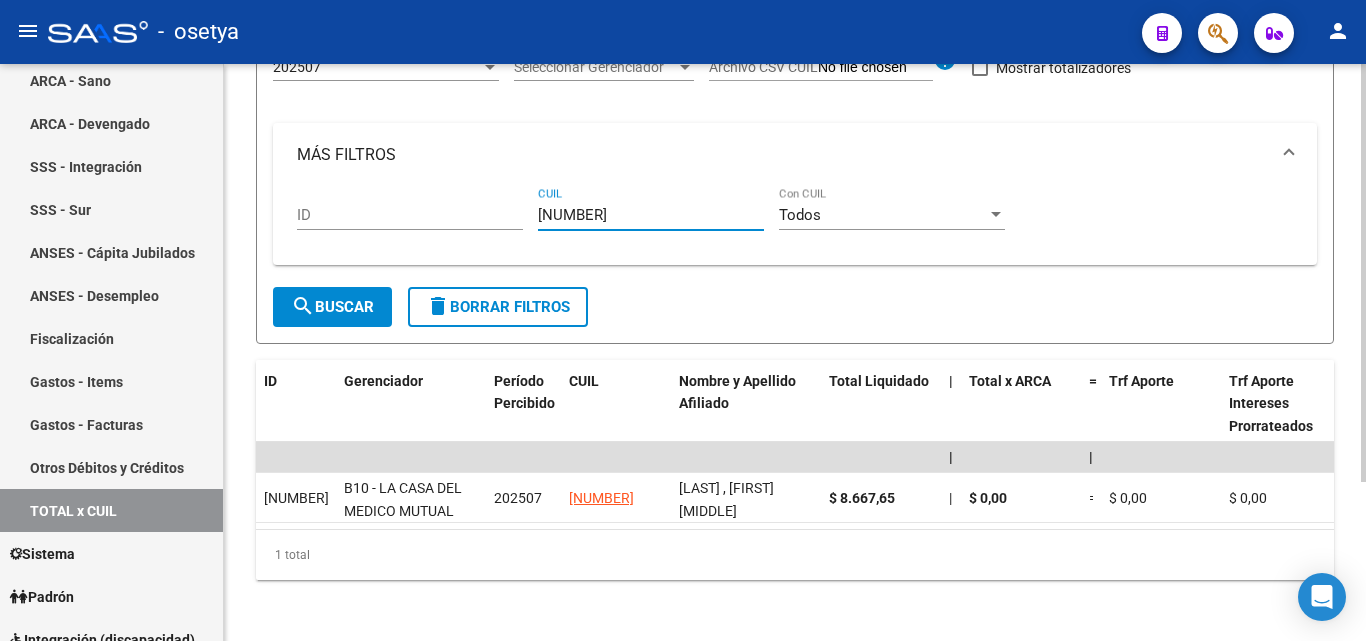 type on "[NUMBER]" 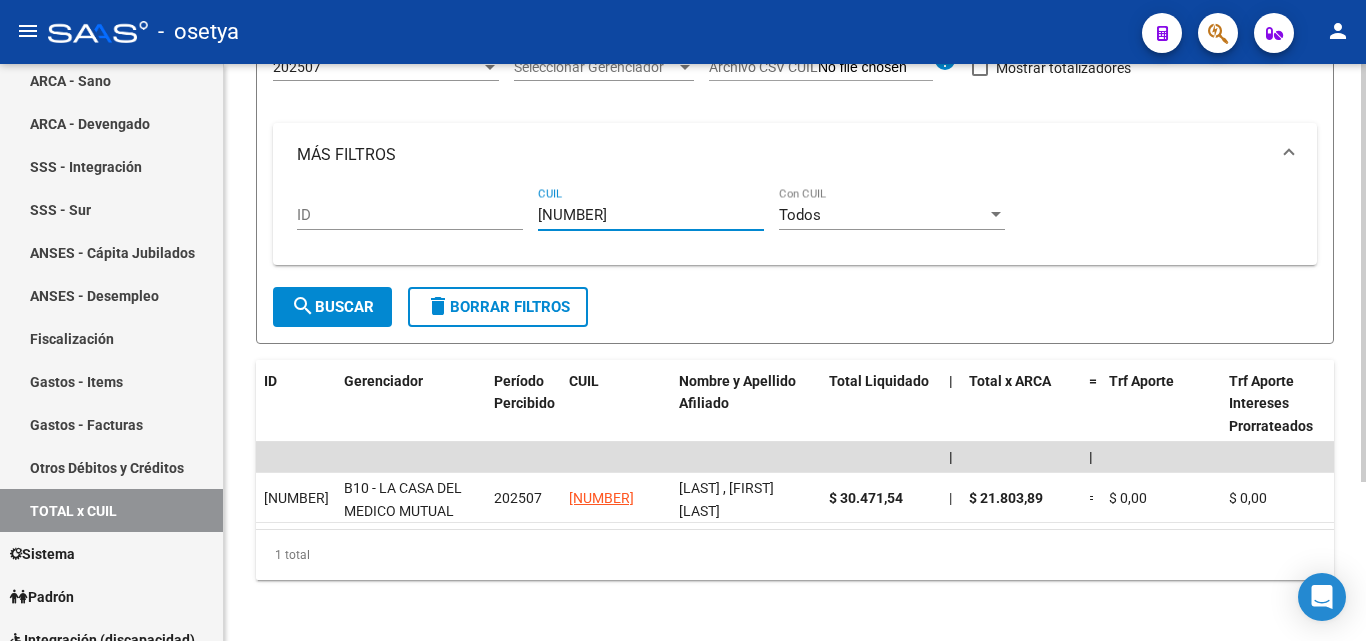 type on "[NUMBER]" 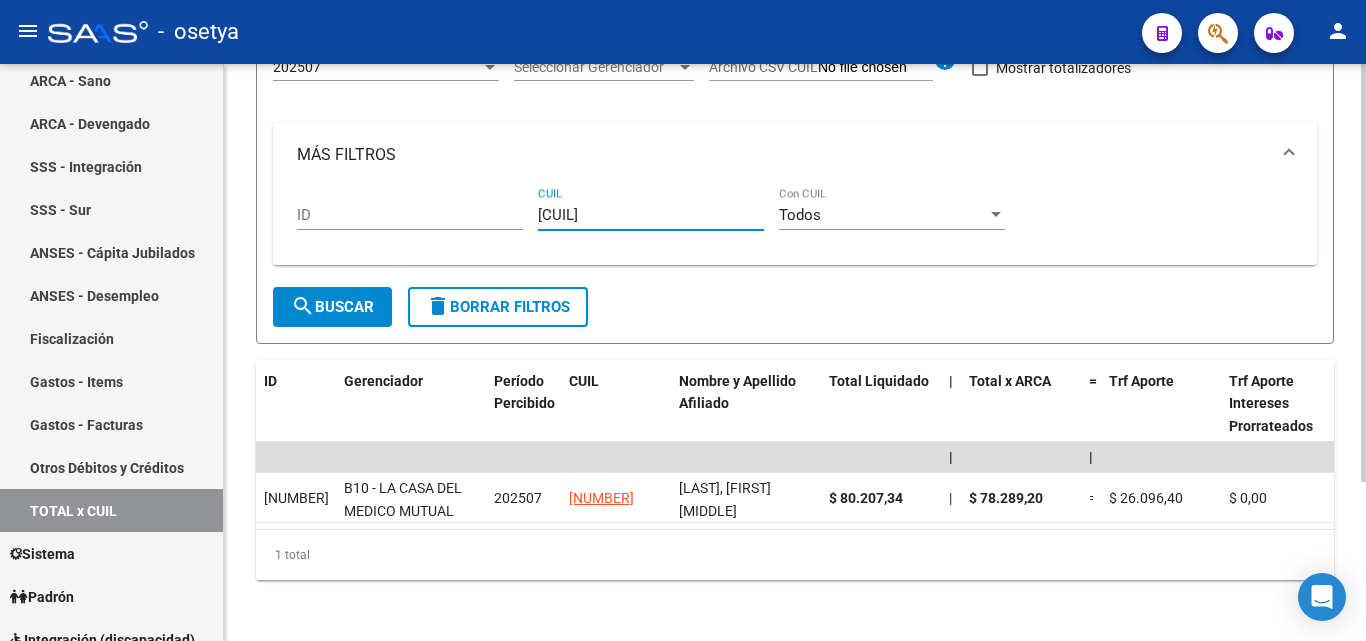 type on "[CUIL]" 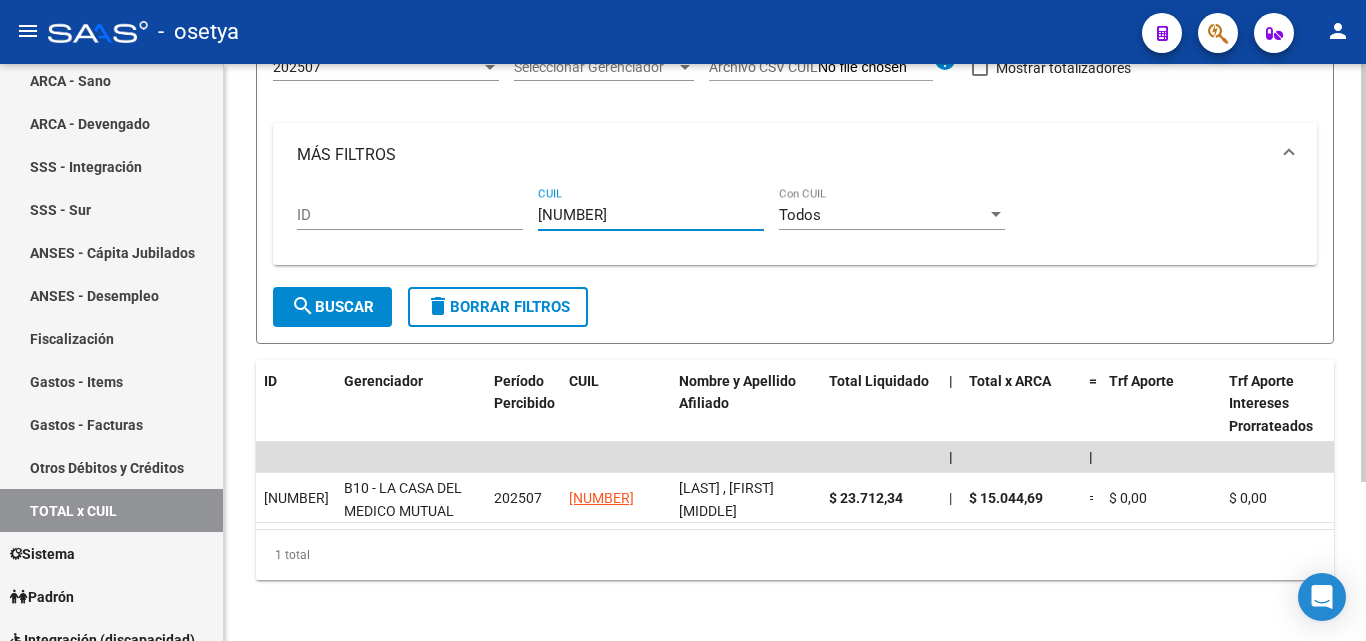 type on "[NUMBER]" 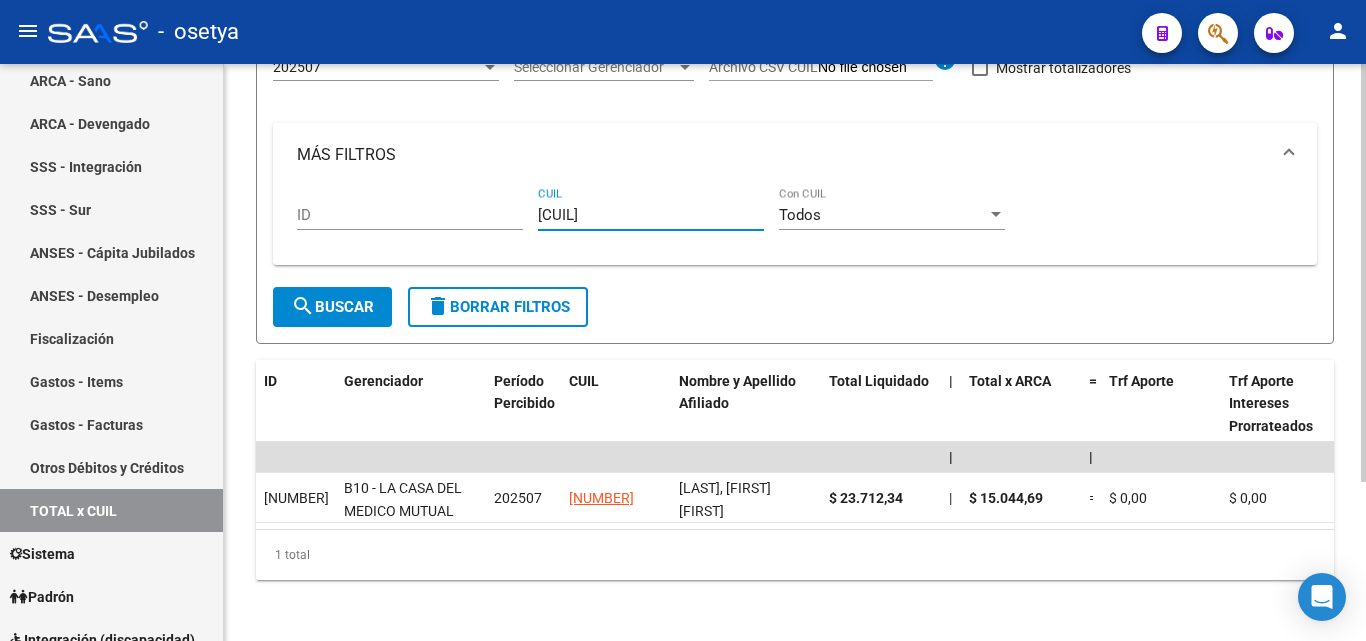 type on "[CUIL]" 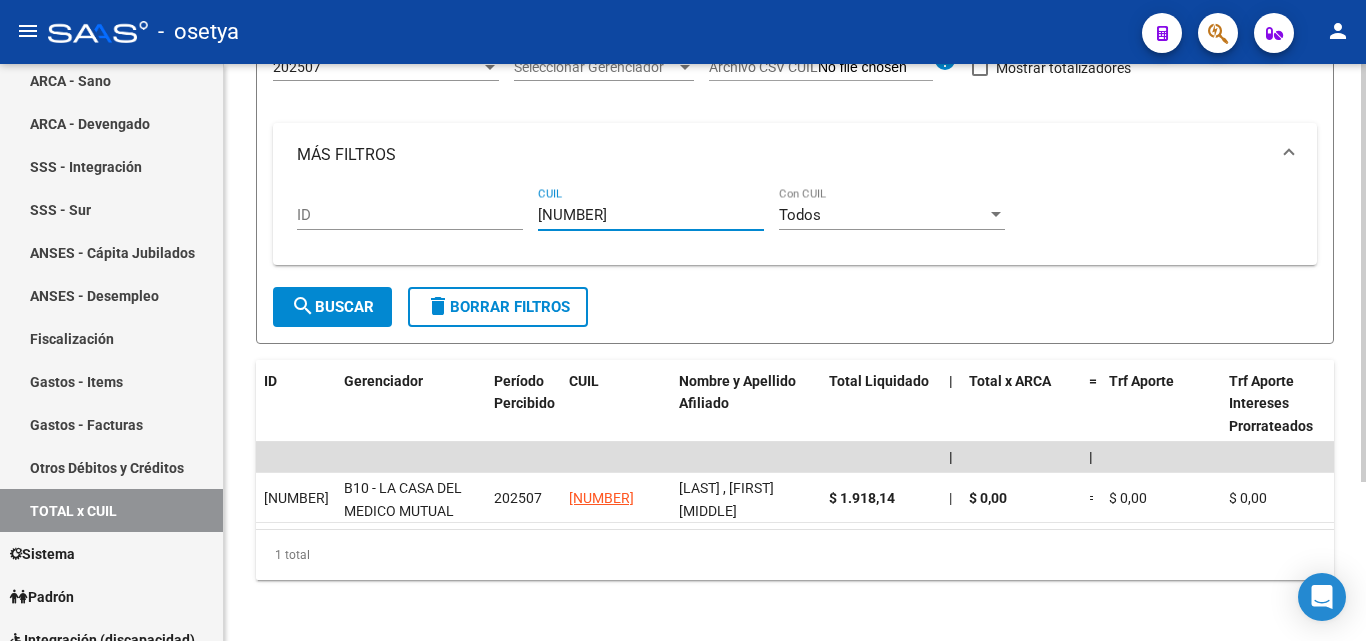 type on "[NUMBER]" 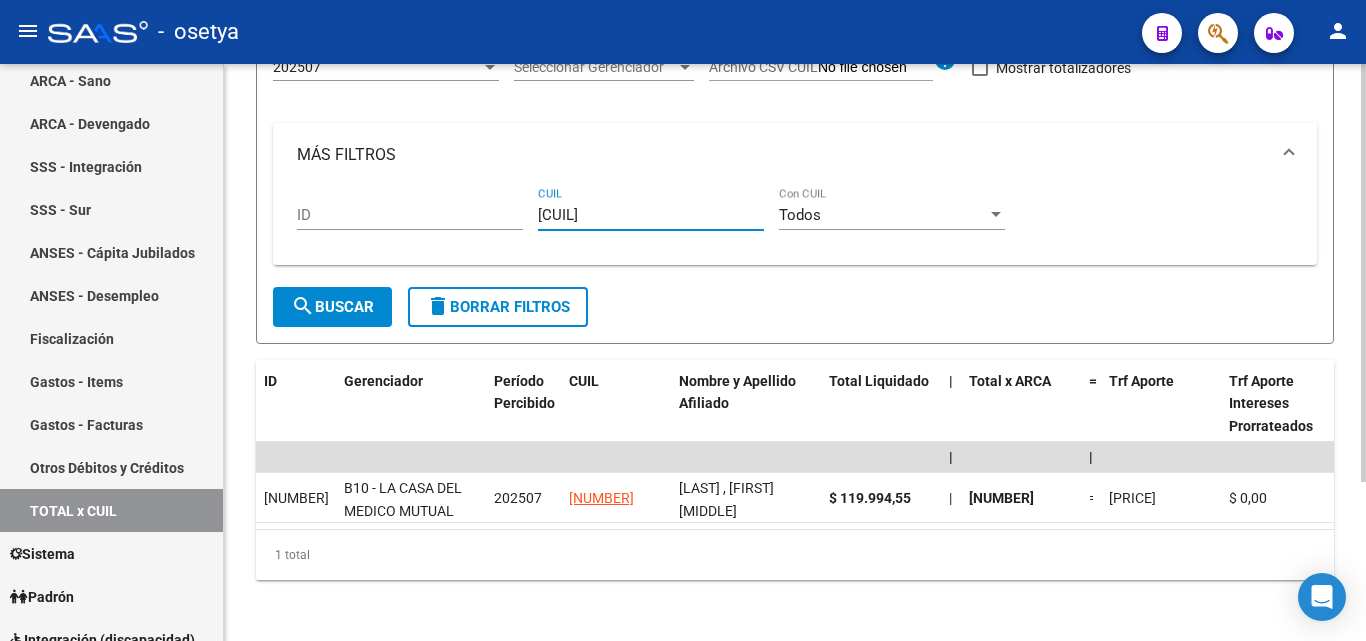 type on "[CUIL]" 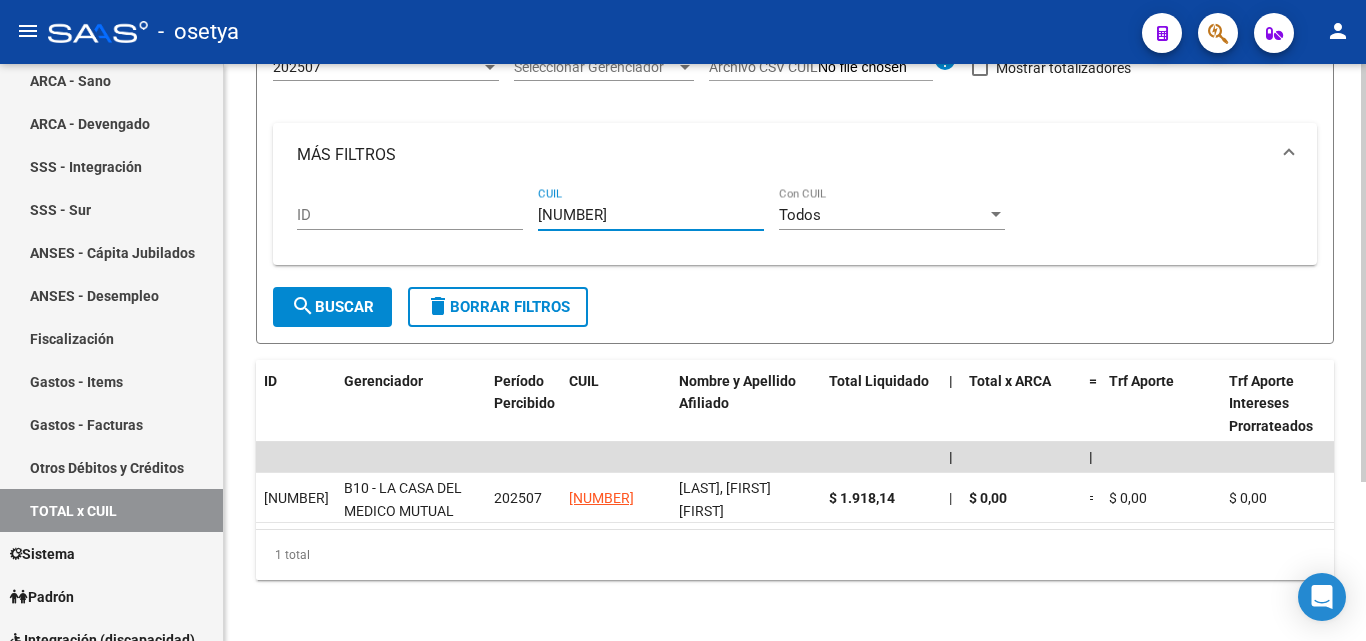 type on "[NUMBER]" 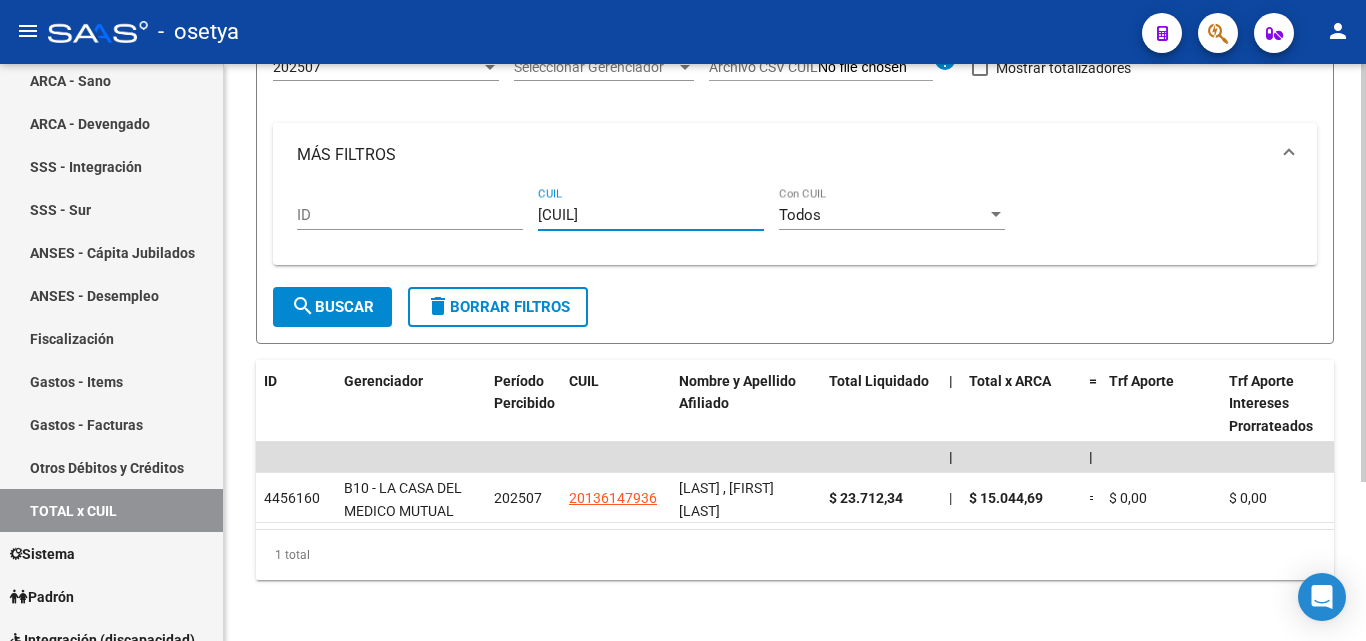 type on "[CUIL]" 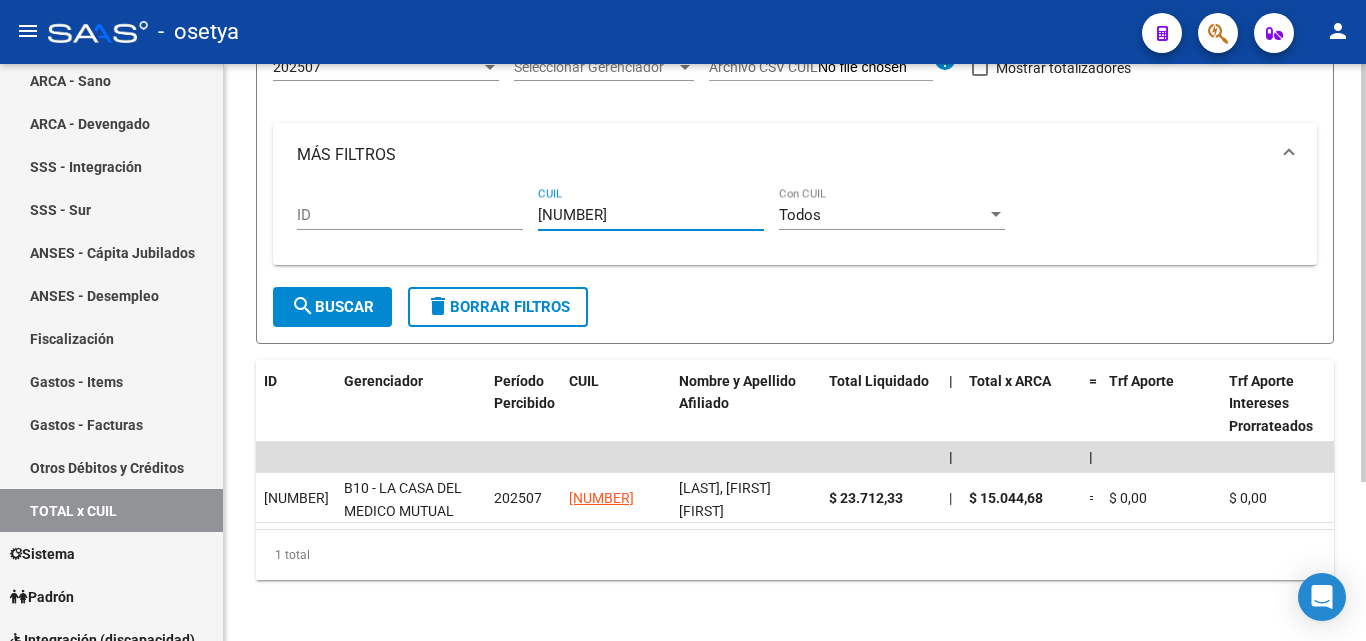 type on "[NUMBER]" 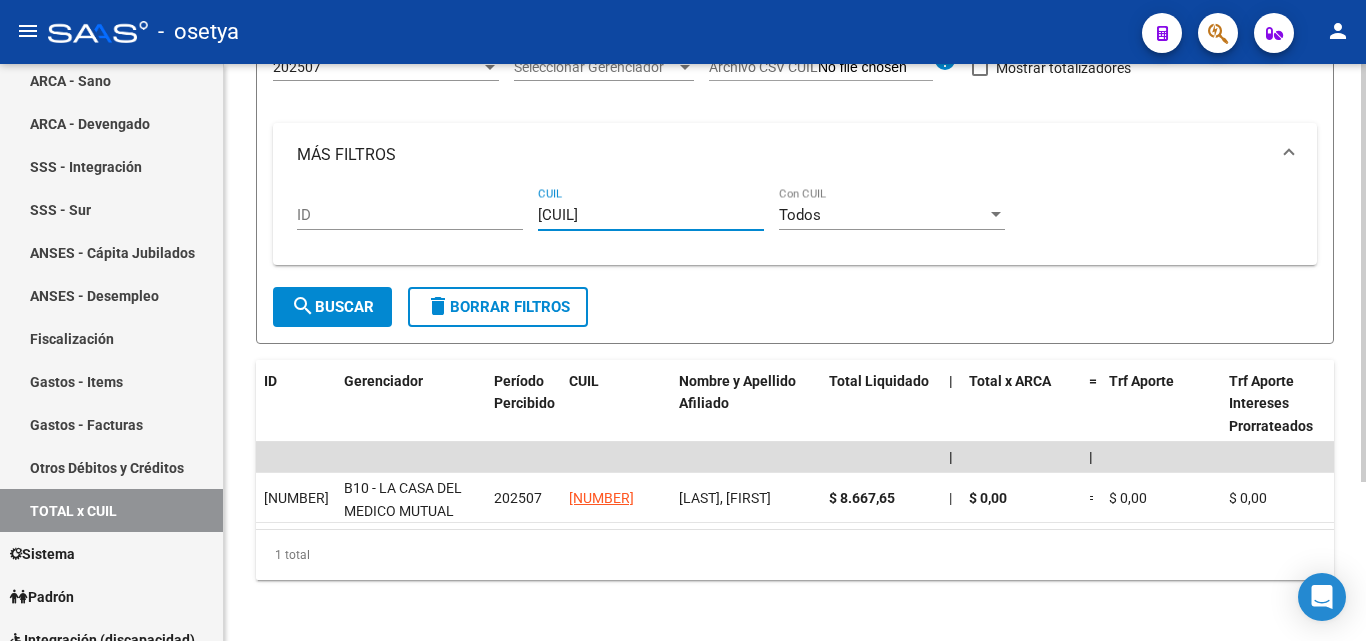 drag, startPoint x: 595, startPoint y: 212, endPoint x: 543, endPoint y: 213, distance: 52.009613 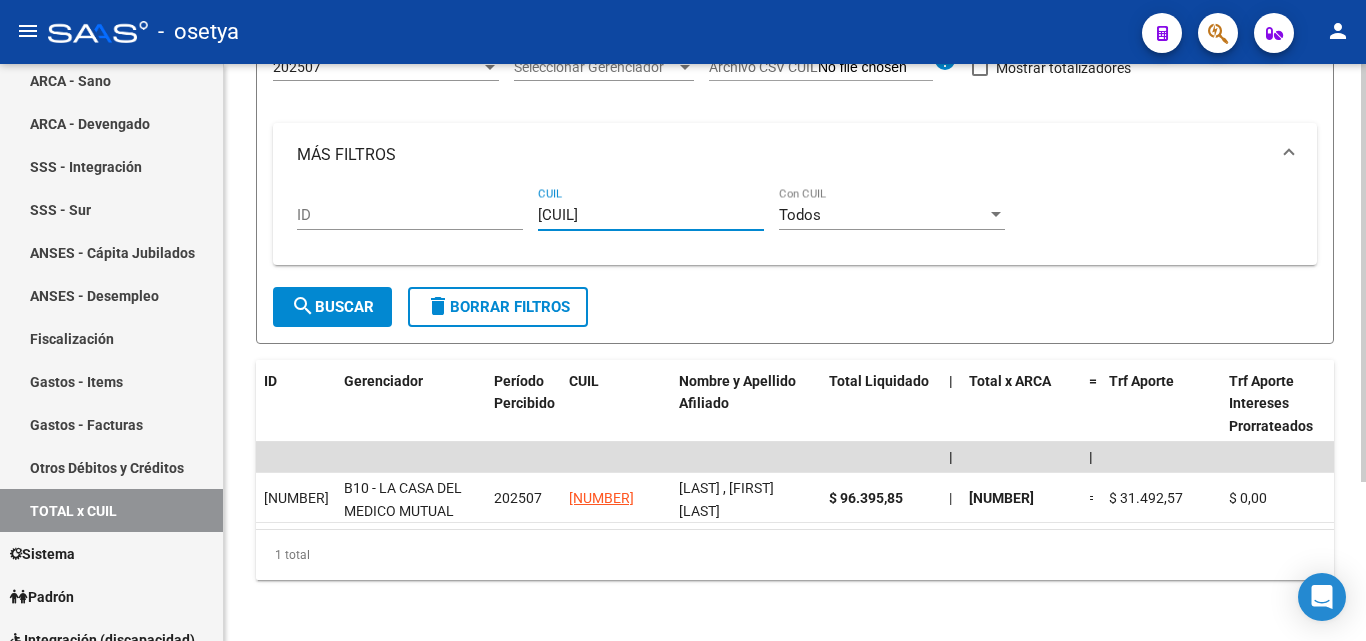 type on "[CUIL]" 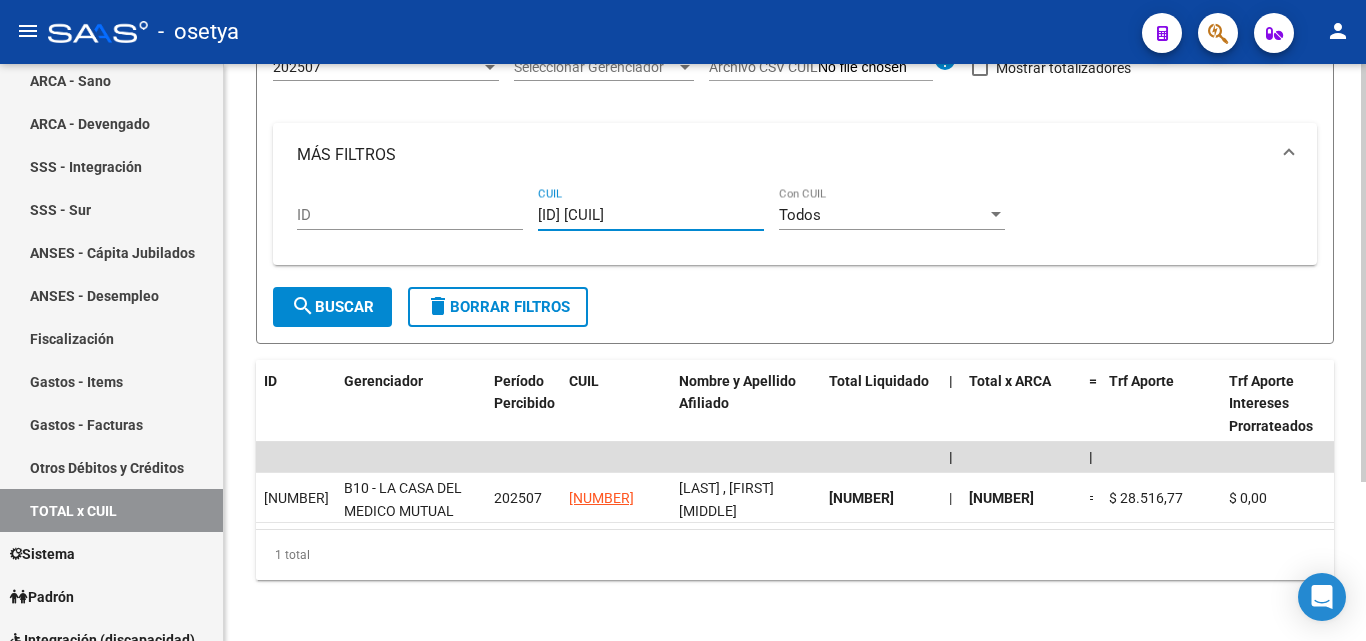 type on "[ID] [CUIL]" 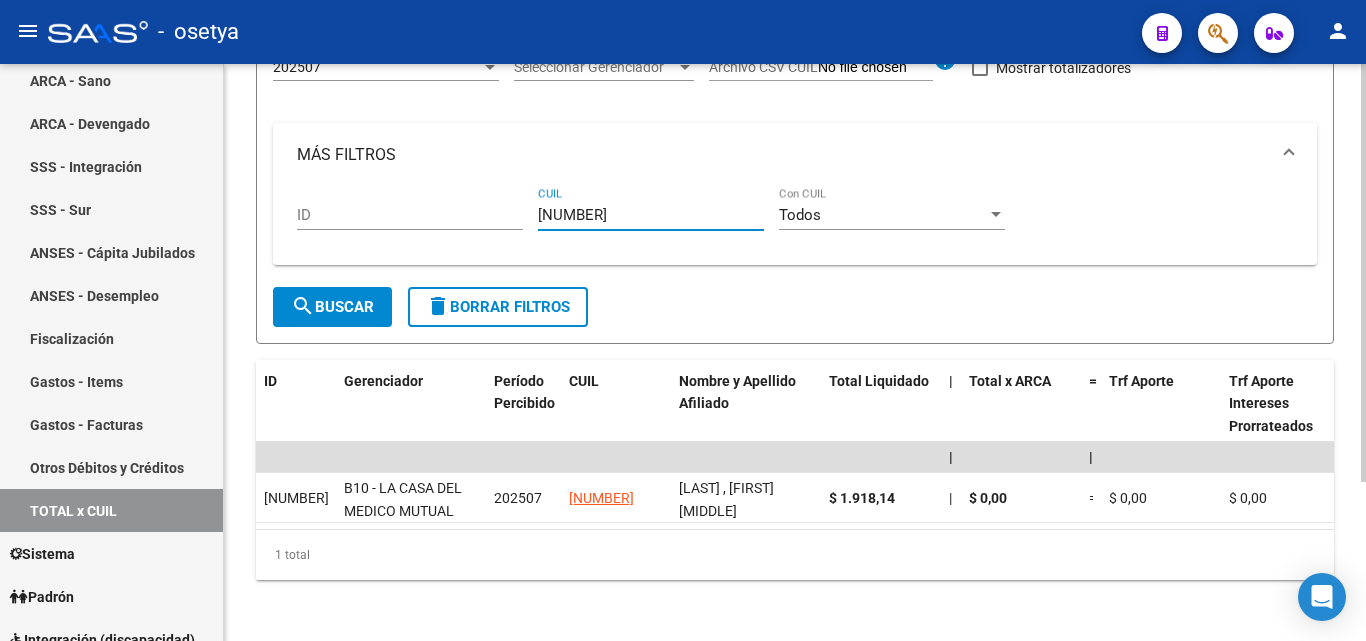 type on "[NUMBER]" 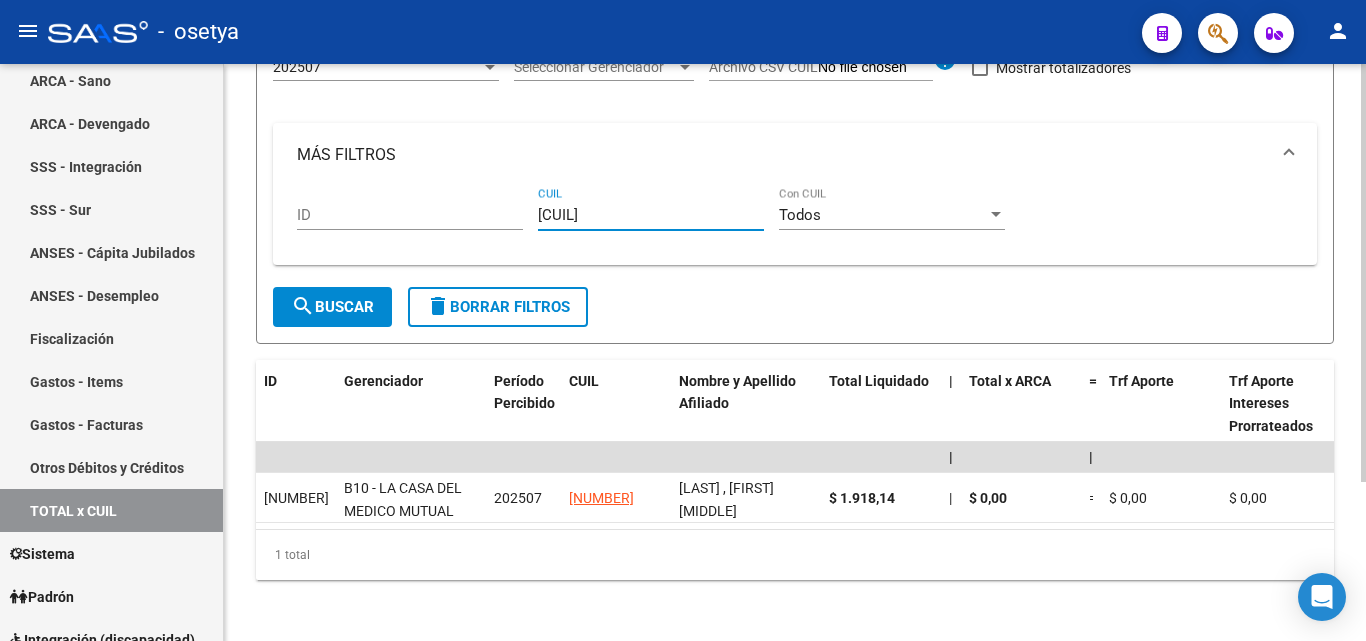 type on "[CUIL]" 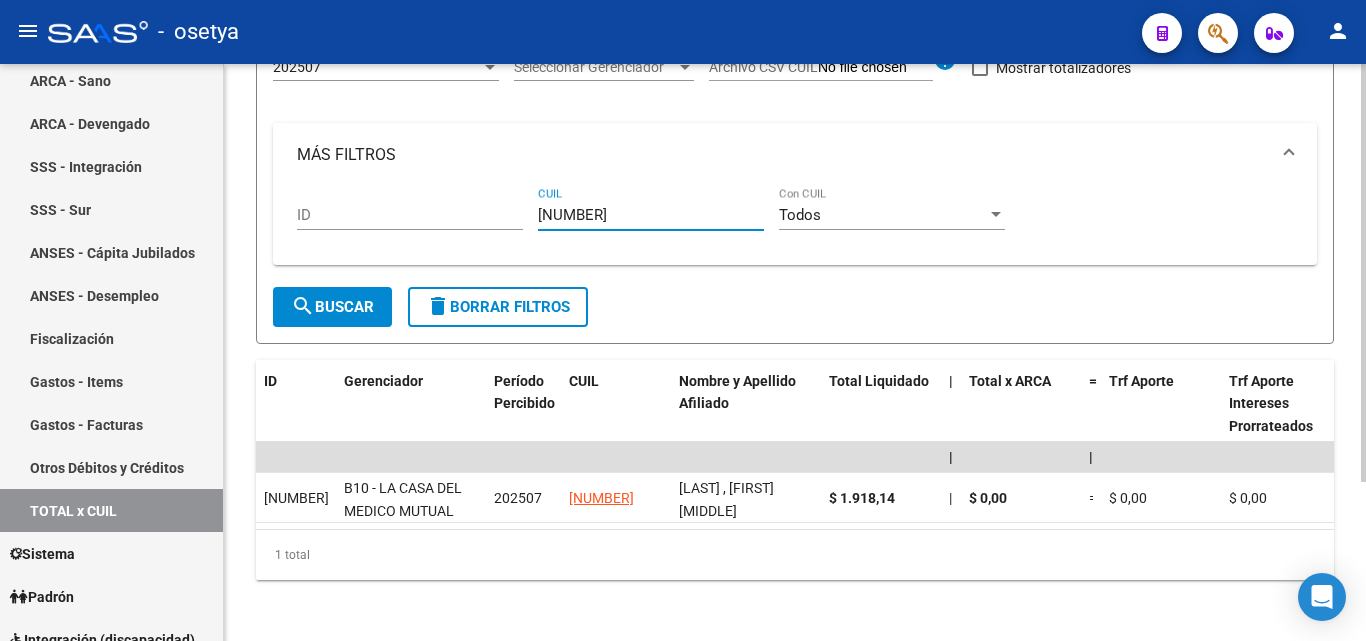 type on "[NUMBER]" 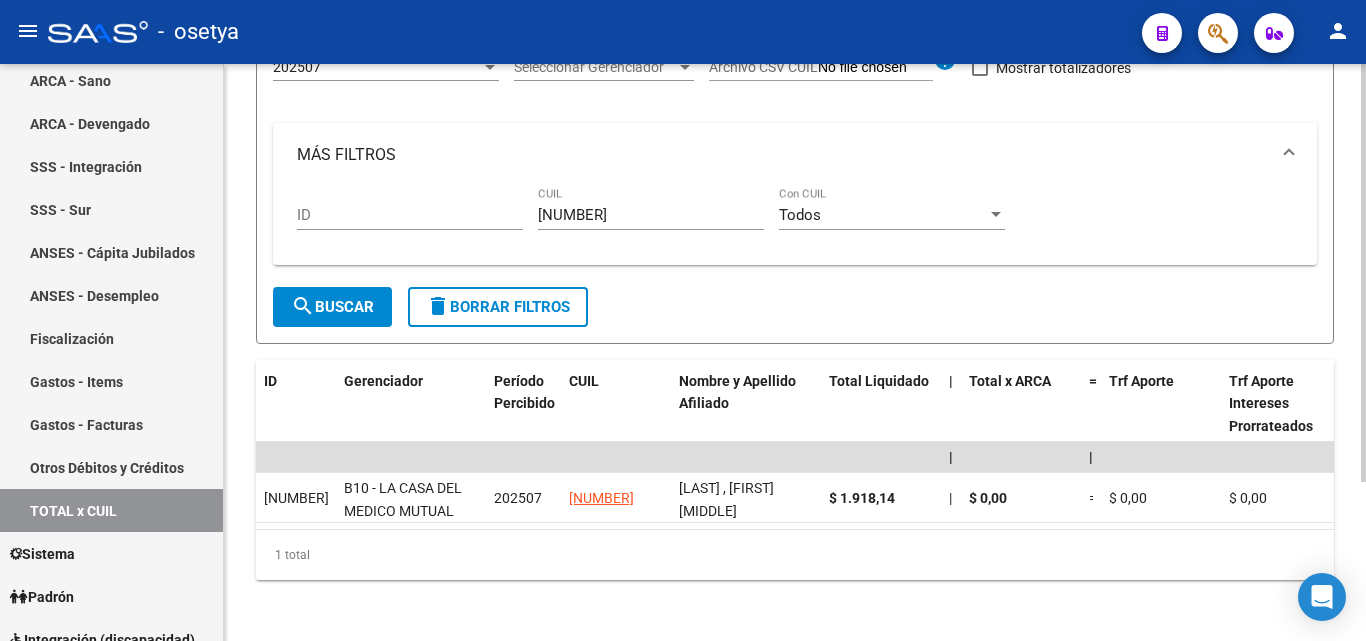 click on "[NUMBER] CUIL" at bounding box center (651, 208) 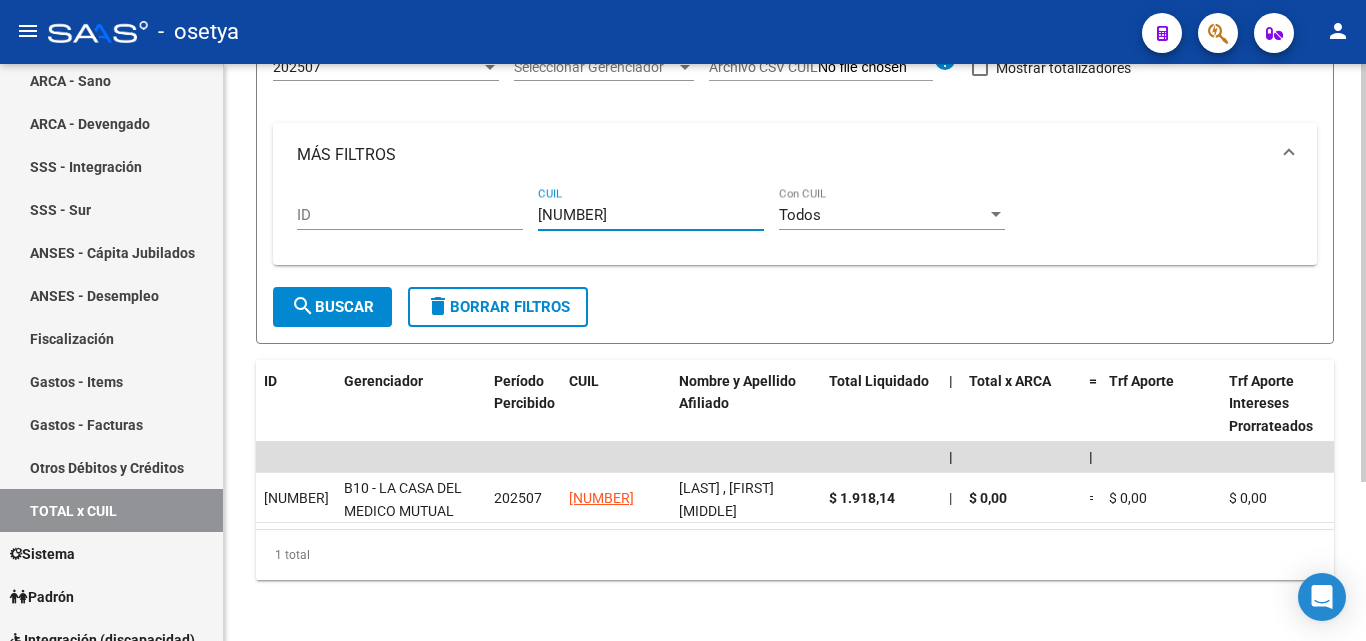 drag, startPoint x: 641, startPoint y: 218, endPoint x: 528, endPoint y: 220, distance: 113.0177 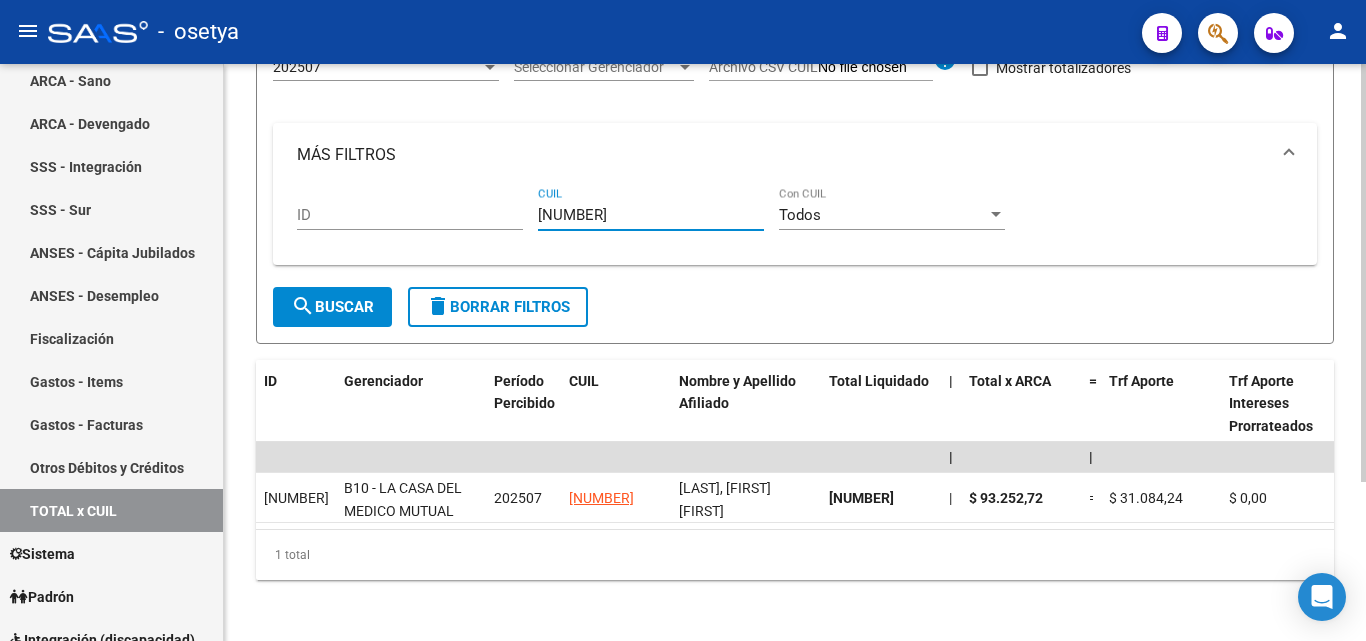 type on "[NUMBER]" 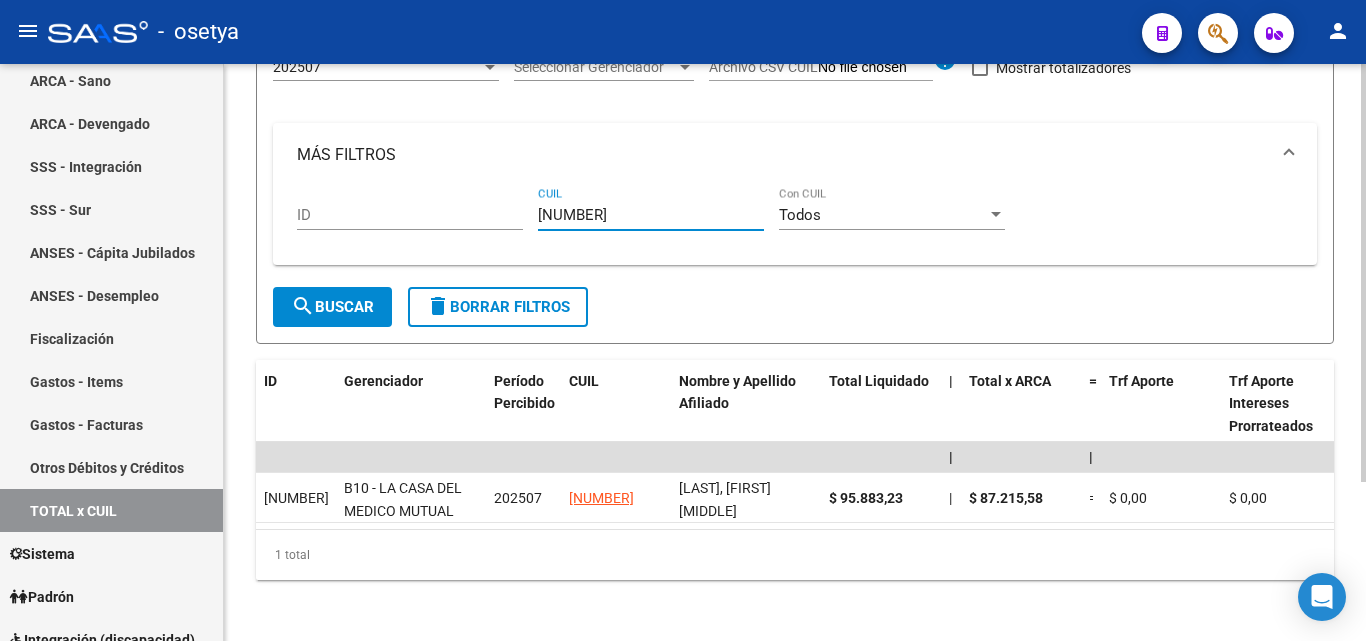 type on "[NUMBER]" 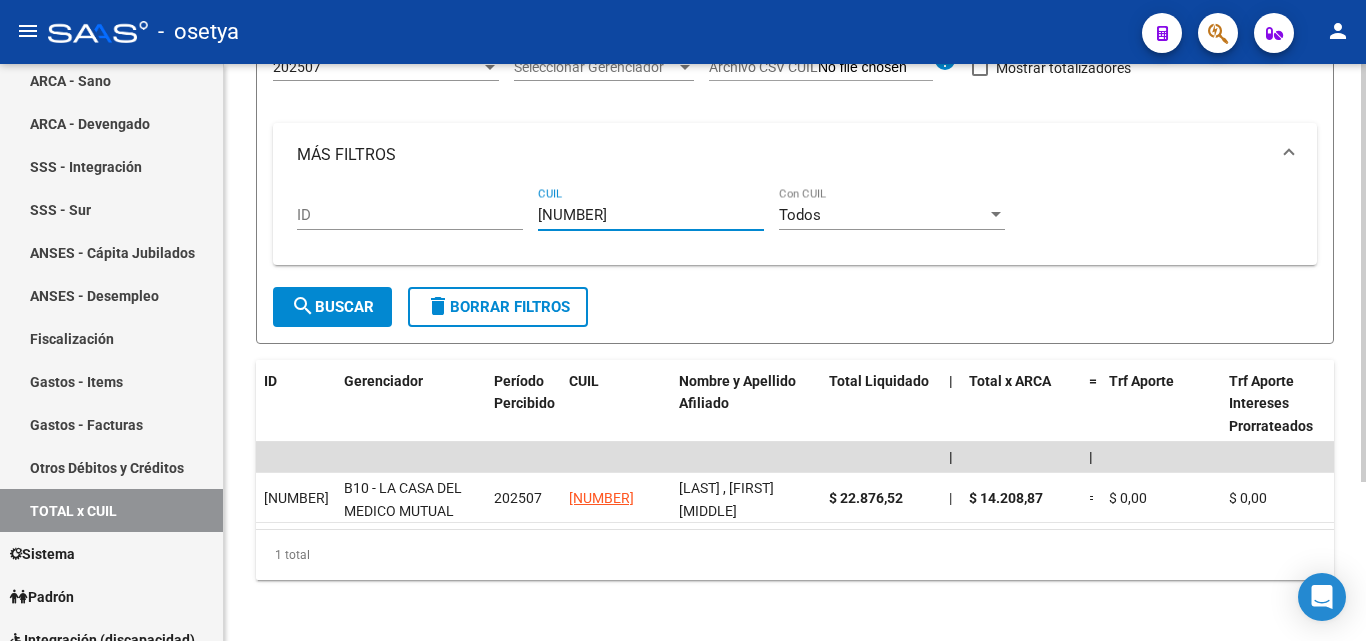 type on "[NUMBER]" 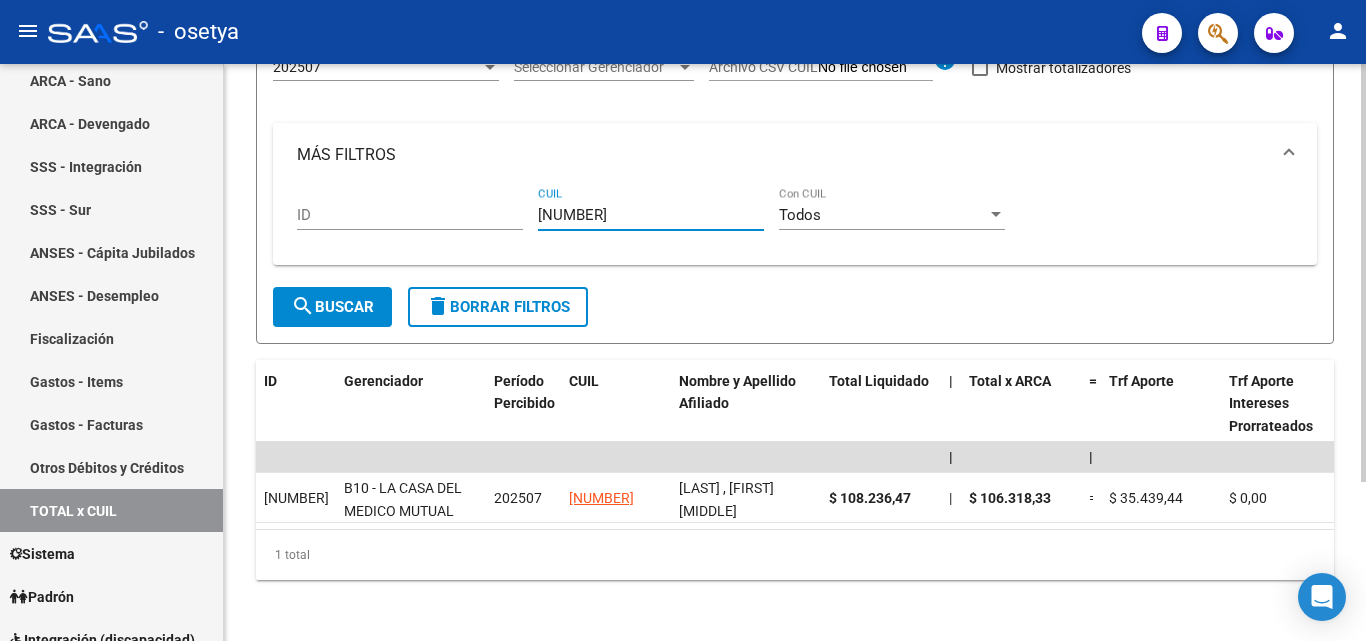 type on "[NUMBER]" 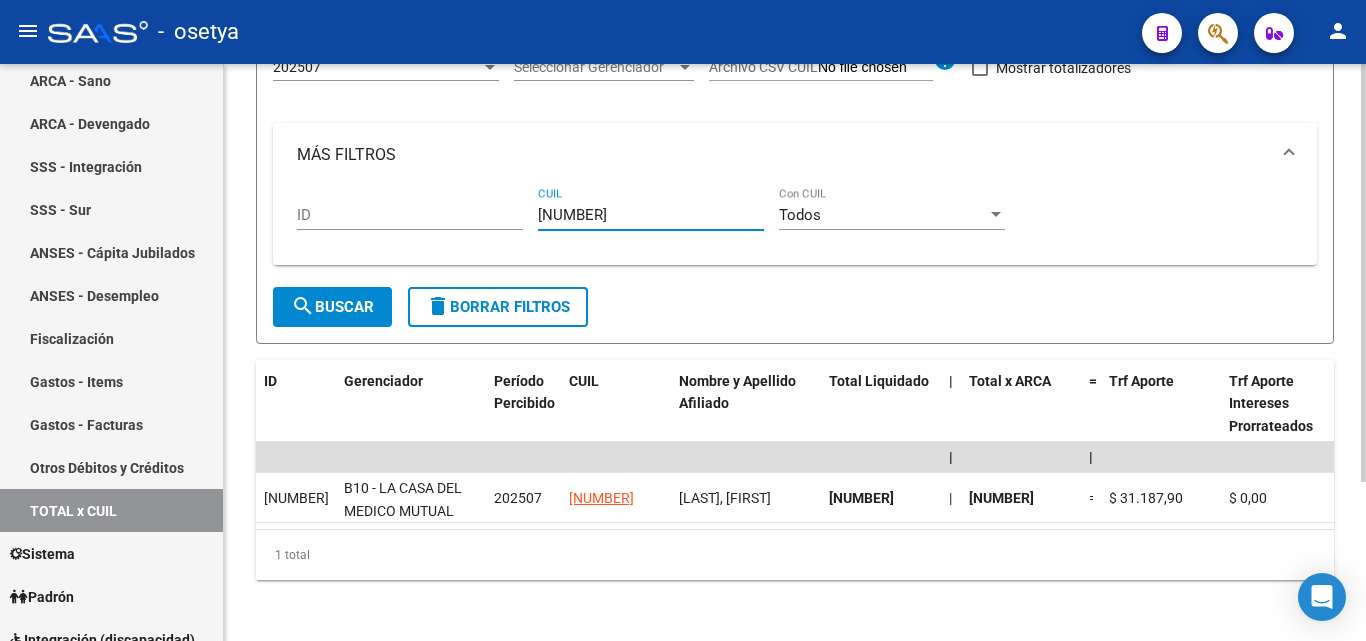 type on "[NUMBER]" 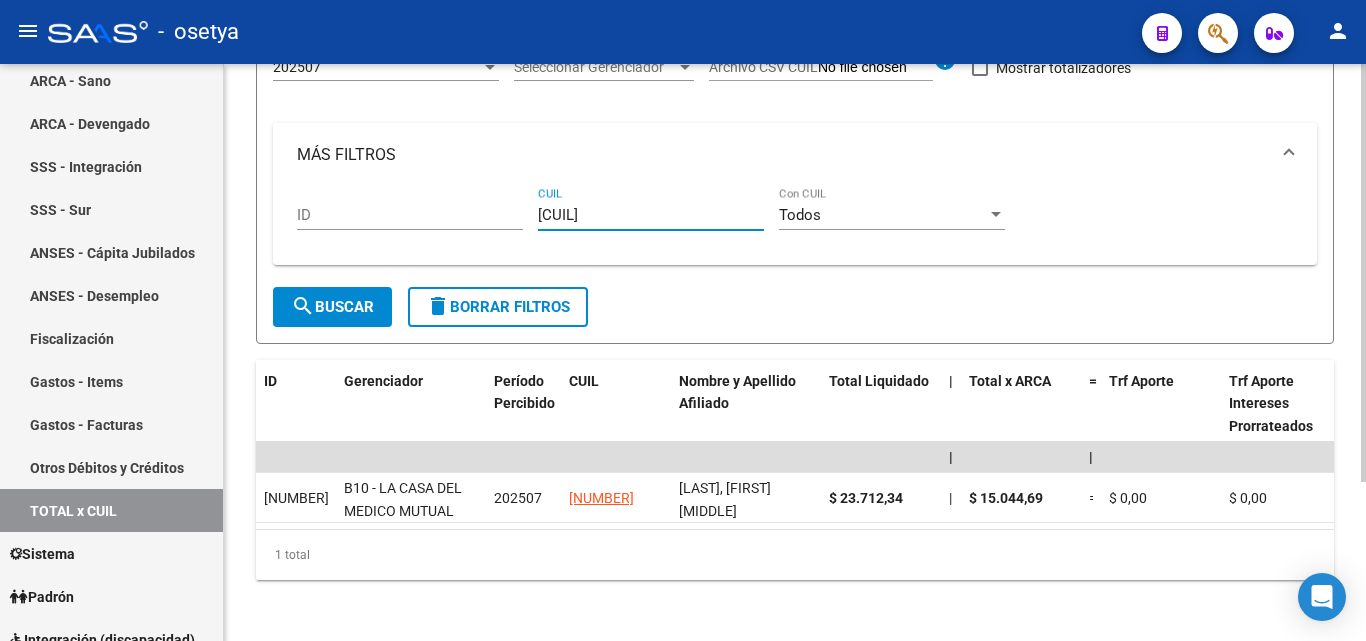 type on "[CUIL]" 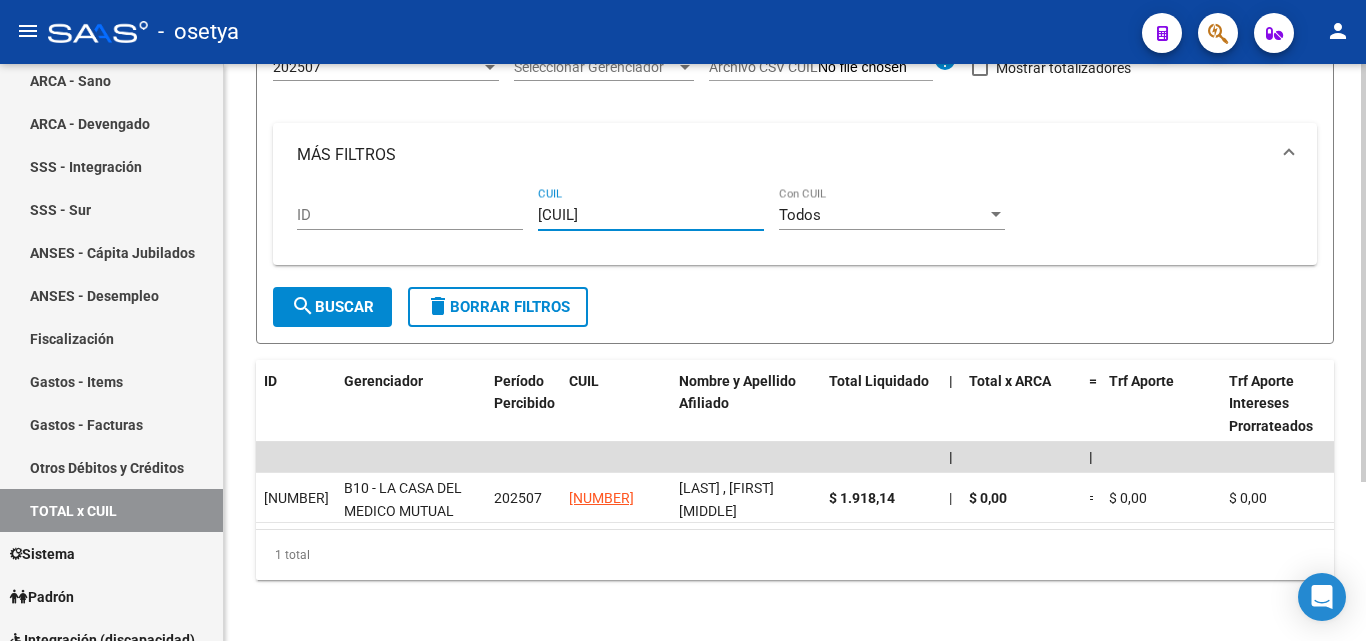 type on "[CUIL]" 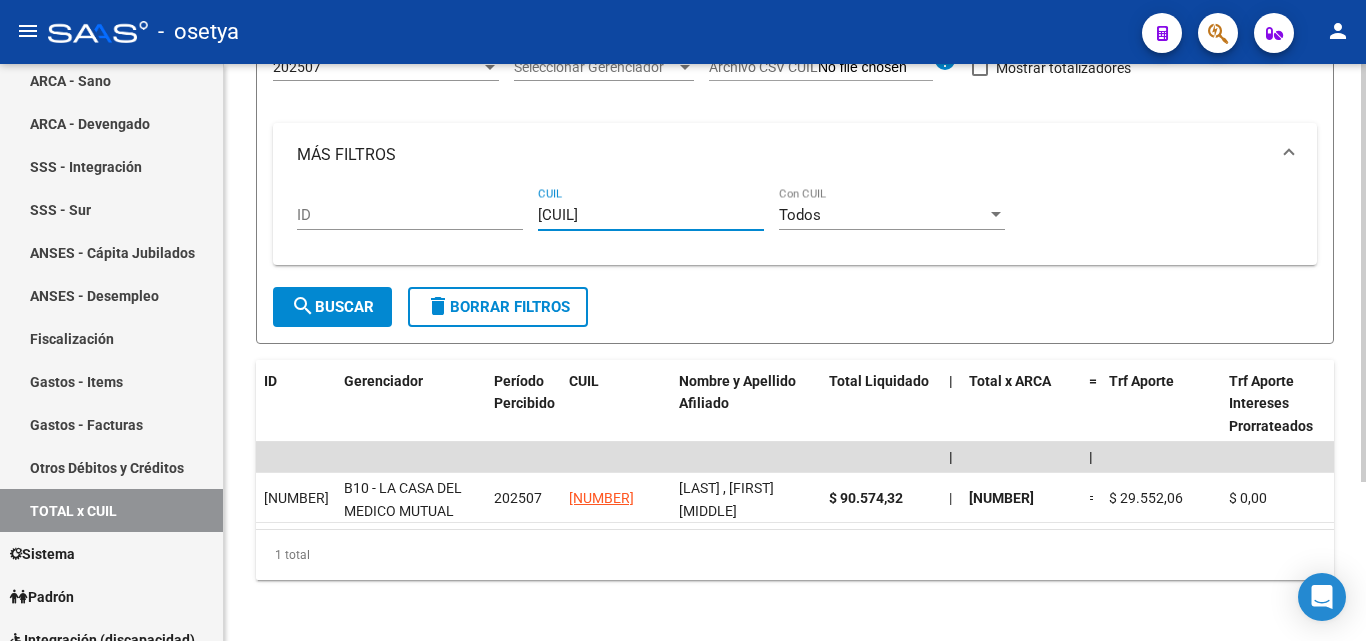 type on "[CUIL]" 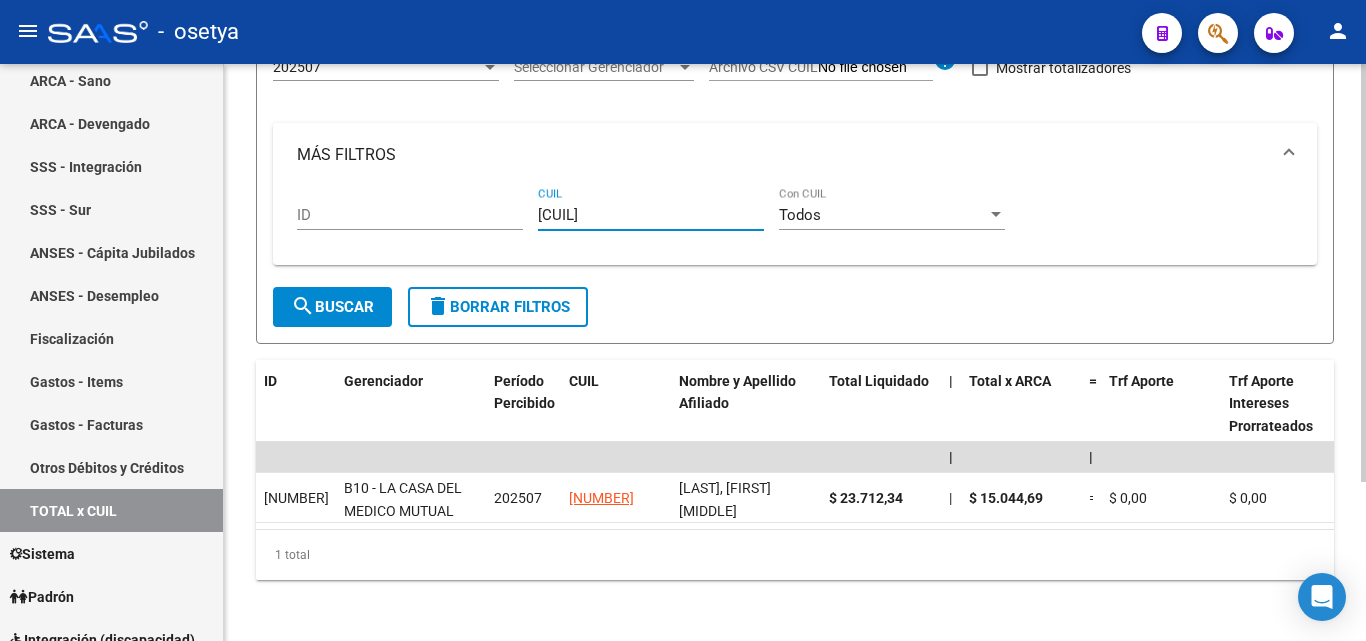 type on "[CUIL]" 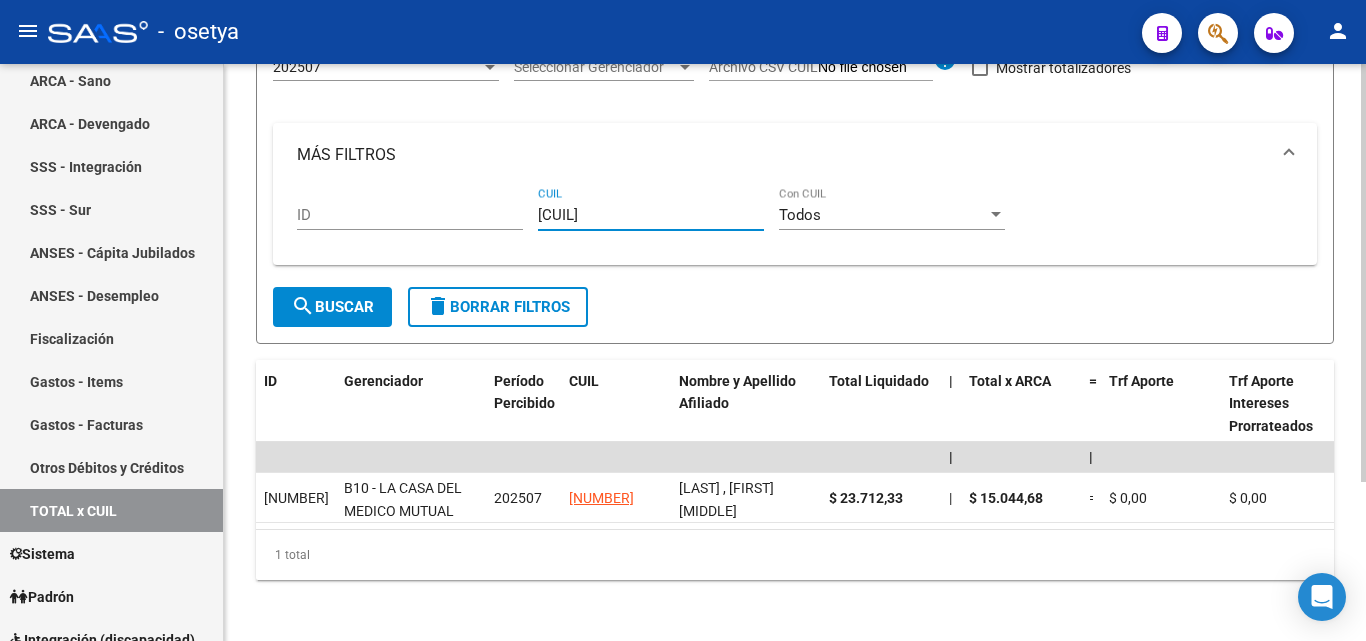 type on "[CUIL]" 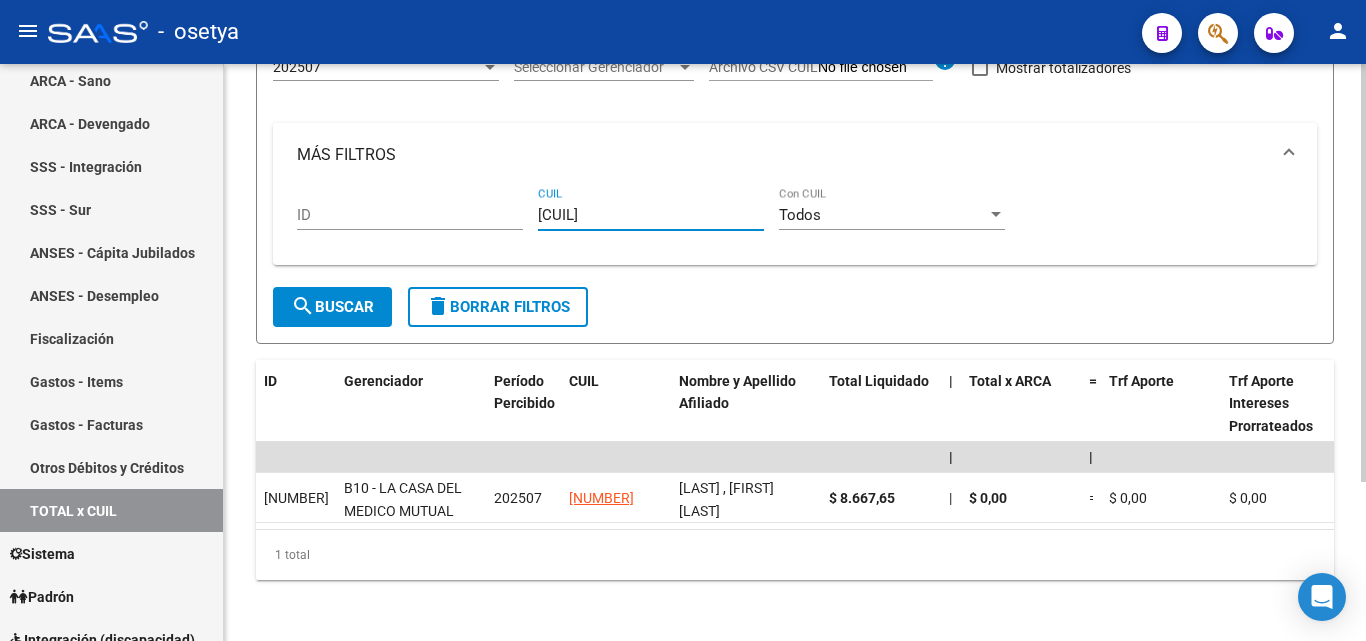 type on "[CUIL]" 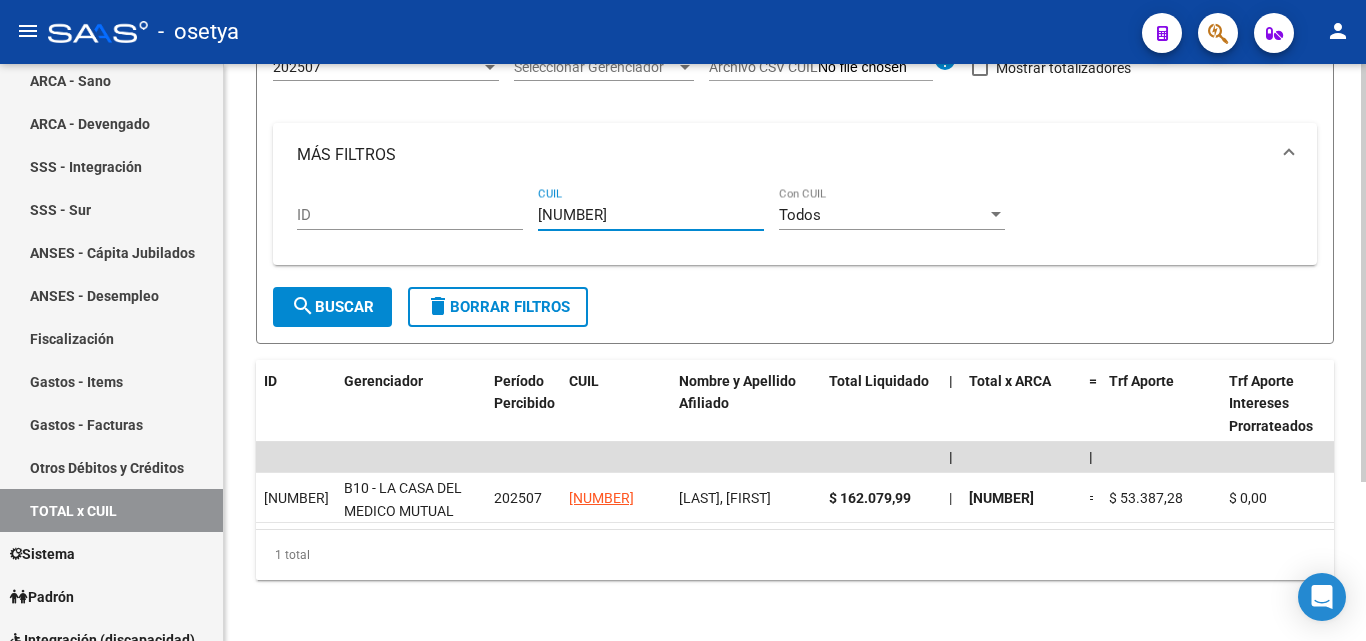 type on "[NUMBER]" 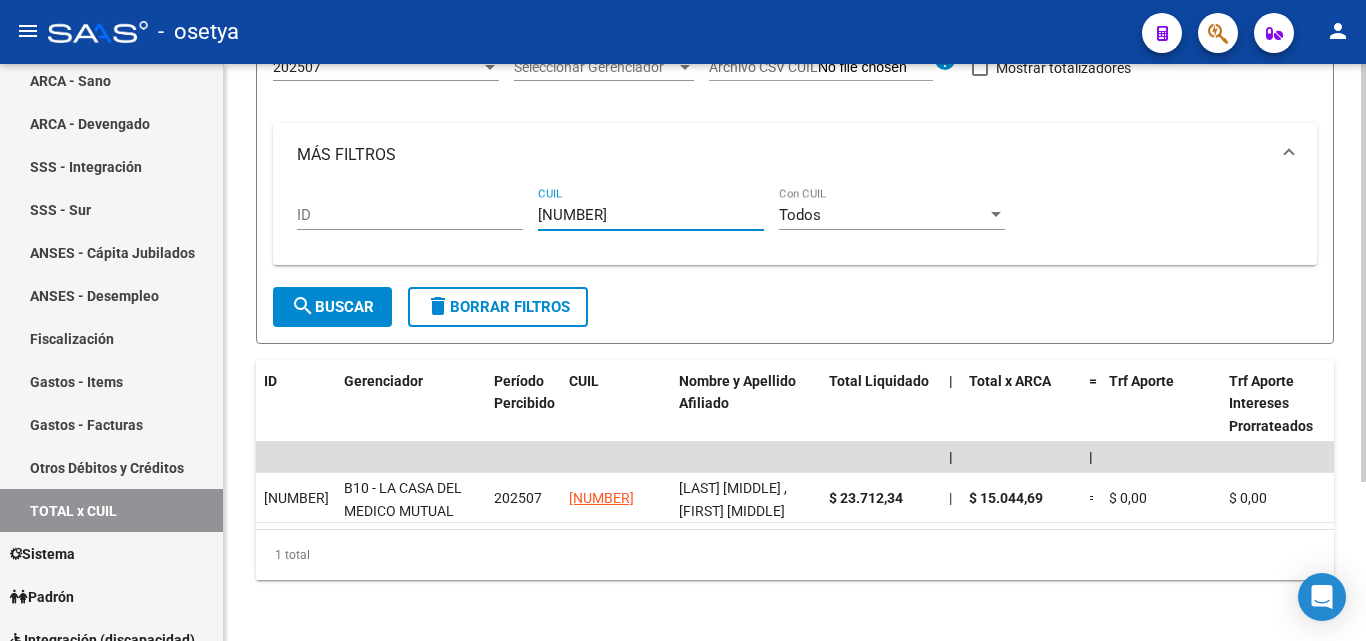 type on "[NUMBER]" 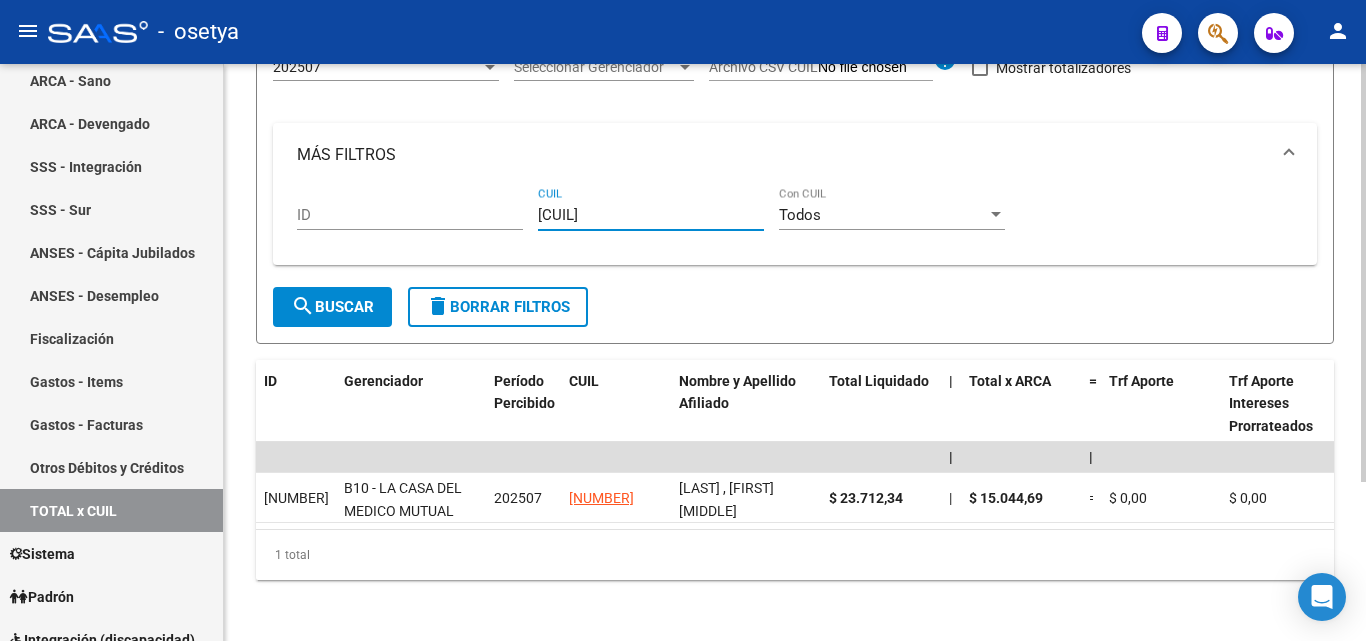type on "[CUIL]" 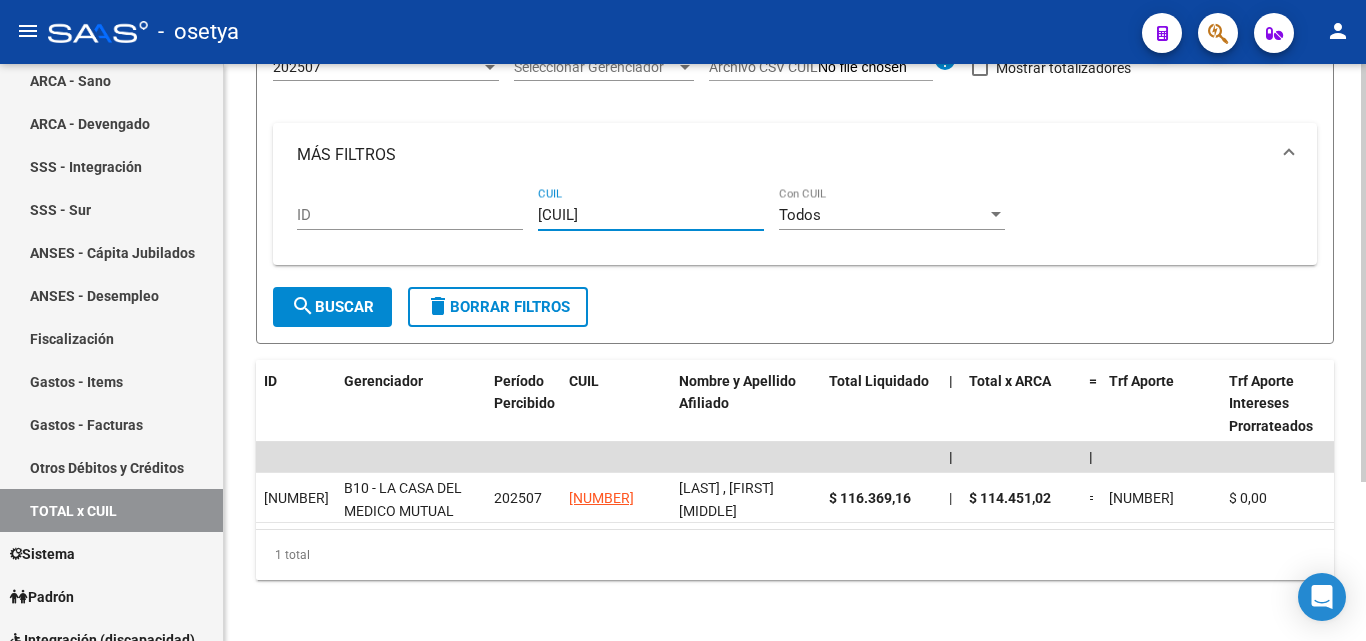 type on "[CUIL]" 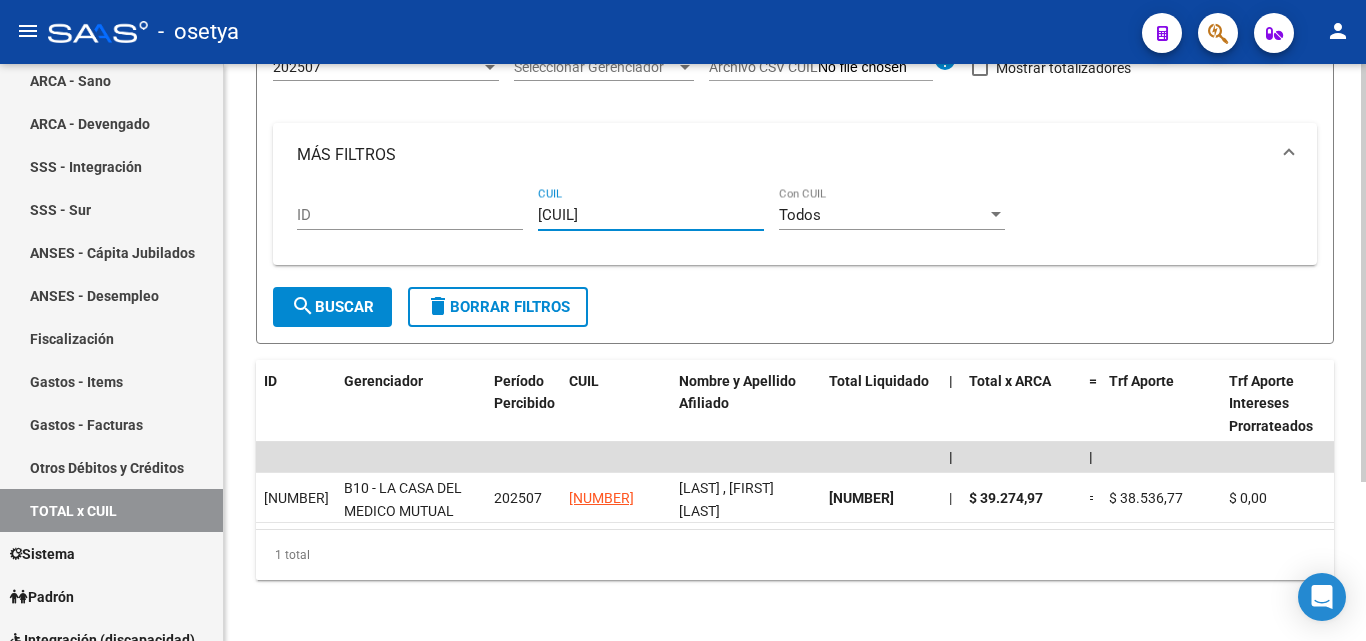 type on "[CUIL]" 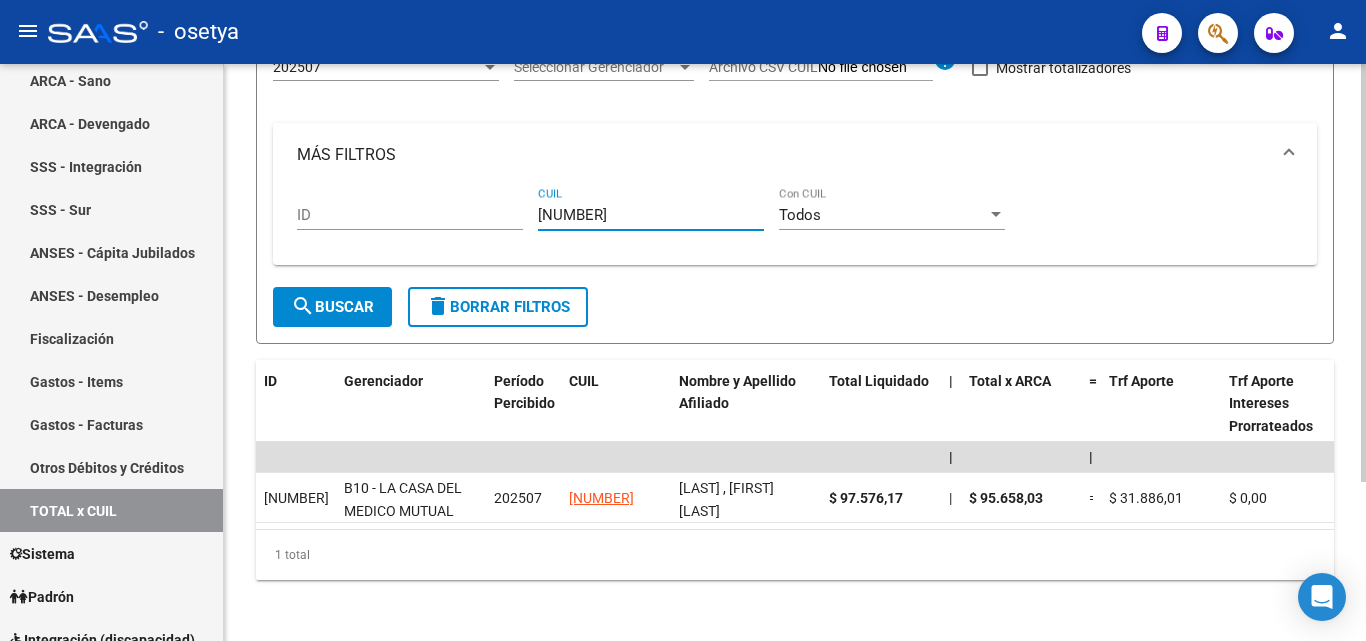type on "[NUMBER]" 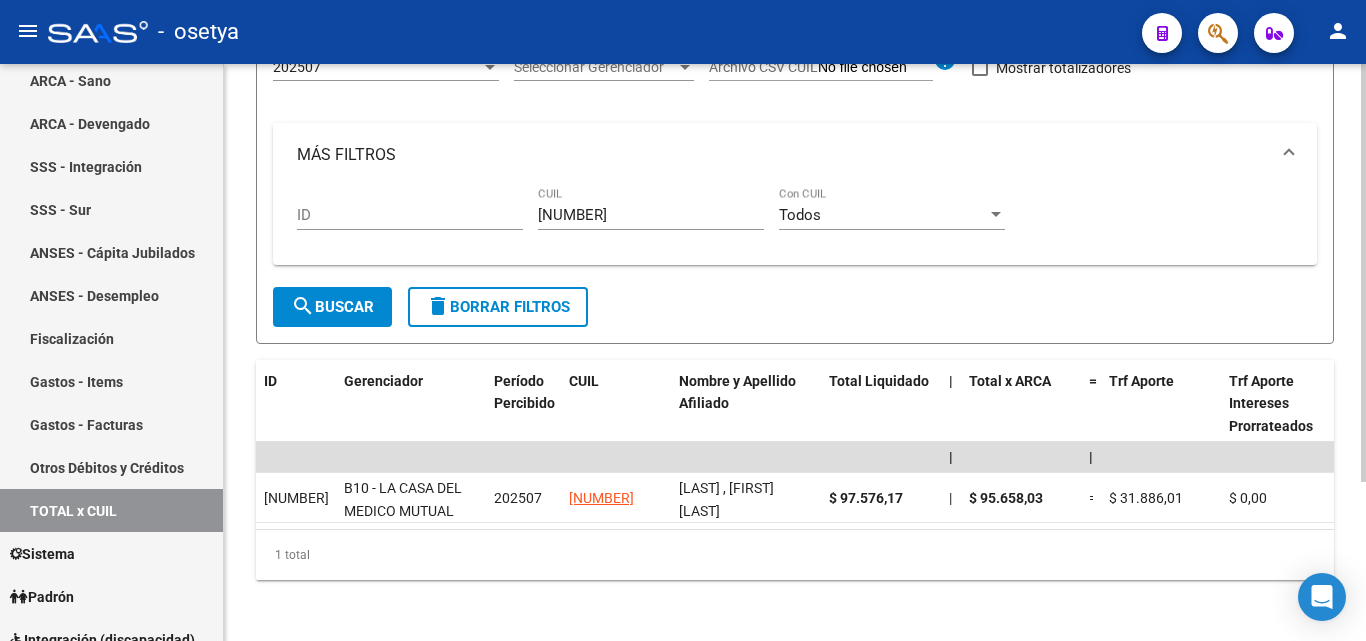 drag, startPoint x: 656, startPoint y: 225, endPoint x: 529, endPoint y: 206, distance: 128.41339 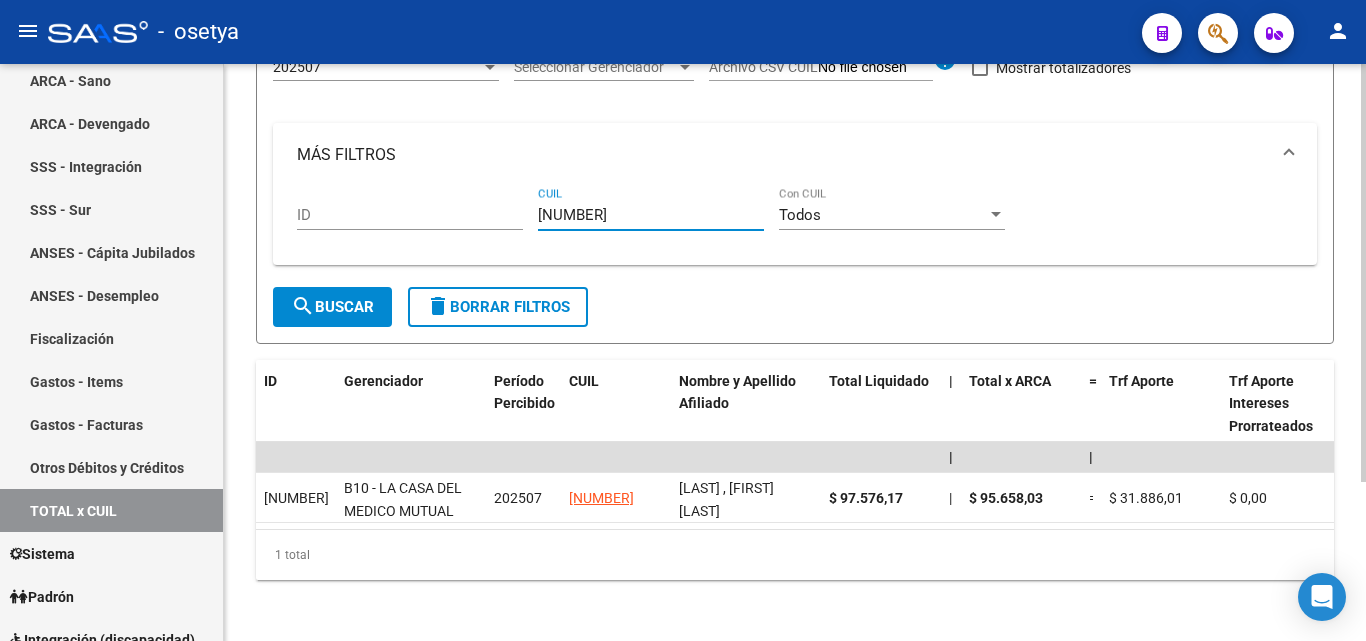 drag, startPoint x: 651, startPoint y: 209, endPoint x: 537, endPoint y: 202, distance: 114.21471 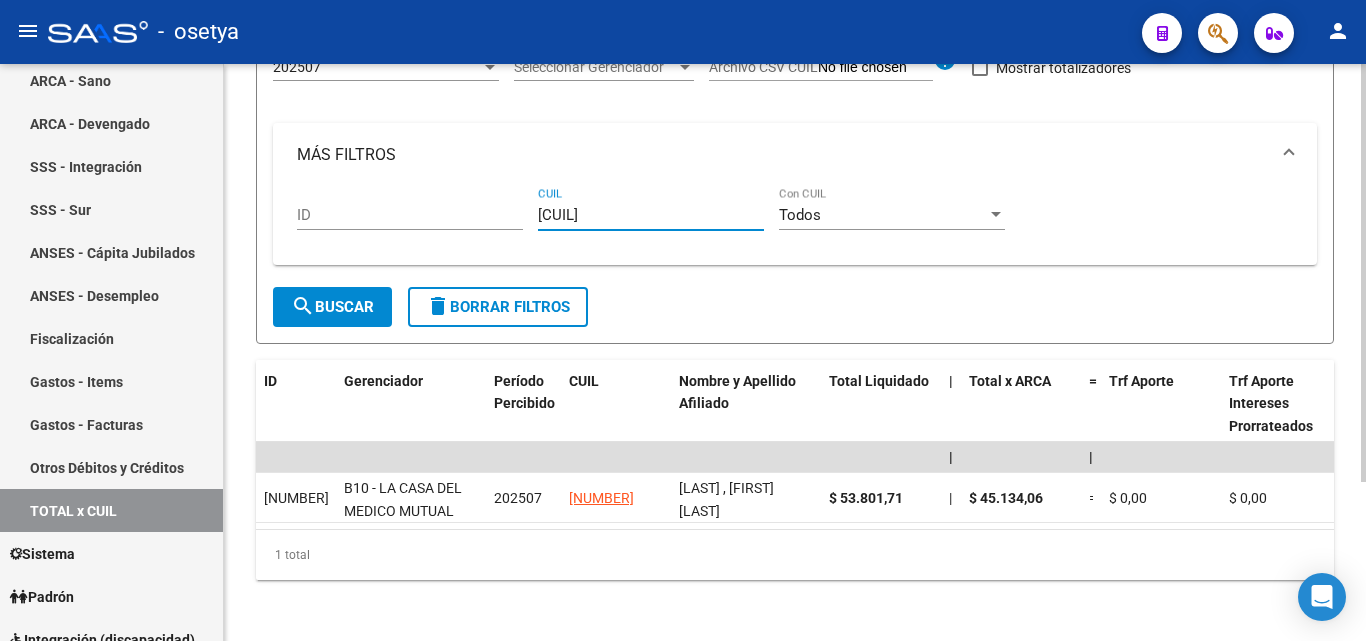 type on "[CUIL]" 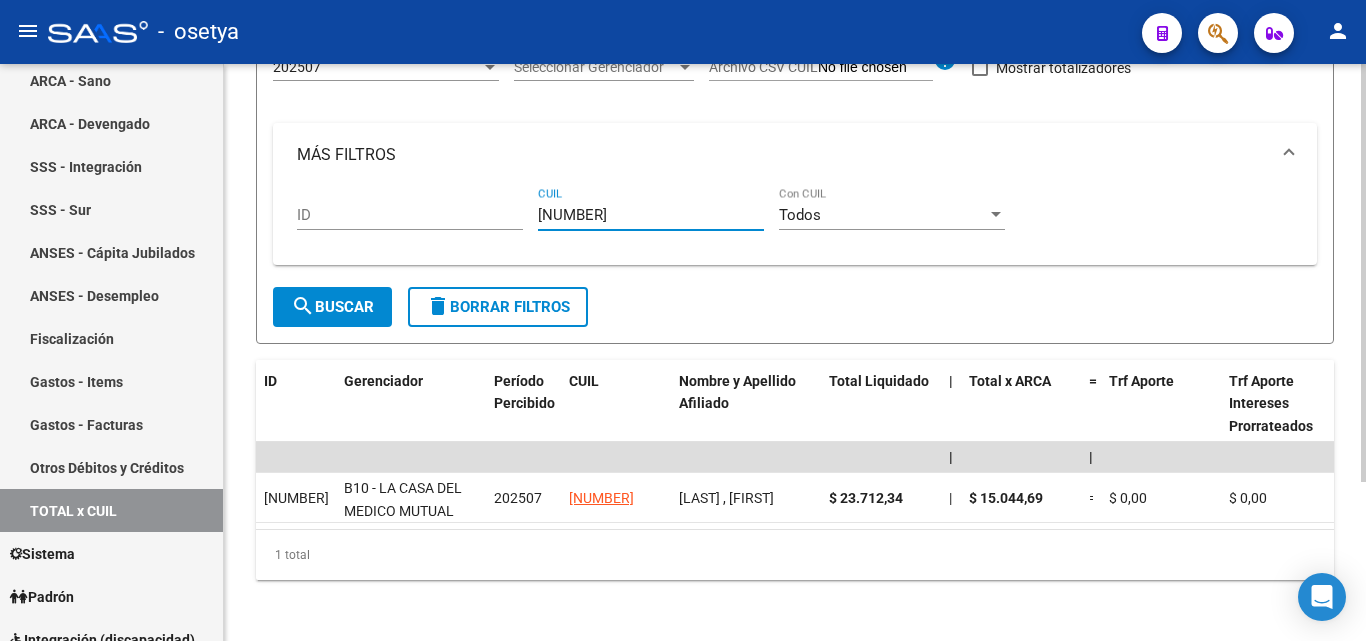 type on "[NUMBER]" 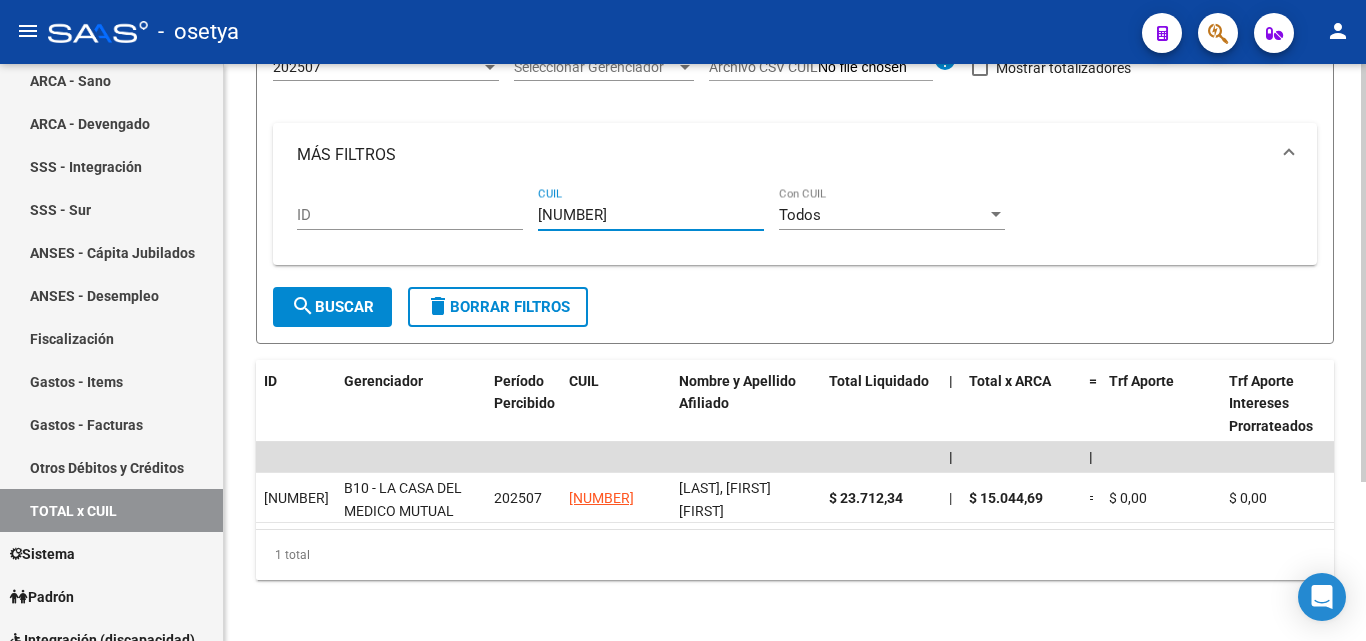 type on "[NUMBER]" 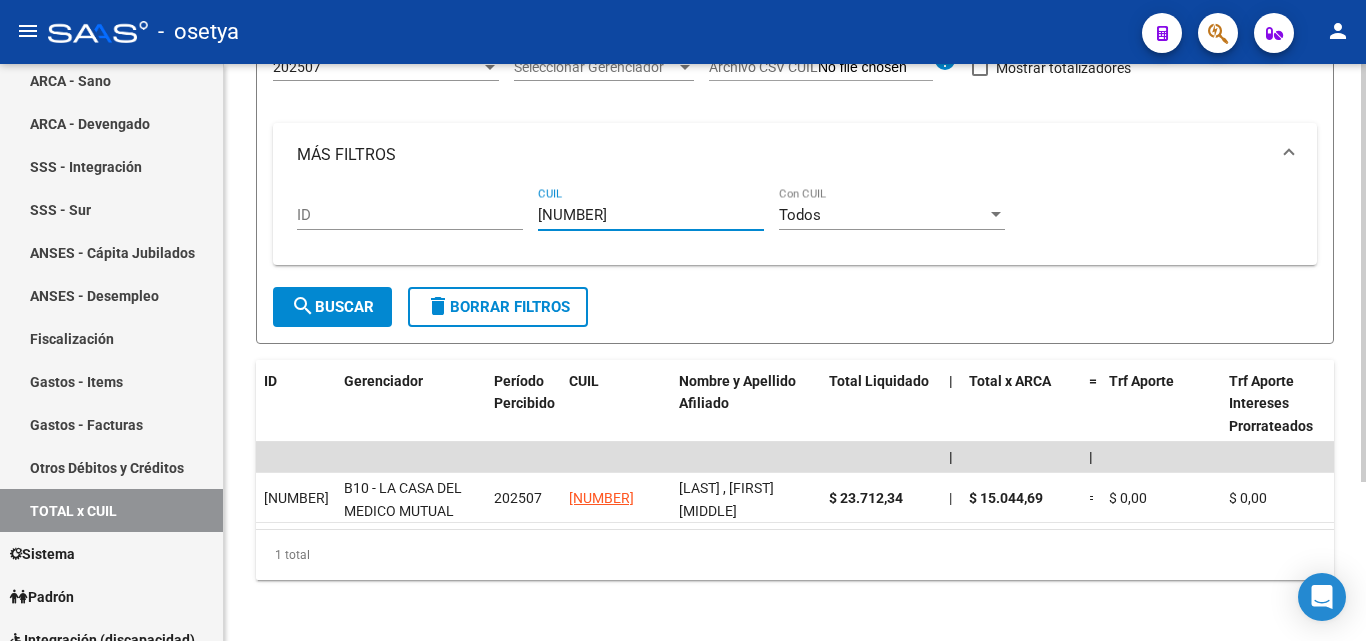 type on "[NUMBER]" 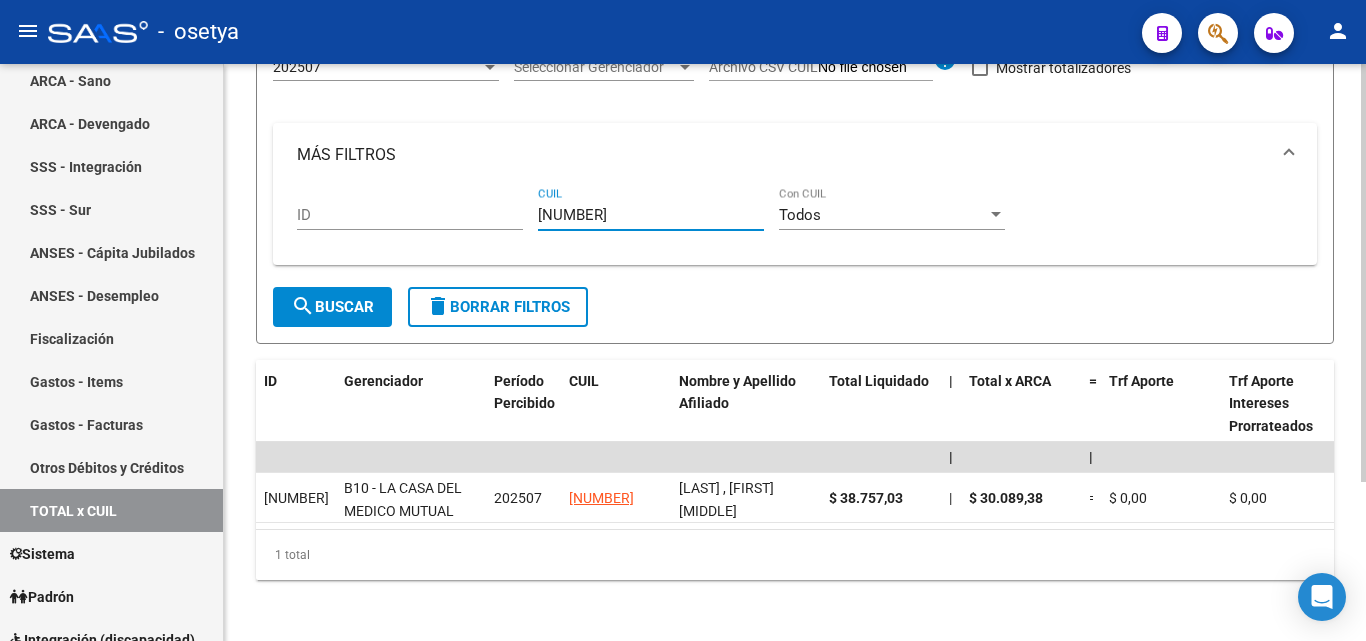 type on "[NUMBER]" 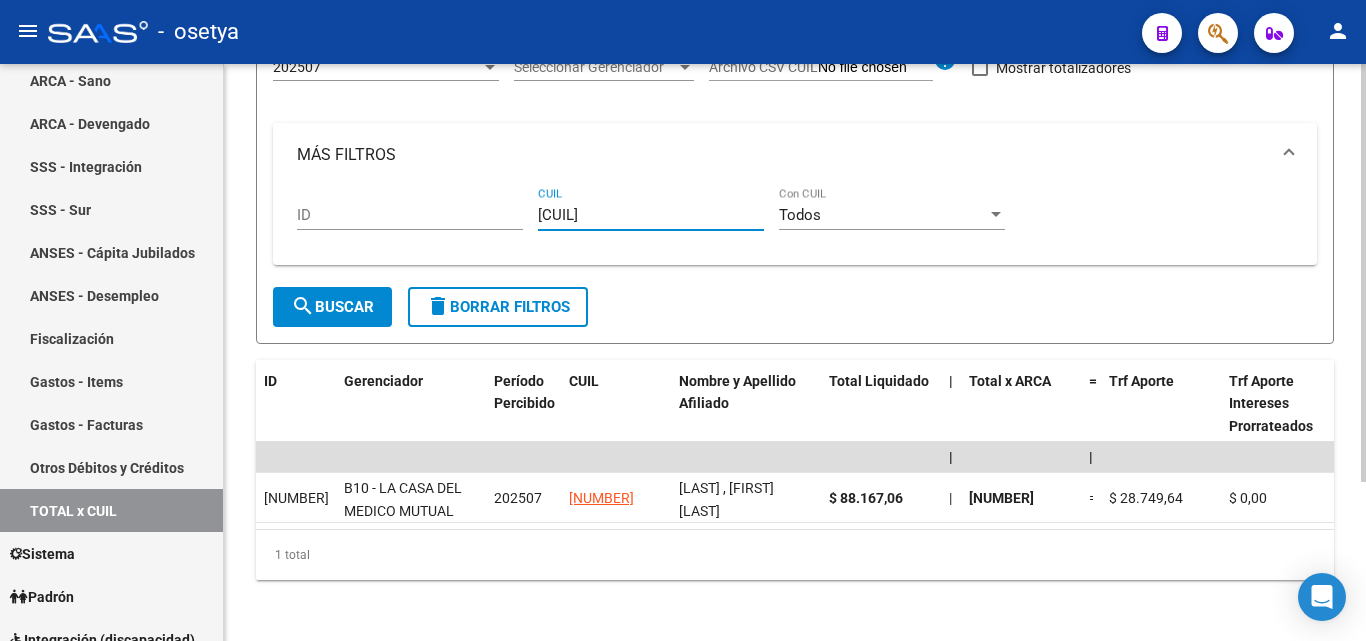 type on "[CUIL]" 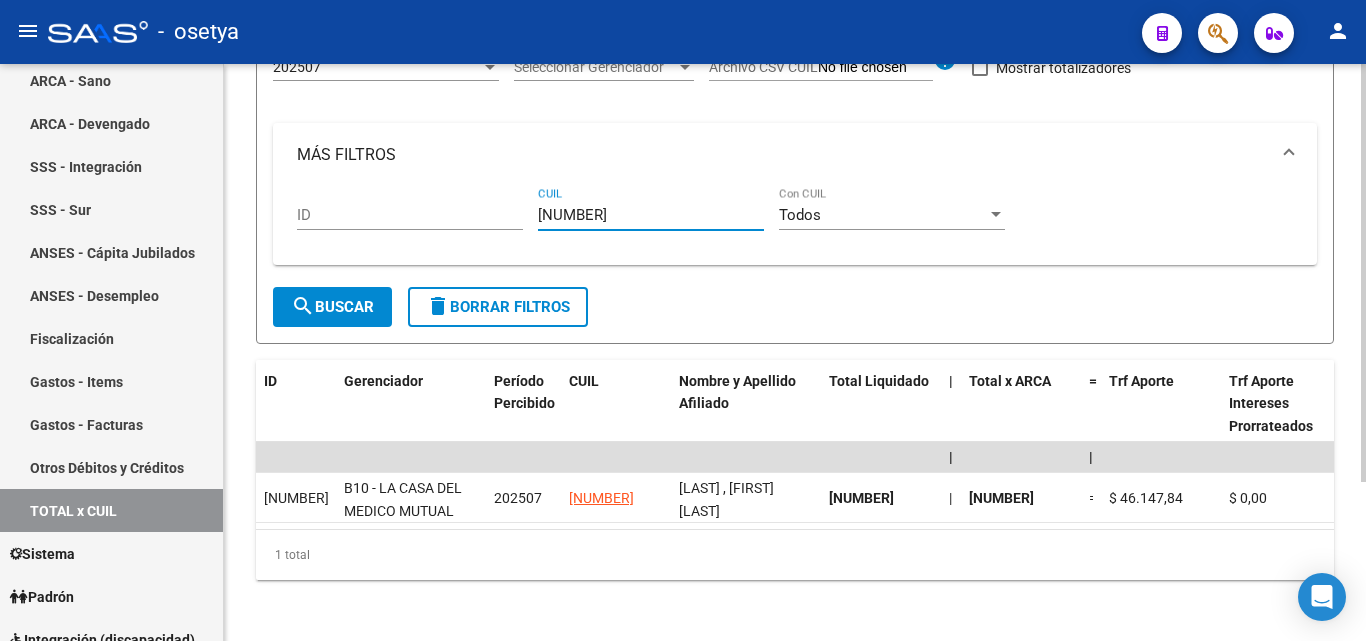 type on "[NUMBER]" 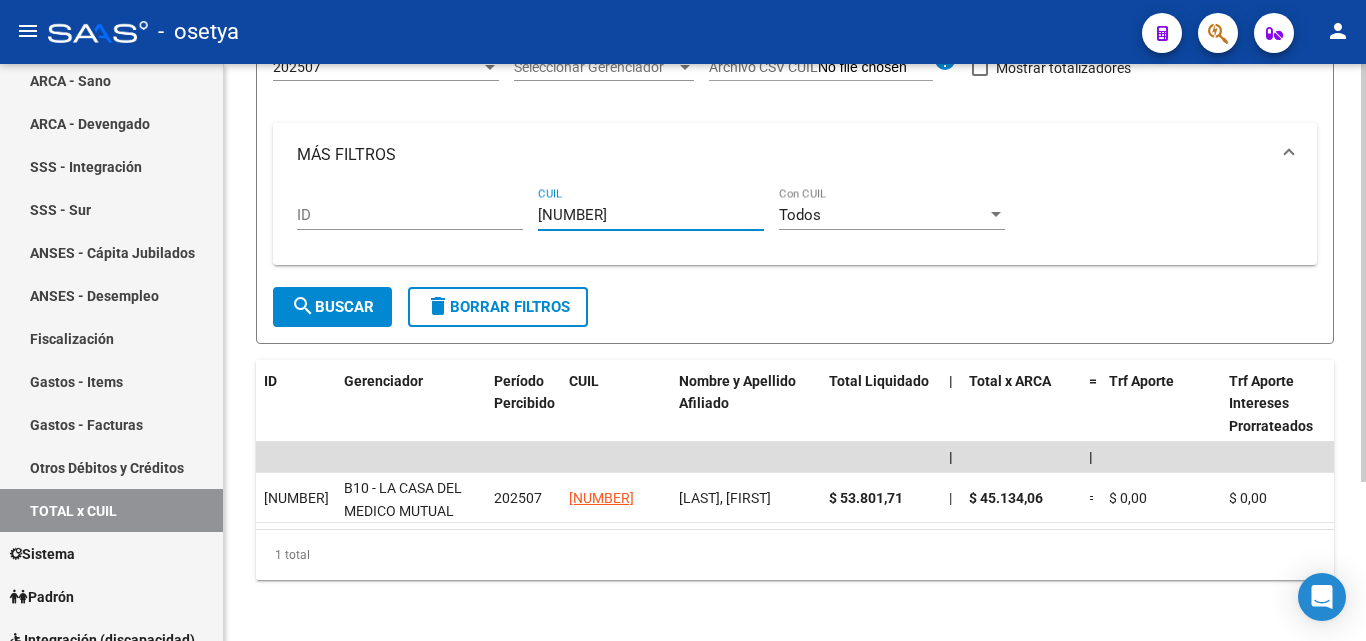 type on "[NUMBER]" 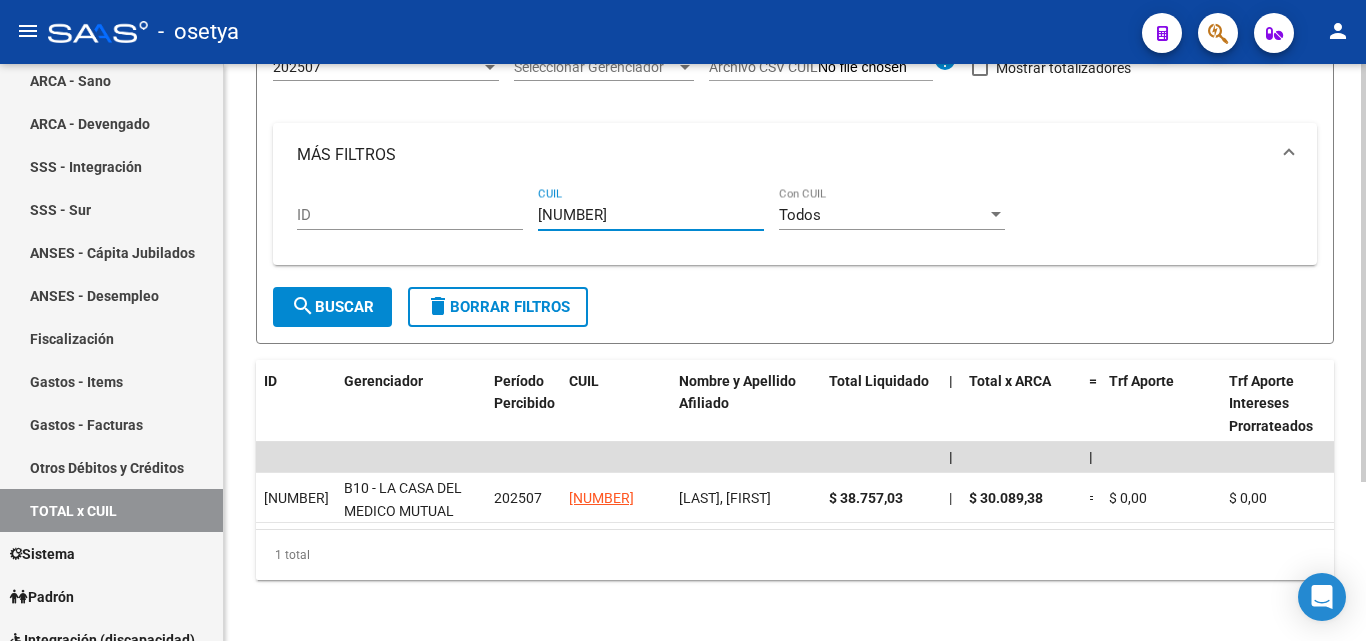 type on "[NUMBER]" 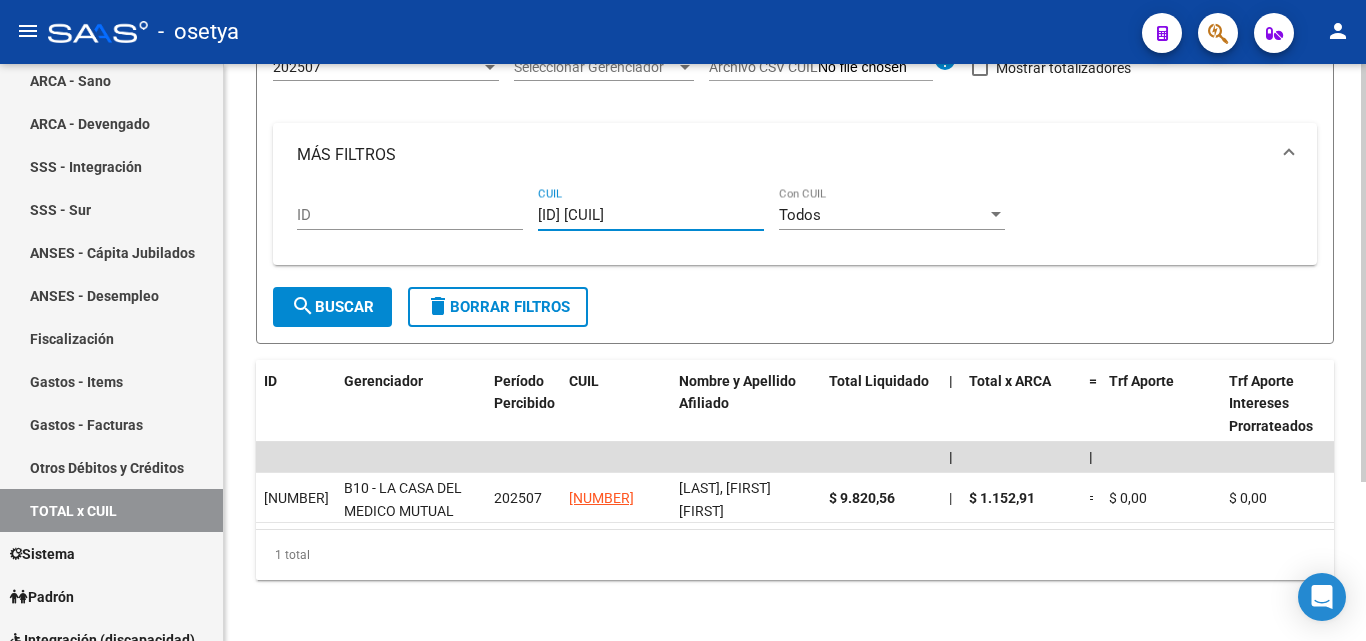 type on "[ID] [CUIL]" 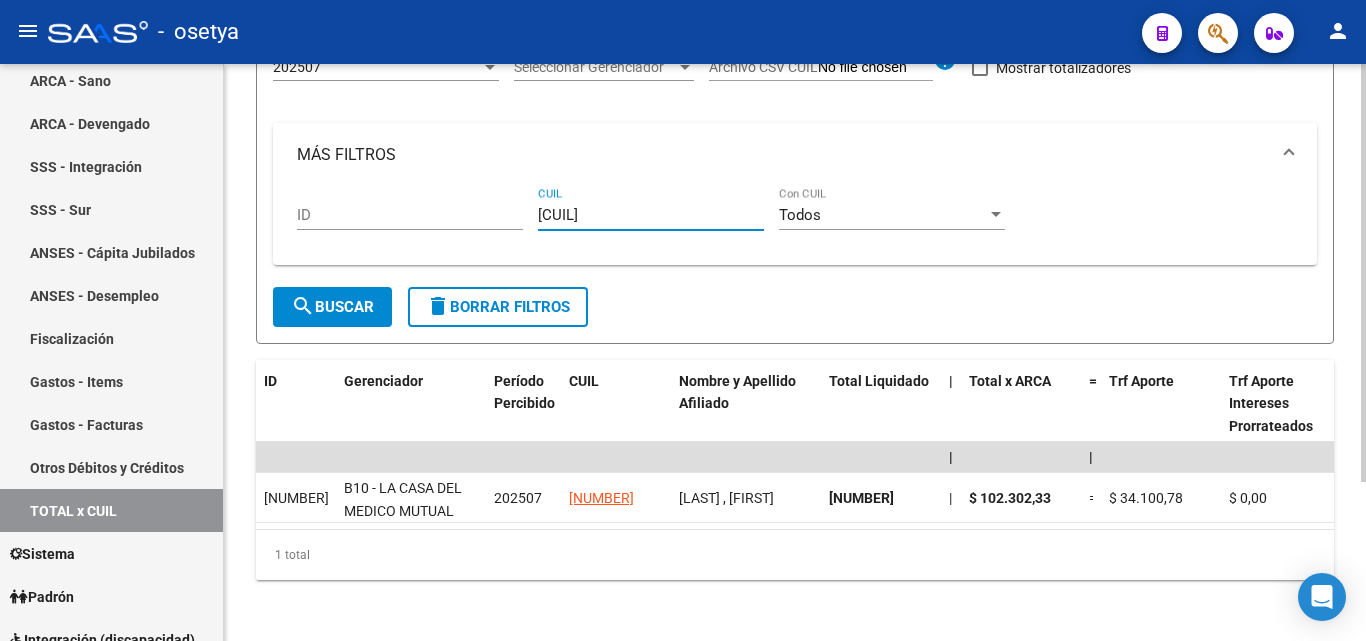 type on "[CUIL]" 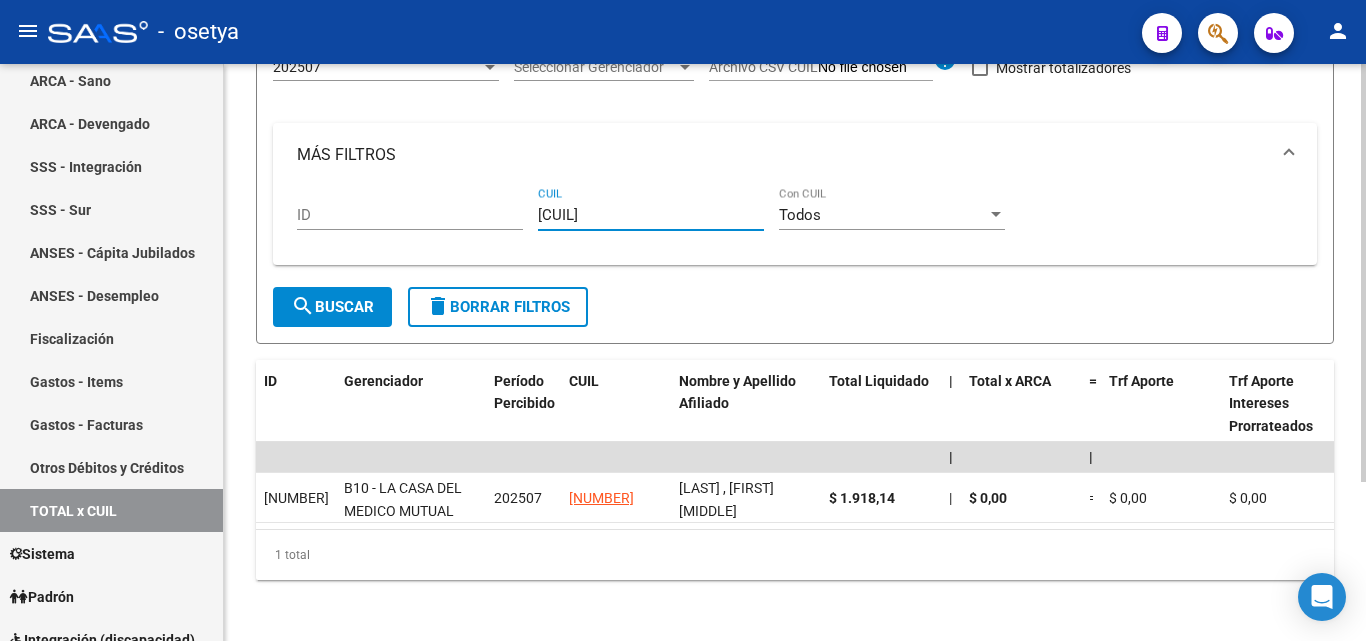type on "[CUIL]" 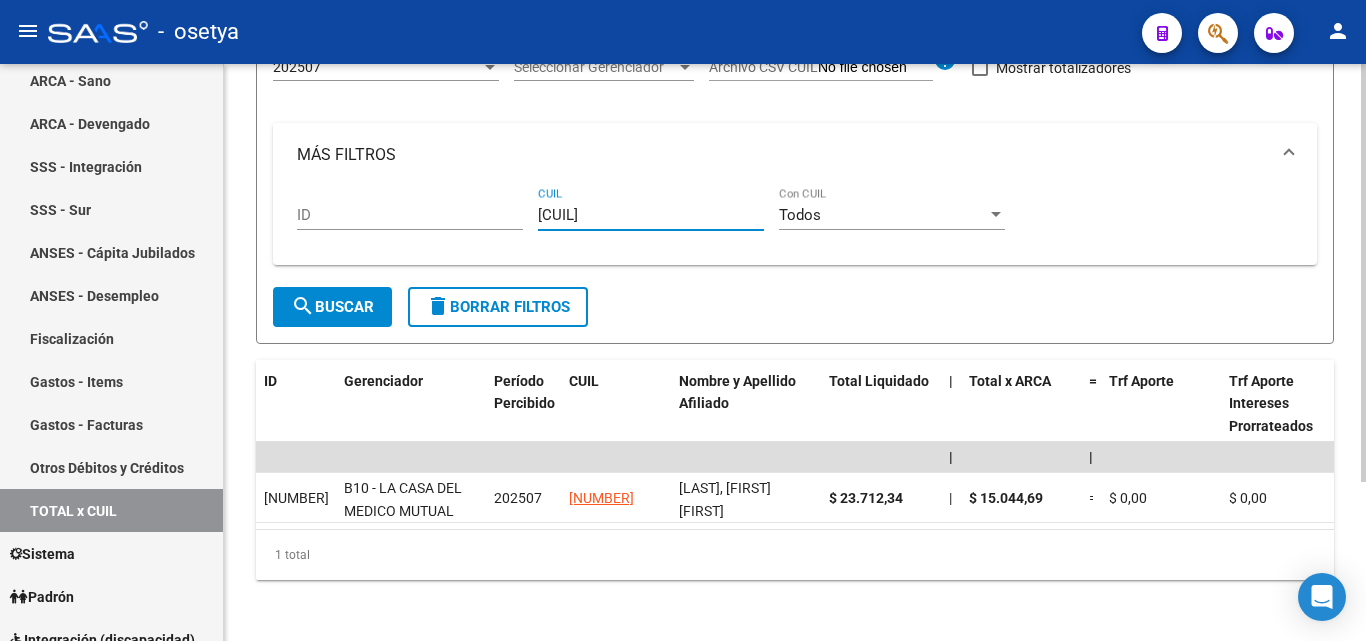 type on "[CUIL]" 